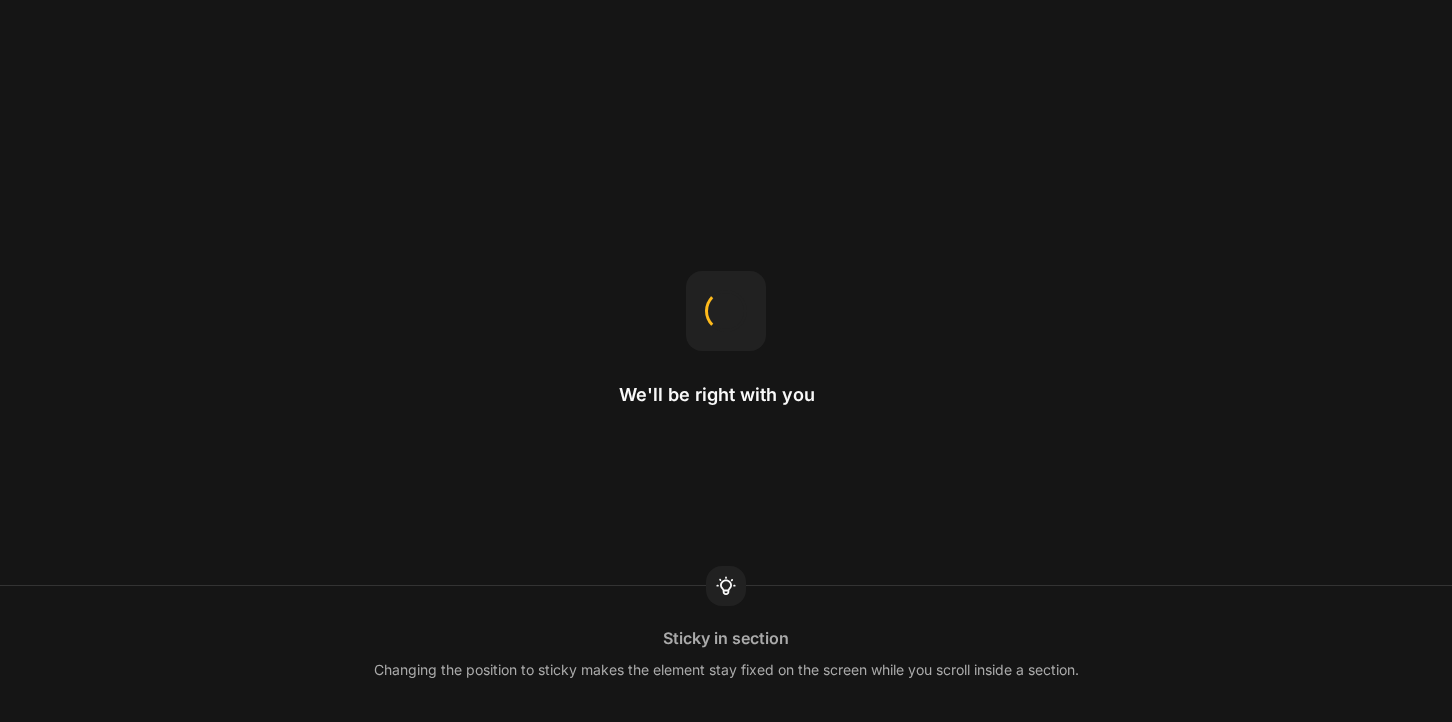 scroll, scrollTop: 0, scrollLeft: 0, axis: both 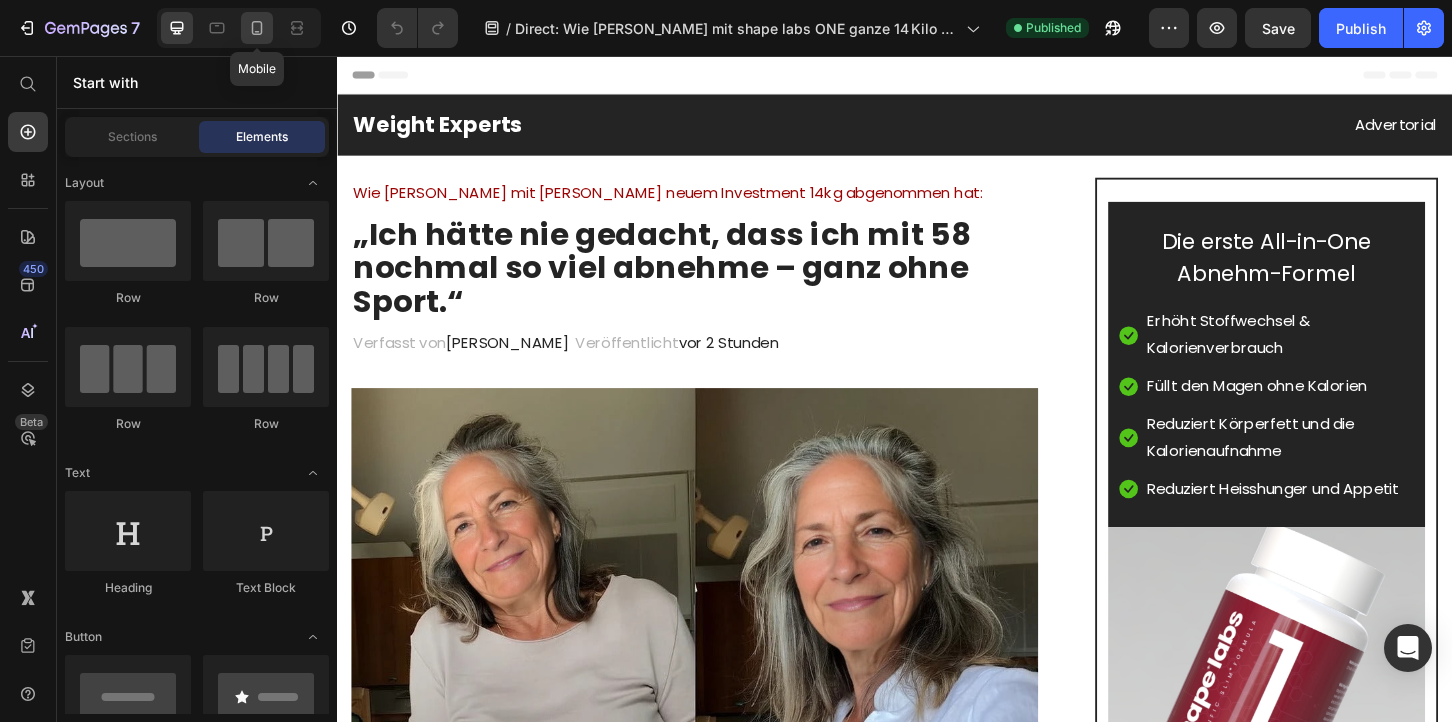 click 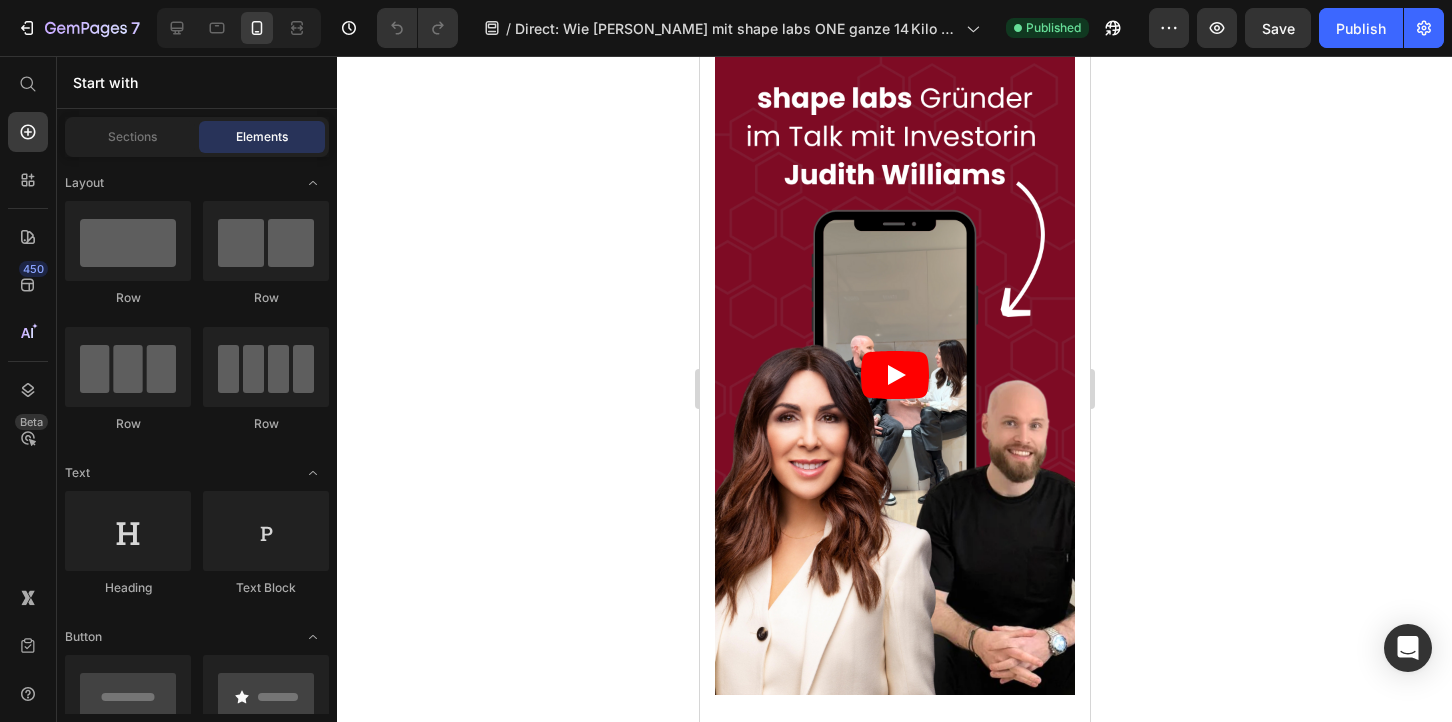 scroll, scrollTop: 4562, scrollLeft: 0, axis: vertical 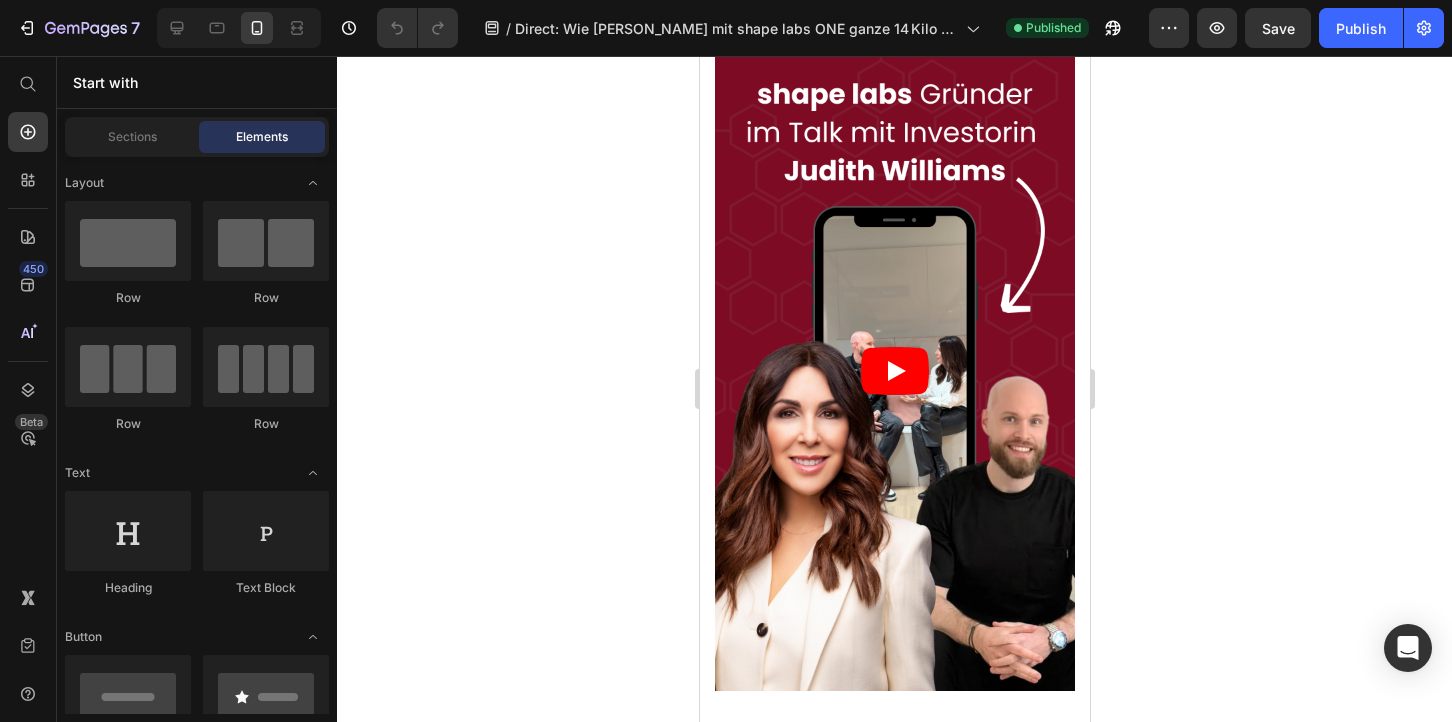 click at bounding box center [816, -460] 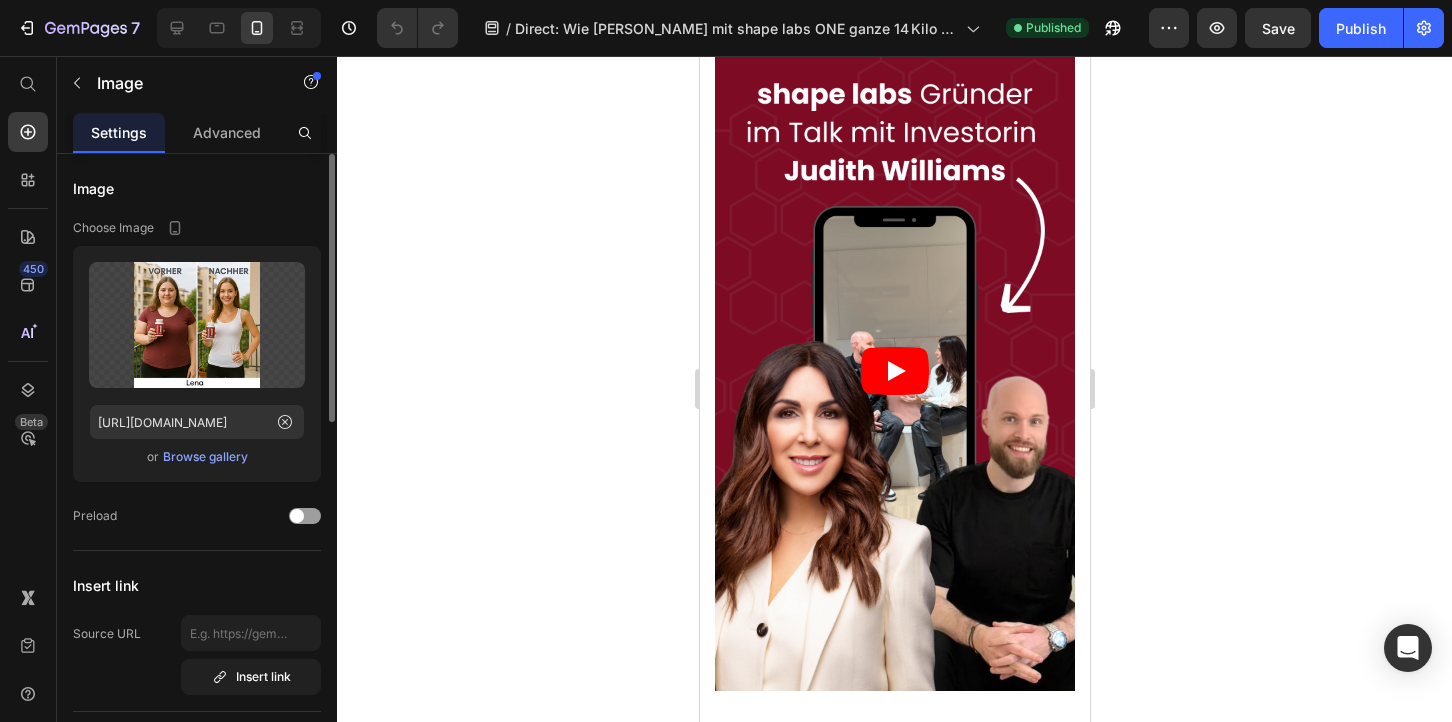 click on "Browse gallery" at bounding box center (205, 457) 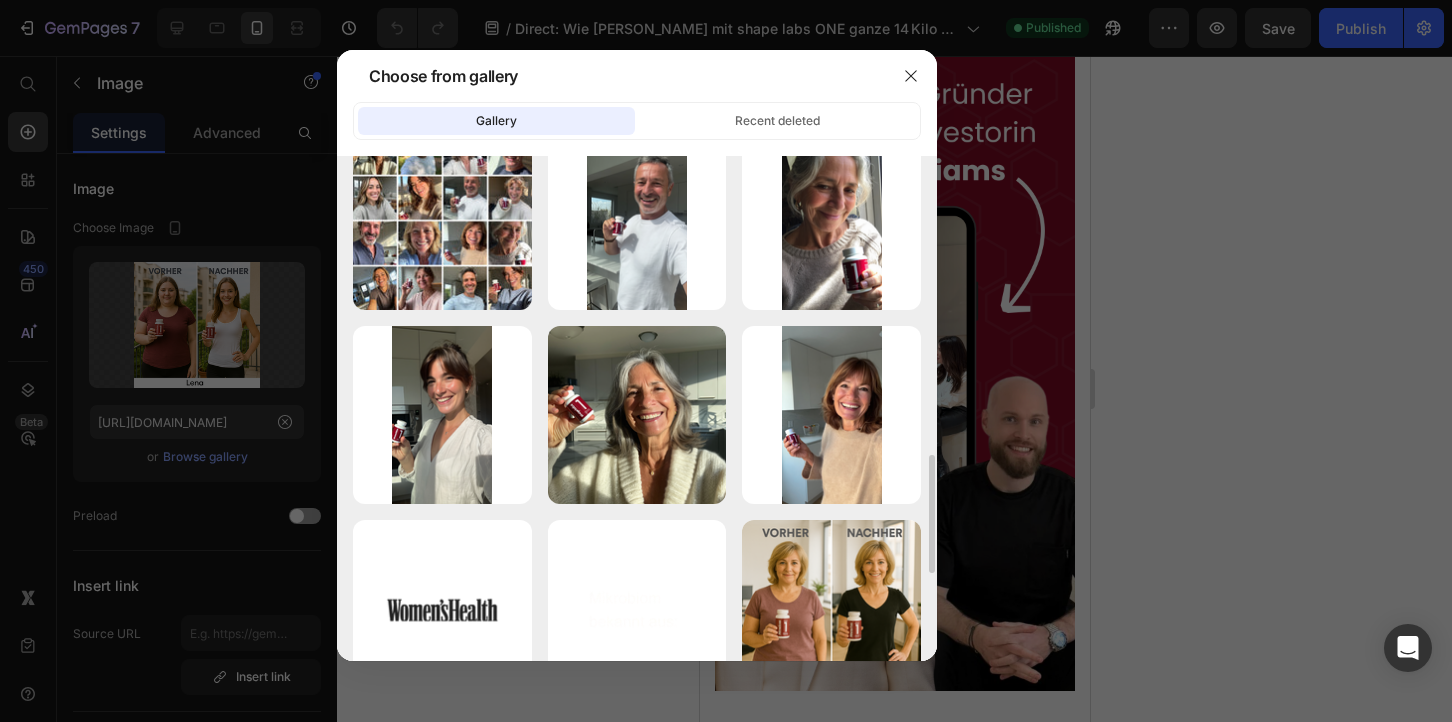 scroll, scrollTop: 1222, scrollLeft: 0, axis: vertical 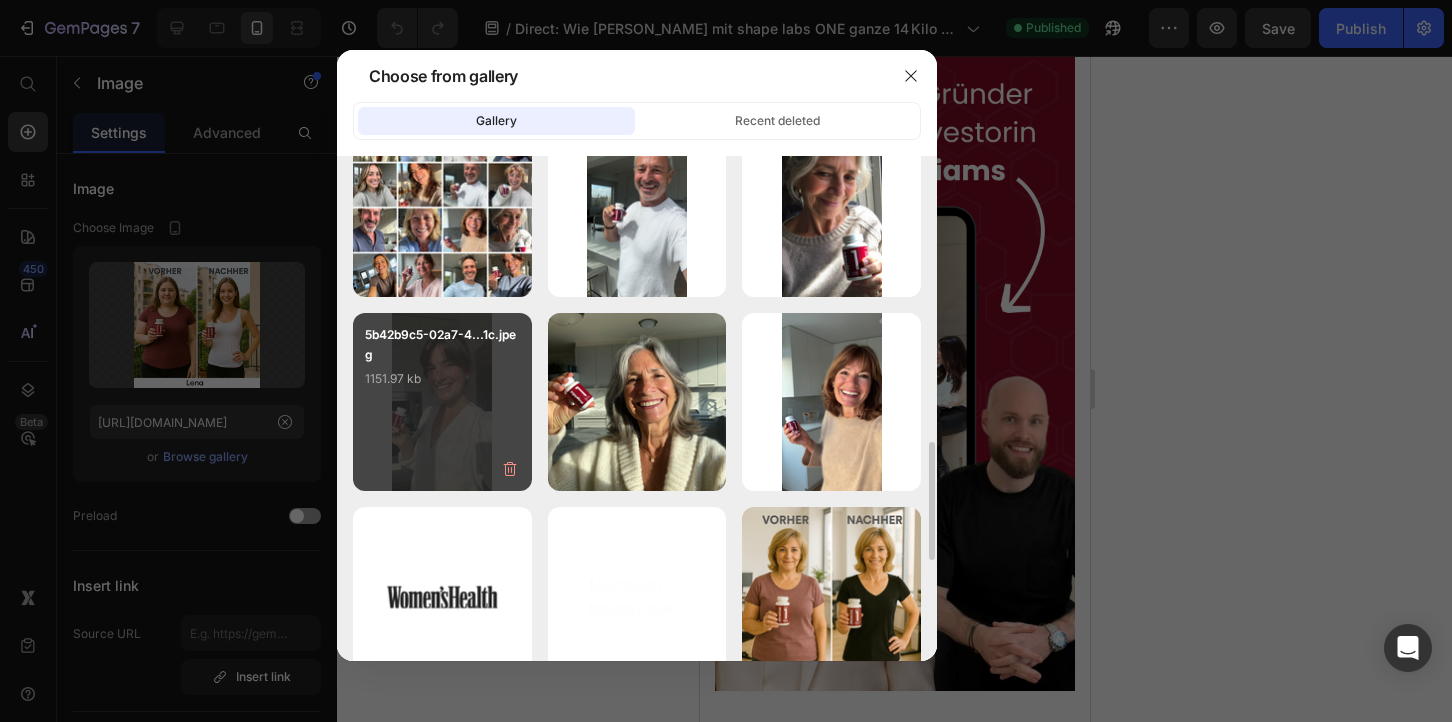 click on "5b42b9c5-02a7-4...1c.jpeg 1151.97 kb" at bounding box center (442, 365) 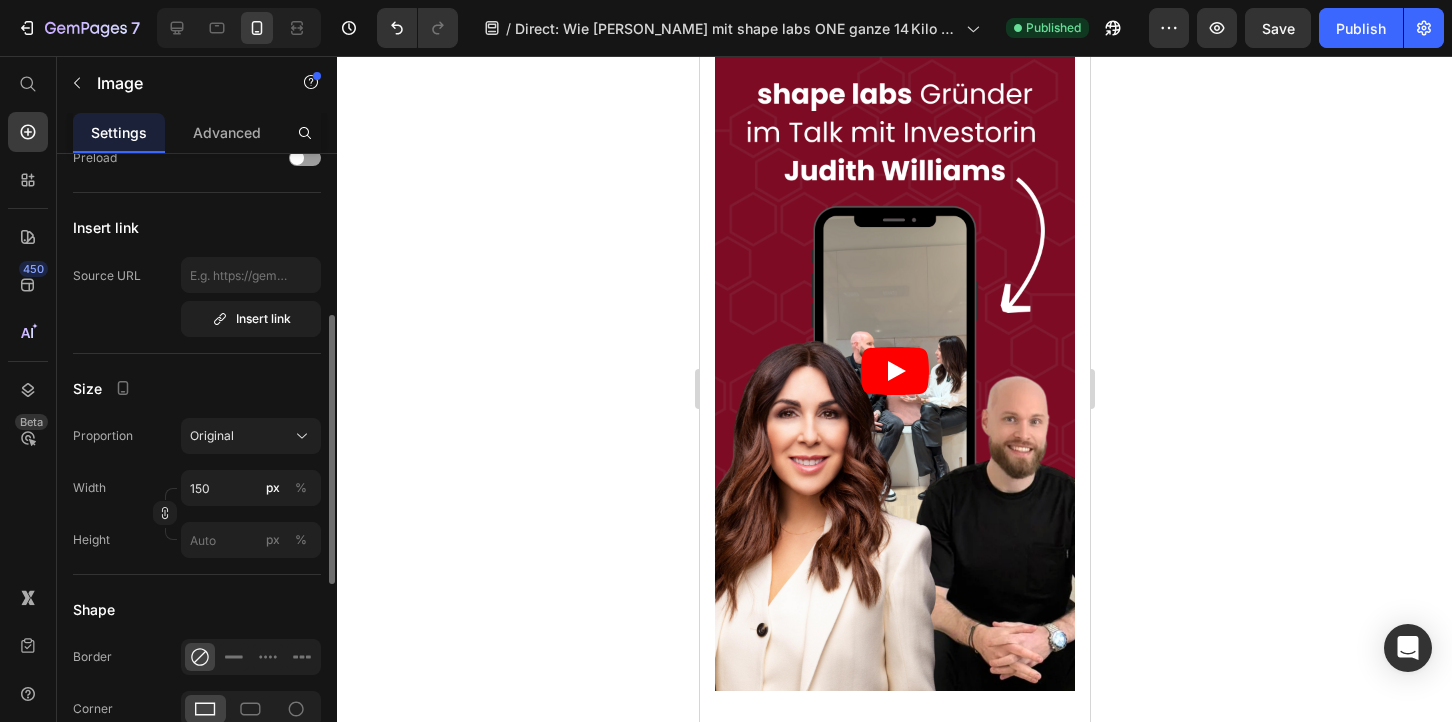 scroll, scrollTop: 363, scrollLeft: 0, axis: vertical 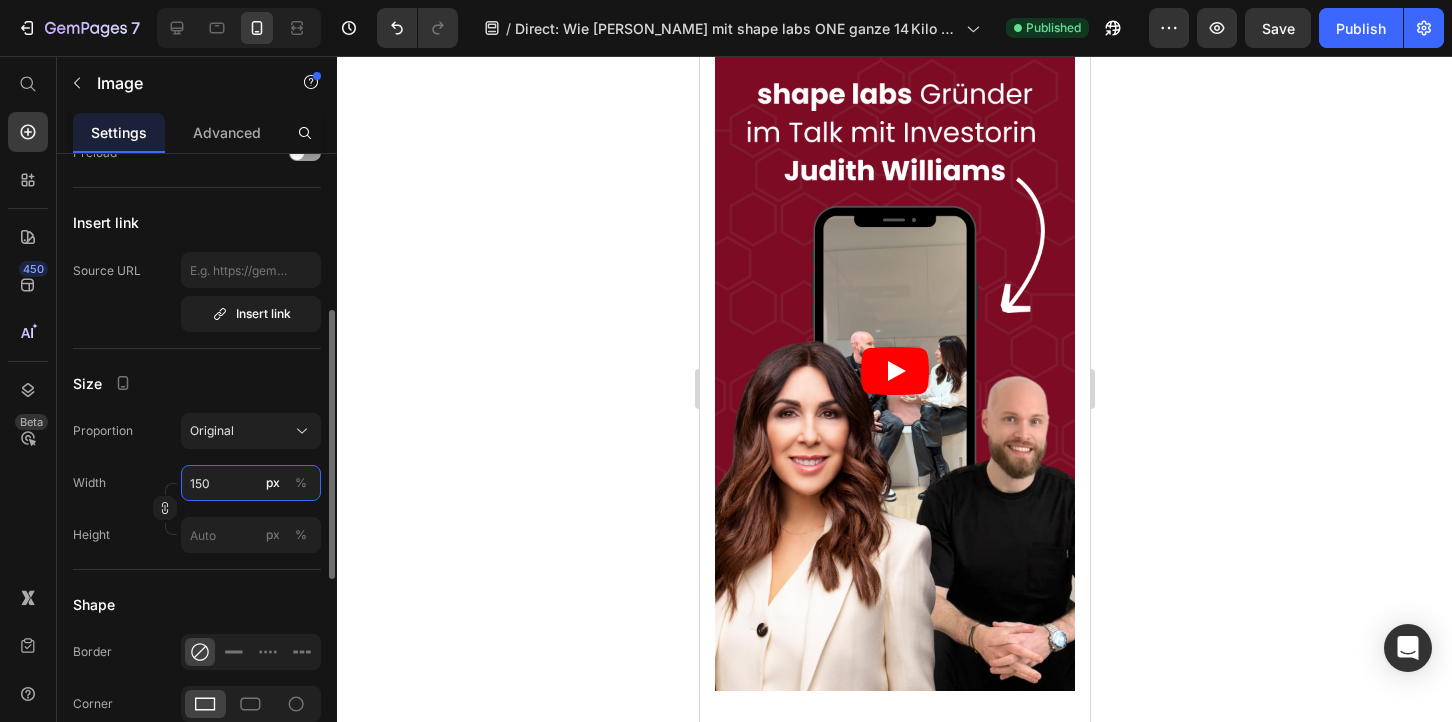 drag, startPoint x: 211, startPoint y: 488, endPoint x: 197, endPoint y: 488, distance: 14 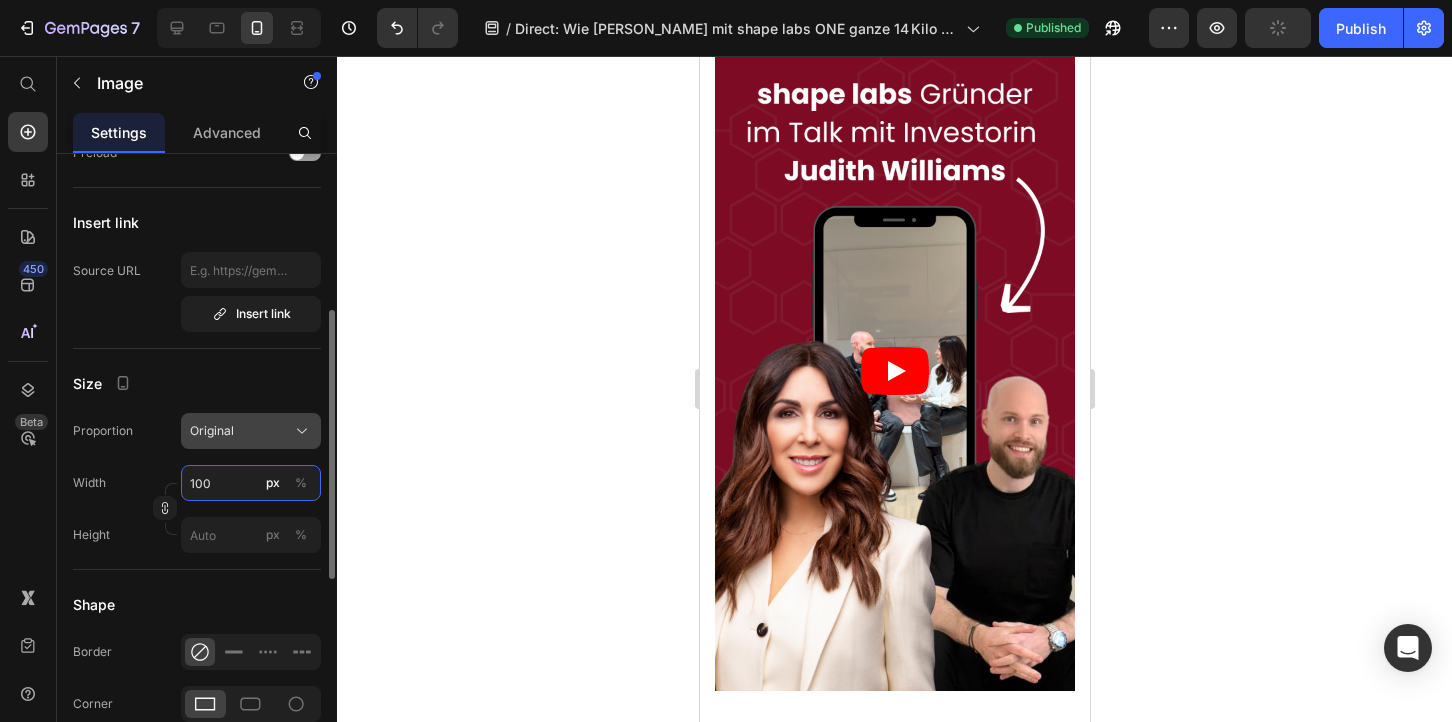 type on "100" 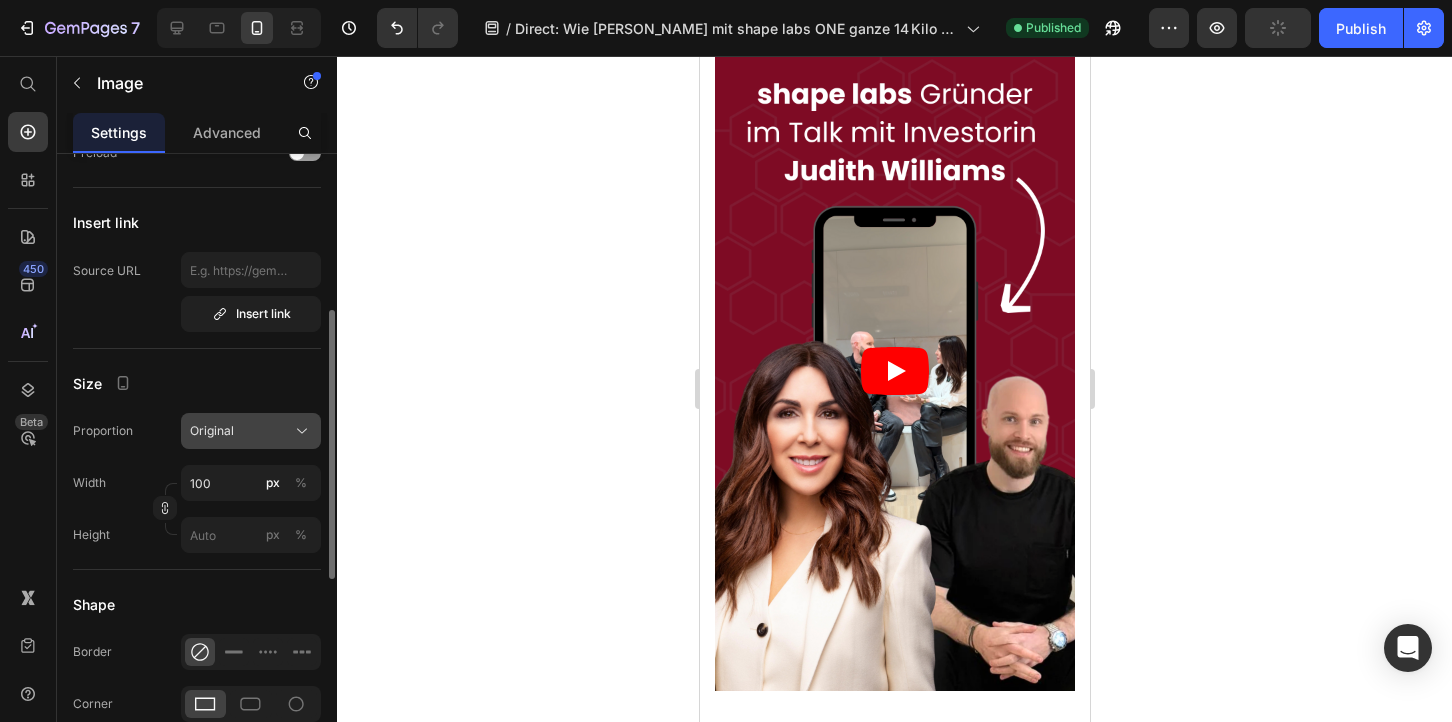 click on "Original" at bounding box center (251, 431) 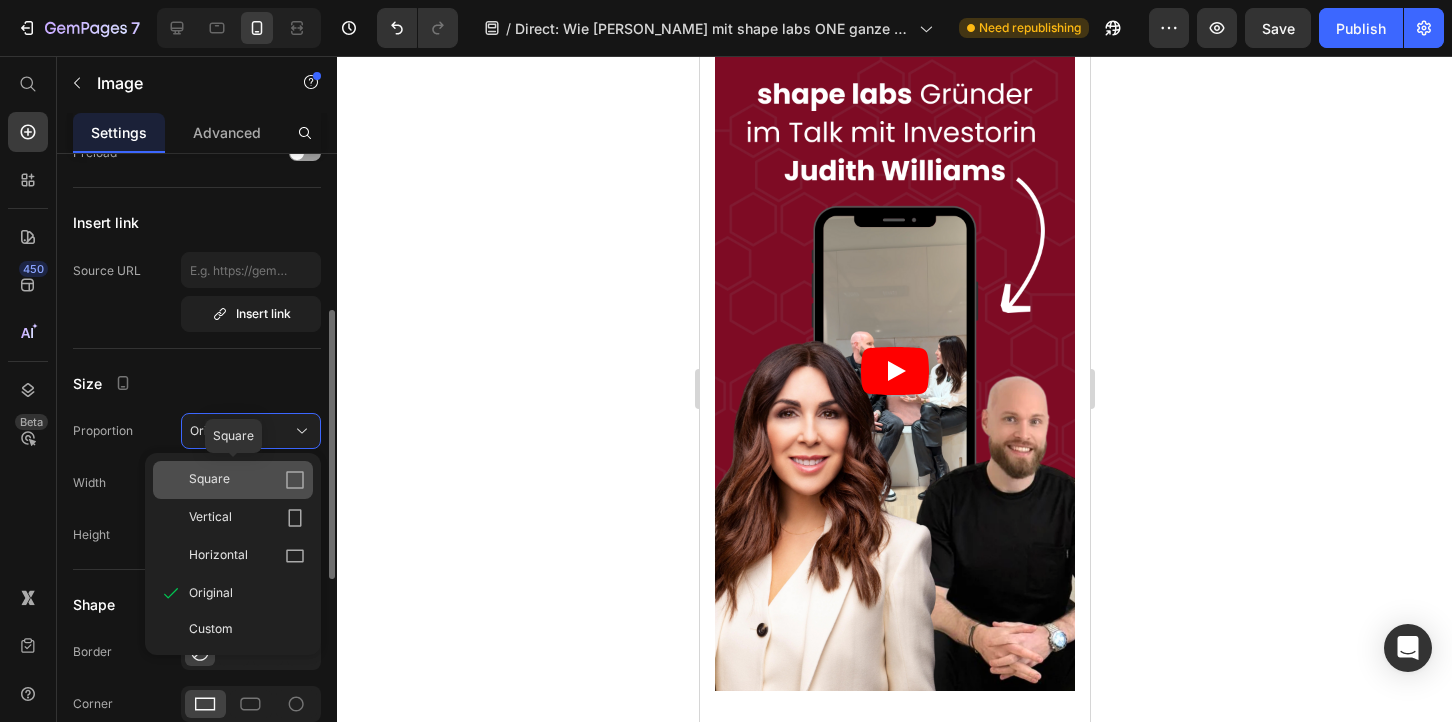 click on "Square" at bounding box center (247, 480) 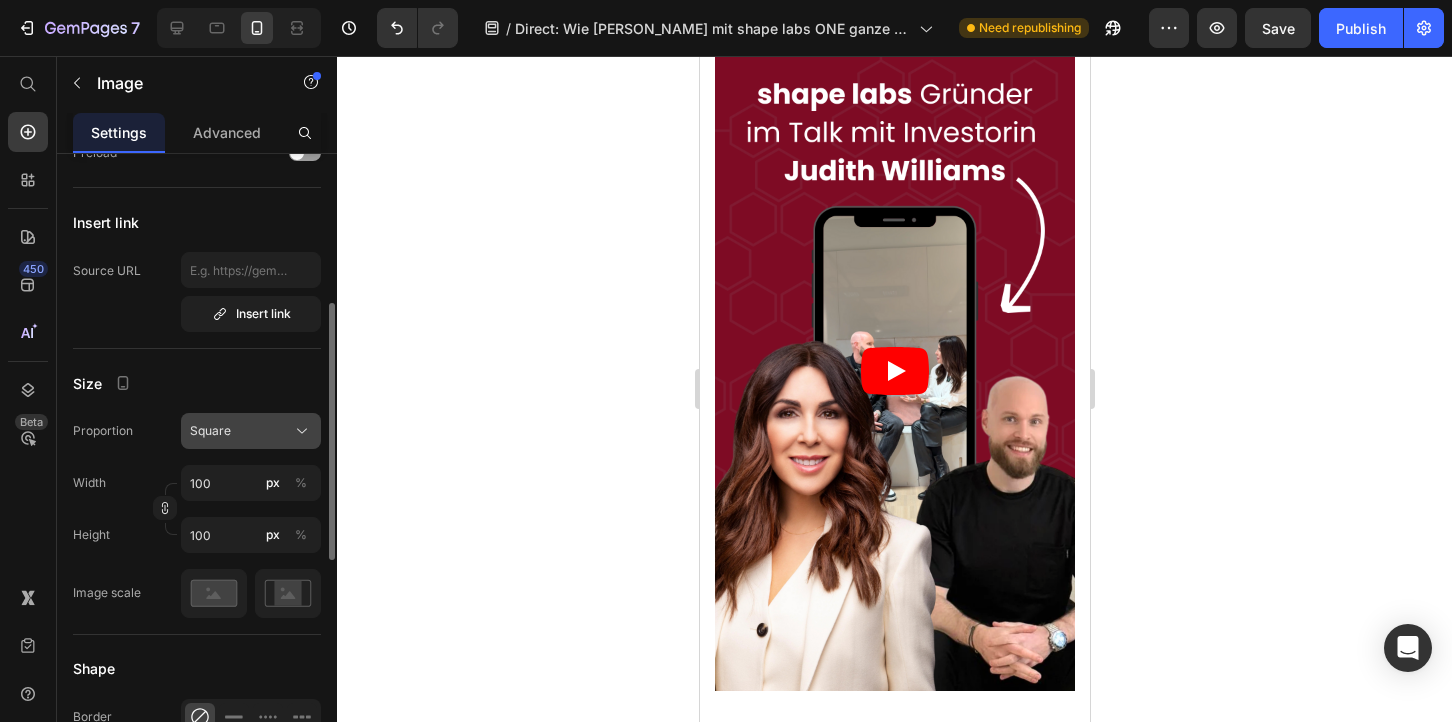 click on "Square" 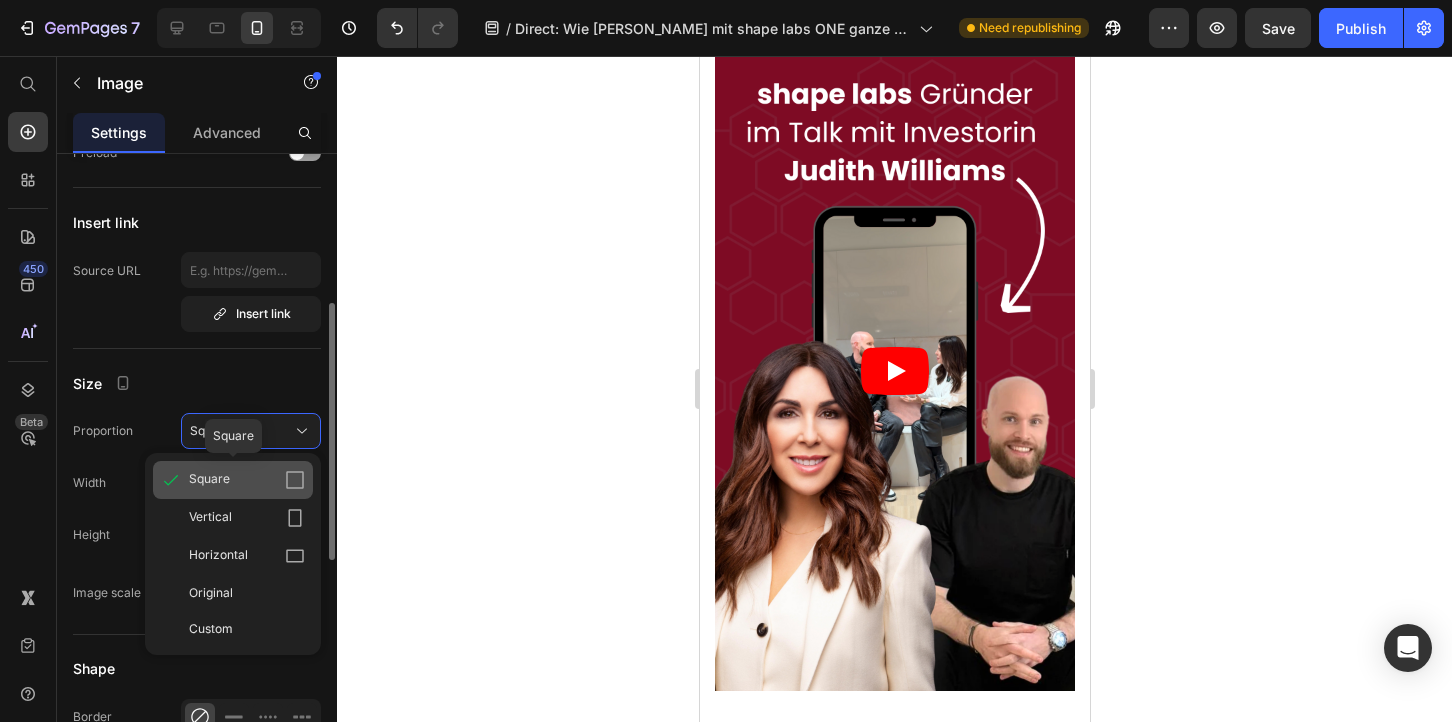 click on "Square" at bounding box center [209, 480] 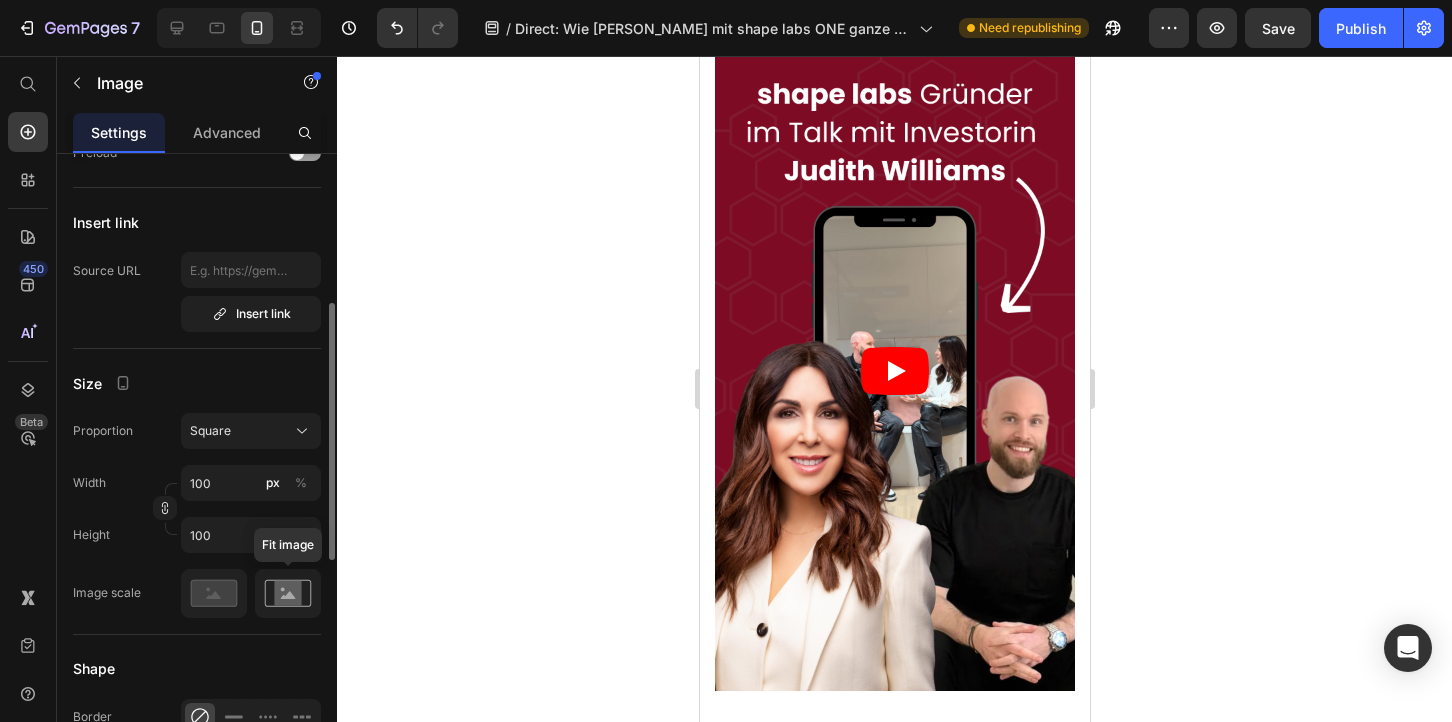 click 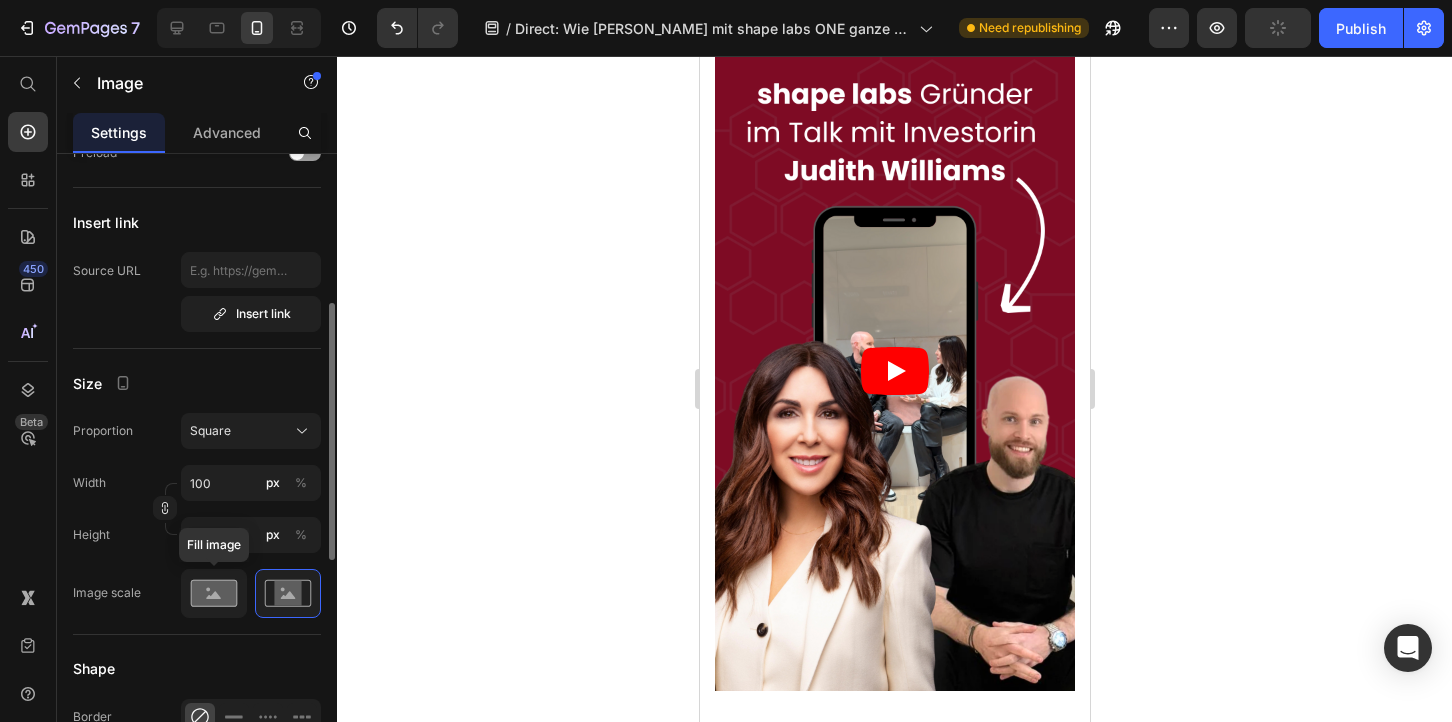 click 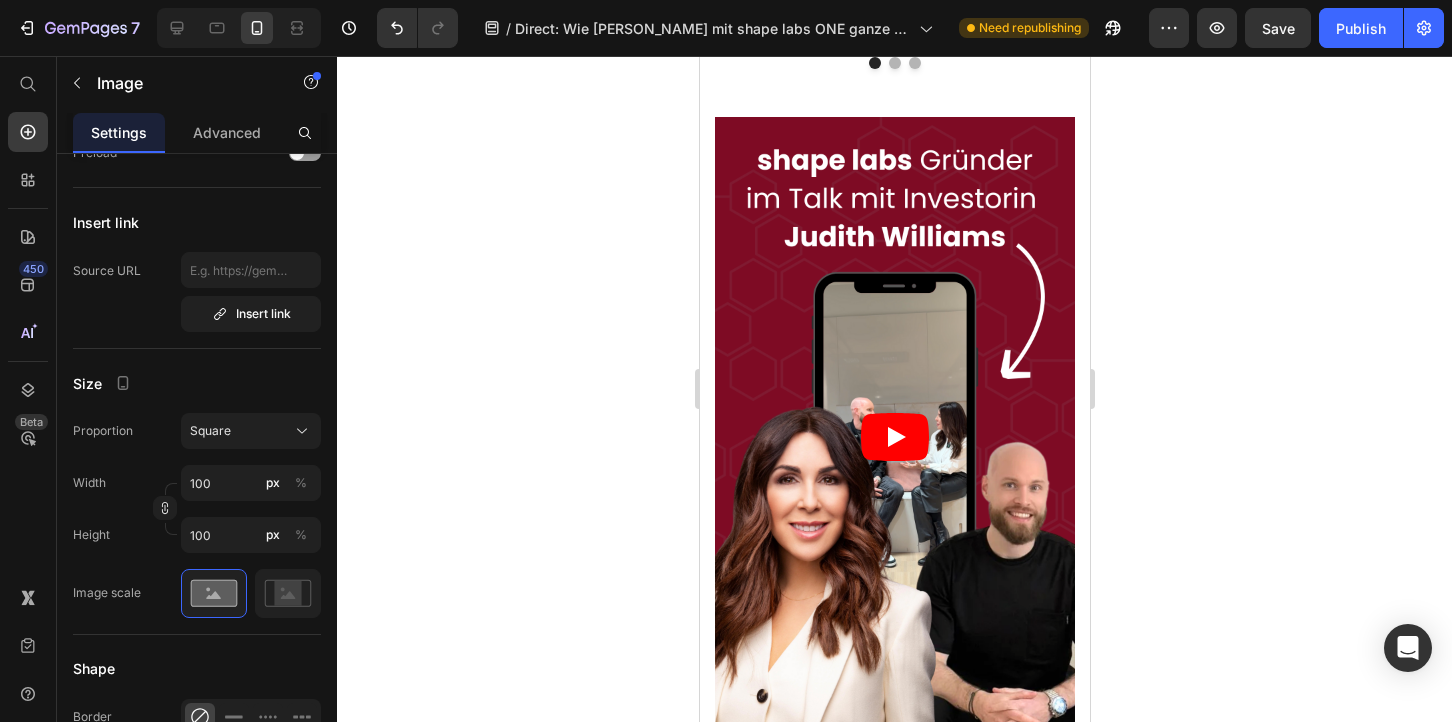 scroll, scrollTop: 4471, scrollLeft: 0, axis: vertical 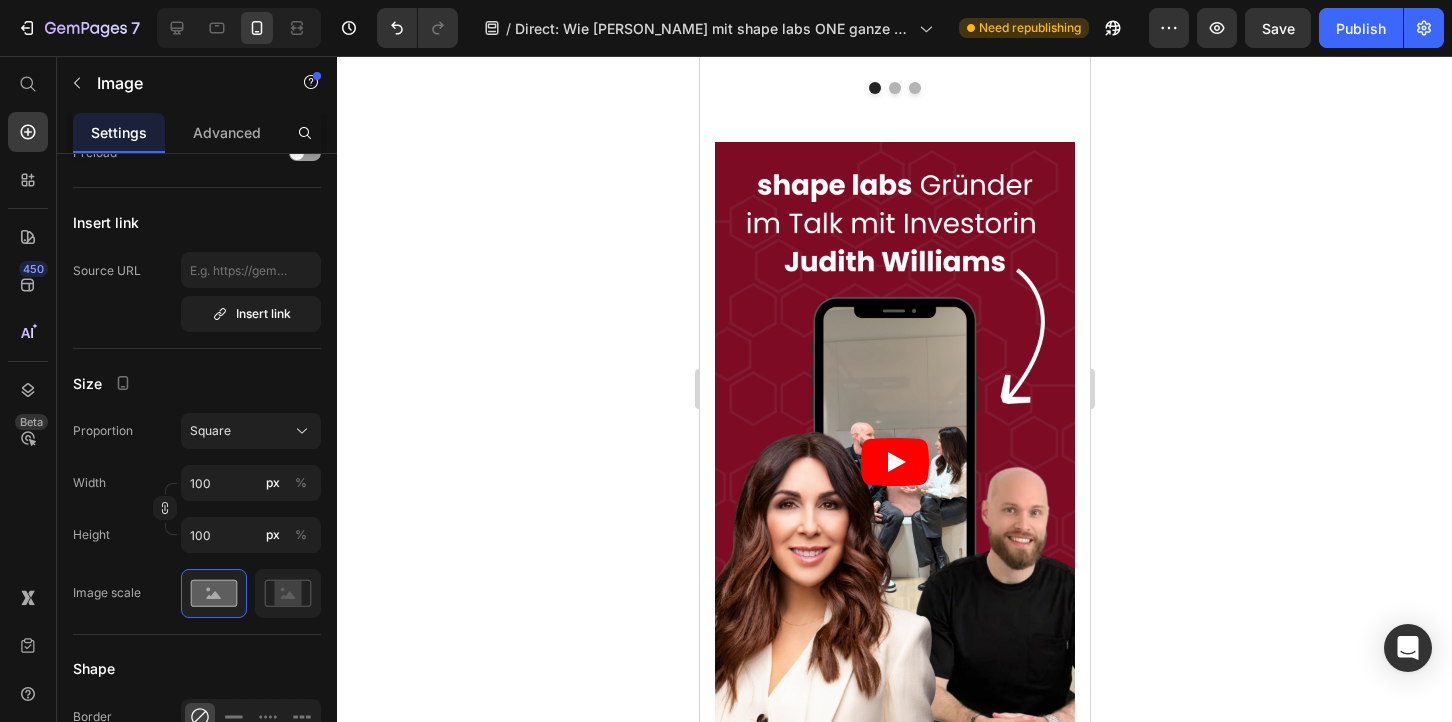 click 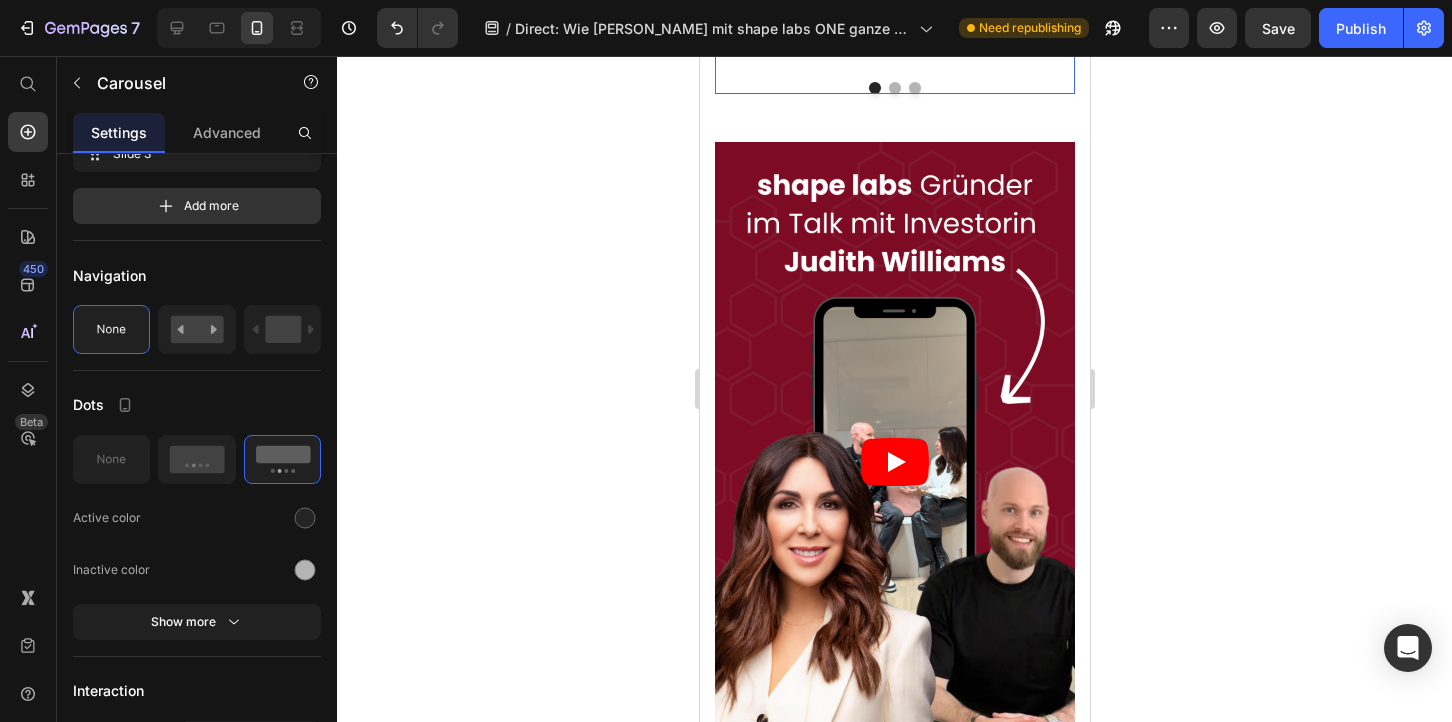 click at bounding box center (894, 88) 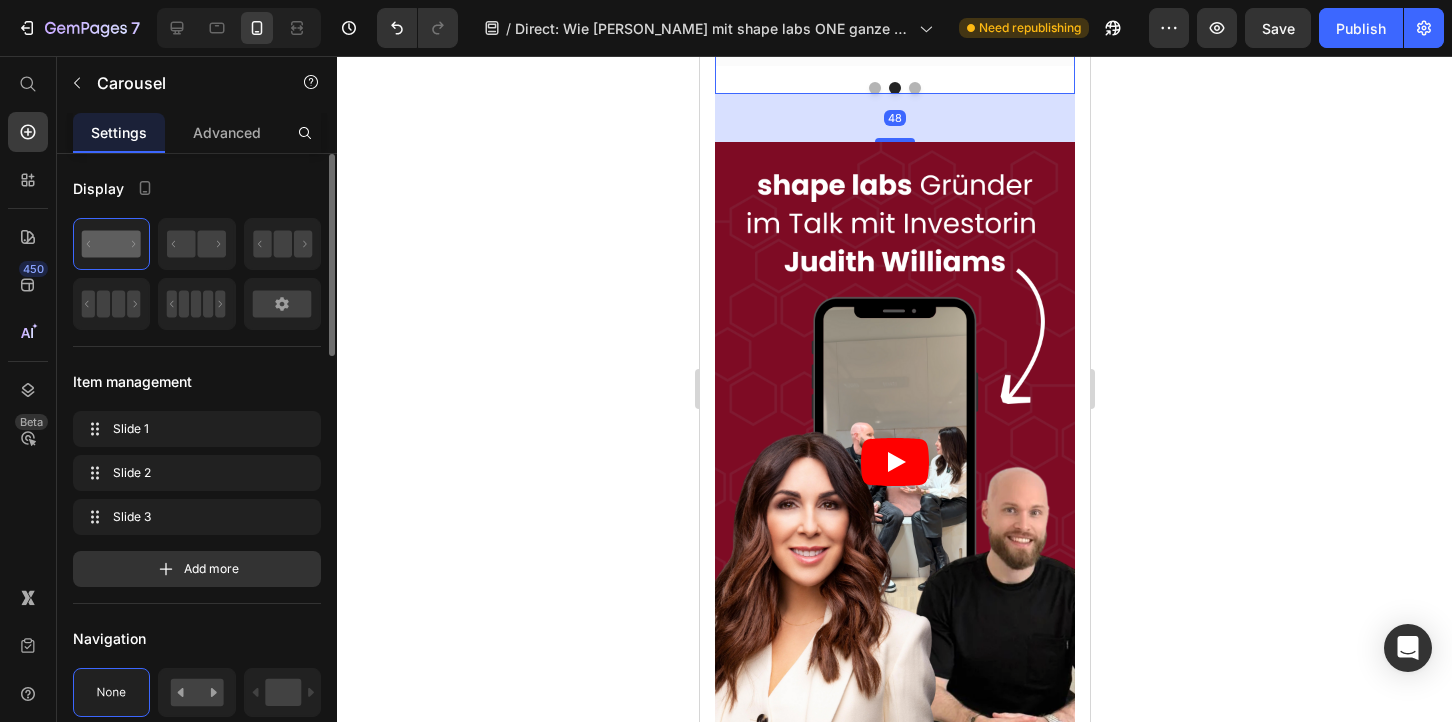 click at bounding box center (816, -369) 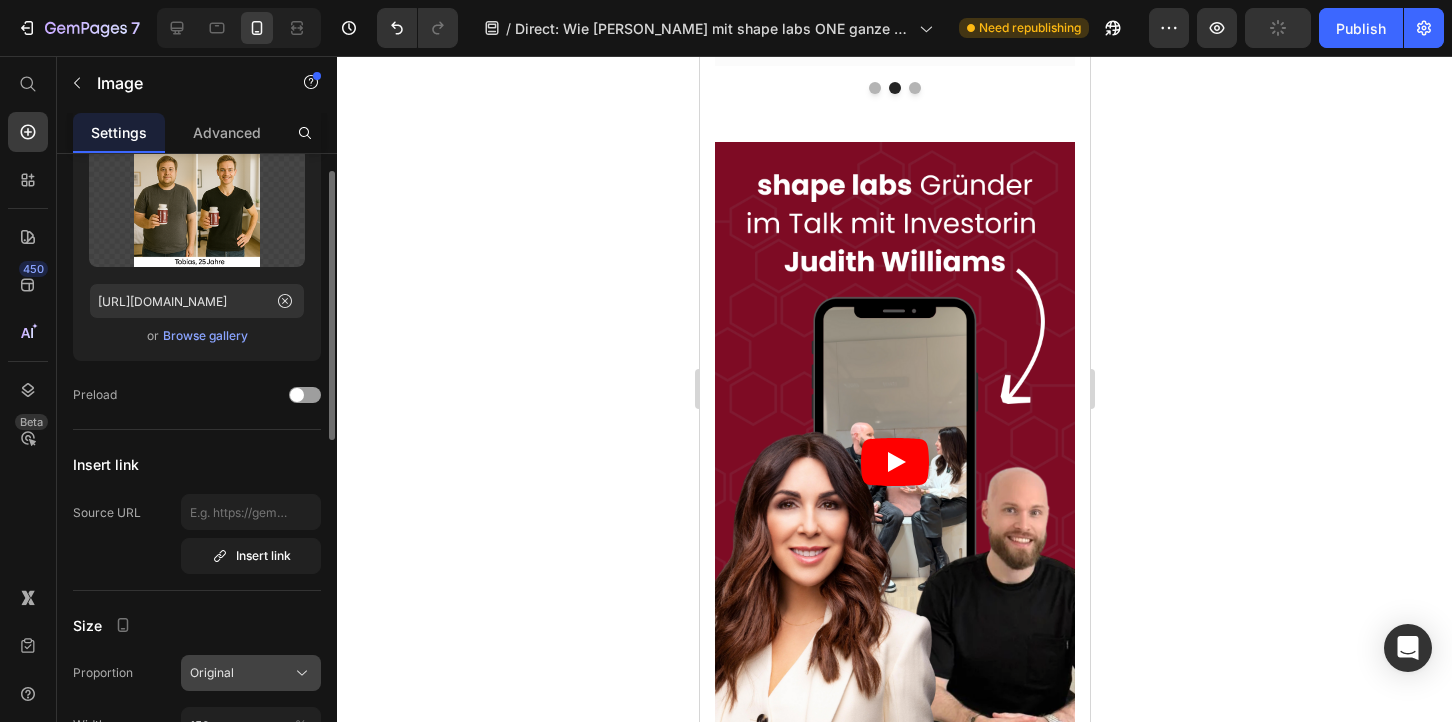 scroll, scrollTop: 72, scrollLeft: 0, axis: vertical 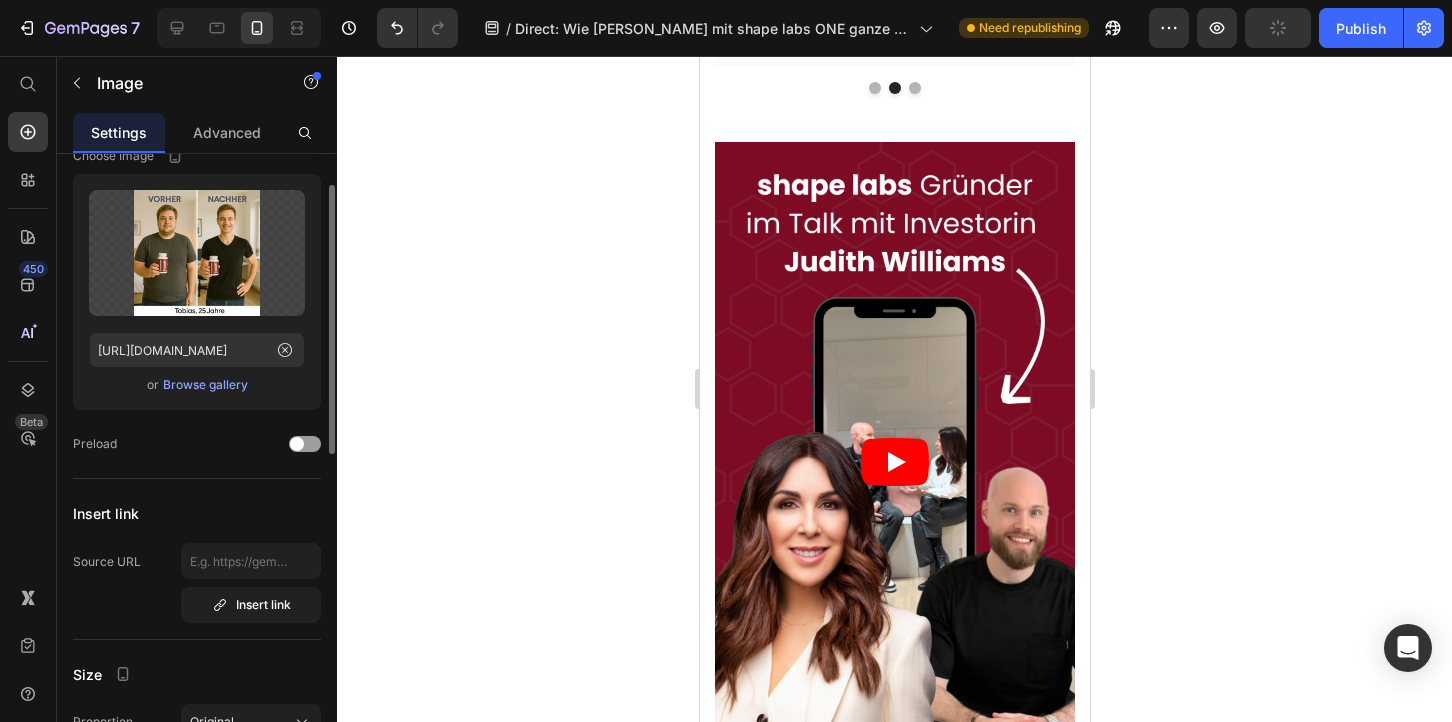 click on "Browse gallery" at bounding box center (205, 385) 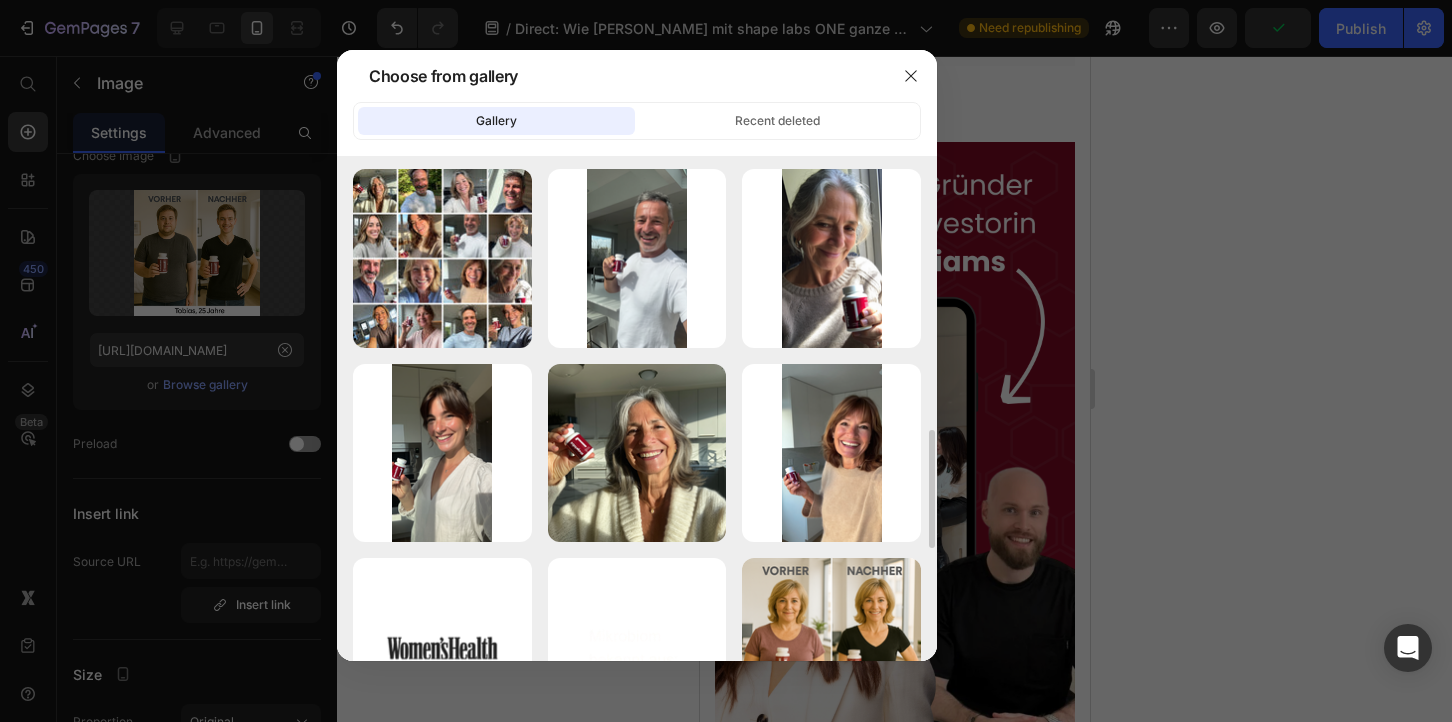 scroll, scrollTop: 1174, scrollLeft: 0, axis: vertical 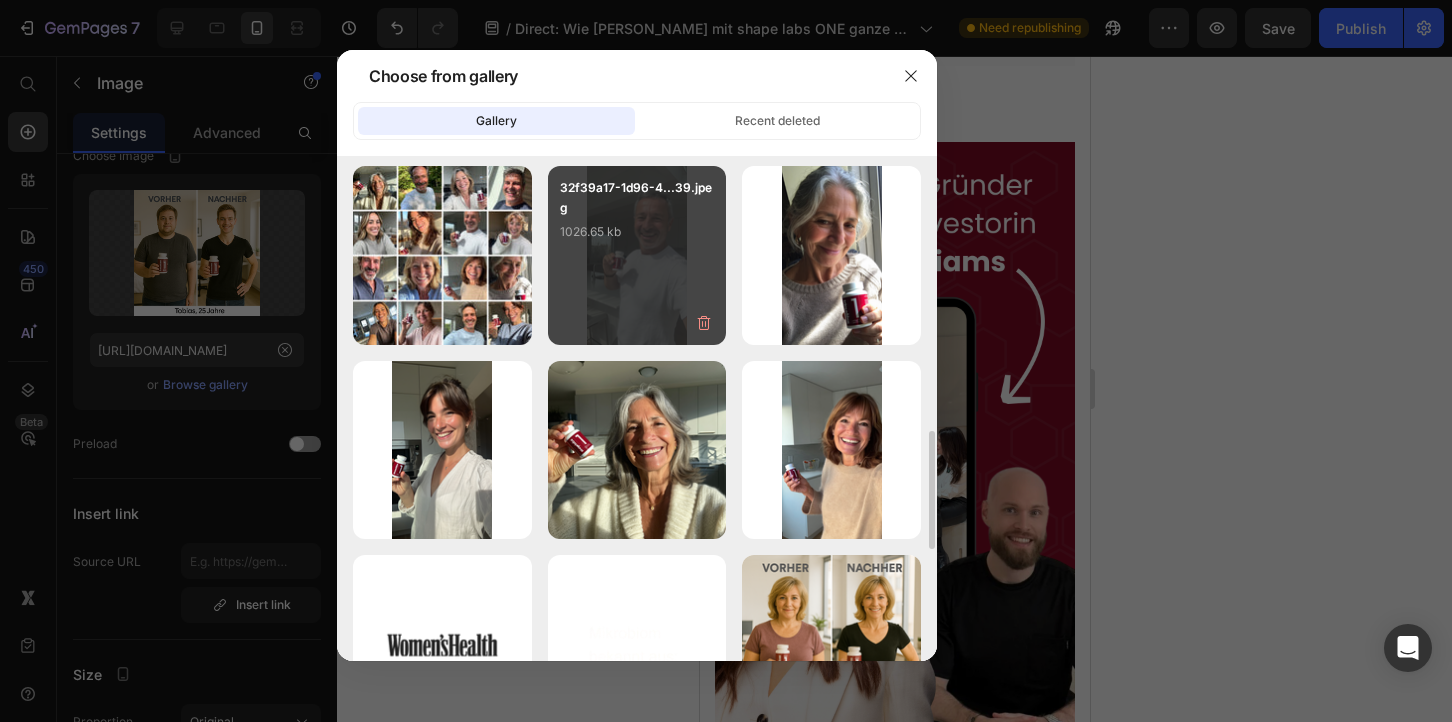 click on "32f39a17-1d96-4...39.jpeg 1026.65 kb" at bounding box center [637, 255] 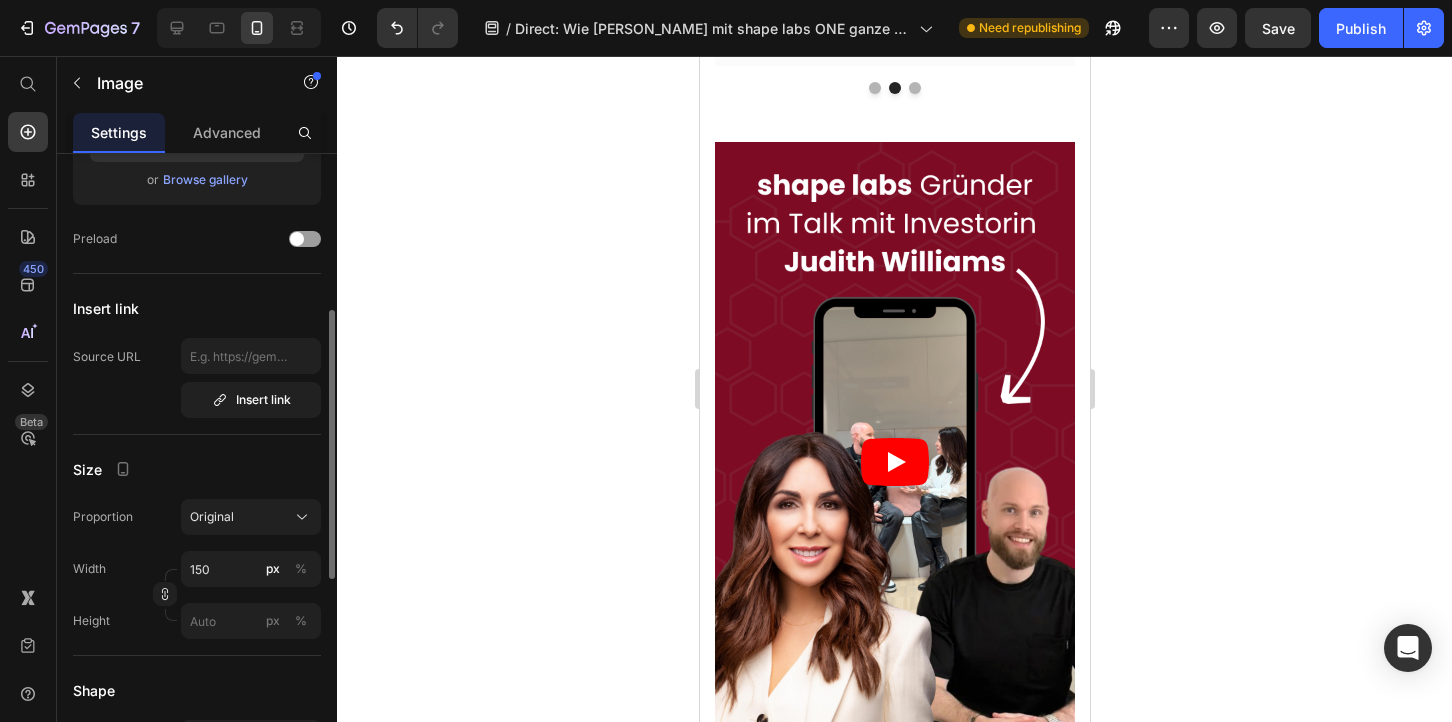 scroll, scrollTop: 303, scrollLeft: 0, axis: vertical 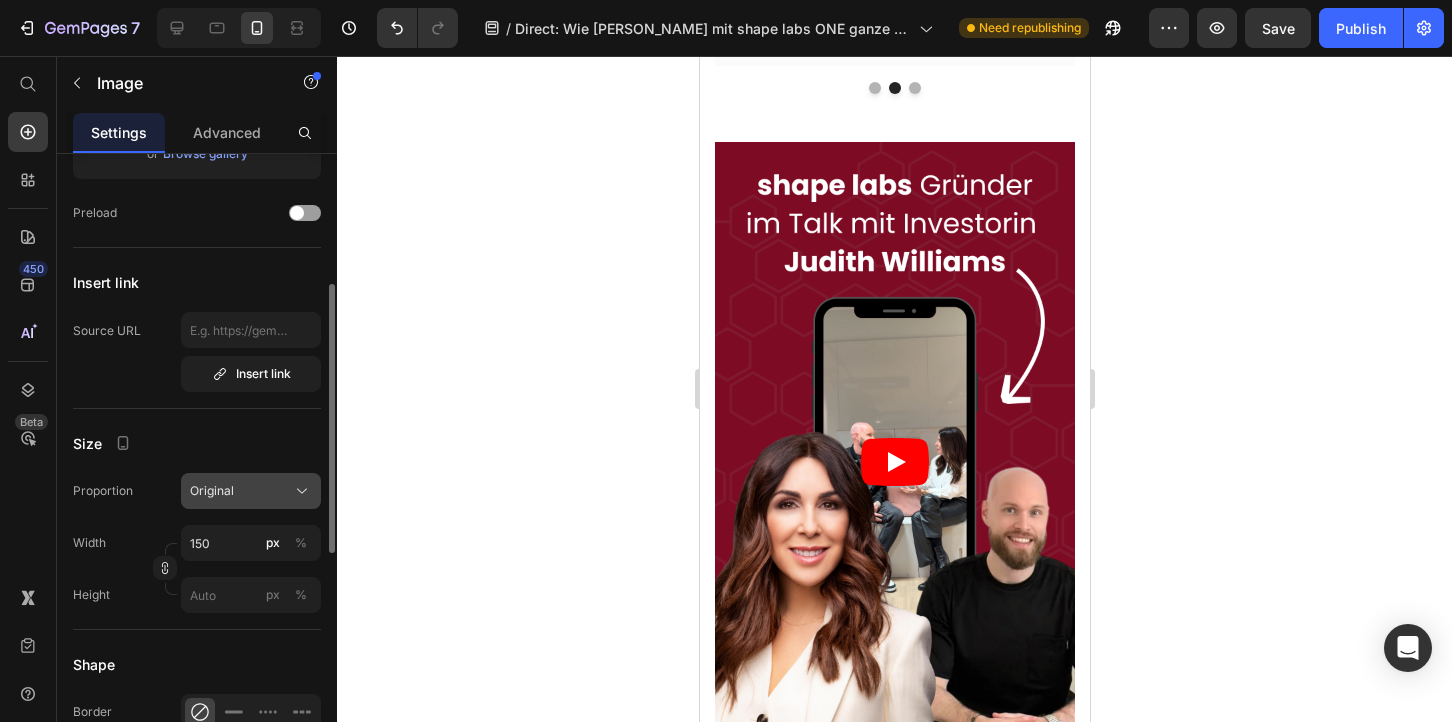 click on "Original" 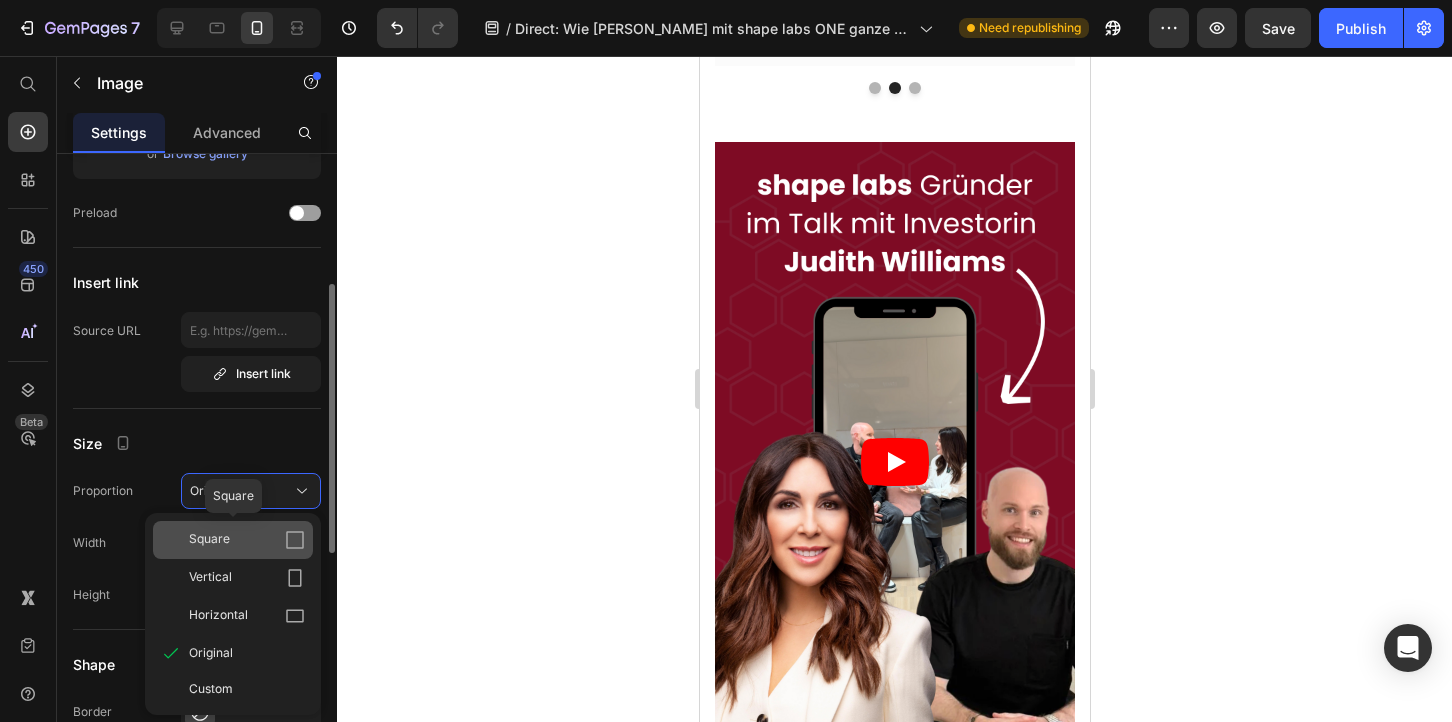 click on "Square" at bounding box center [247, 540] 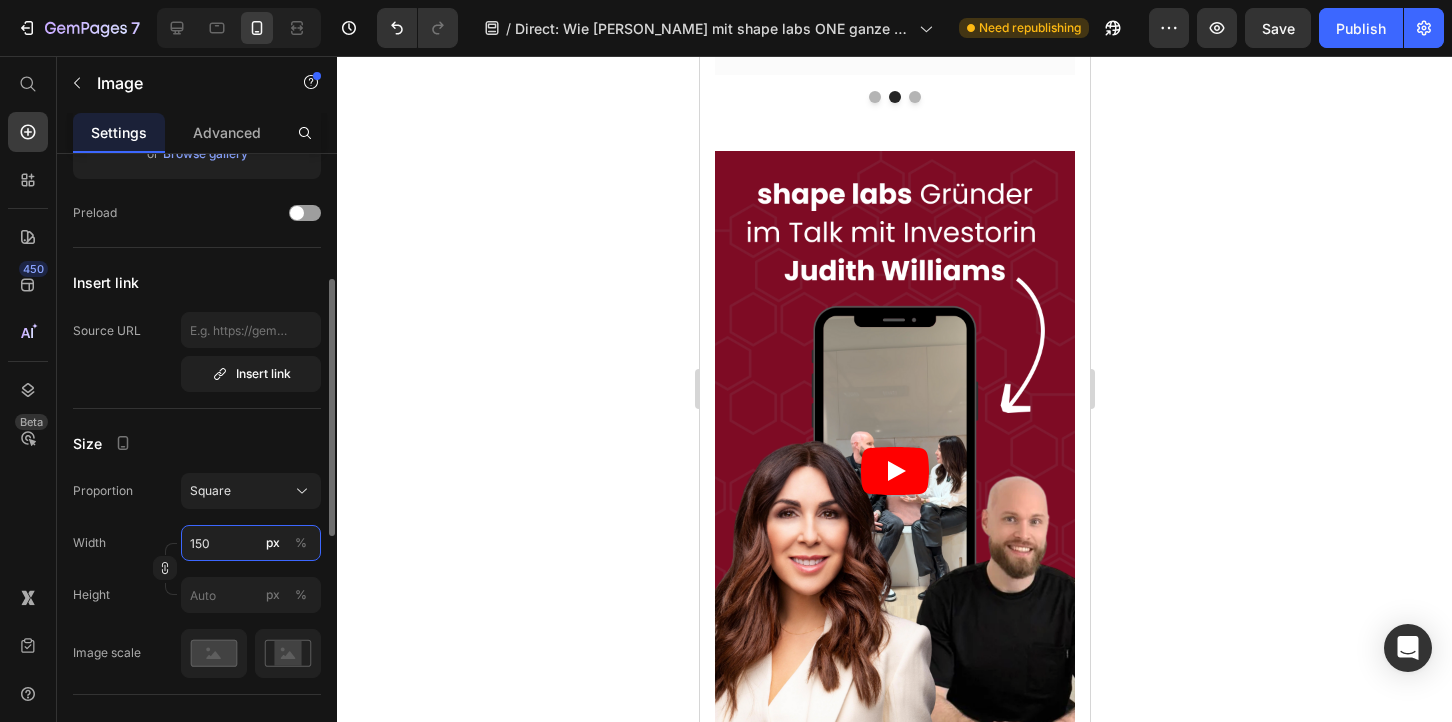 click on "150" at bounding box center (251, 543) 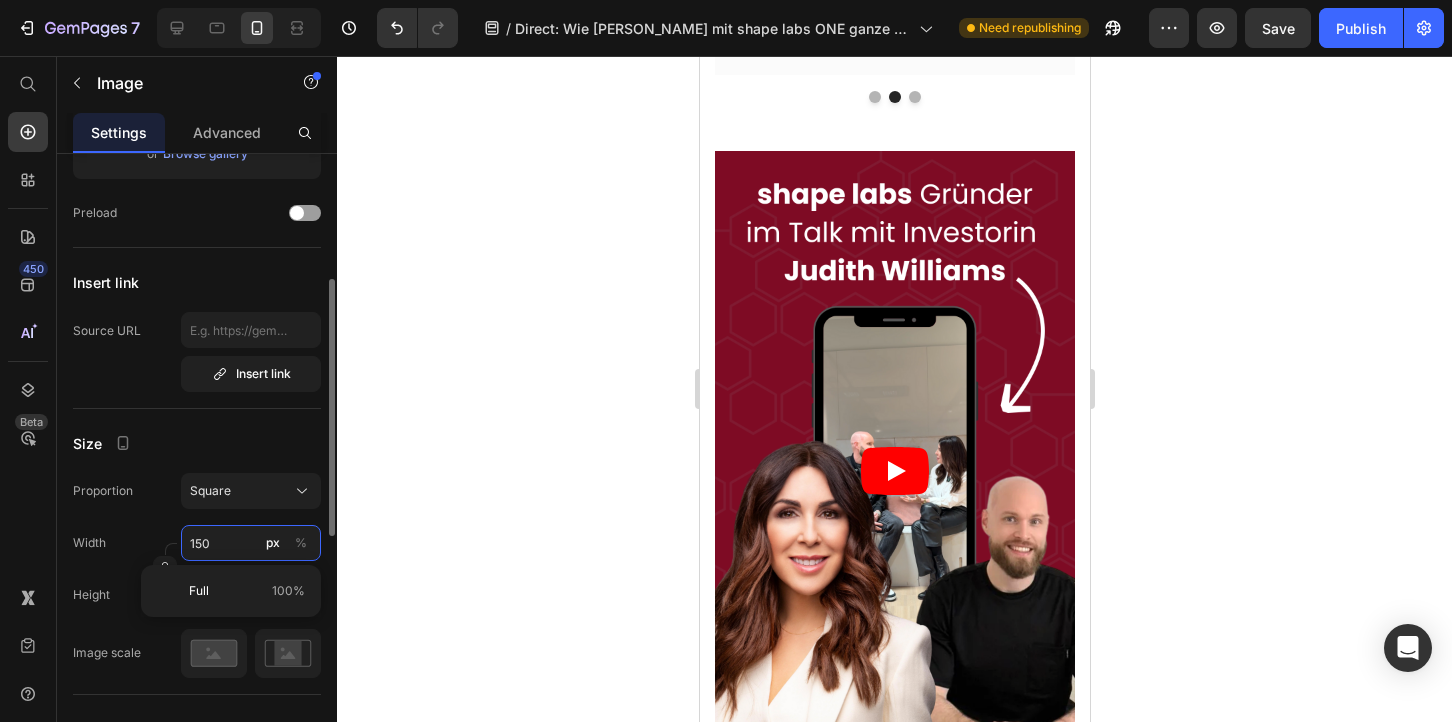type on "15" 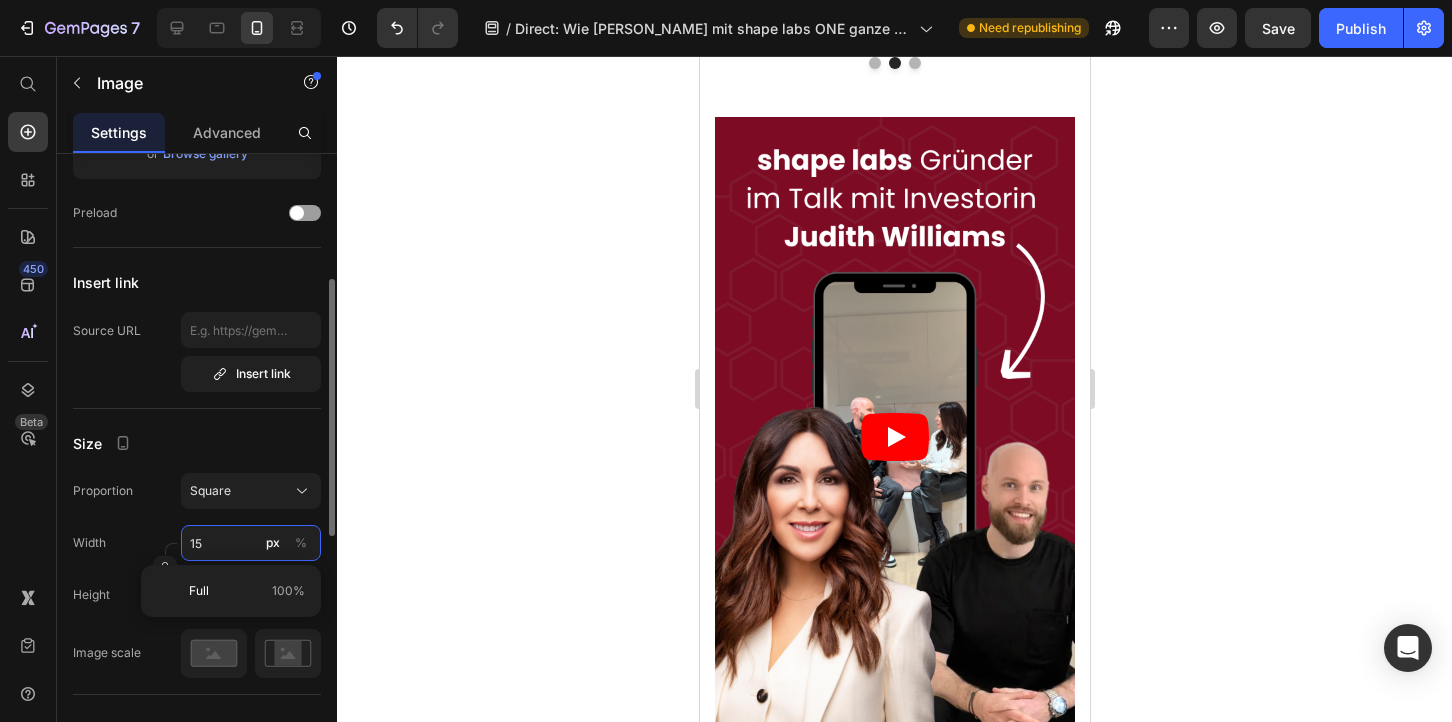 type on "1" 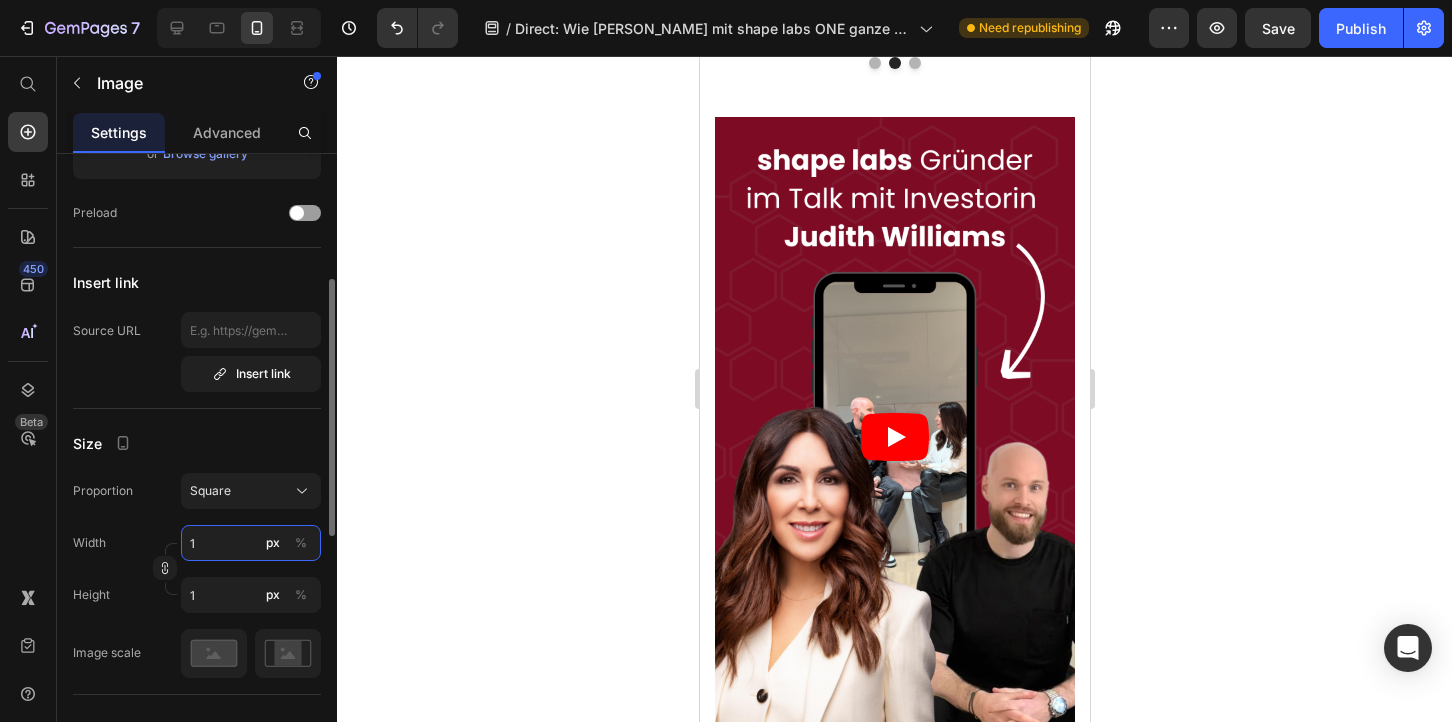 type on "10" 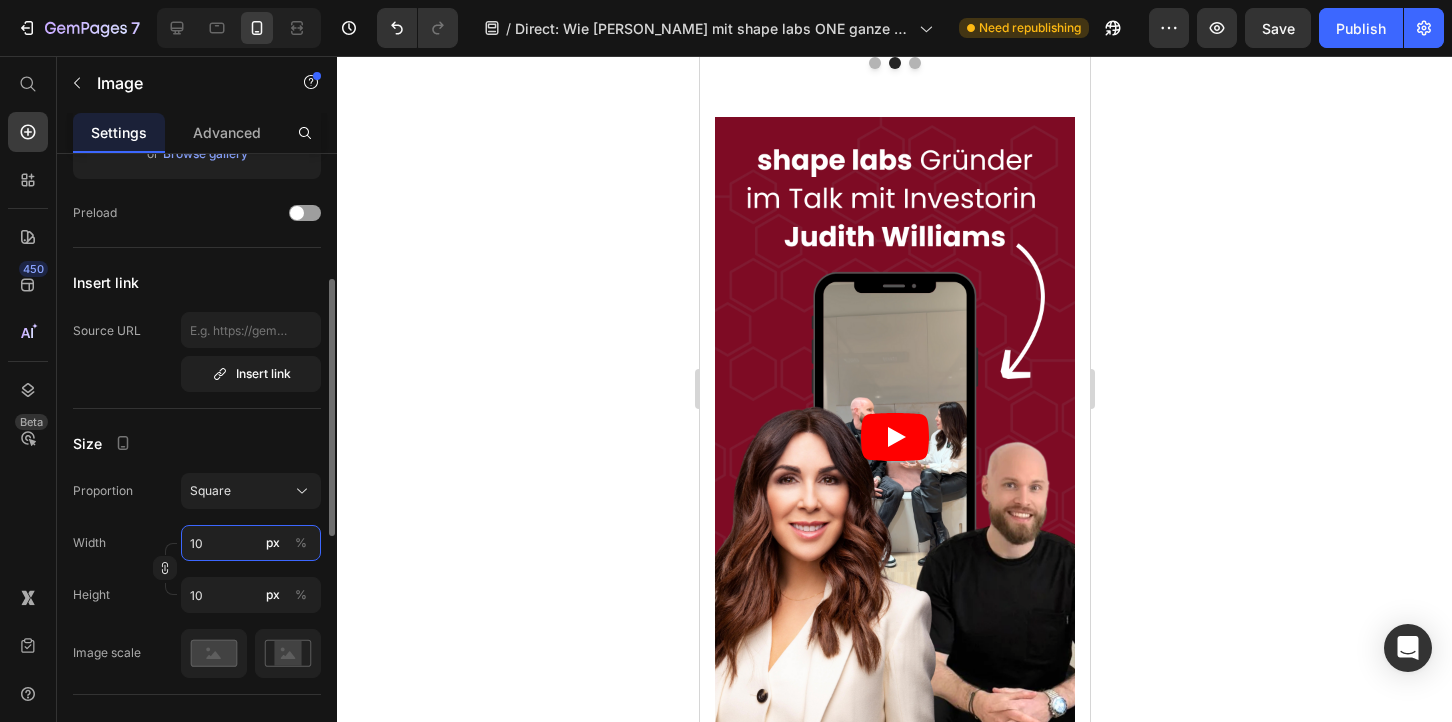 type on "100" 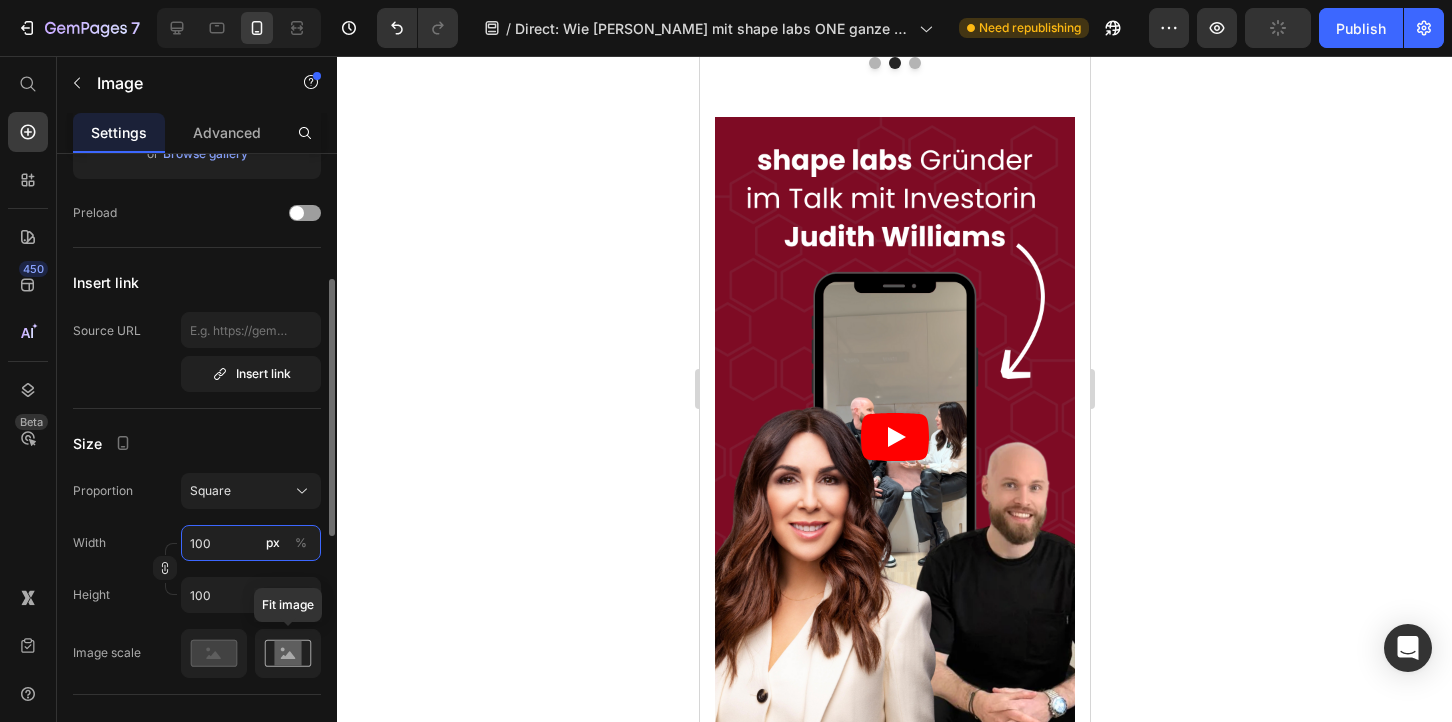 type on "100" 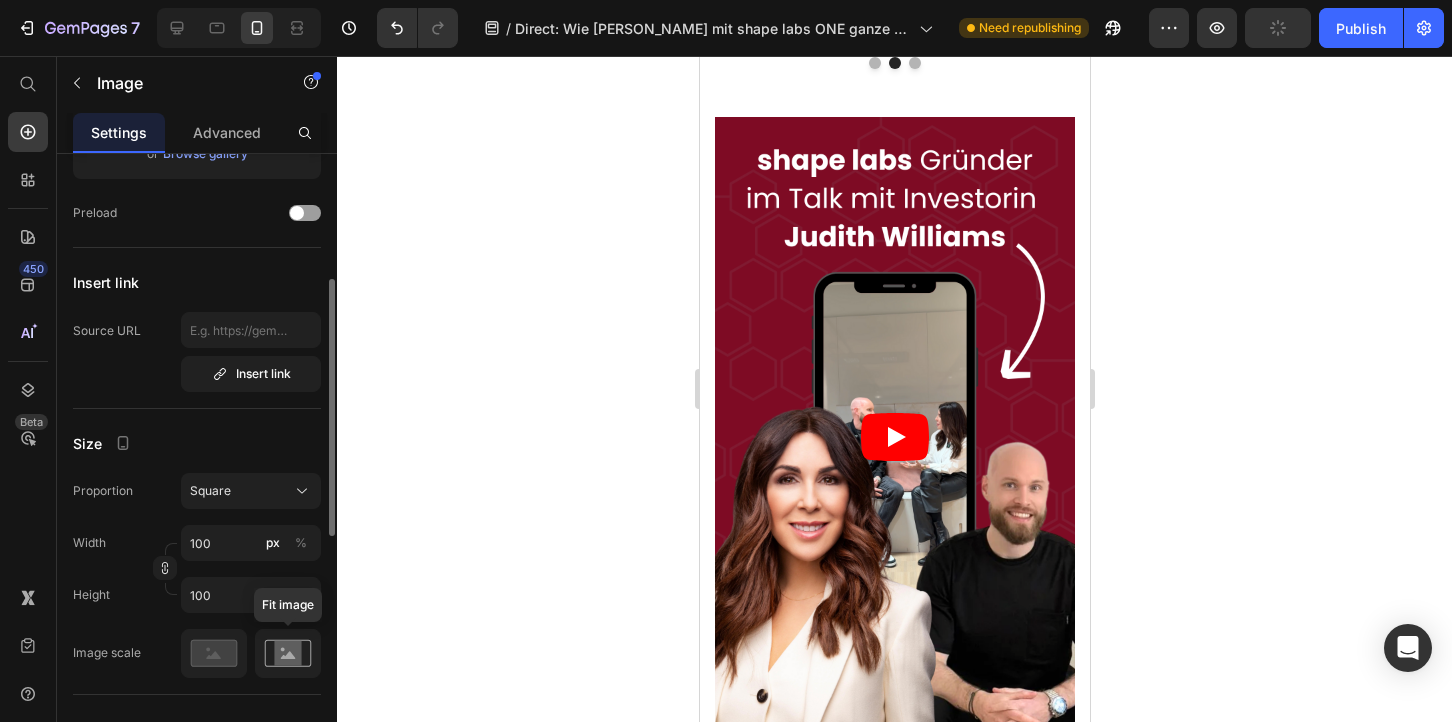 click 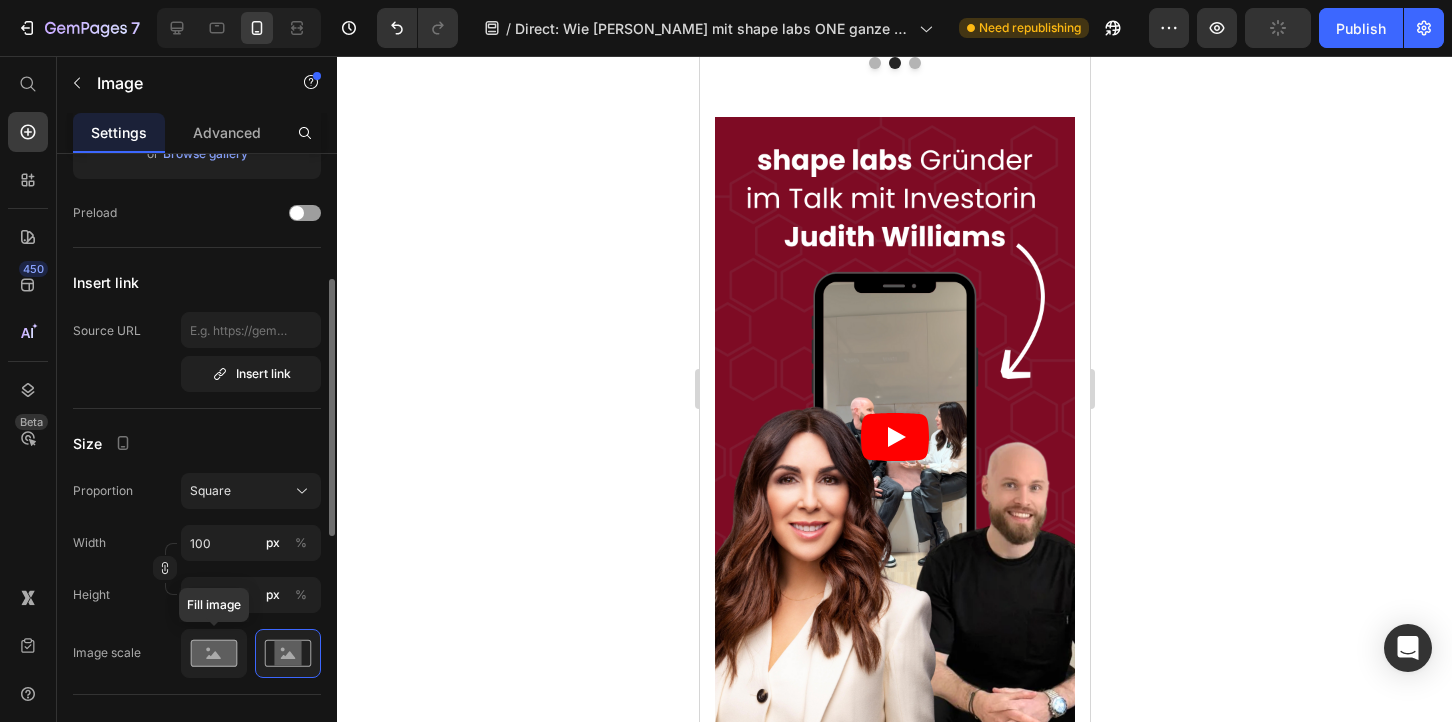 click 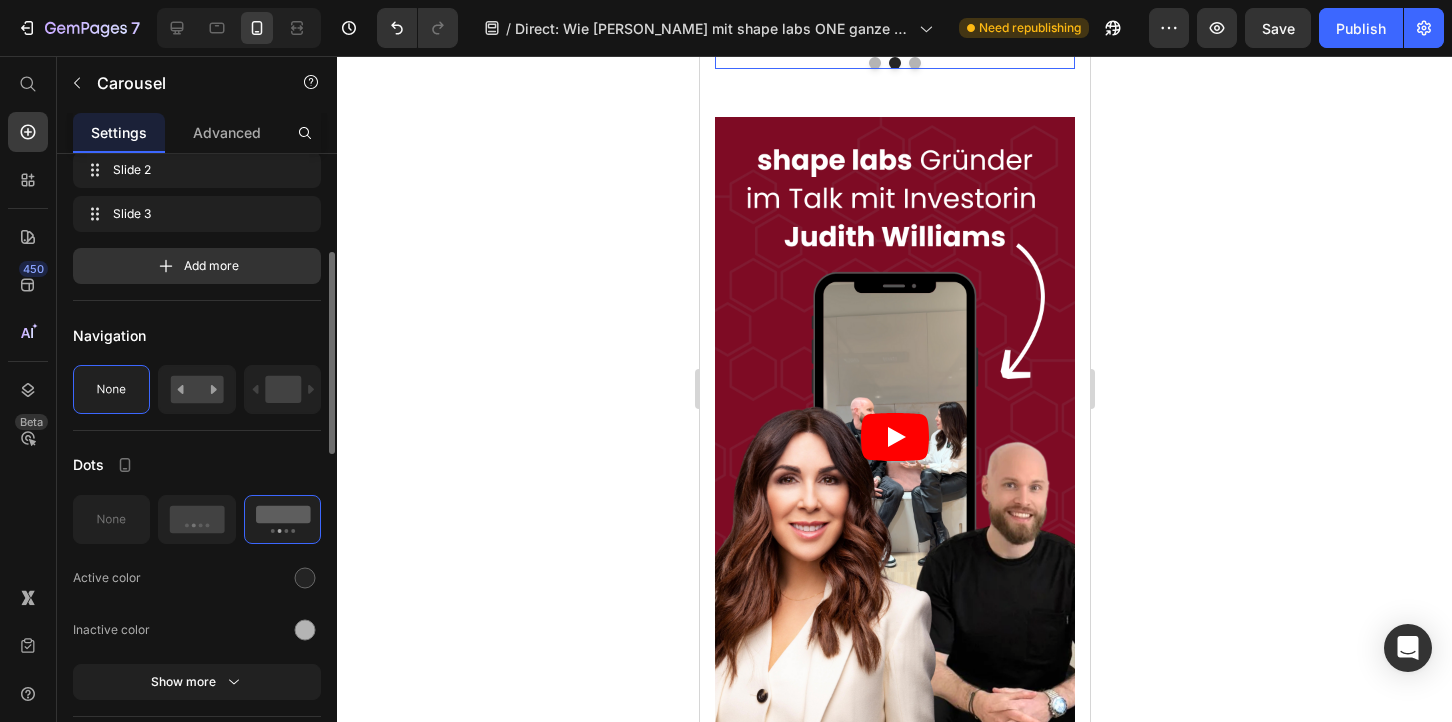 click at bounding box center (914, 63) 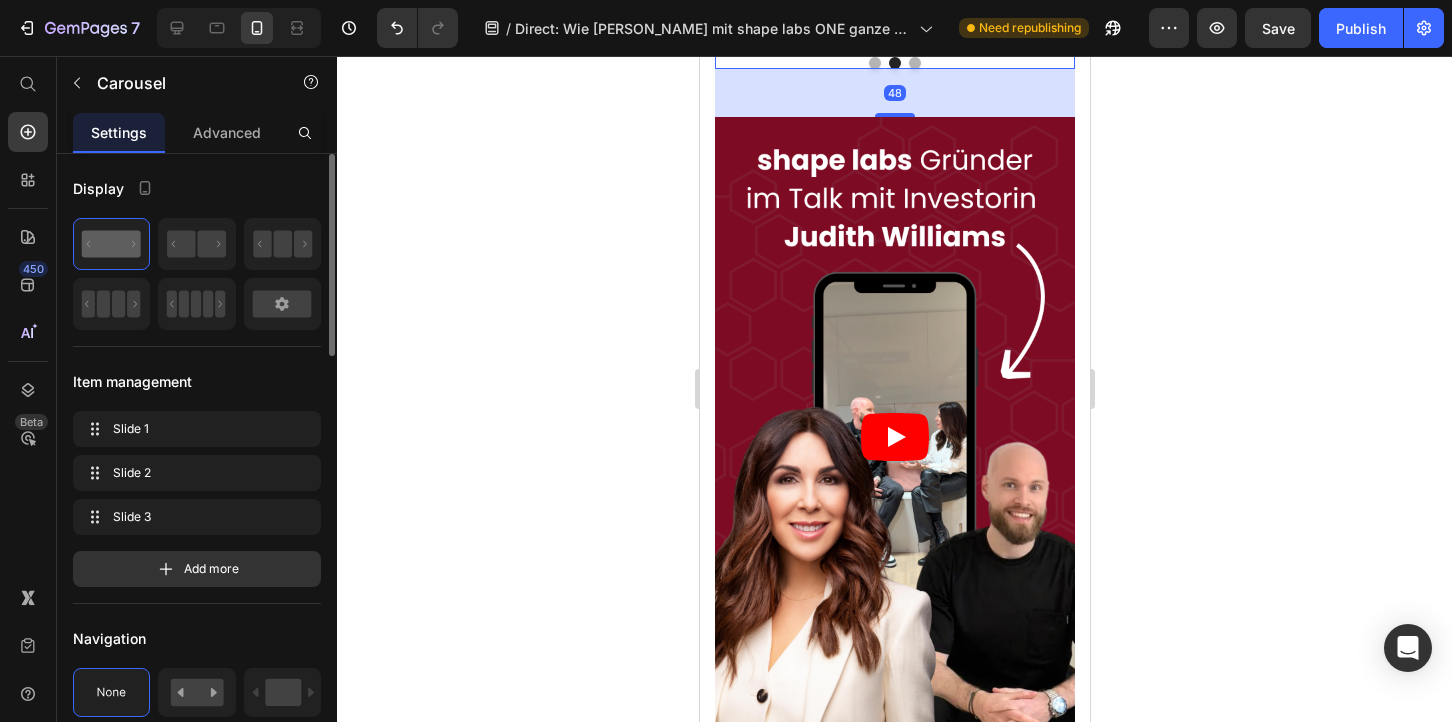 click at bounding box center [914, 63] 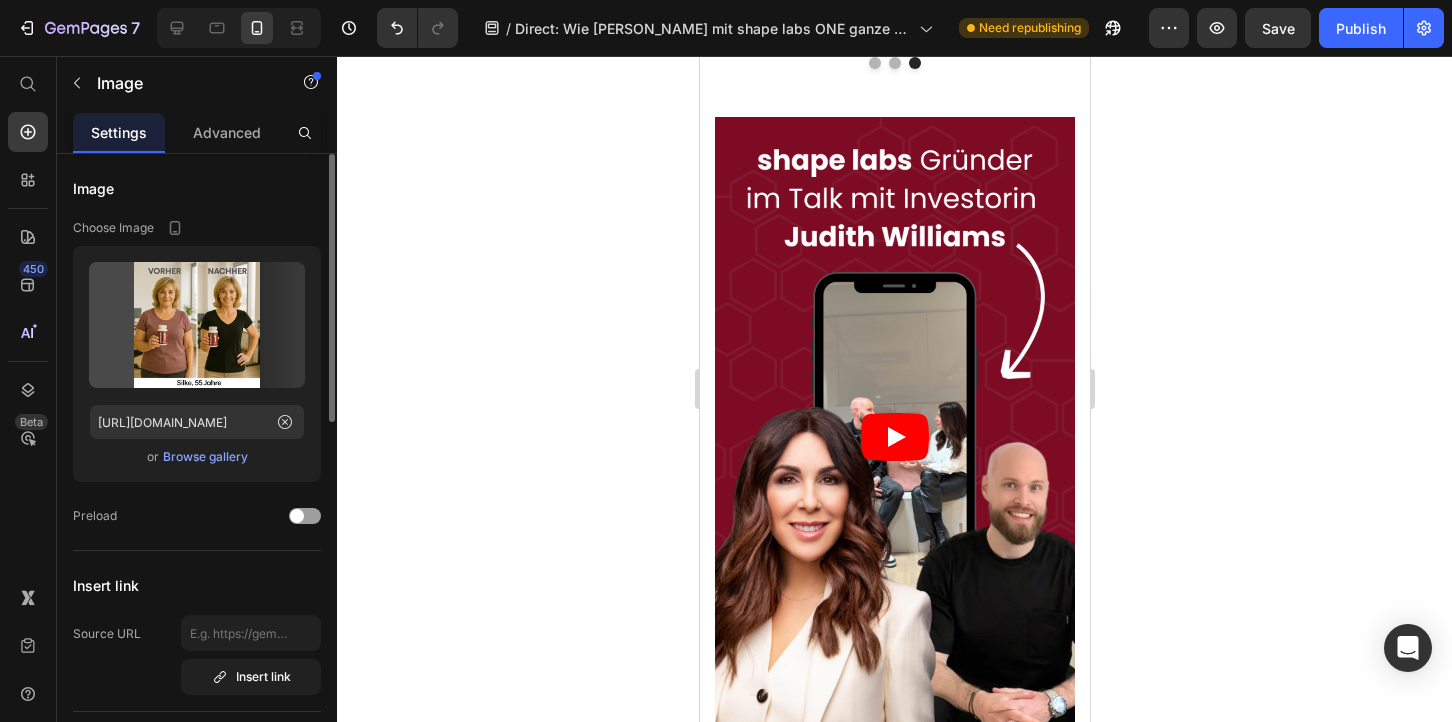 drag, startPoint x: 825, startPoint y: 267, endPoint x: 1391, endPoint y: 380, distance: 577.1698 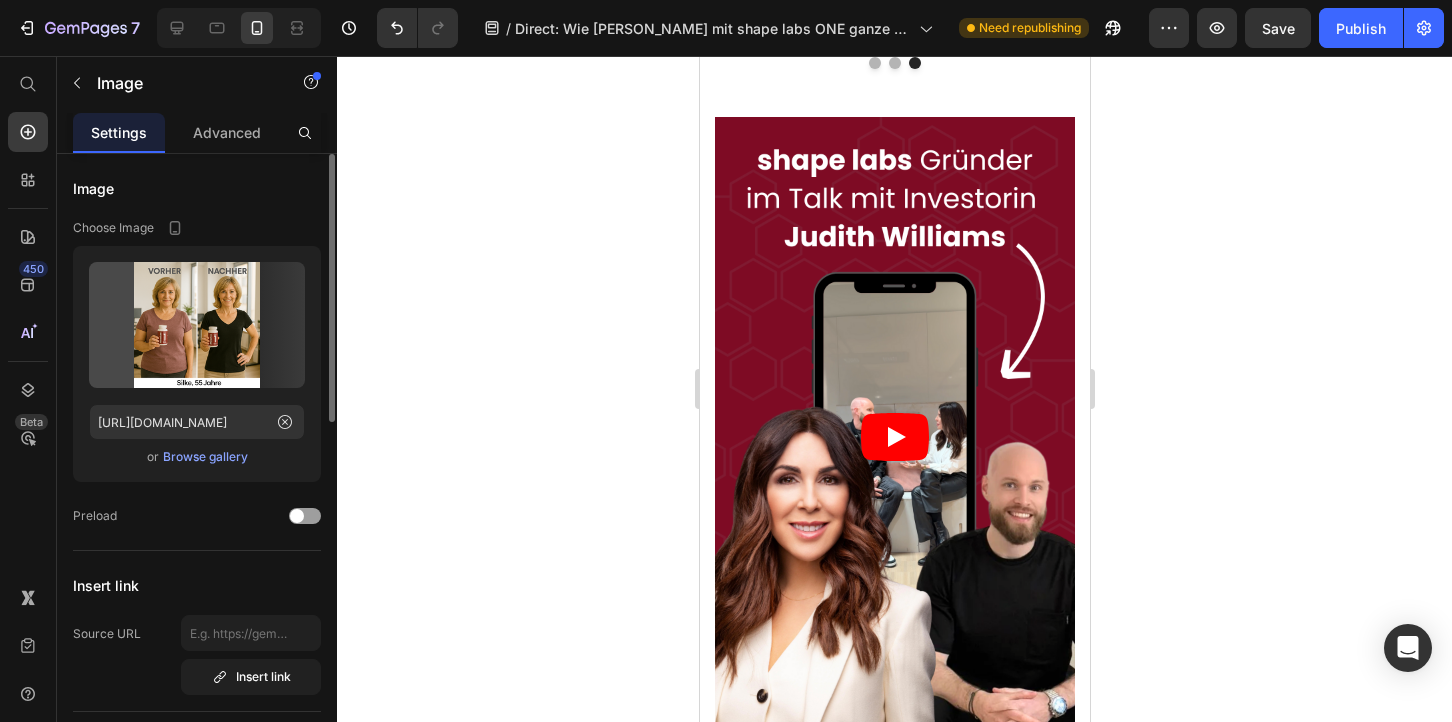 click at bounding box center (816, -369) 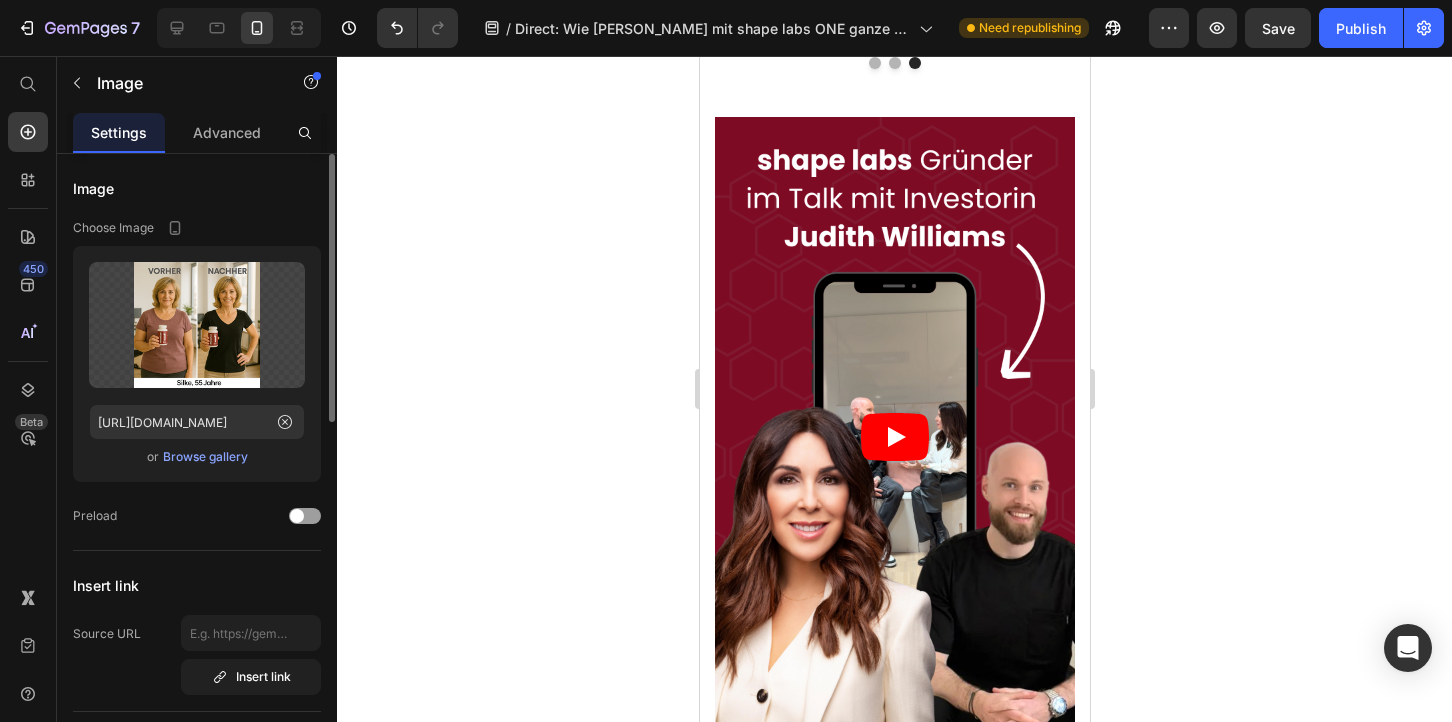 click on "Browse gallery" at bounding box center (205, 457) 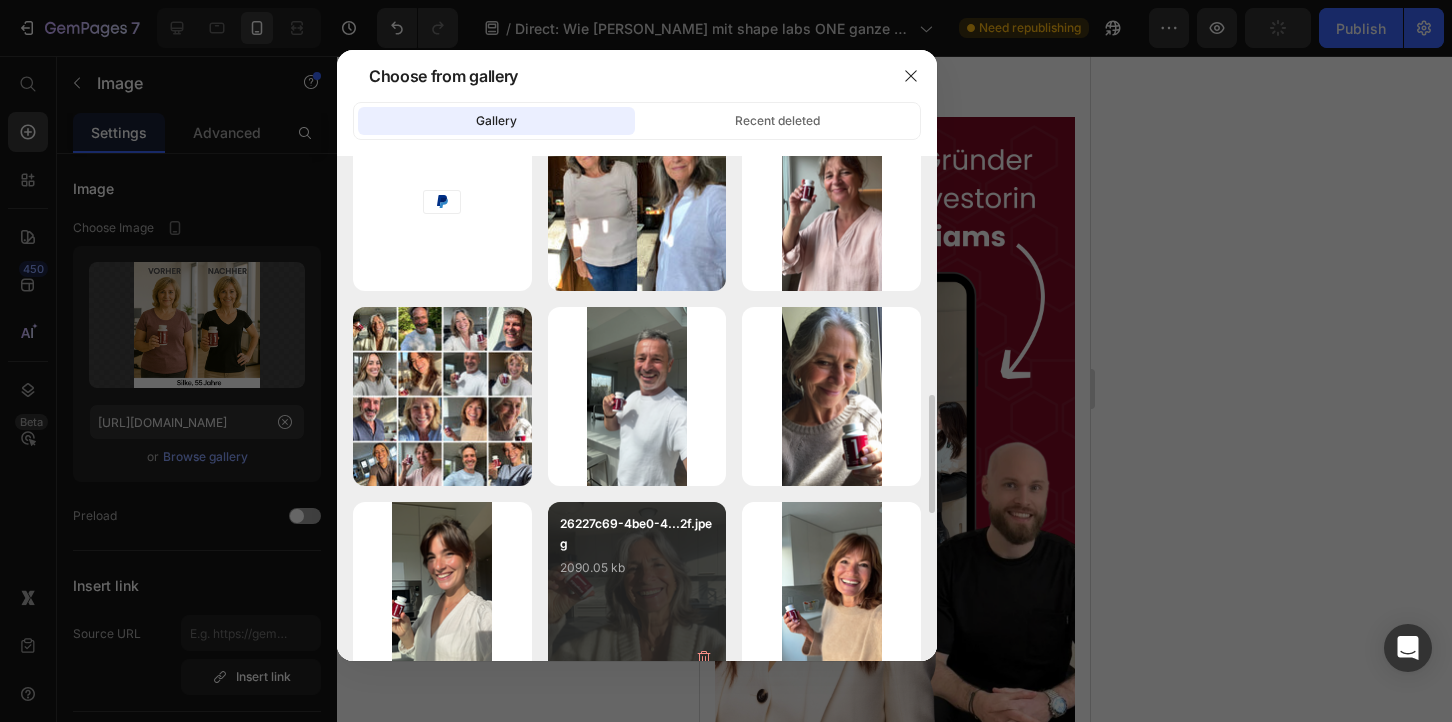 scroll, scrollTop: 1027, scrollLeft: 0, axis: vertical 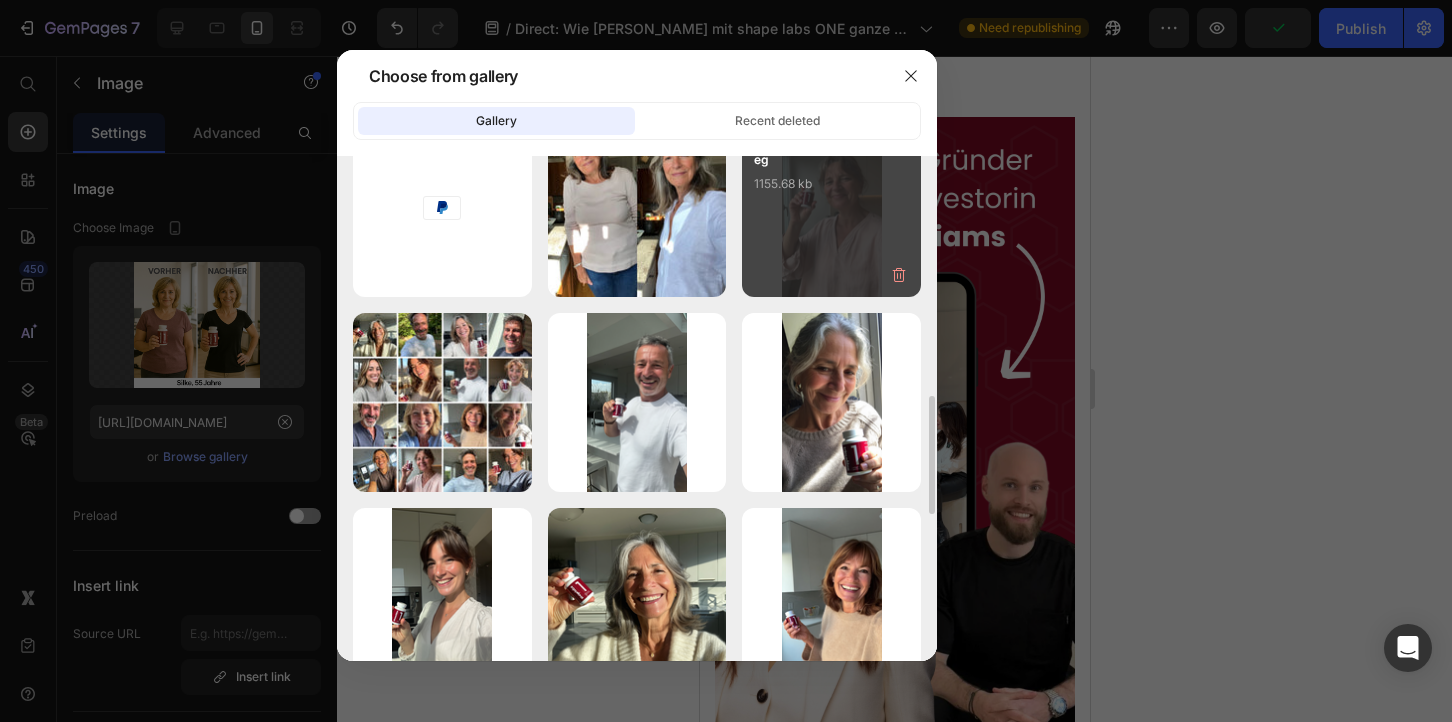 click on "2abc60f4-e0c4-4...66.jpeg 1155.68 kb" at bounding box center (831, 207) 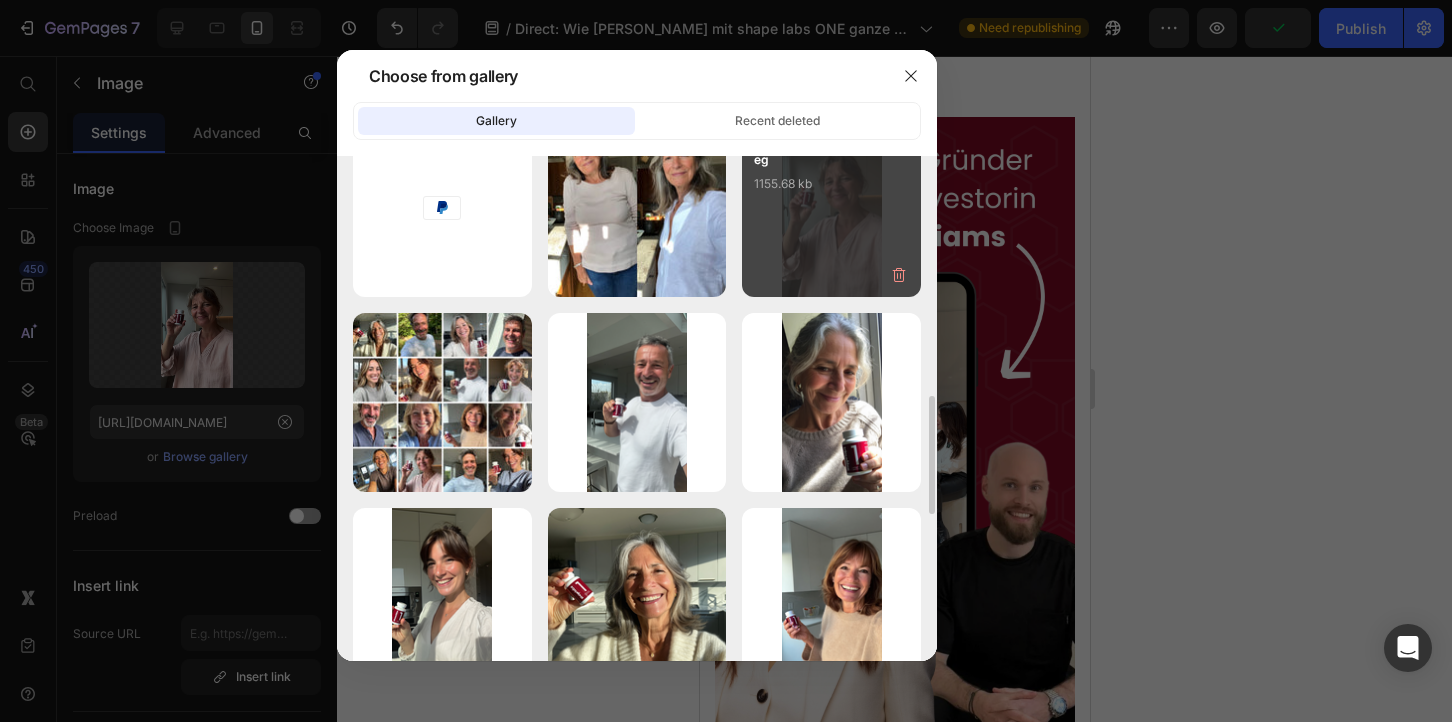 type on "[URL][DOMAIN_NAME]" 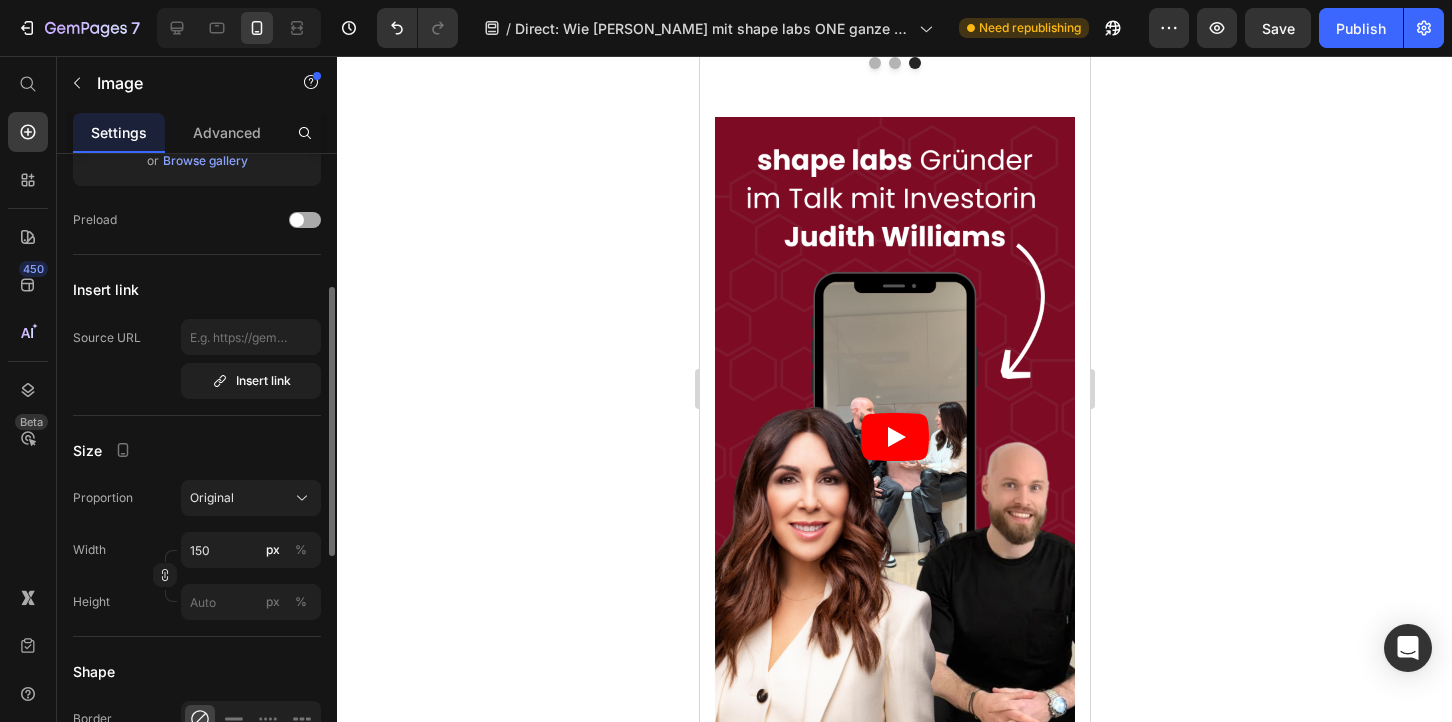 scroll, scrollTop: 313, scrollLeft: 0, axis: vertical 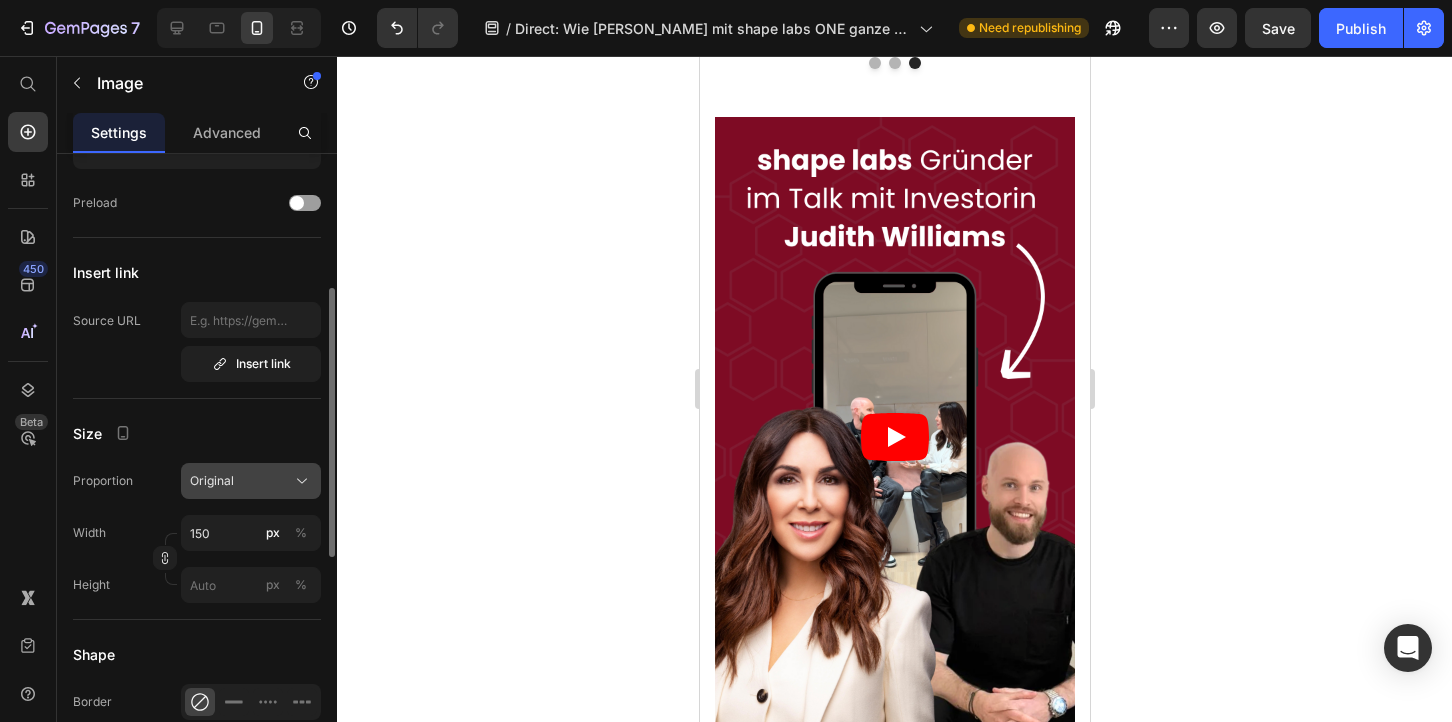 click on "Original" 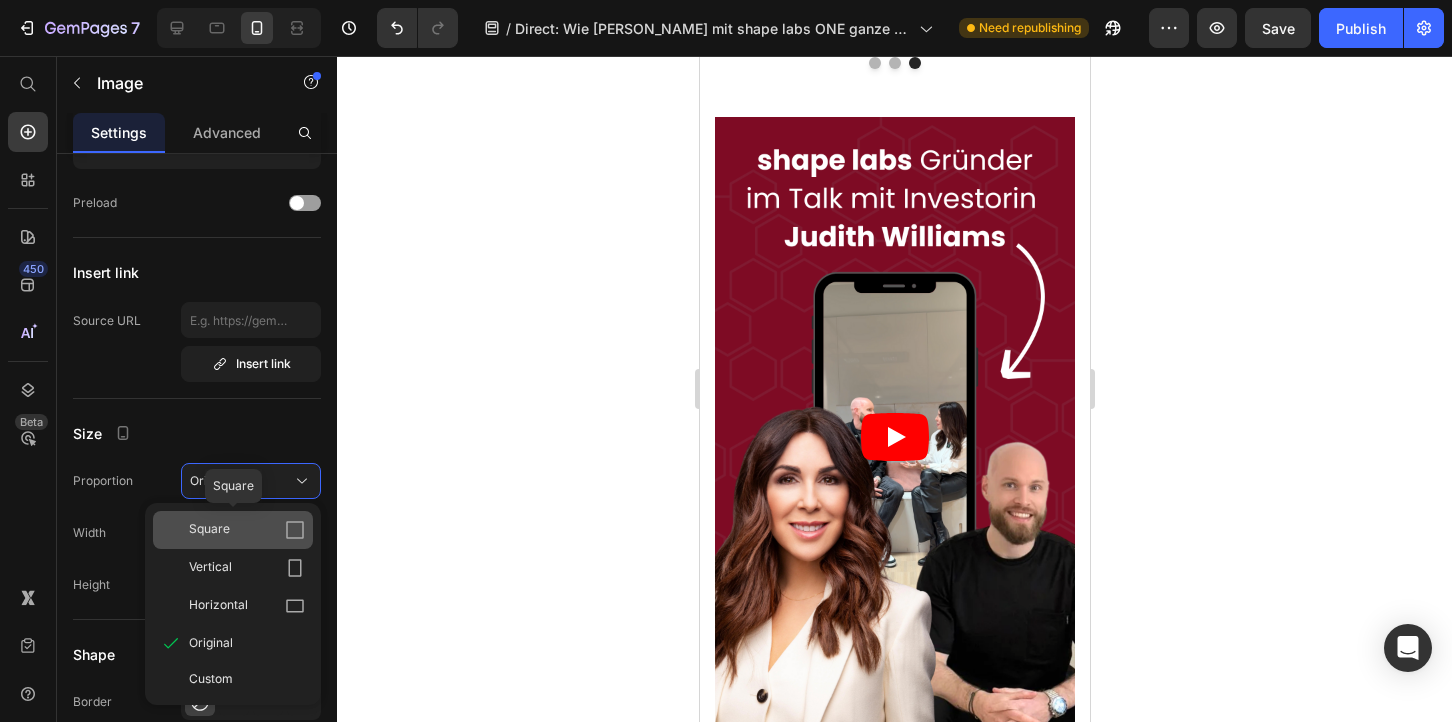 click on "Square" at bounding box center (247, 530) 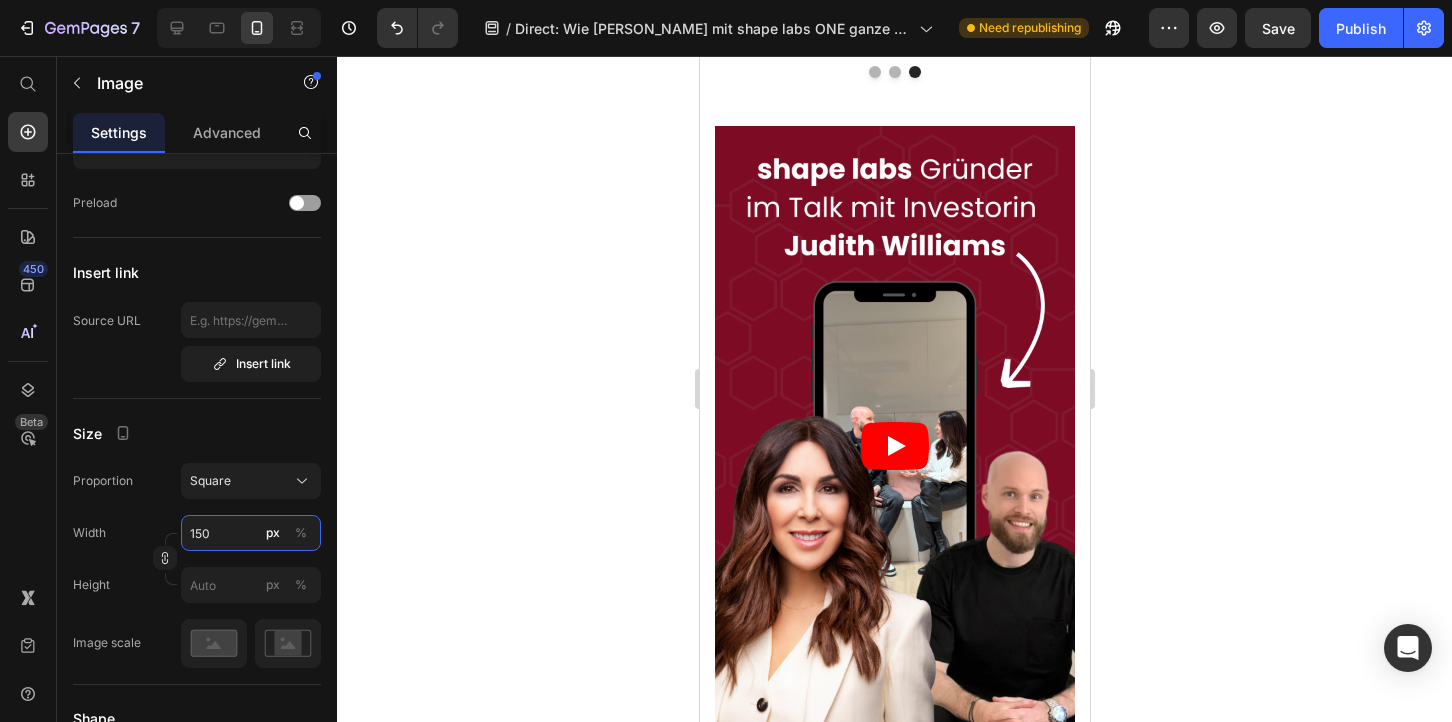 click on "150" at bounding box center [251, 533] 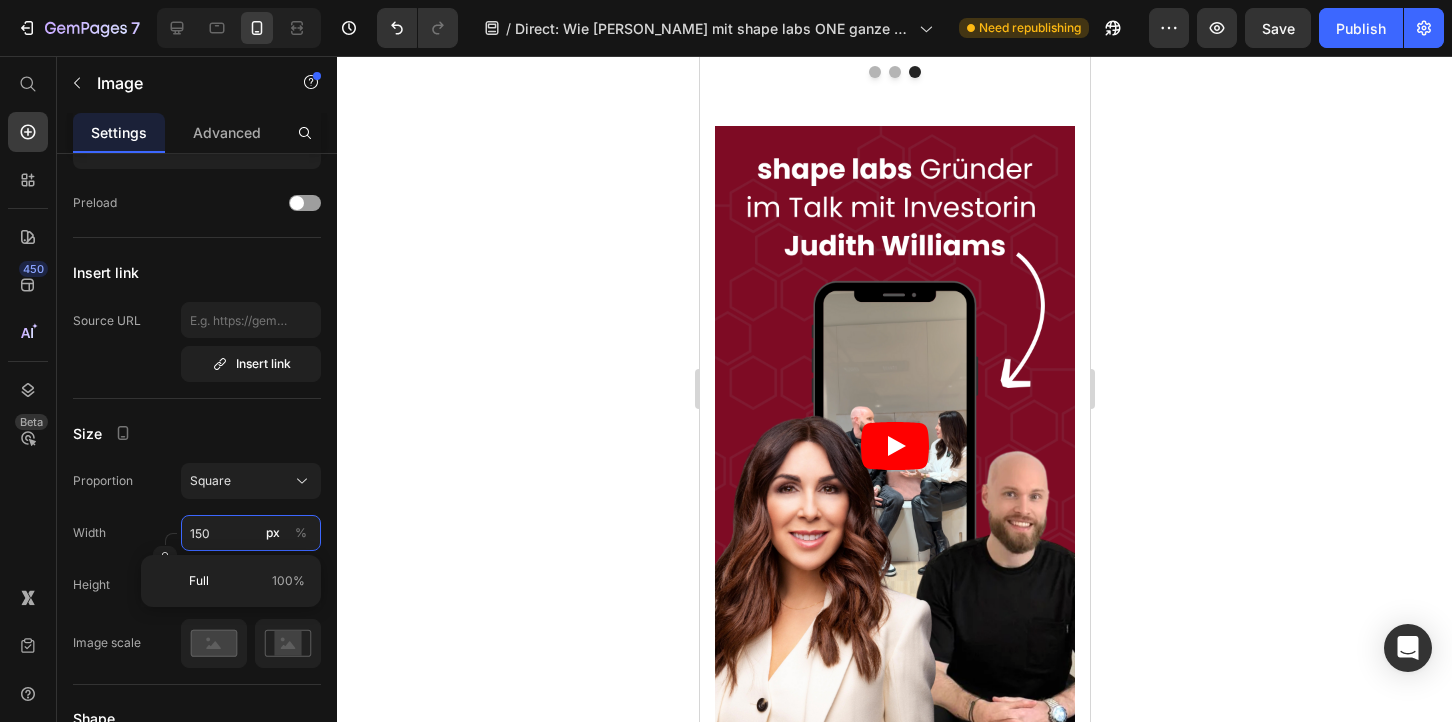type on "15" 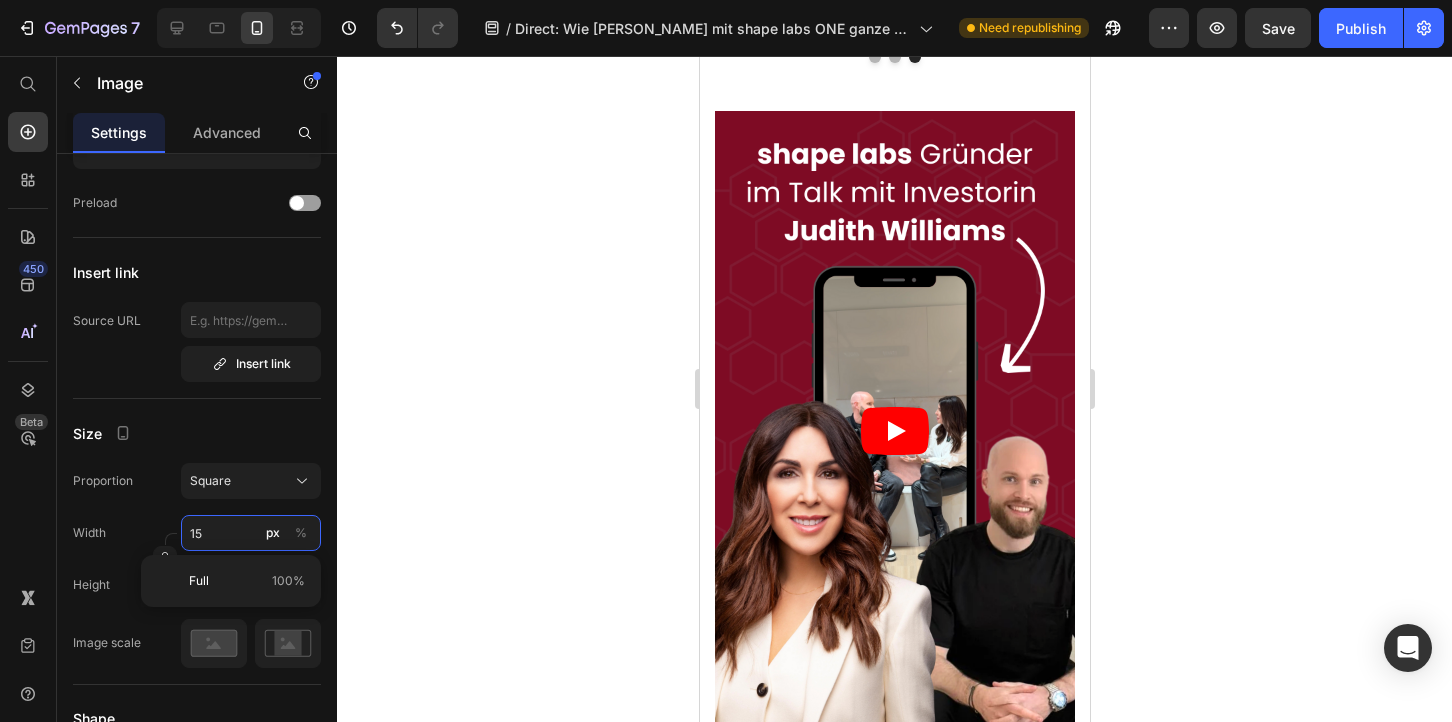 type on "1" 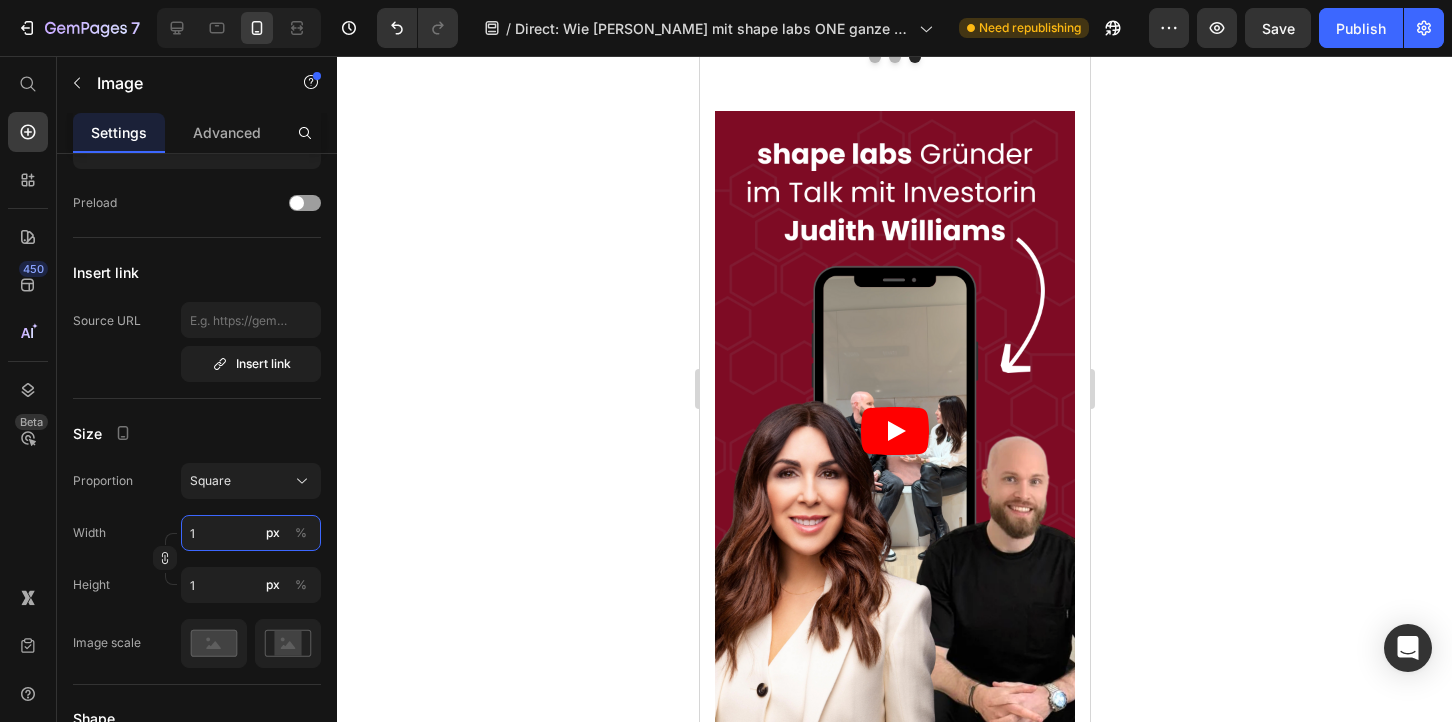 type on "10" 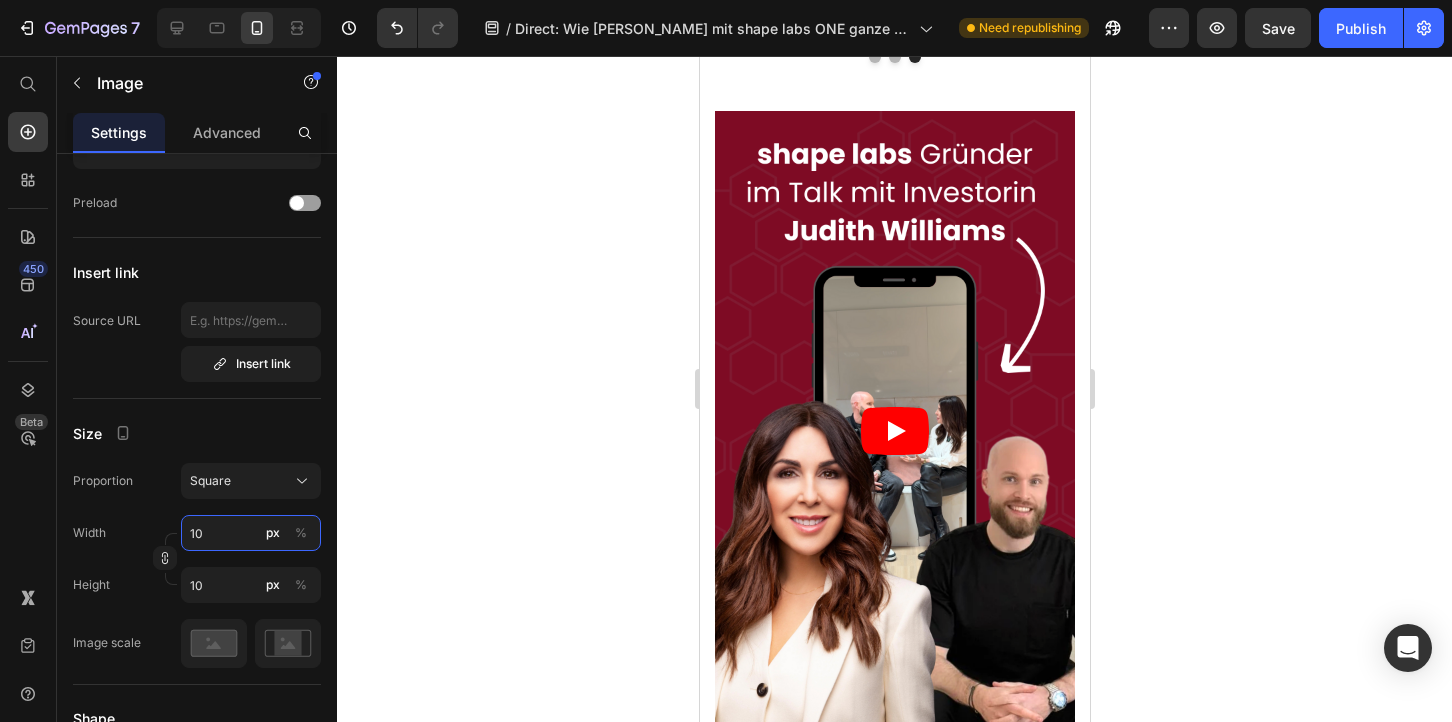 type on "100" 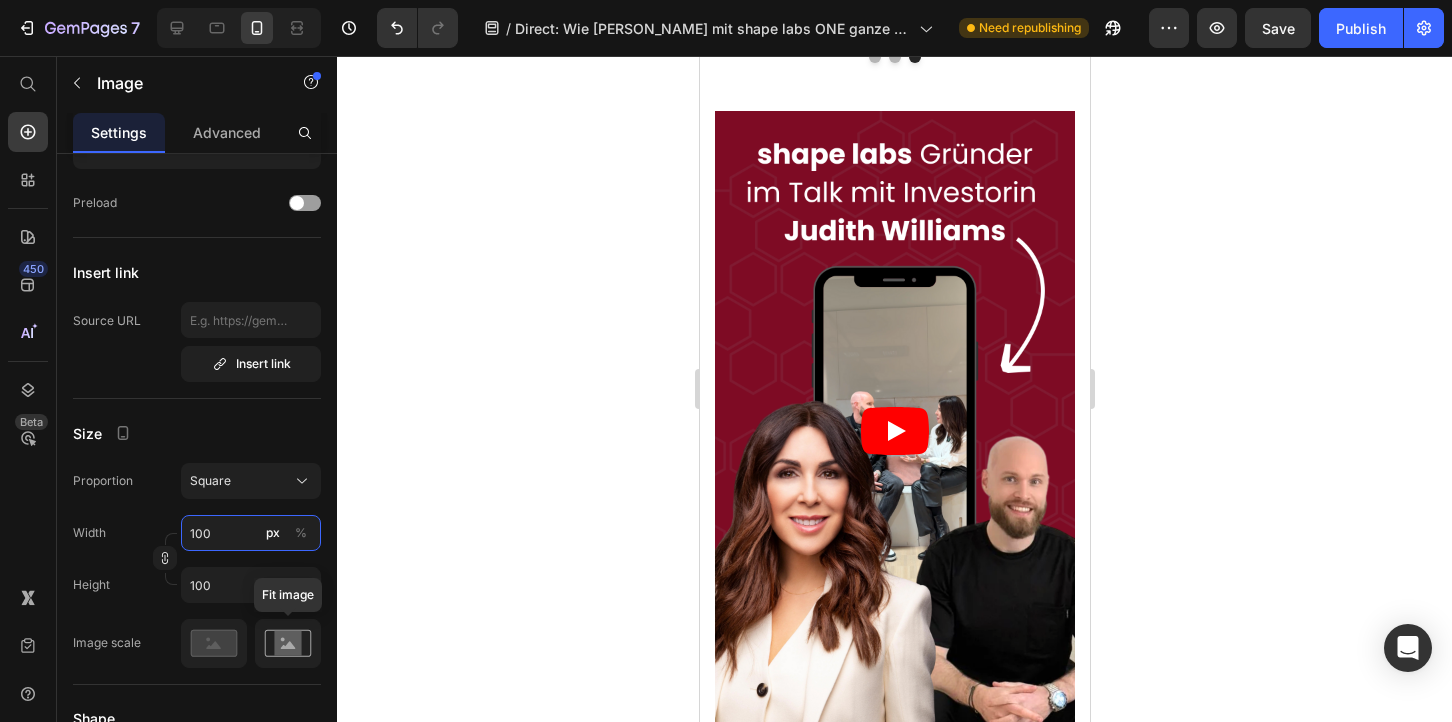type on "100" 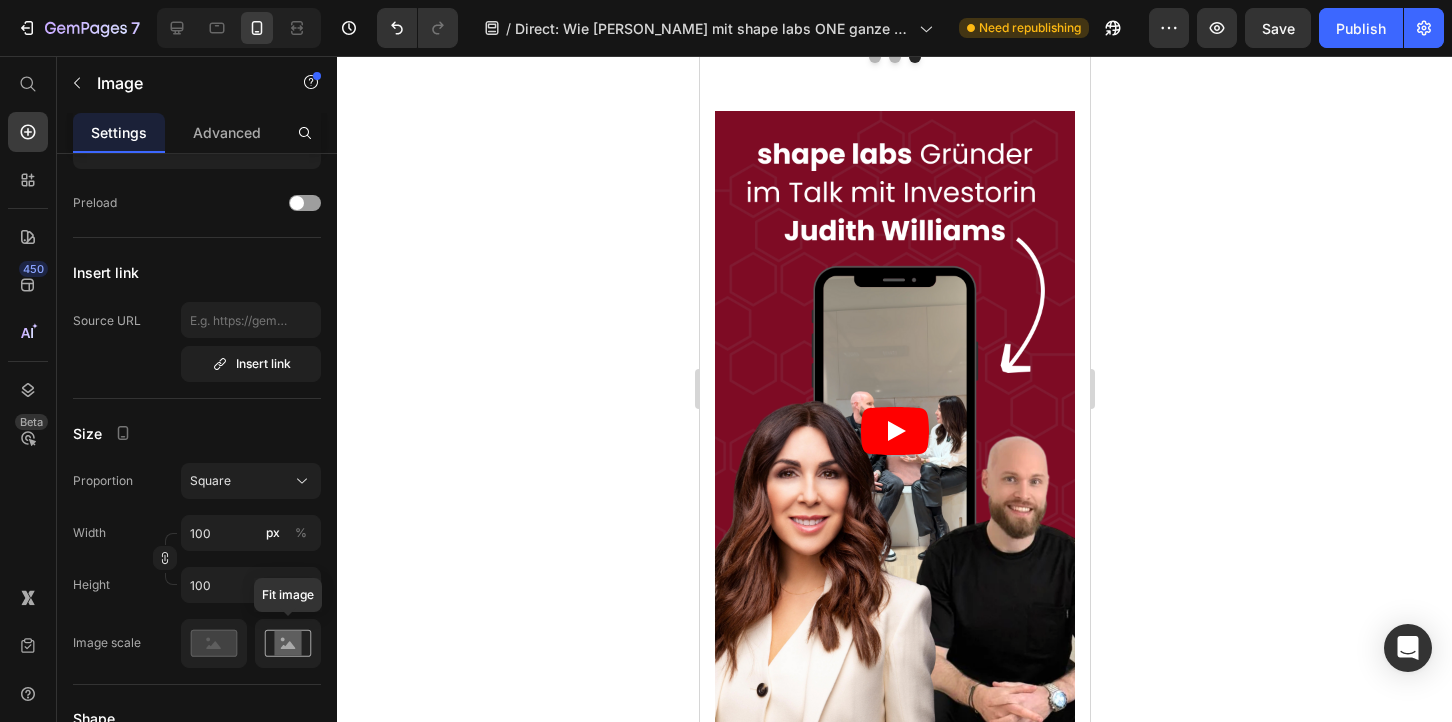 click 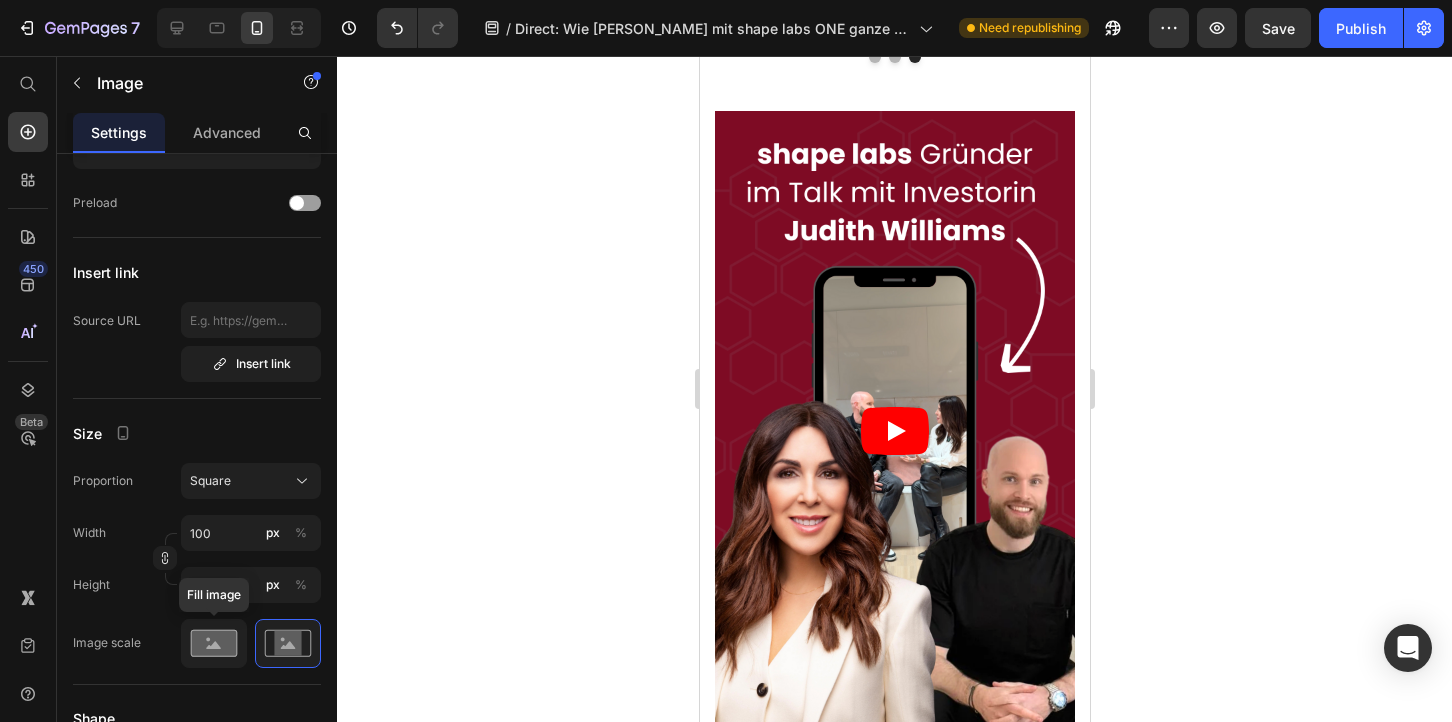 click 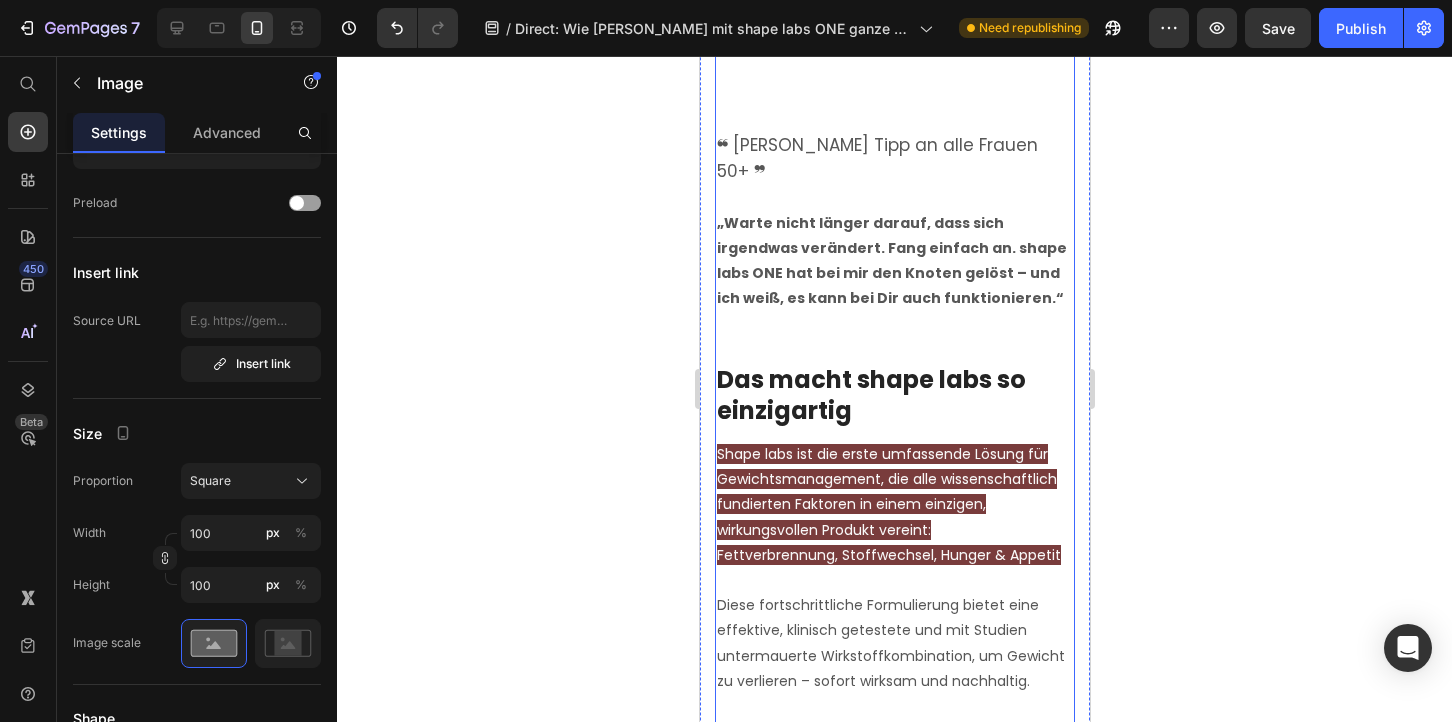 scroll, scrollTop: 7265, scrollLeft: 0, axis: vertical 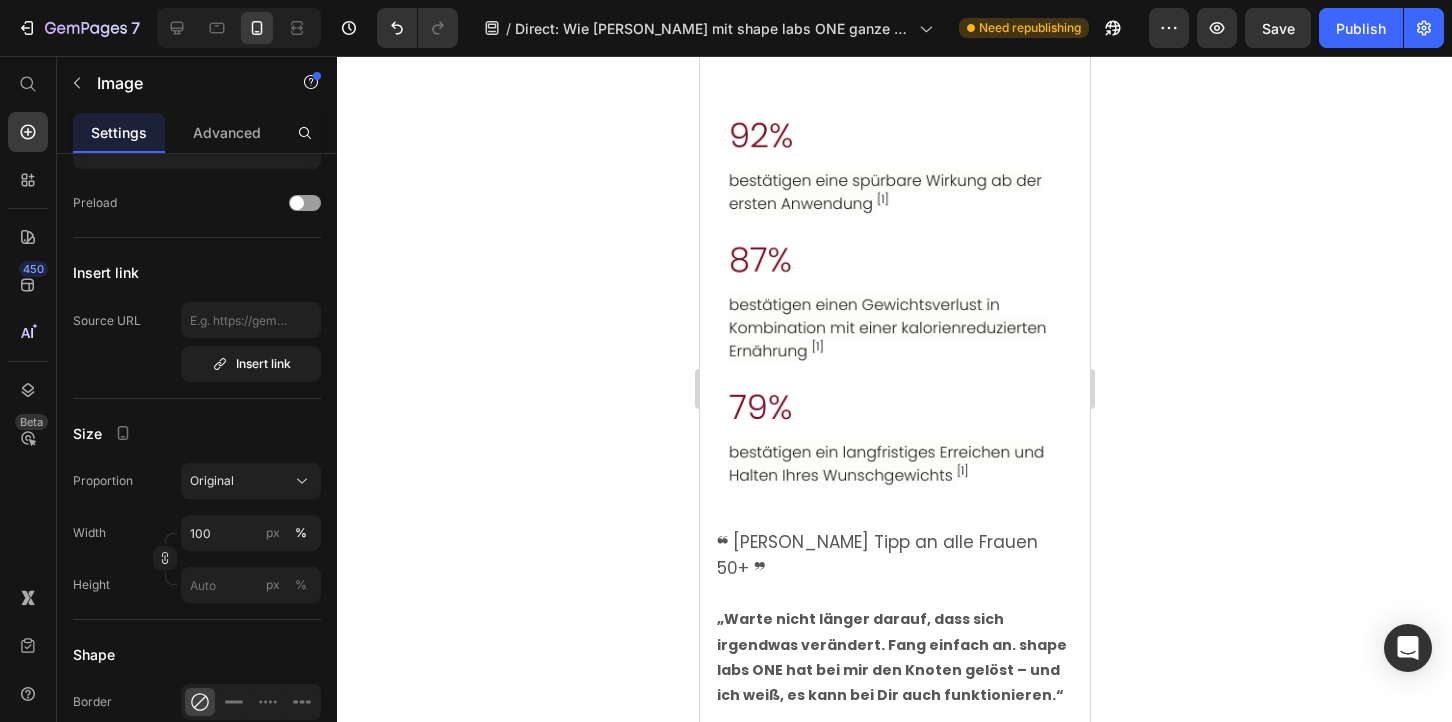 click at bounding box center (894, -257) 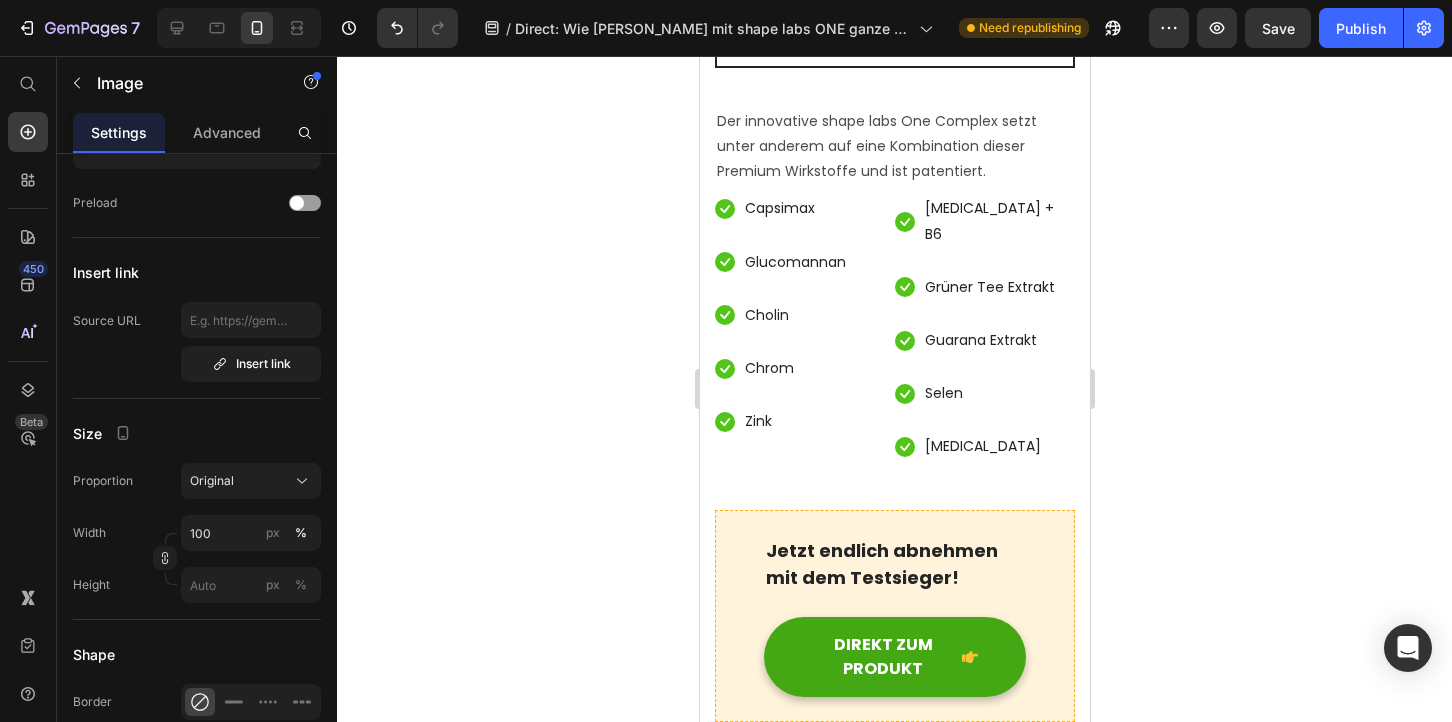 scroll, scrollTop: 9321, scrollLeft: 0, axis: vertical 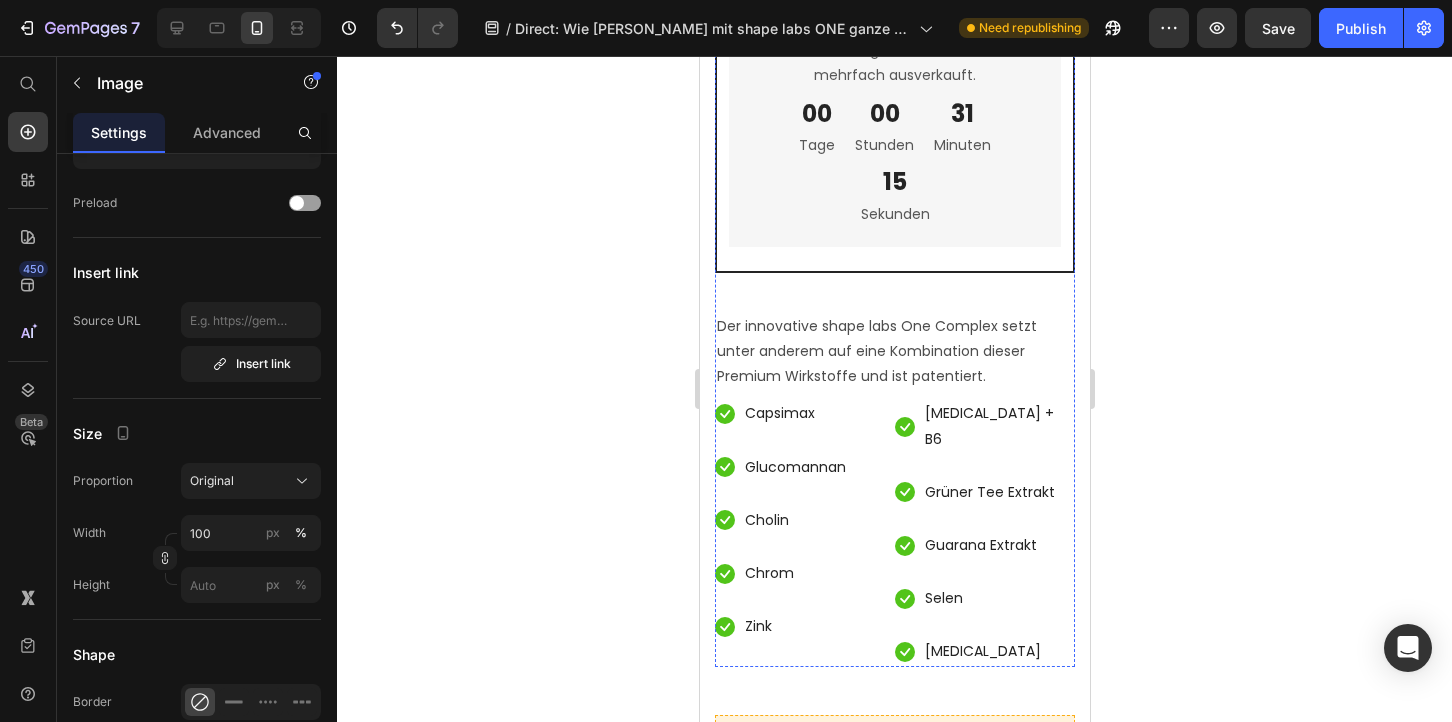 click at bounding box center (894, -629) 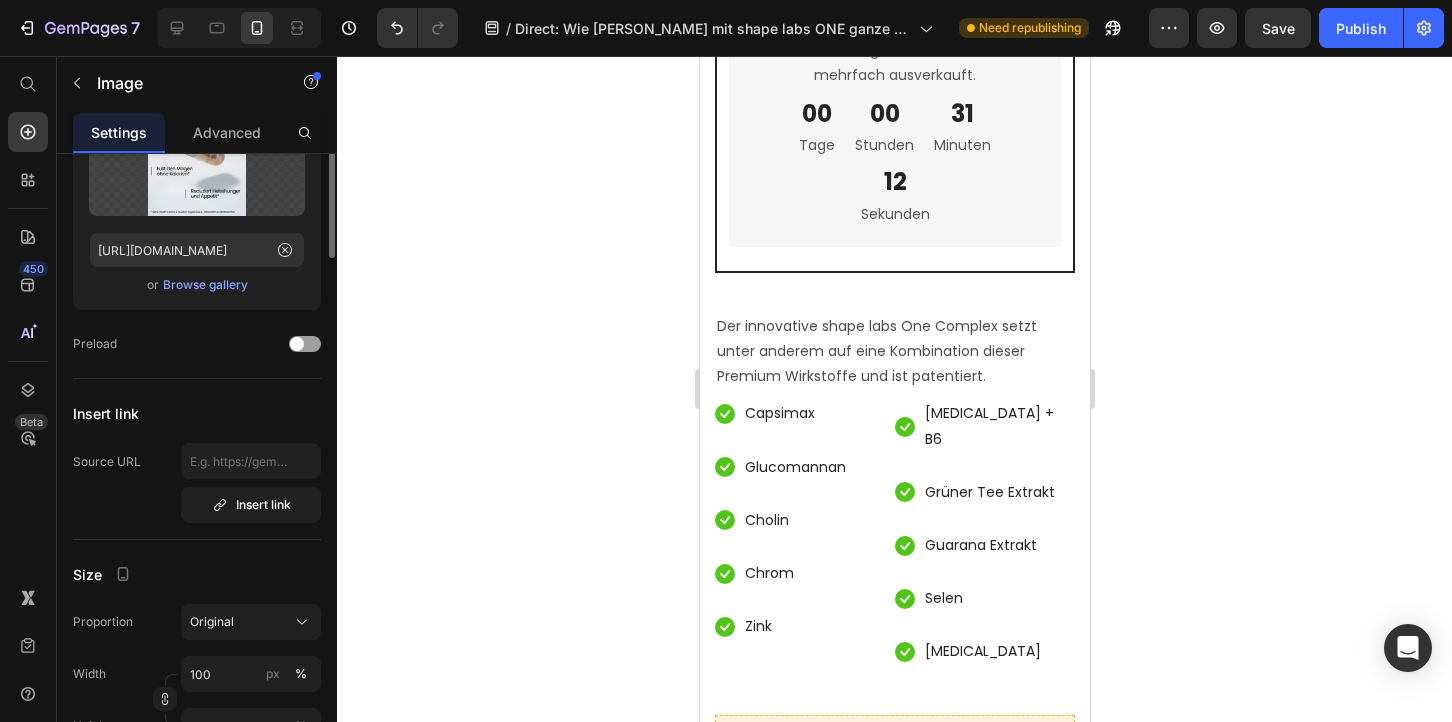 scroll, scrollTop: 0, scrollLeft: 0, axis: both 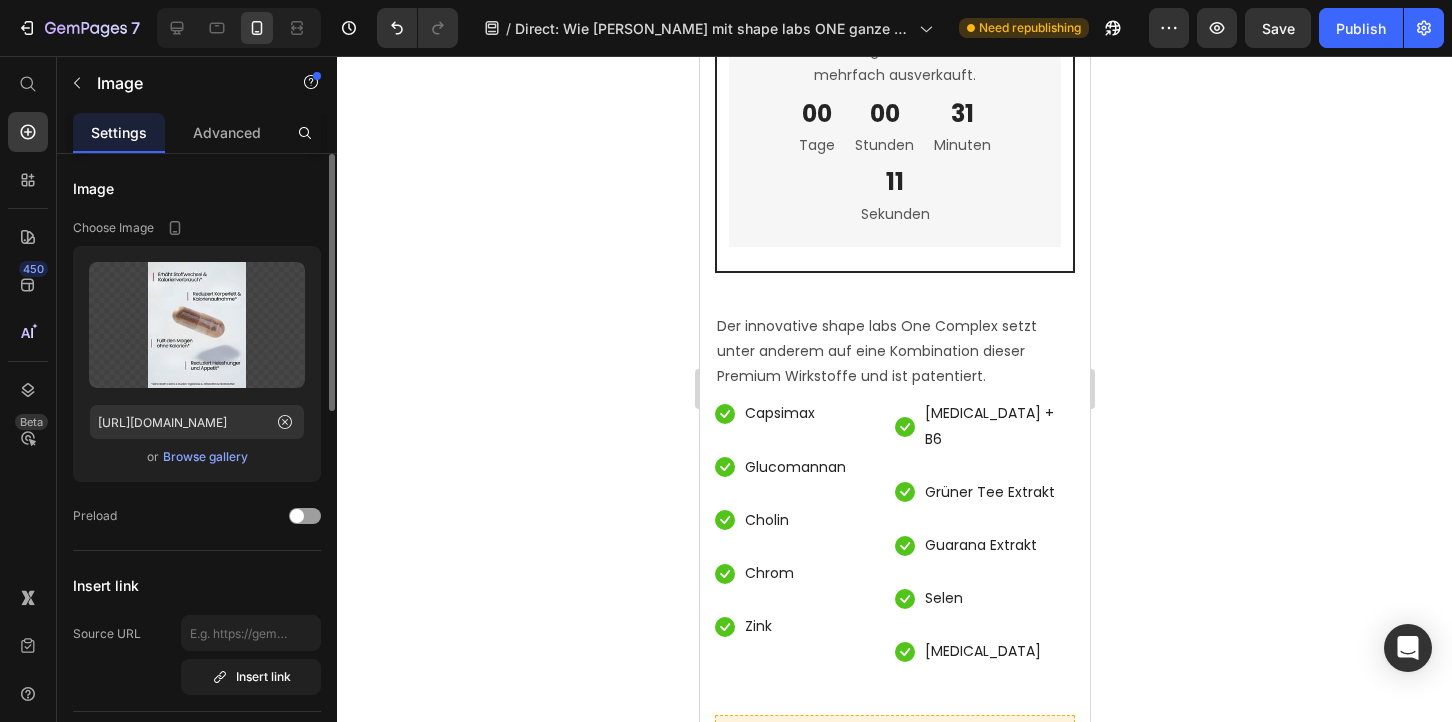 click on "Browse gallery" at bounding box center (205, 457) 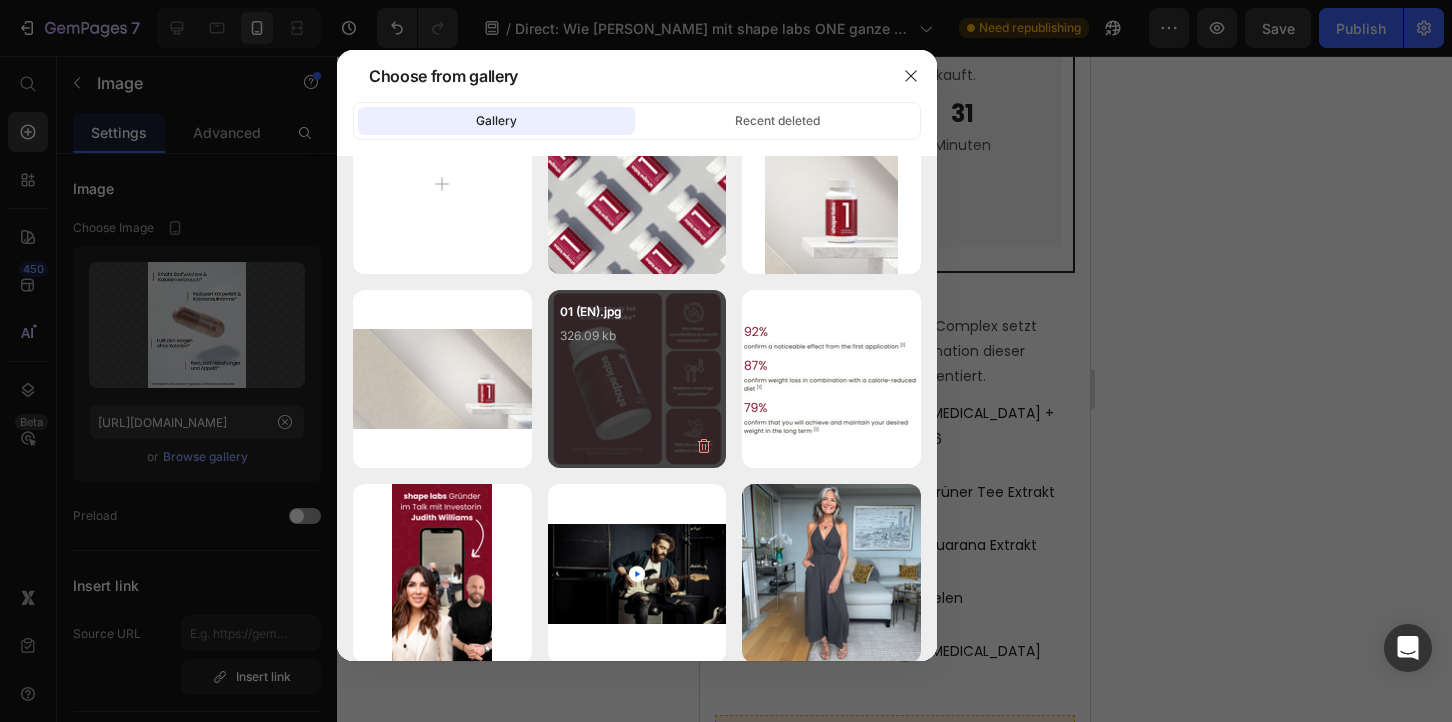 scroll, scrollTop: 0, scrollLeft: 0, axis: both 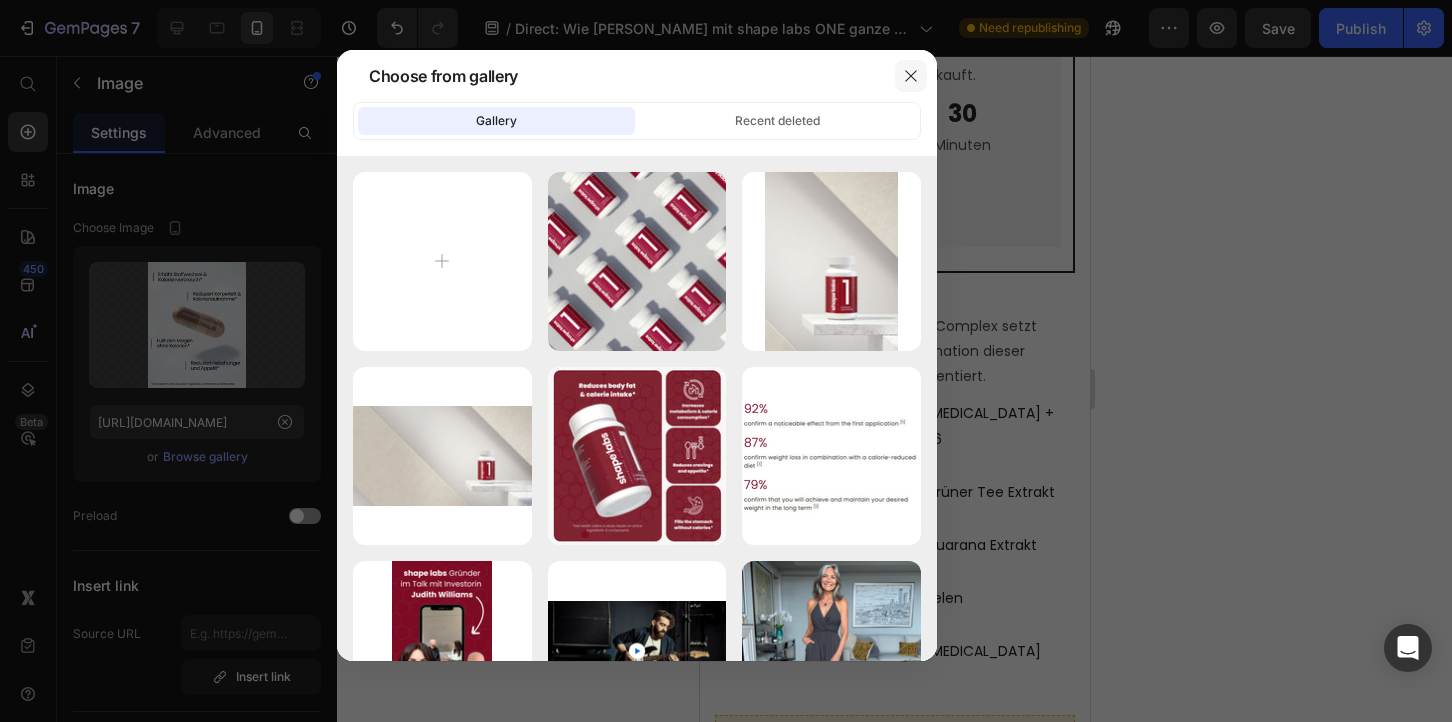 click 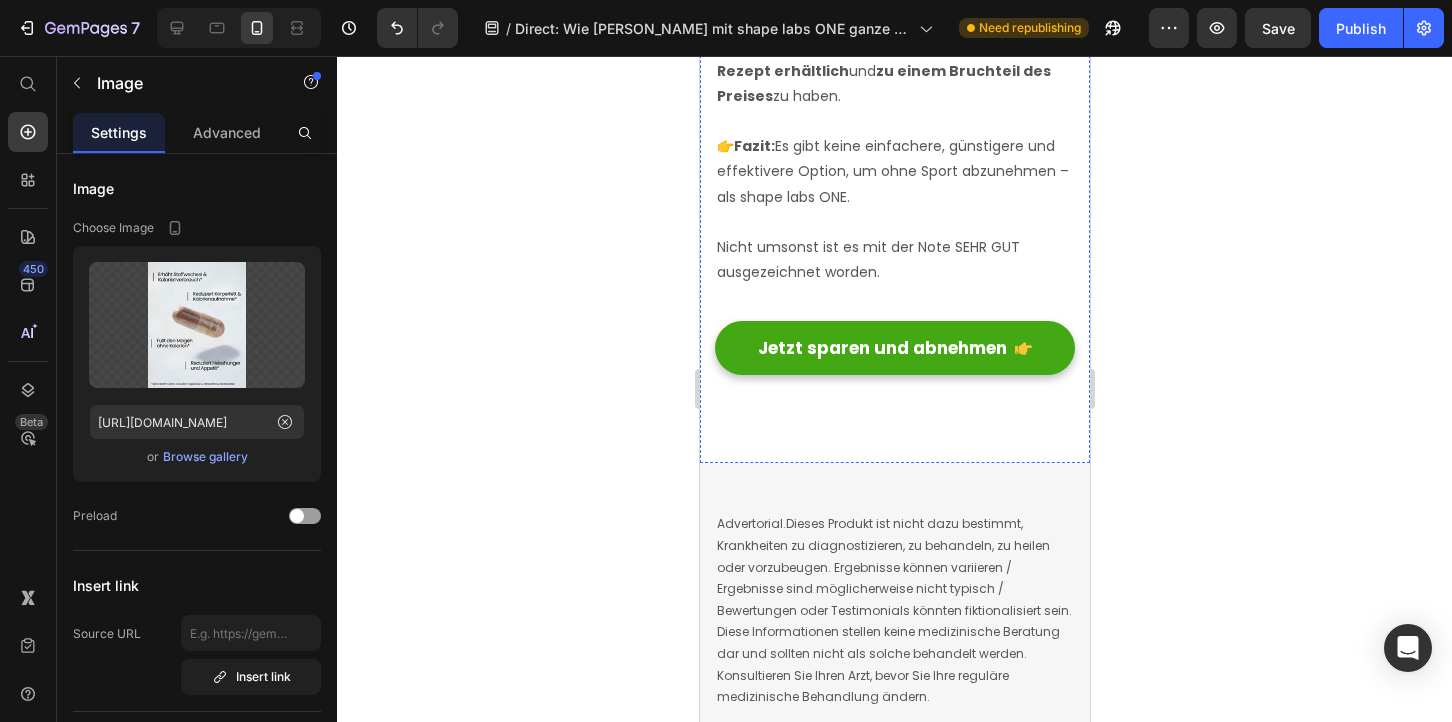 scroll, scrollTop: 20045, scrollLeft: 0, axis: vertical 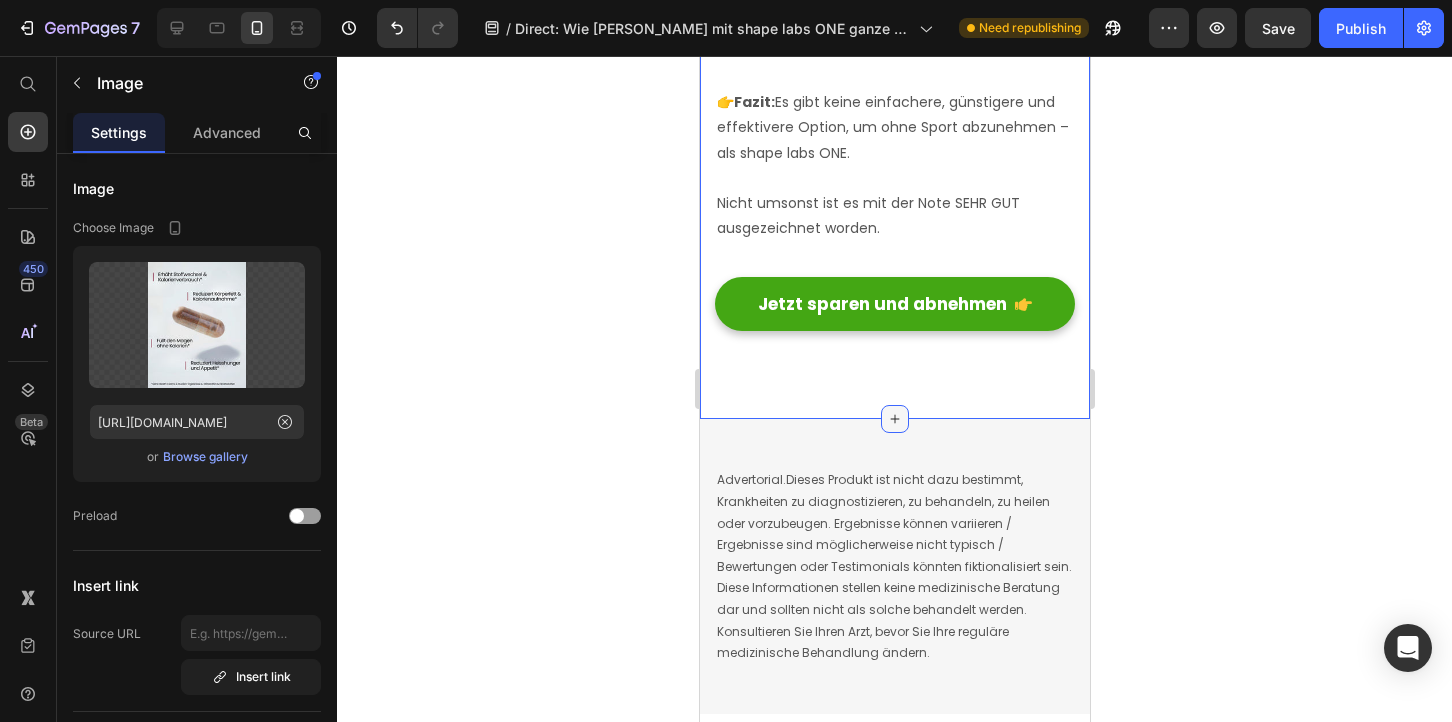 click 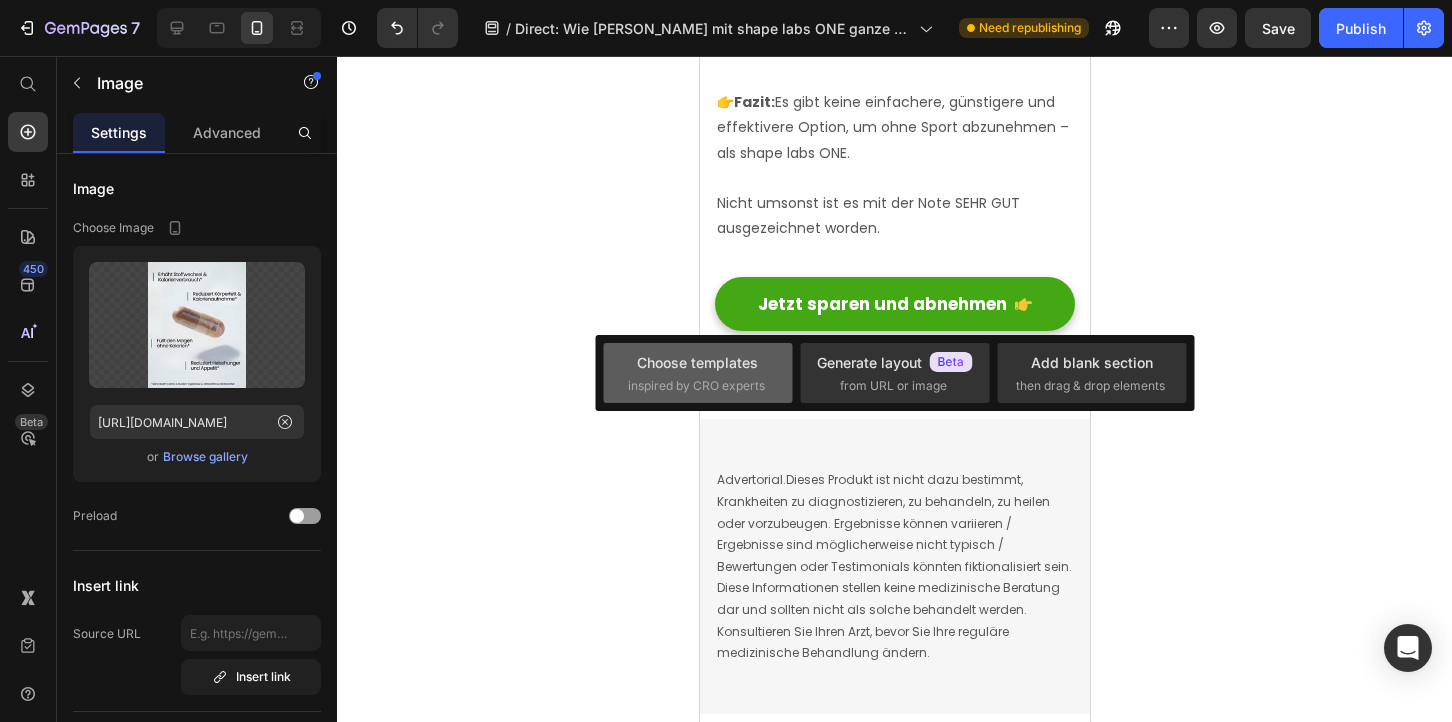 click on "Choose templates" at bounding box center [697, 362] 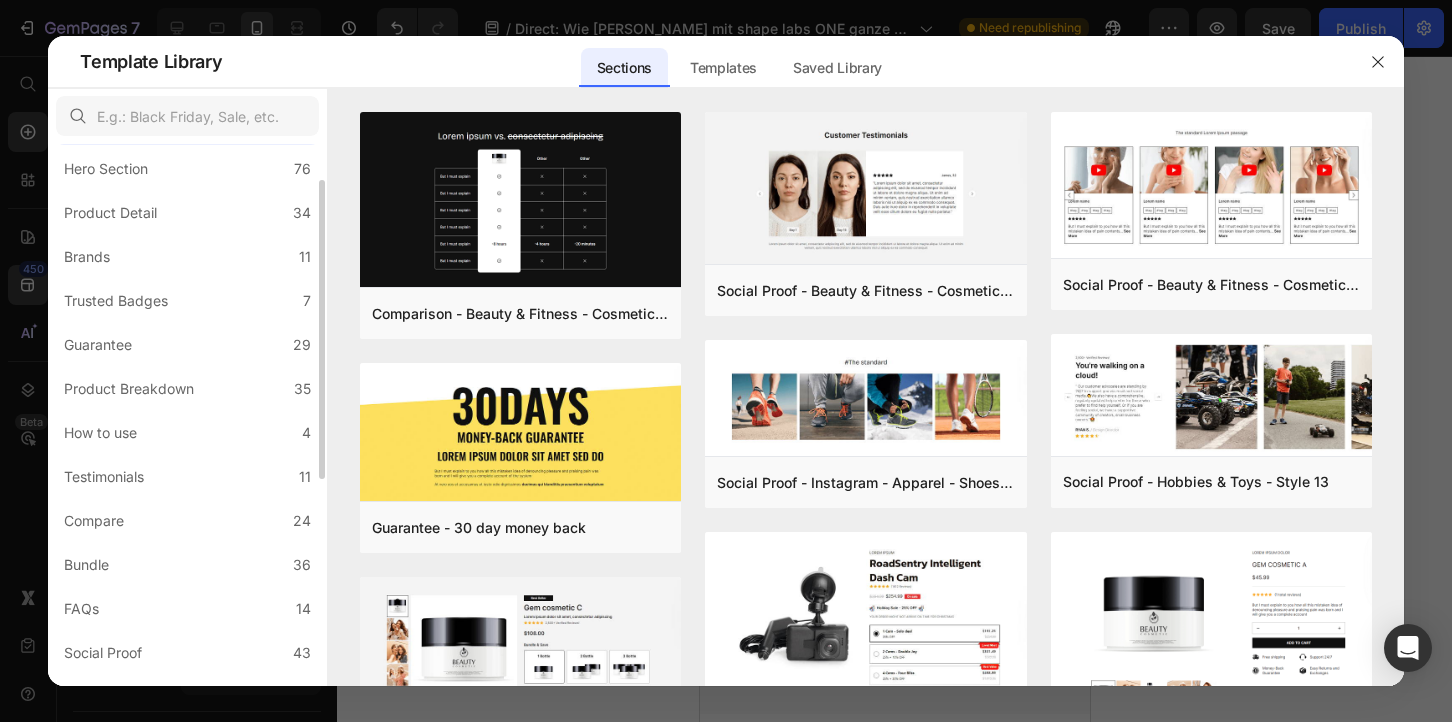 scroll, scrollTop: 61, scrollLeft: 0, axis: vertical 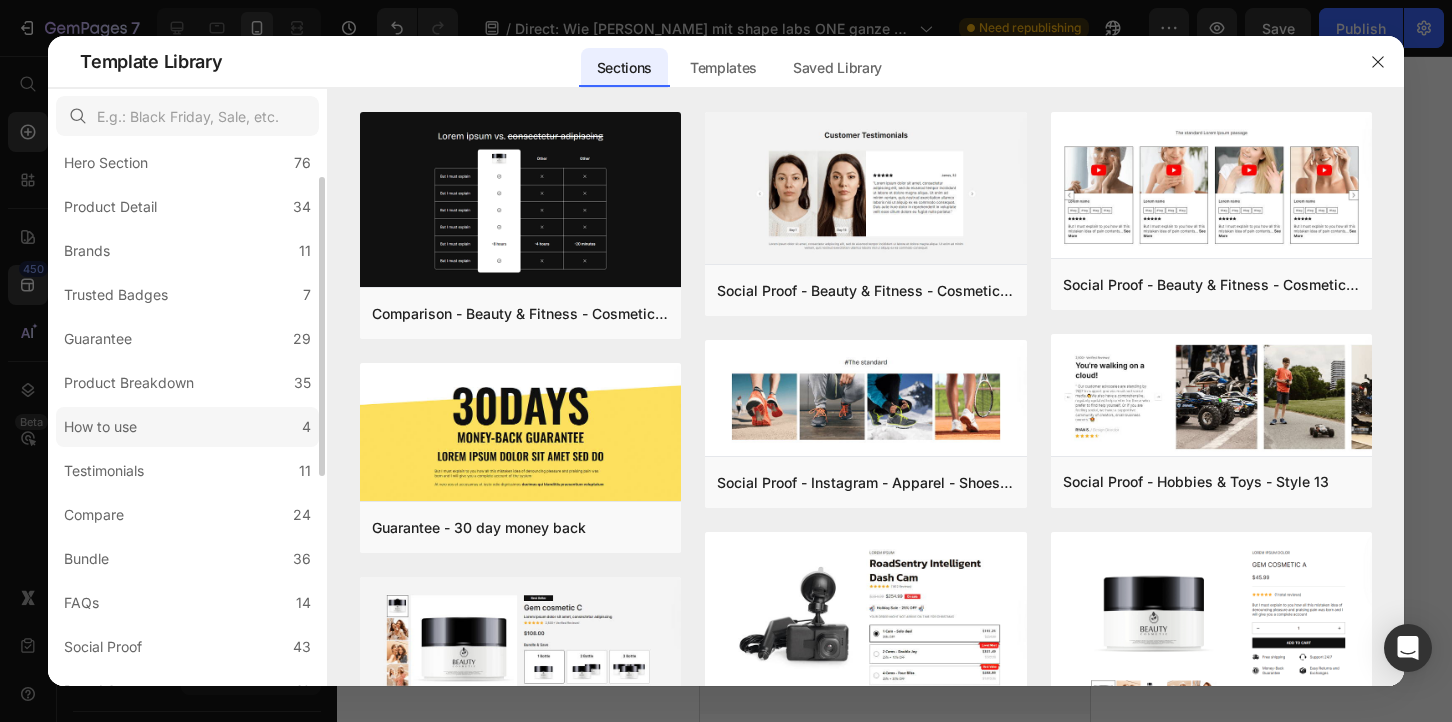 click on "How to use 4" 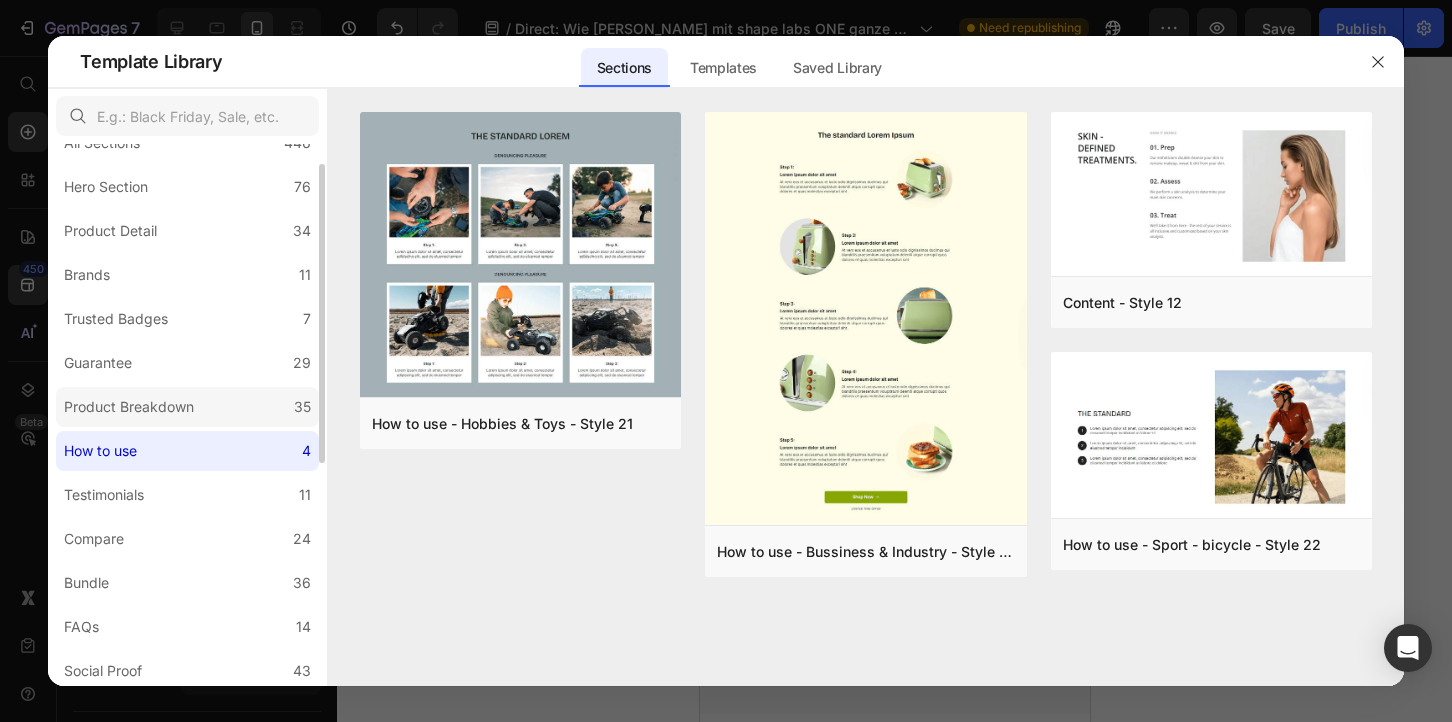 scroll, scrollTop: 0, scrollLeft: 0, axis: both 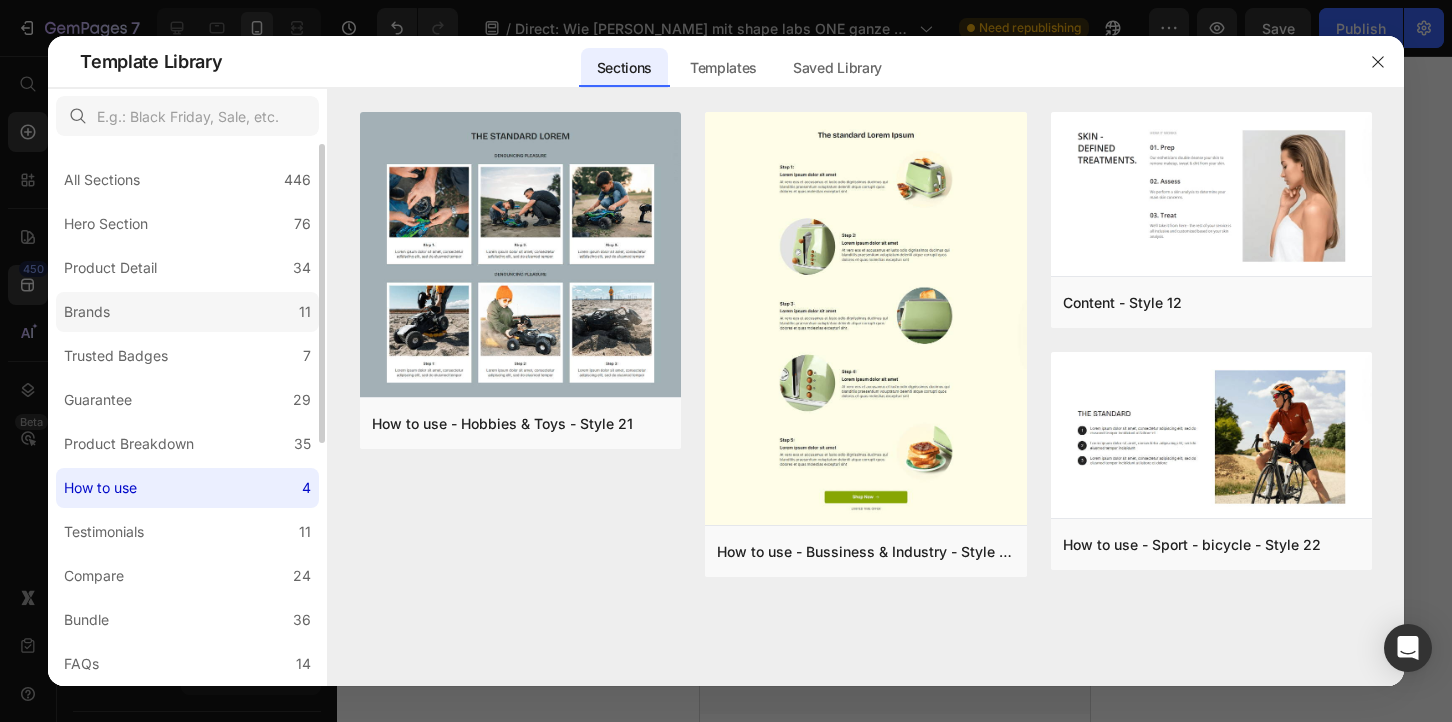 click on "Brands 11" 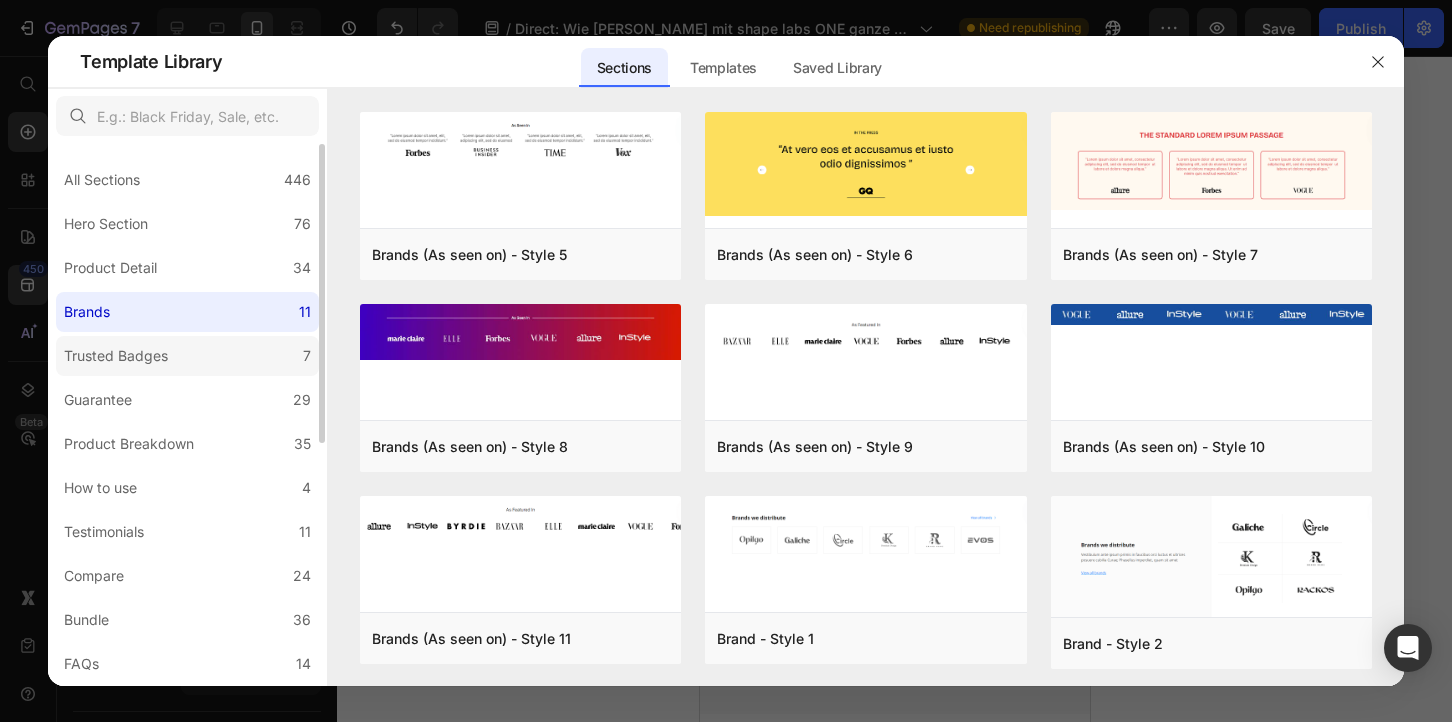 click on "Trusted Badges" at bounding box center (120, 356) 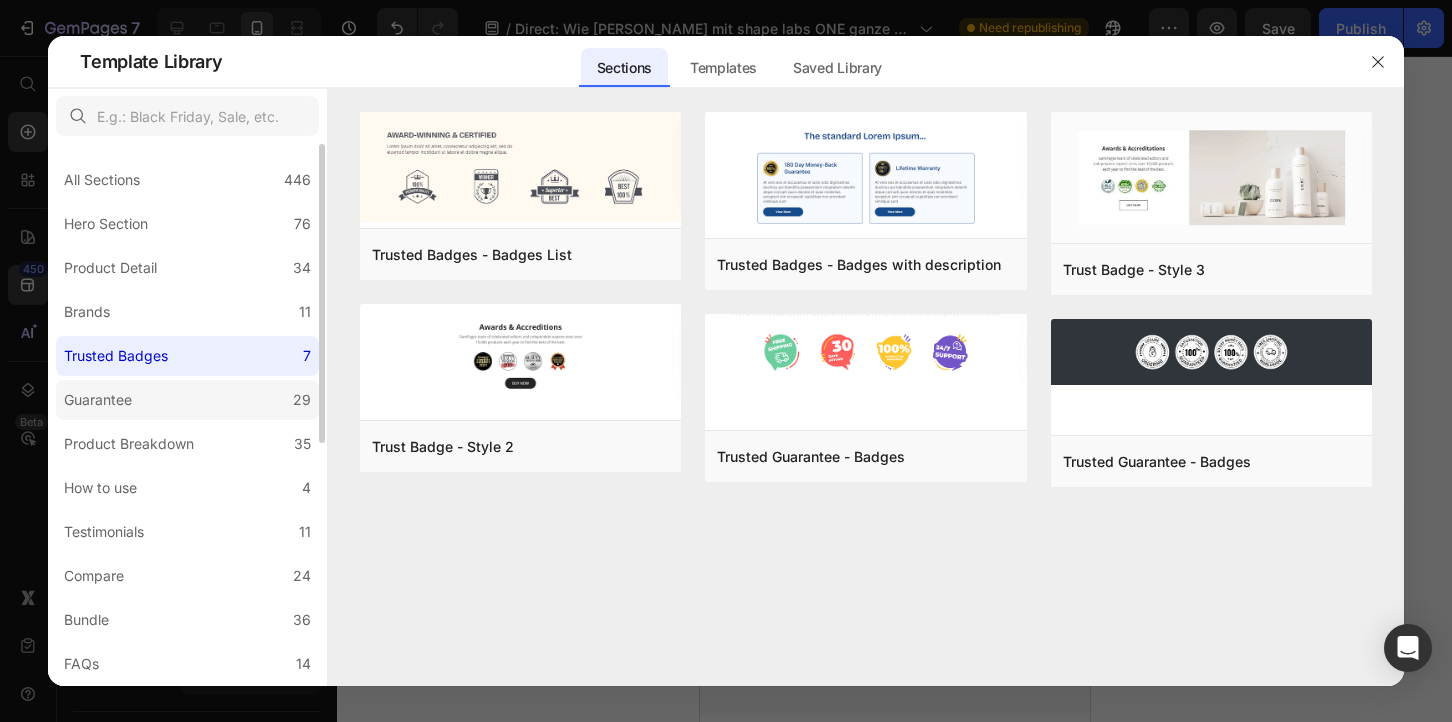 click on "Guarantee 29" 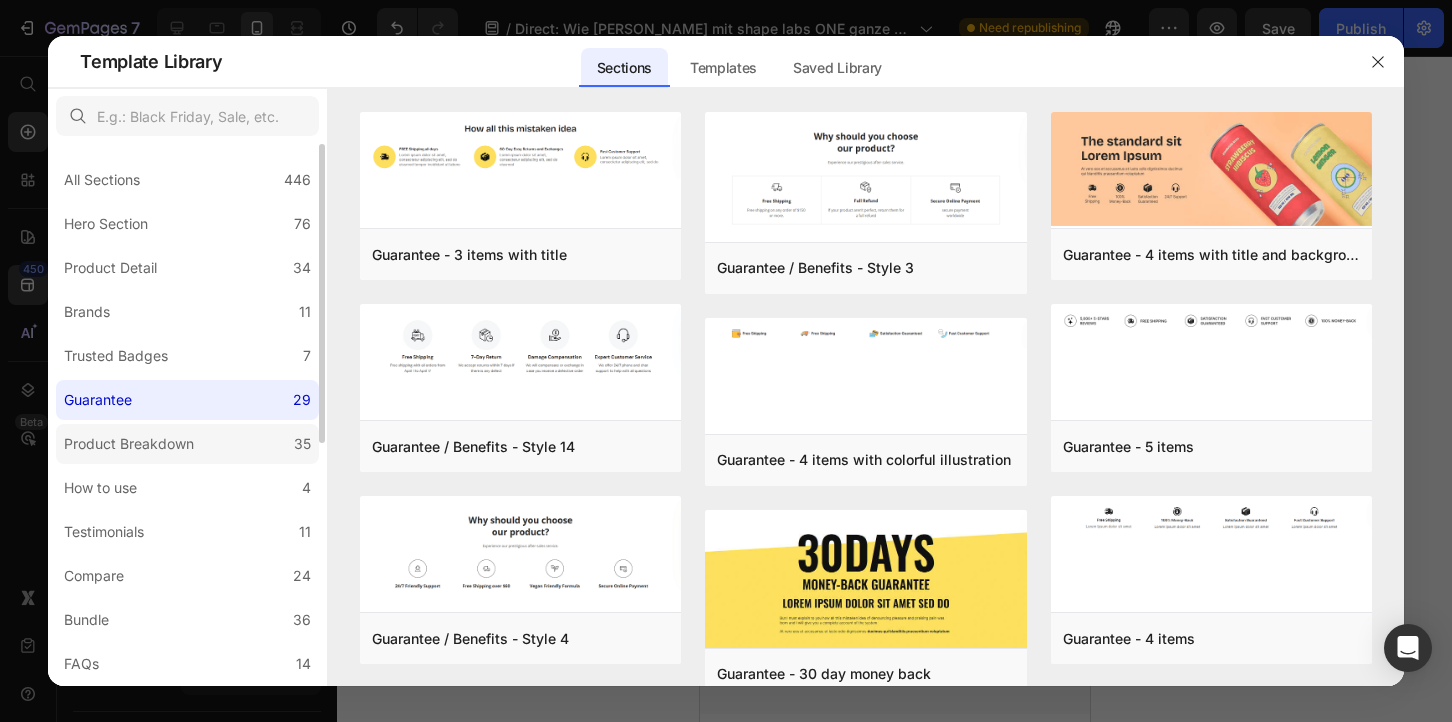 click on "Product Breakdown" at bounding box center (129, 444) 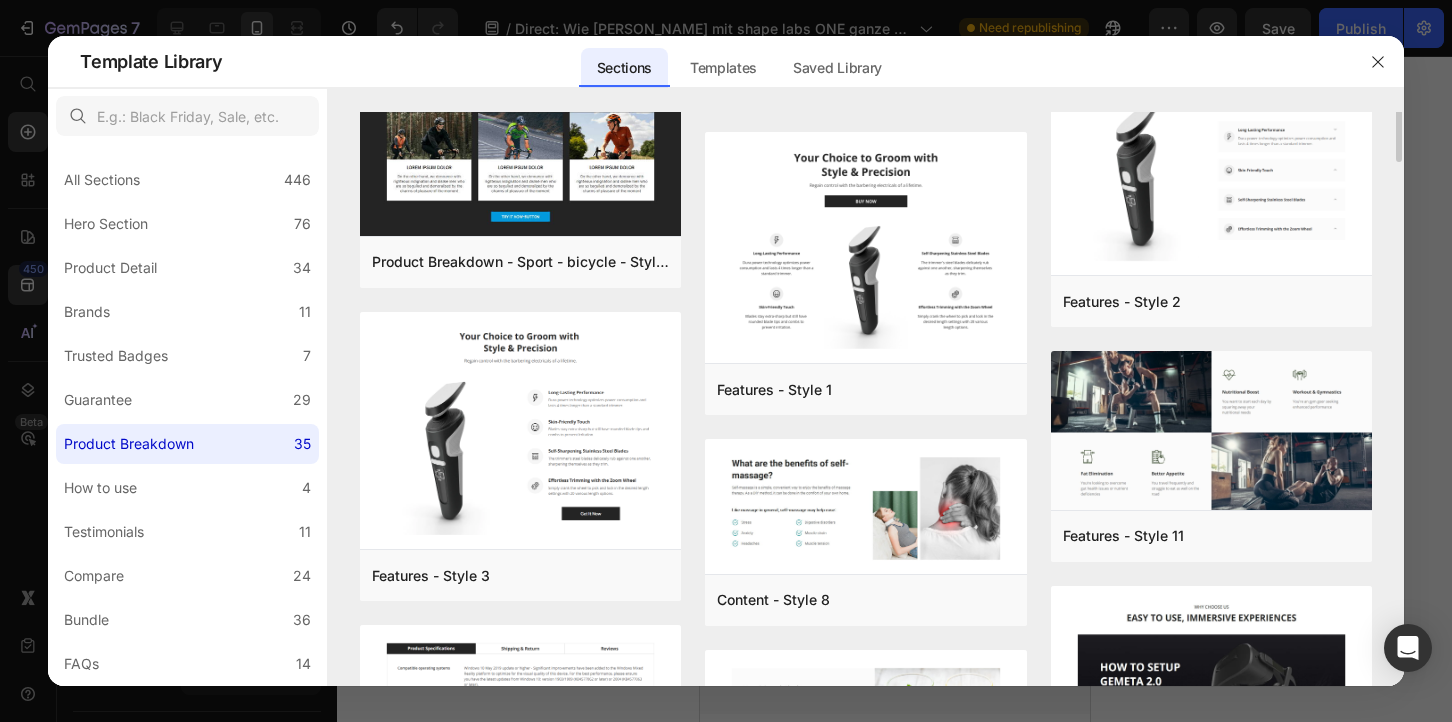 scroll, scrollTop: 0, scrollLeft: 0, axis: both 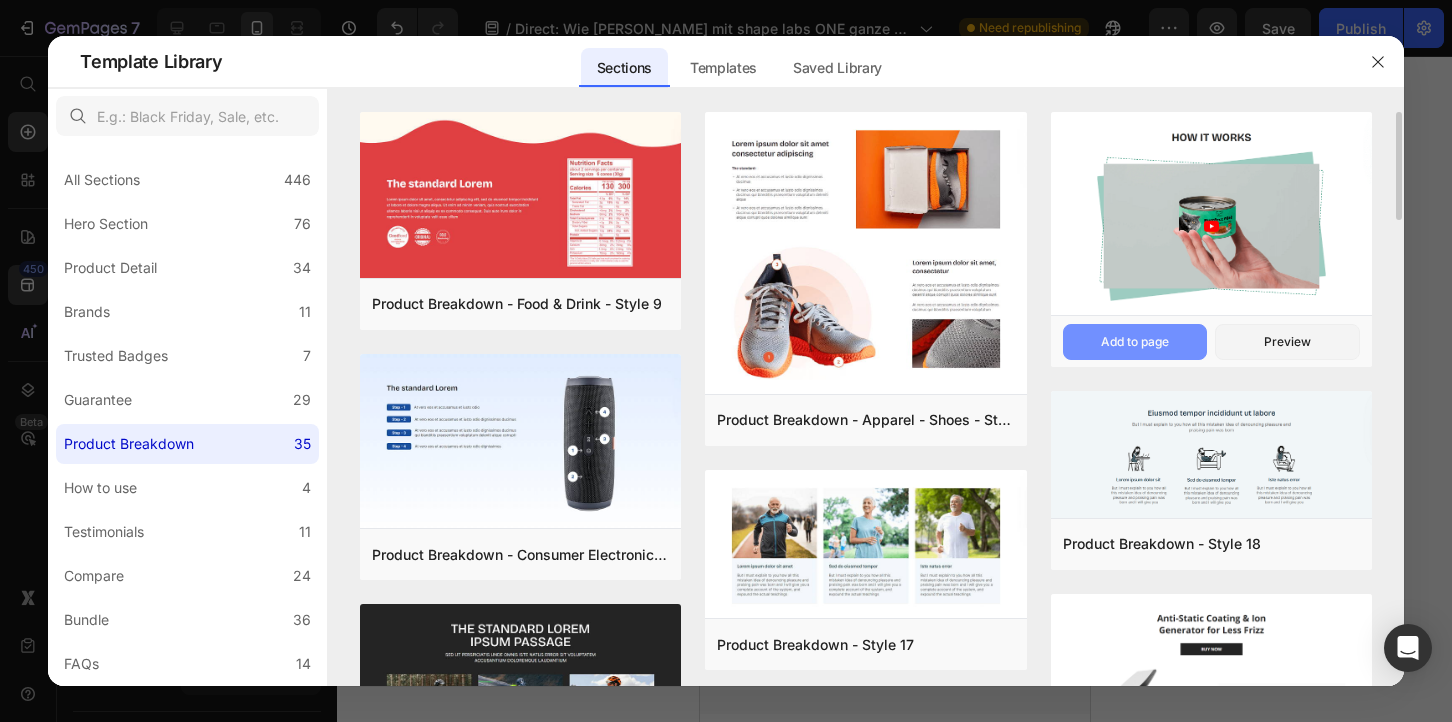 click on "Add to page" at bounding box center [1135, 342] 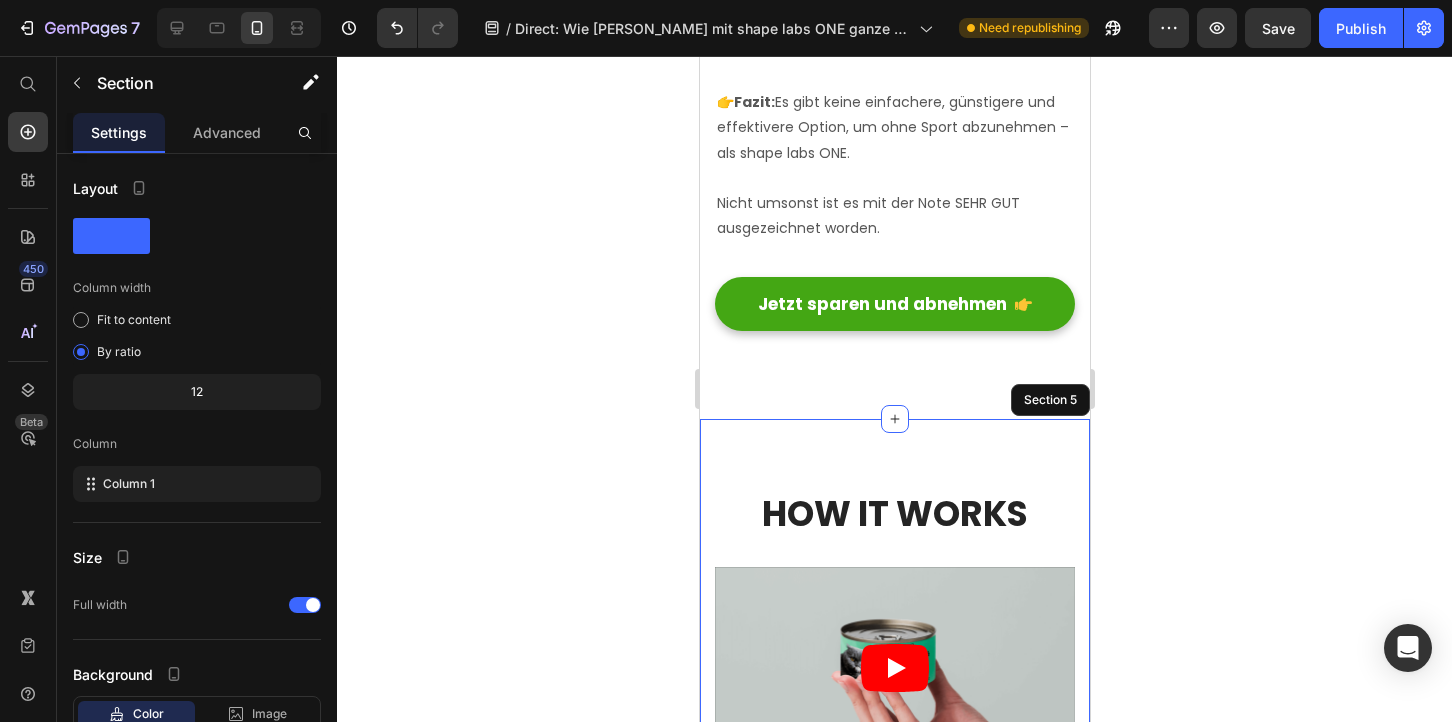 scroll, scrollTop: 20292, scrollLeft: 0, axis: vertical 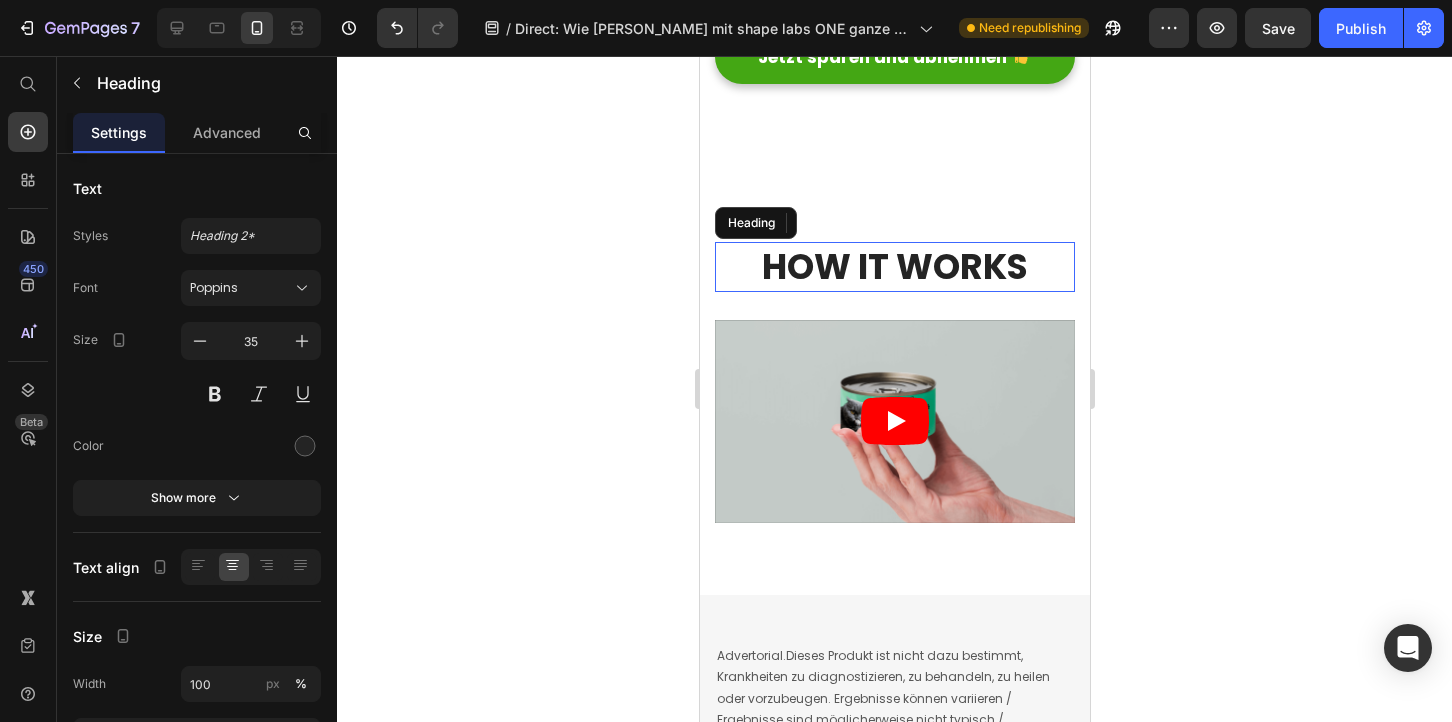click on "HOW IT WORKS" at bounding box center (894, 267) 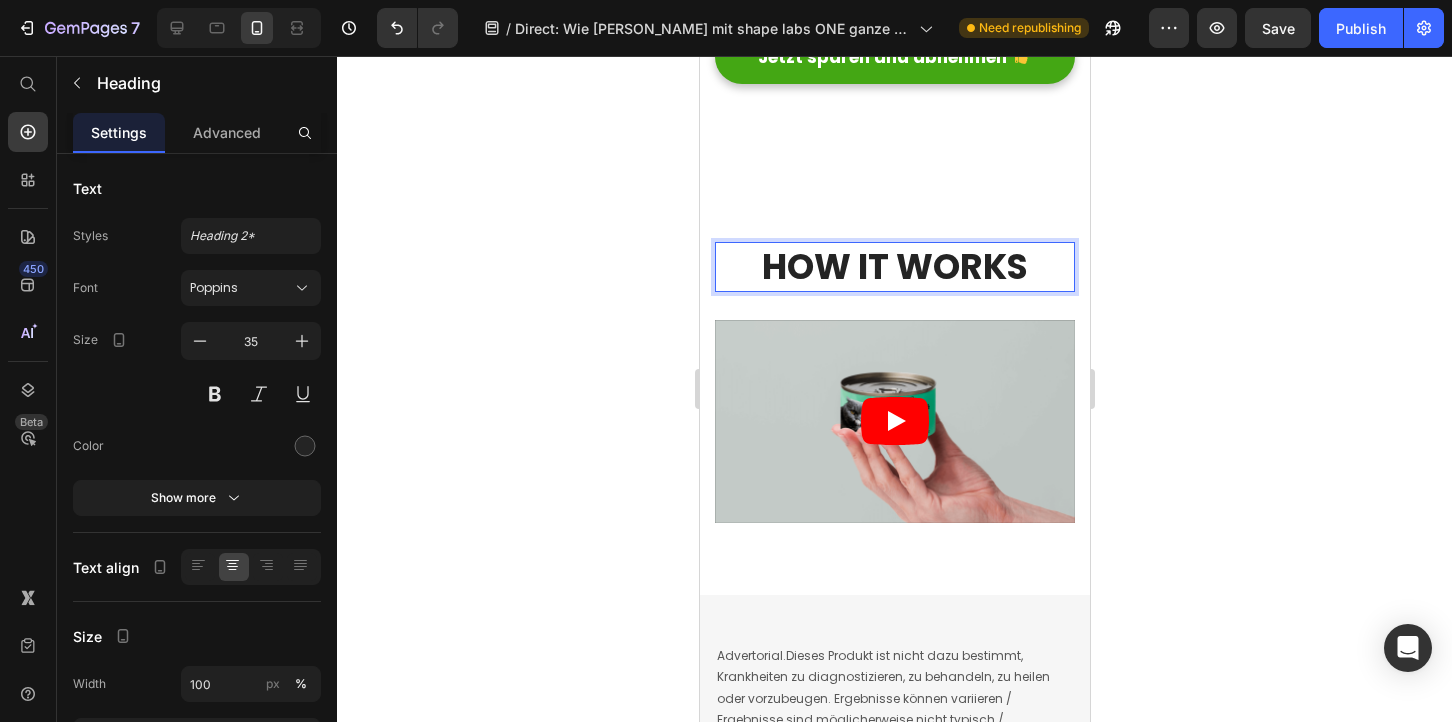 click on "HOW IT WORKS" at bounding box center [894, 267] 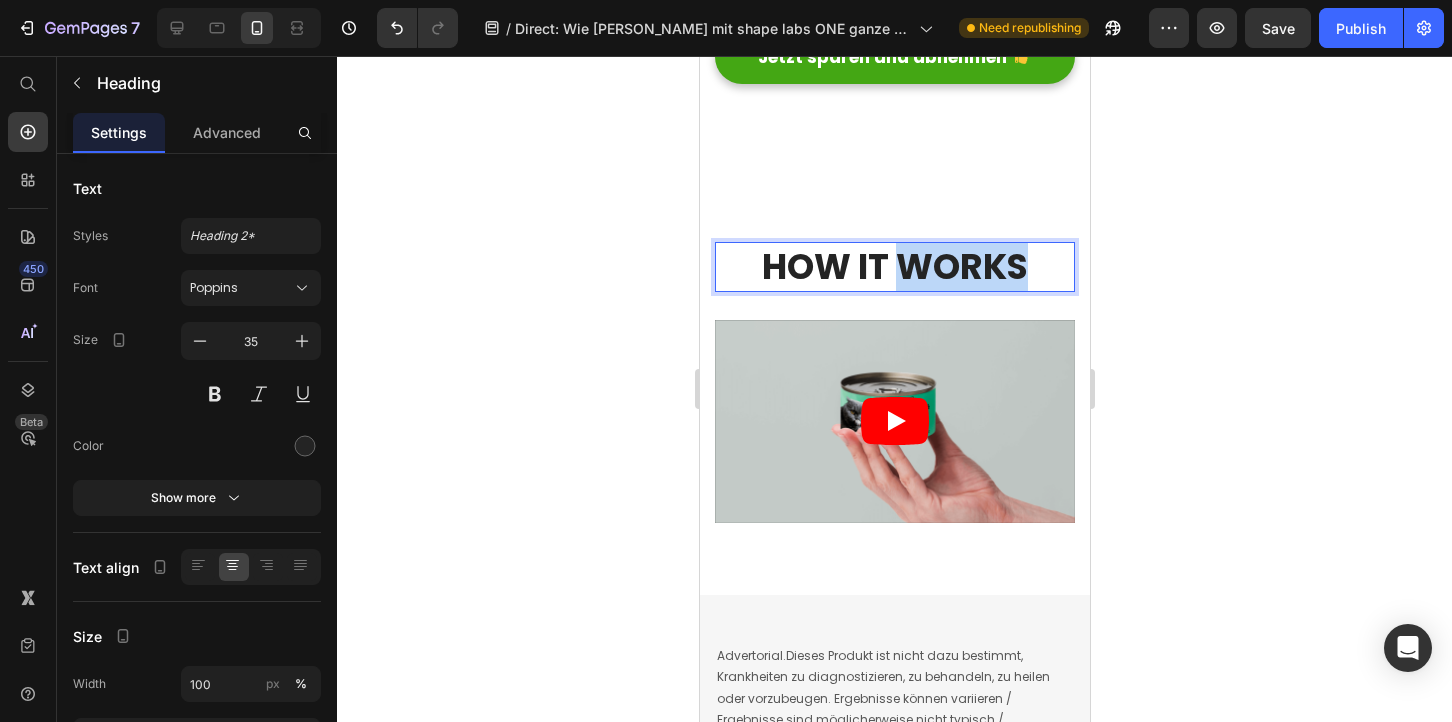 click on "HOW IT WORKS" at bounding box center (894, 267) 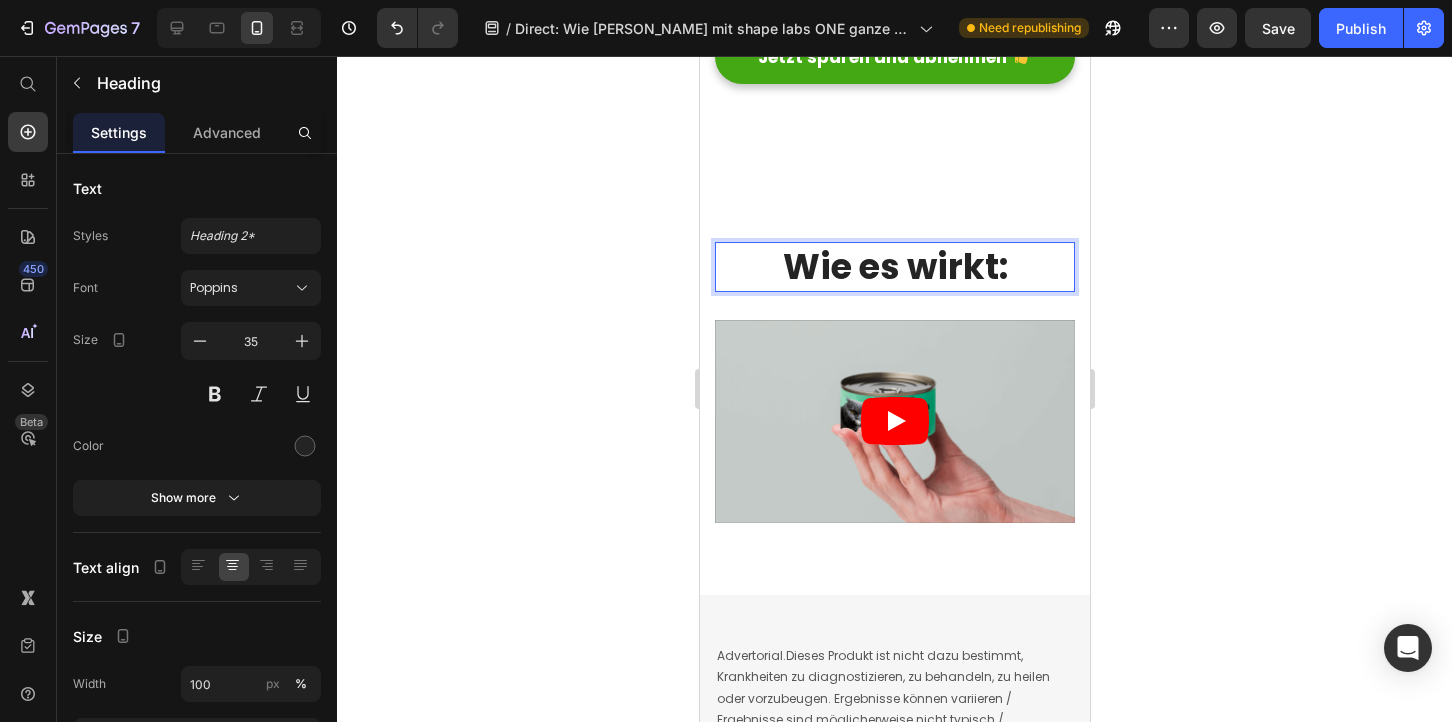 click on "Wie es wirkt:" at bounding box center (894, 267) 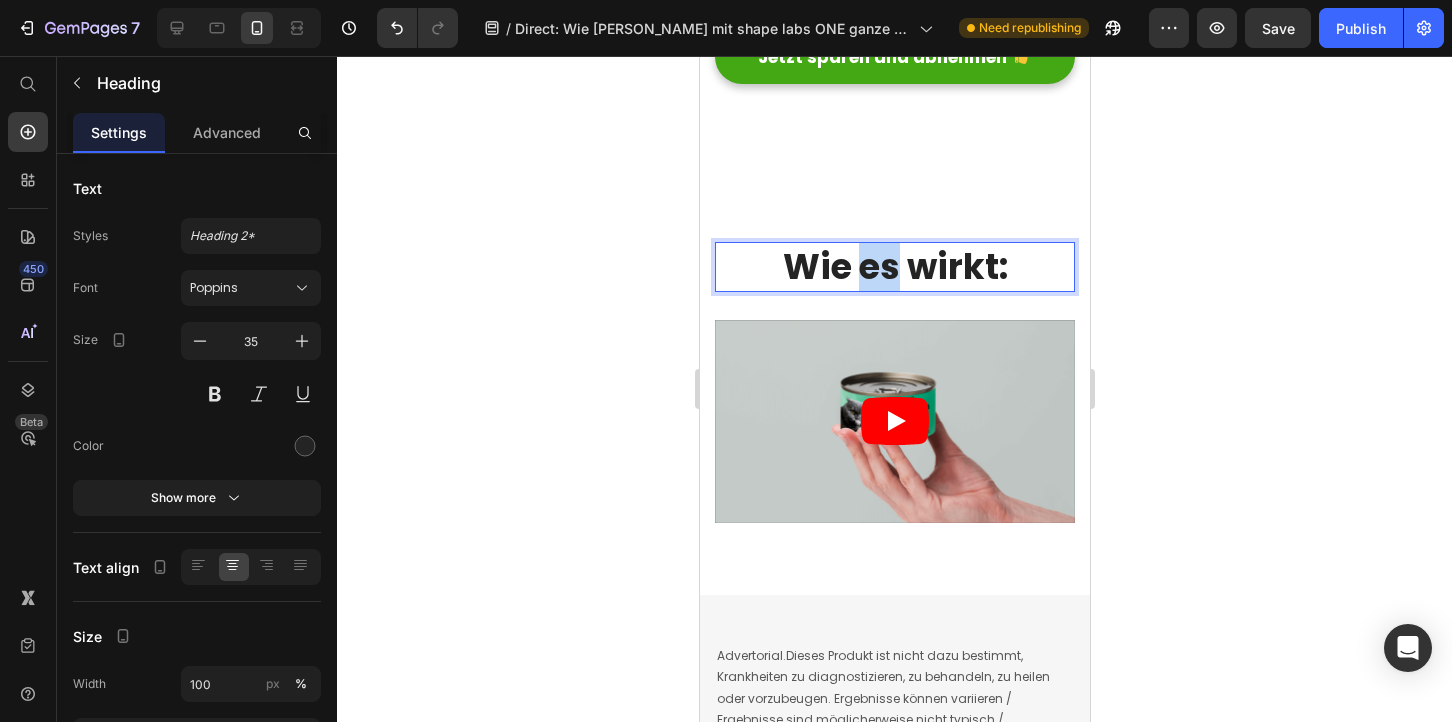 click on "Wie es wirkt:" at bounding box center (894, 267) 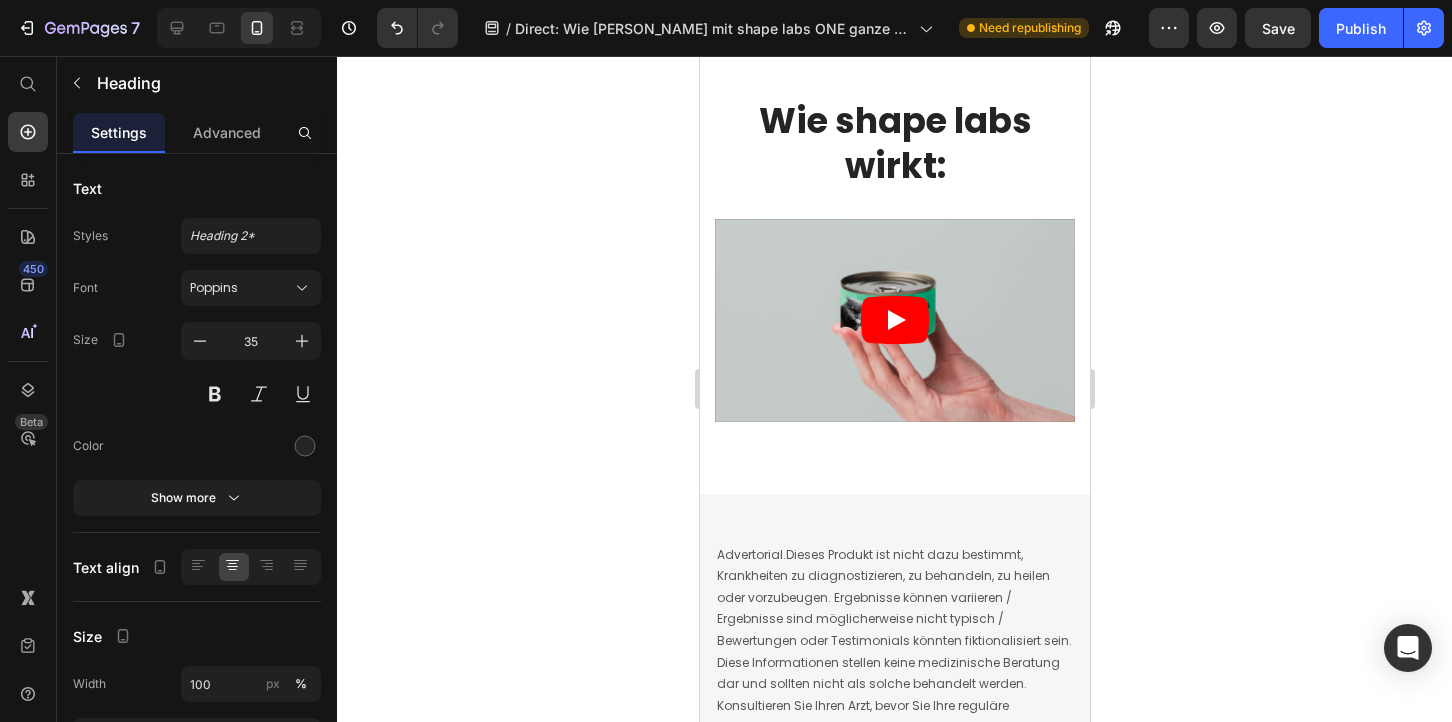scroll, scrollTop: 20115, scrollLeft: 0, axis: vertical 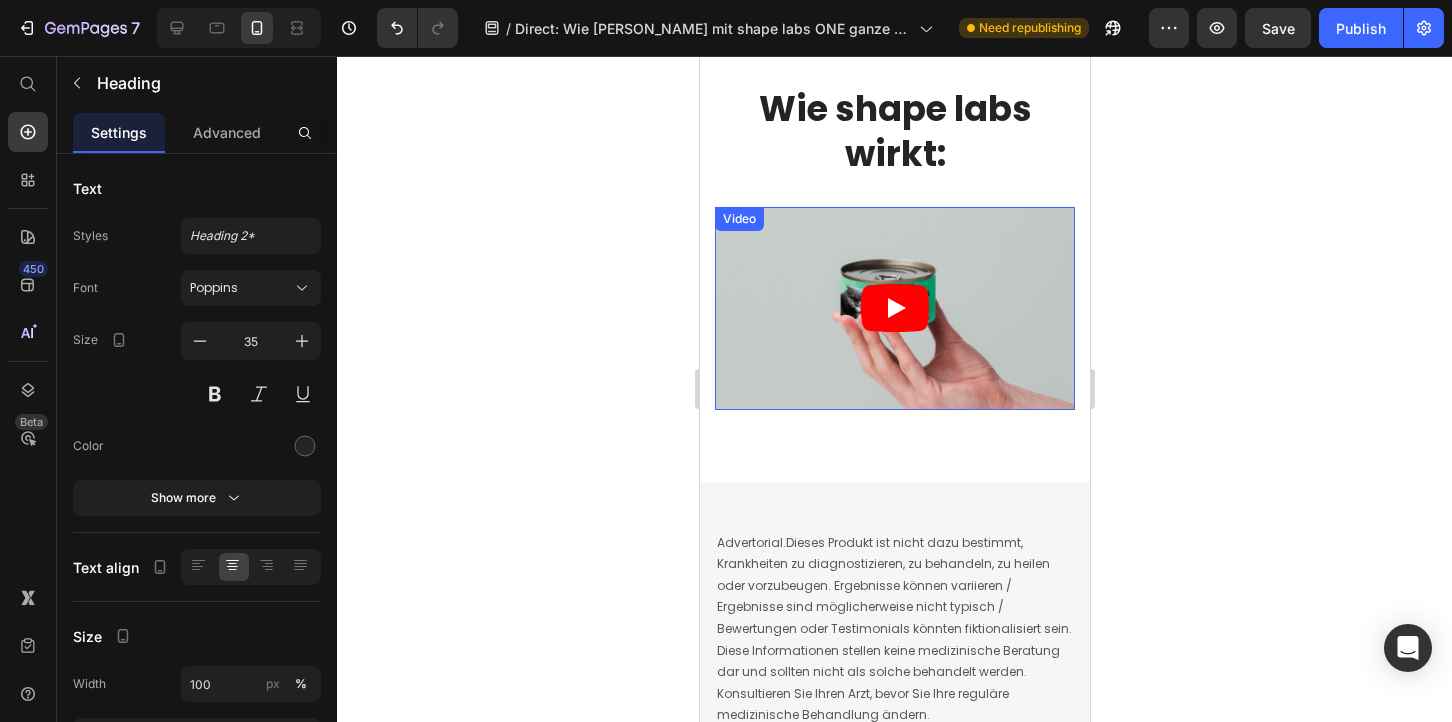 click at bounding box center (894, 308) 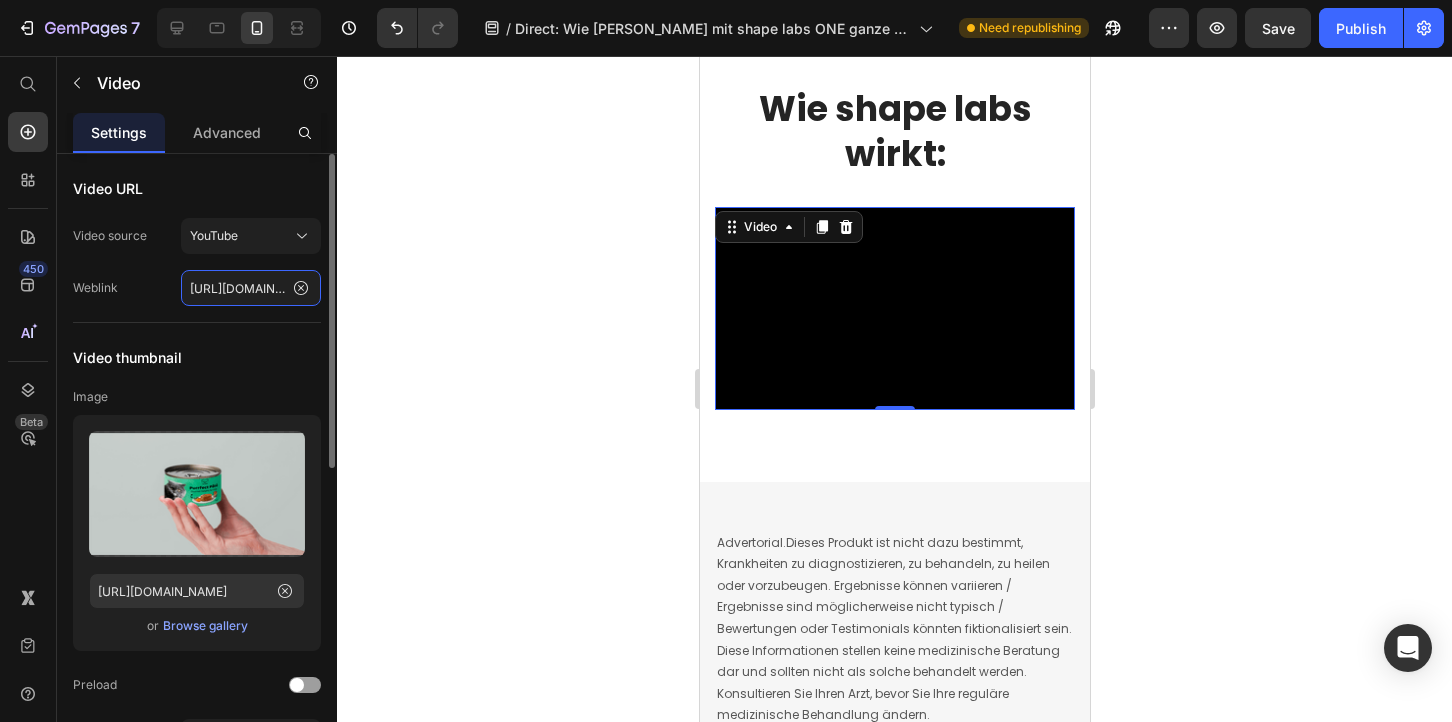 click on "https://www.youtube.com/watch?v=cyzh48XRS4M" 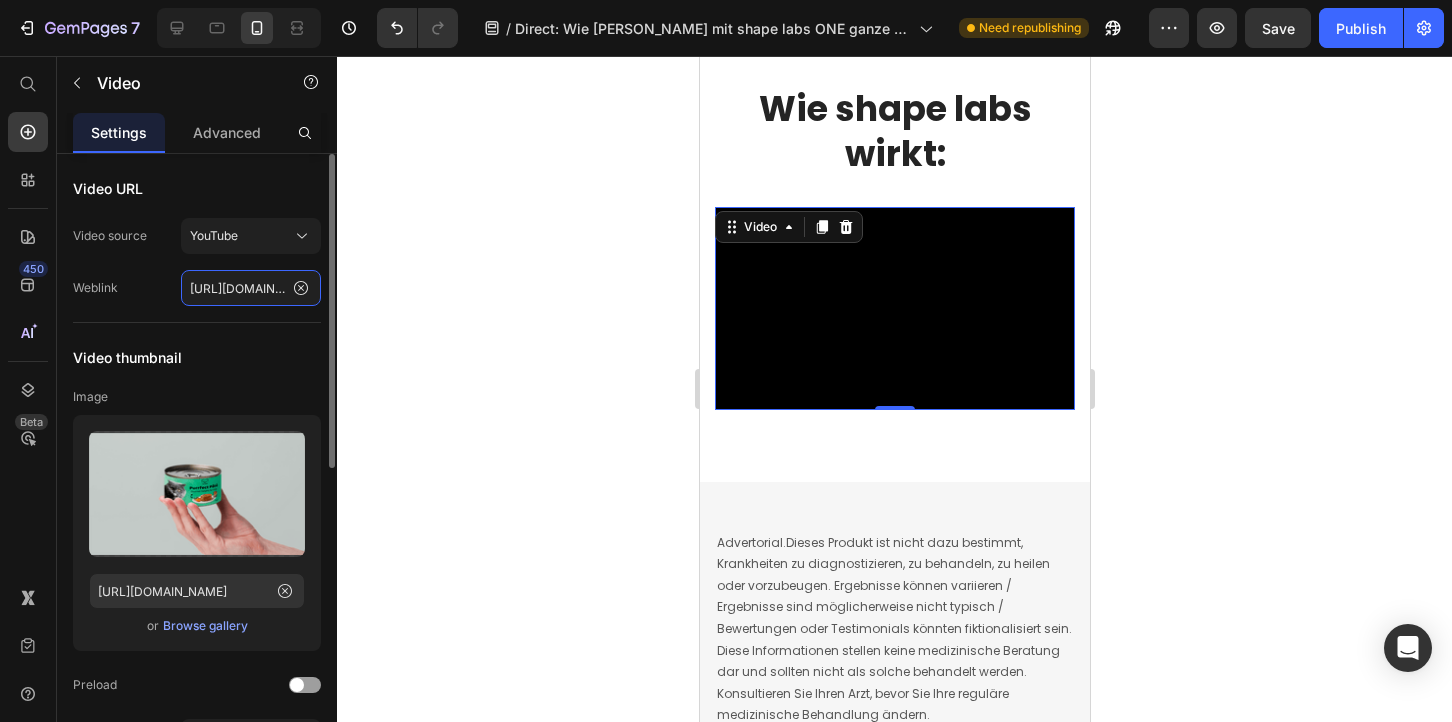 type on "https://youtu.be/V_dEFxA_YKE" 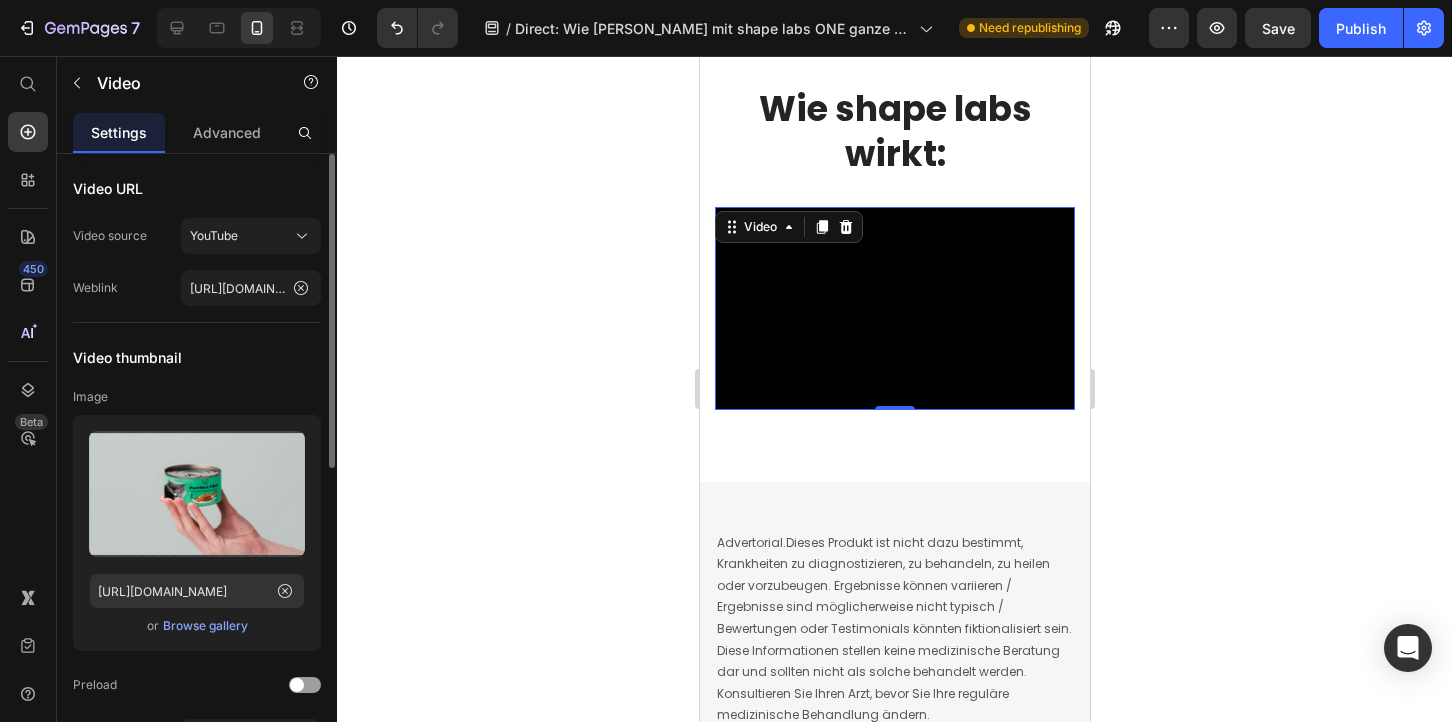 click on "Browse gallery" at bounding box center (205, 626) 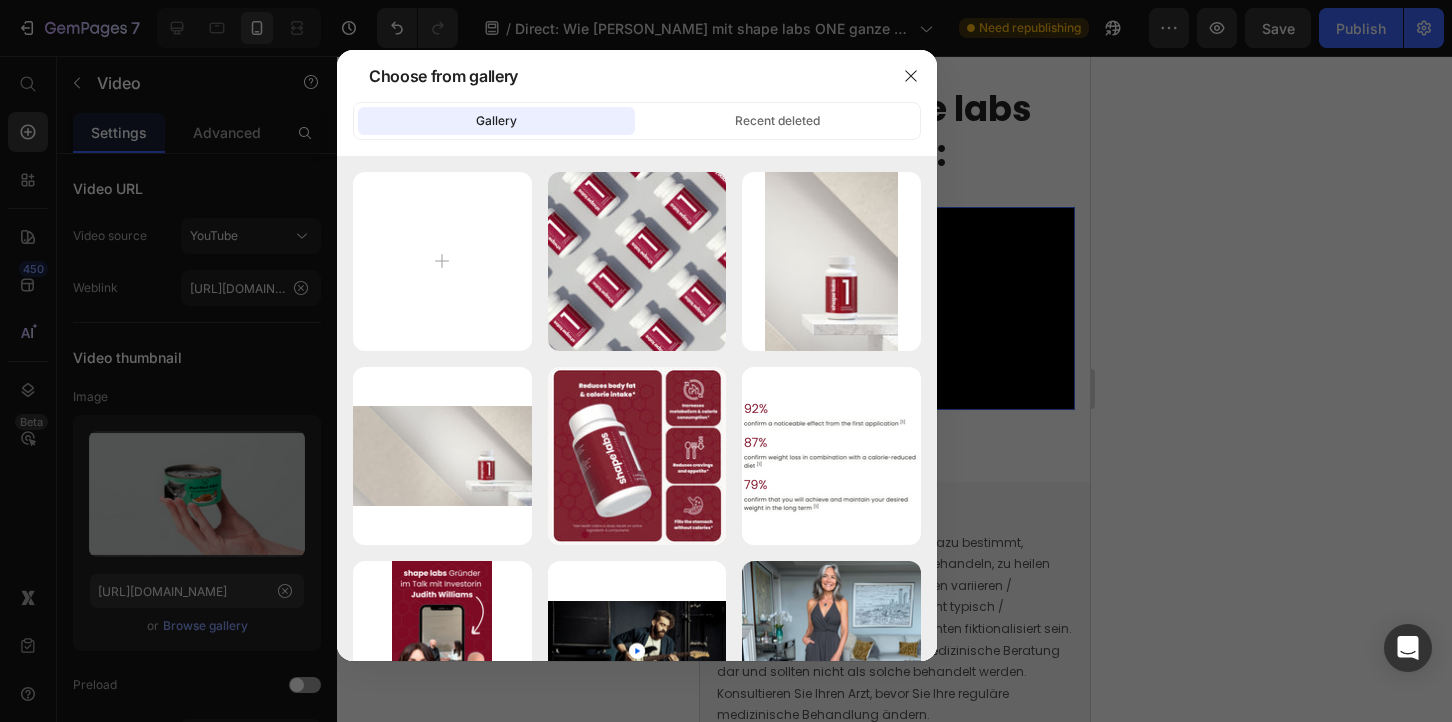 click at bounding box center (726, 361) 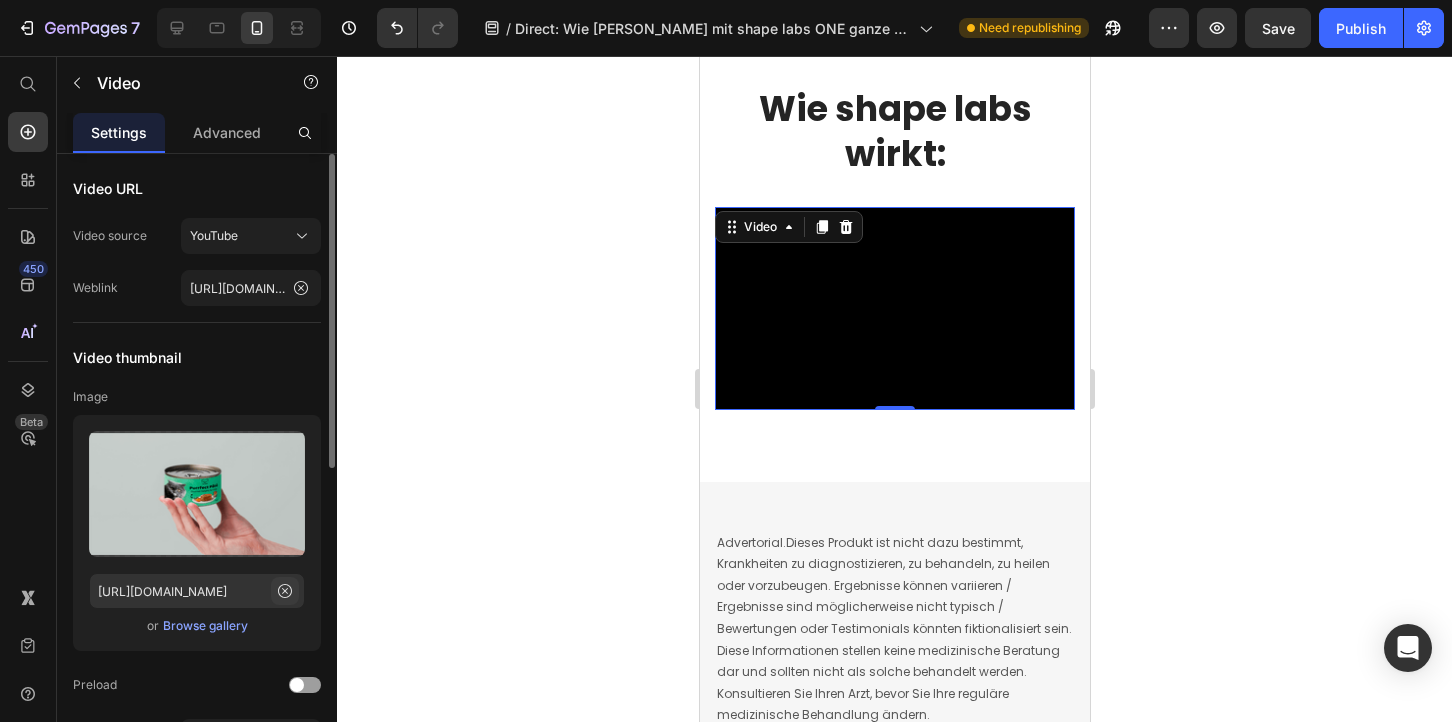 click 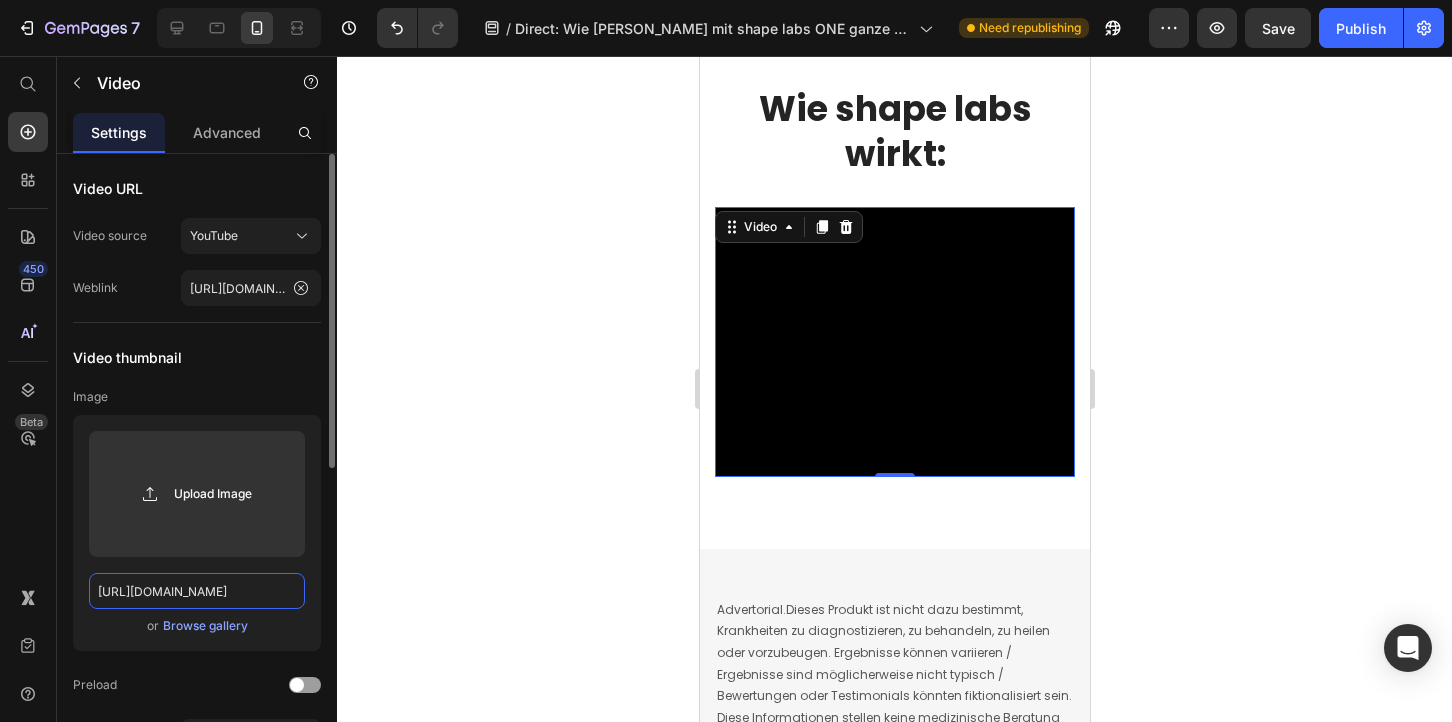 type 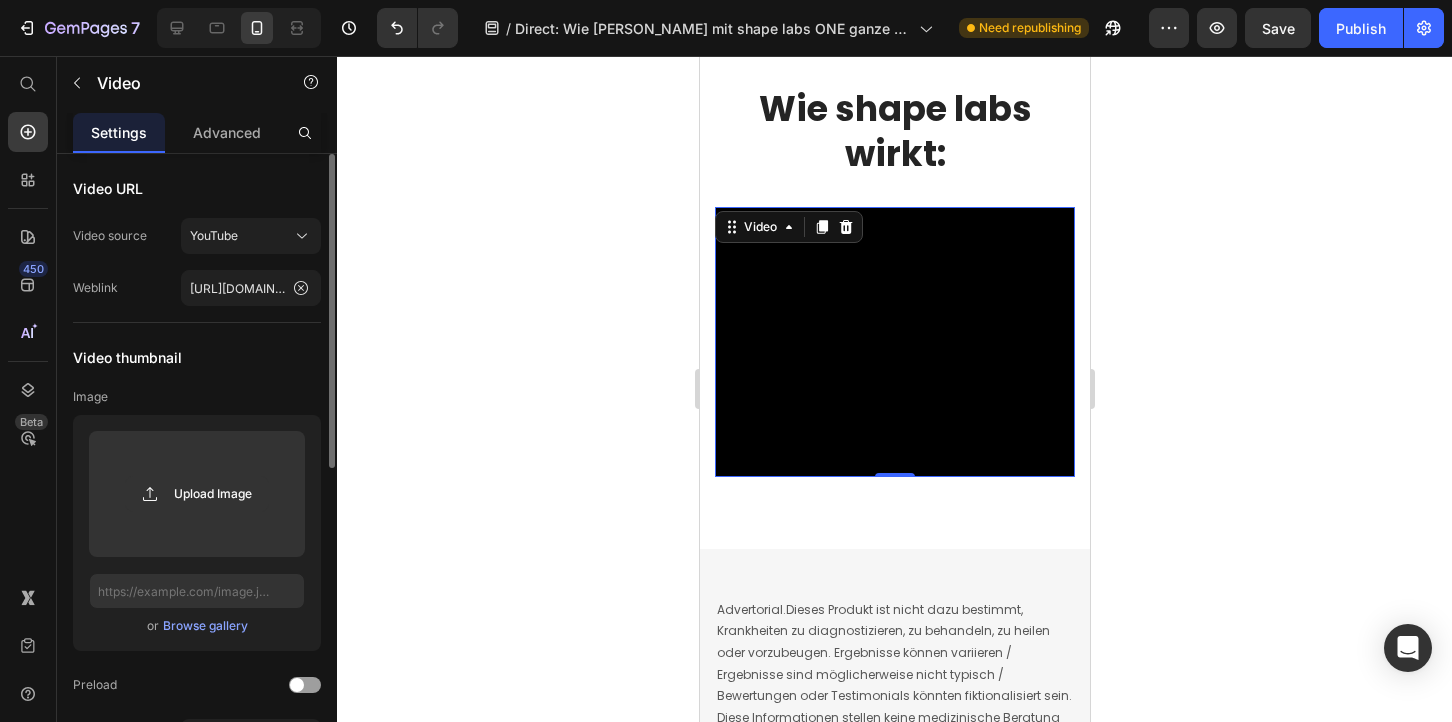 click 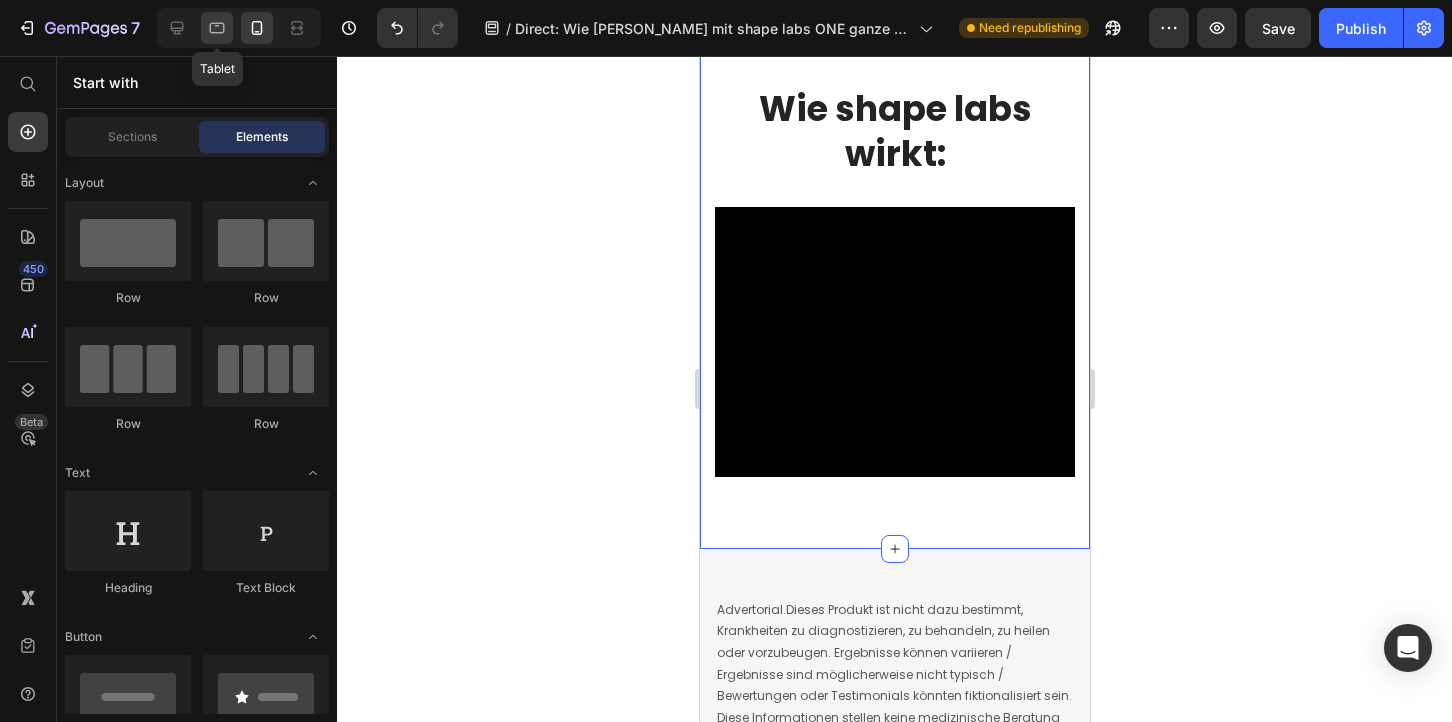 click 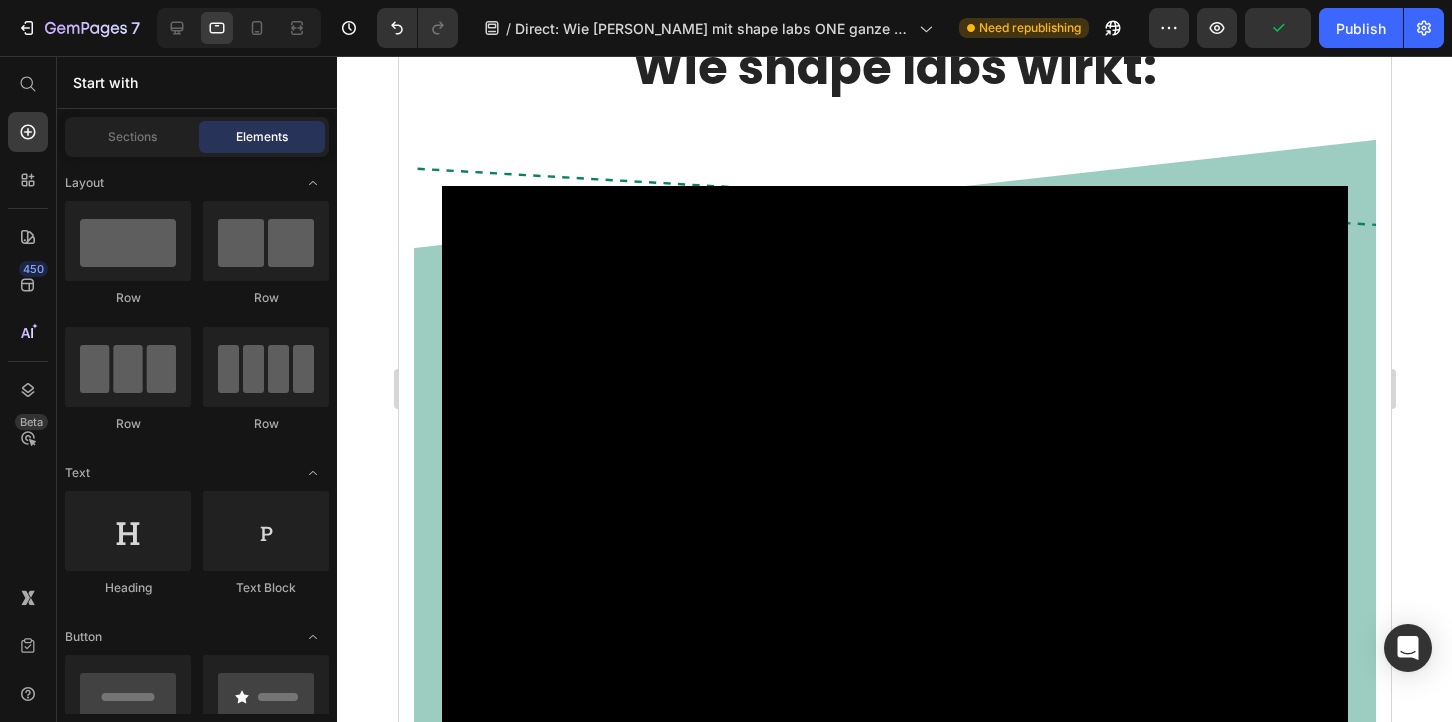 scroll, scrollTop: 18771, scrollLeft: 0, axis: vertical 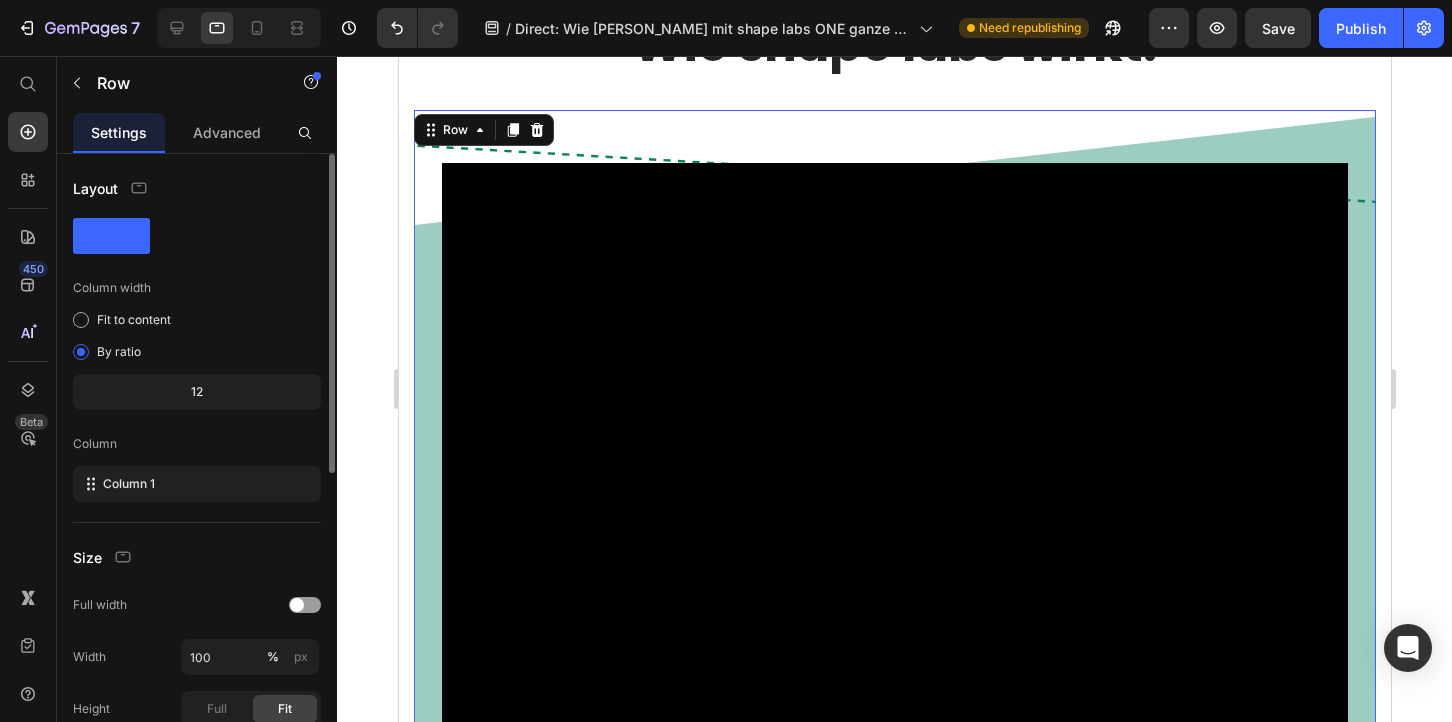 click on "Video Row   16" at bounding box center (894, 503) 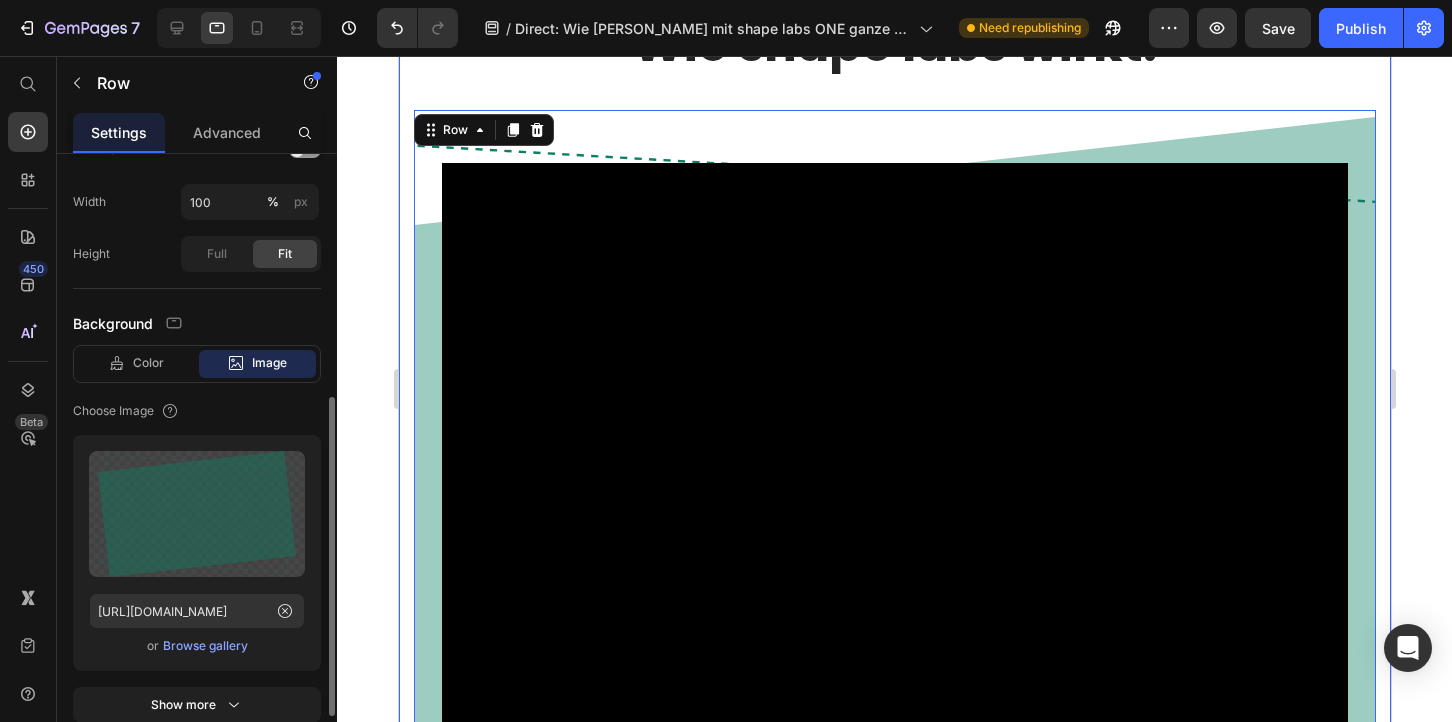 scroll, scrollTop: 462, scrollLeft: 0, axis: vertical 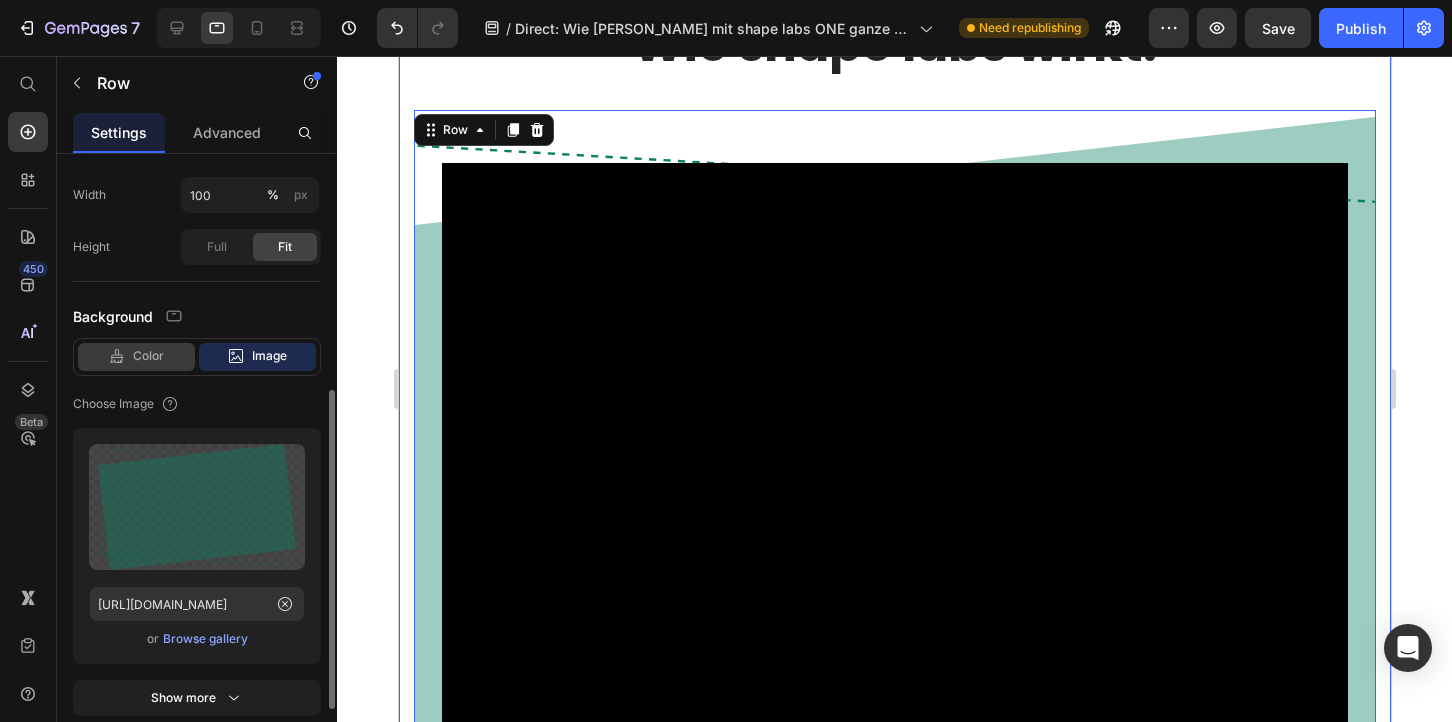 click on "Color" 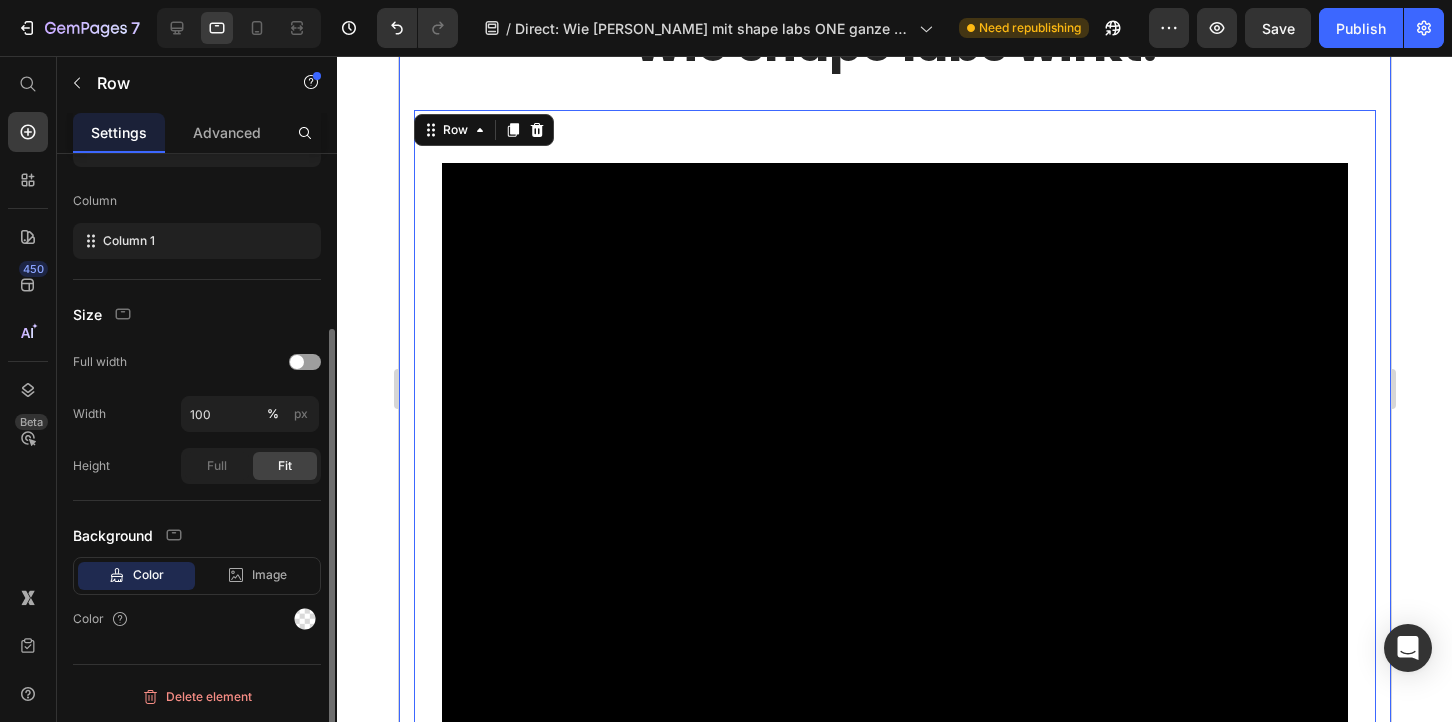 scroll, scrollTop: 243, scrollLeft: 0, axis: vertical 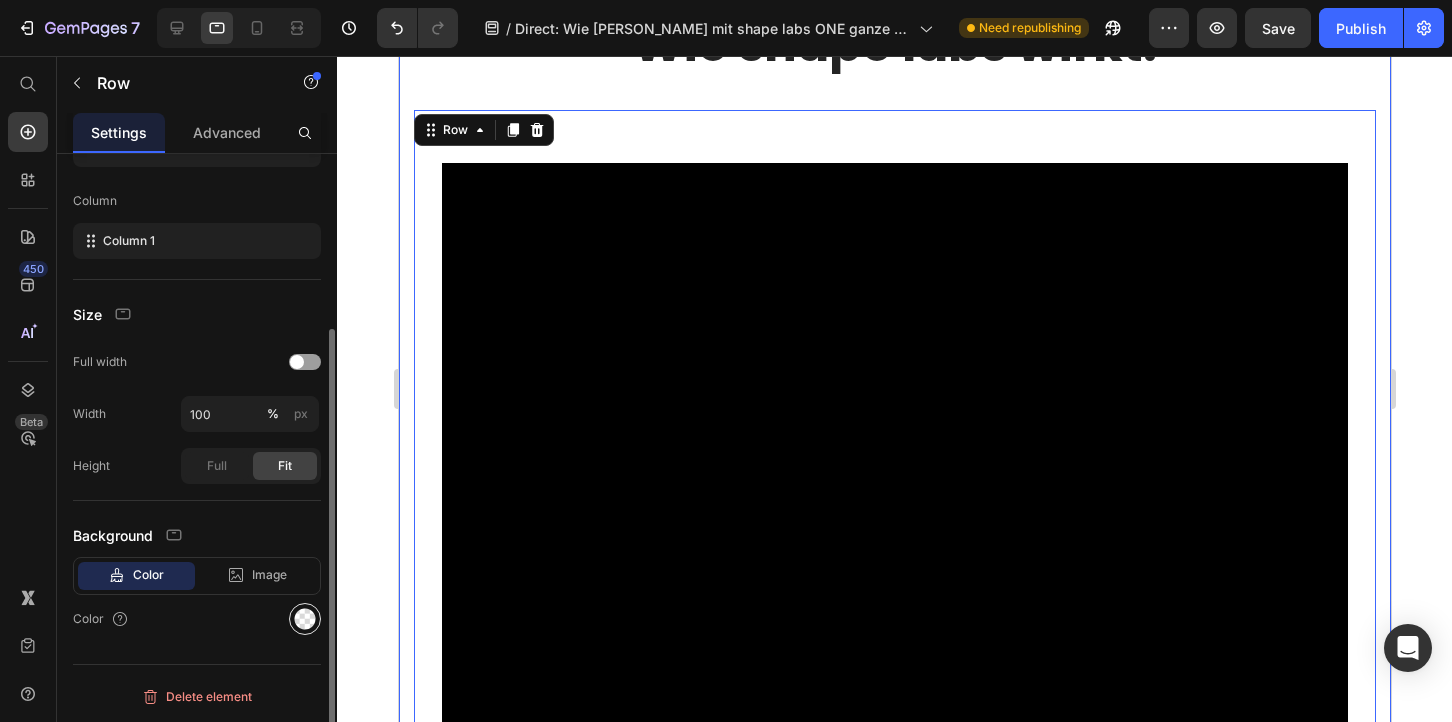 click at bounding box center (305, 619) 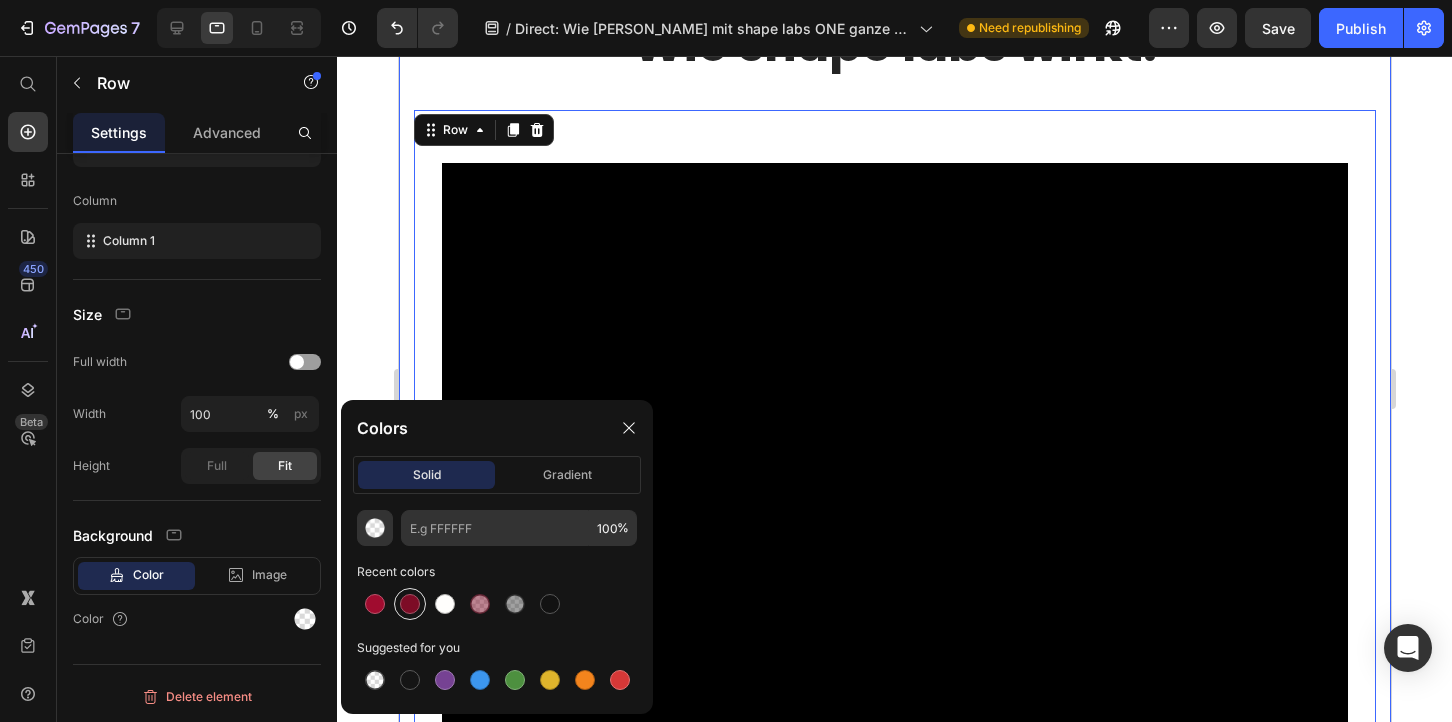 click at bounding box center [410, 604] 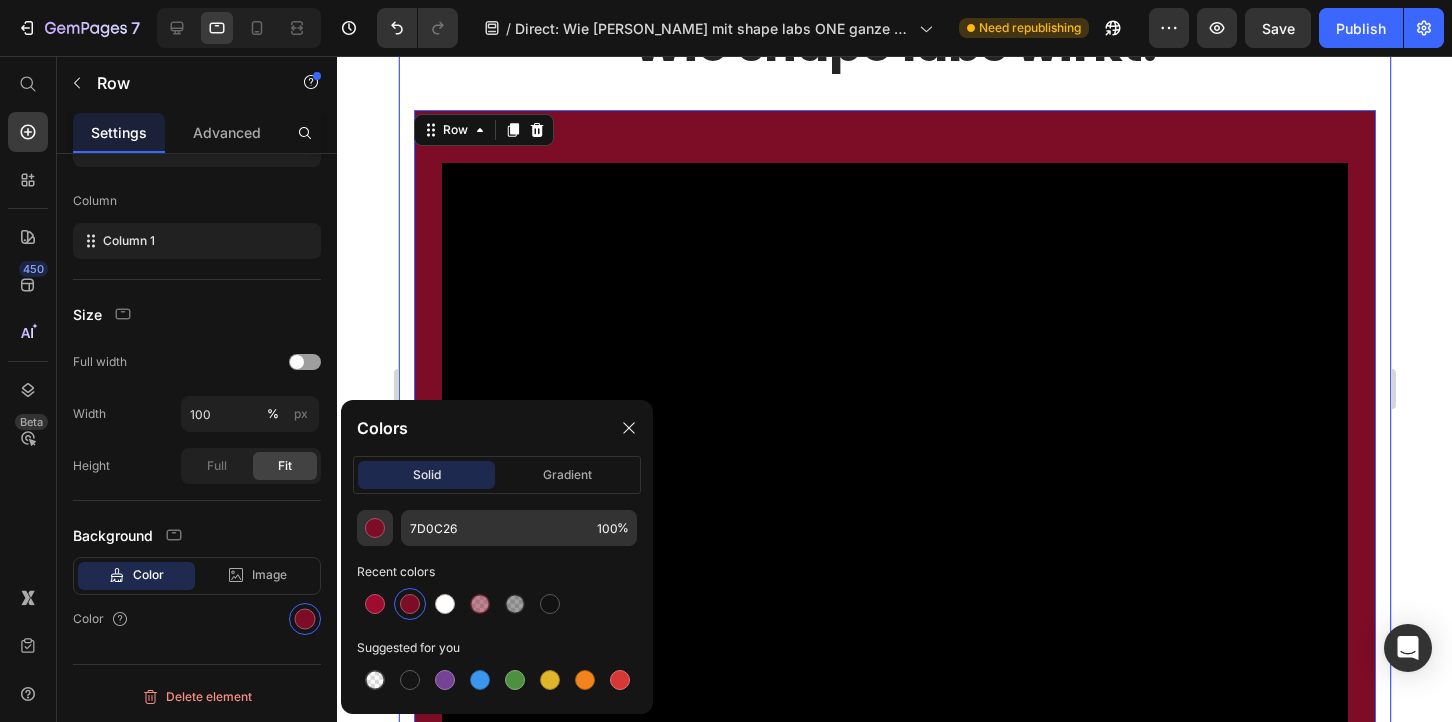 click 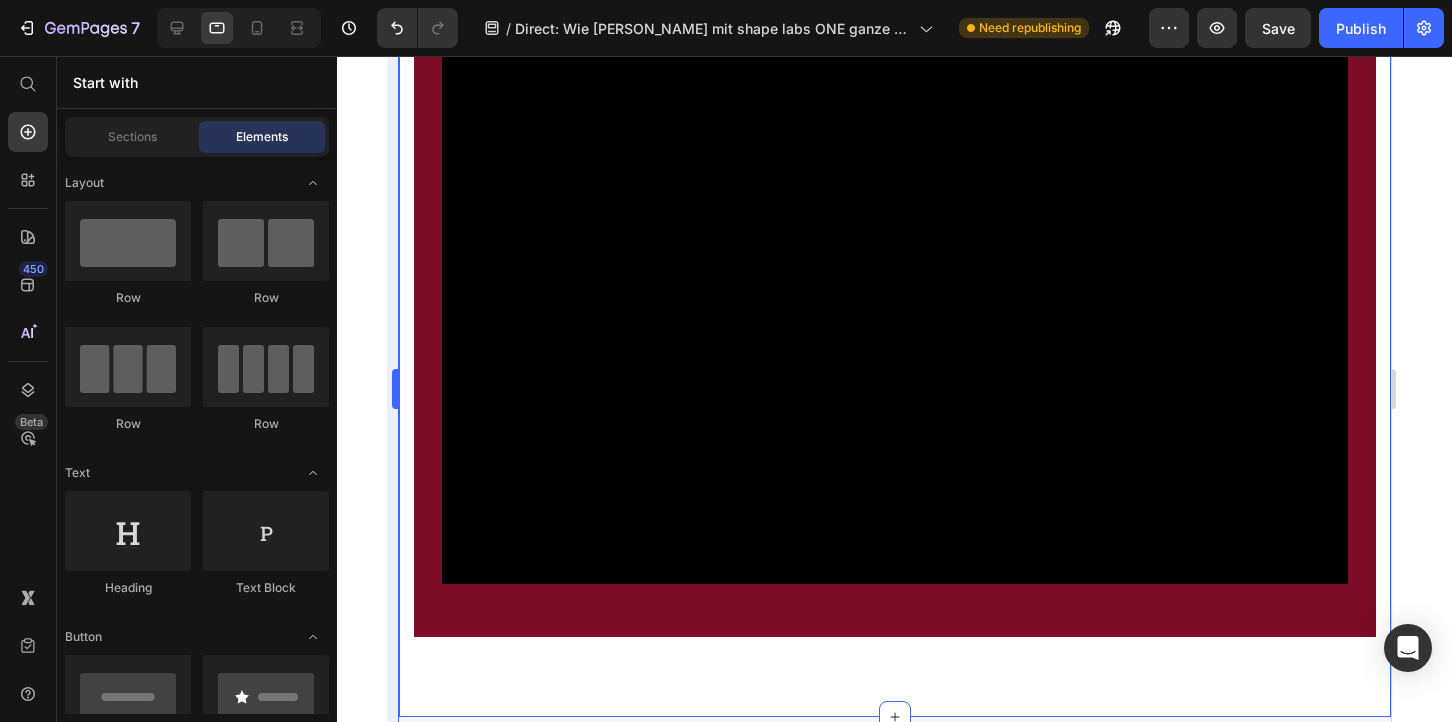 scroll, scrollTop: 19033, scrollLeft: 0, axis: vertical 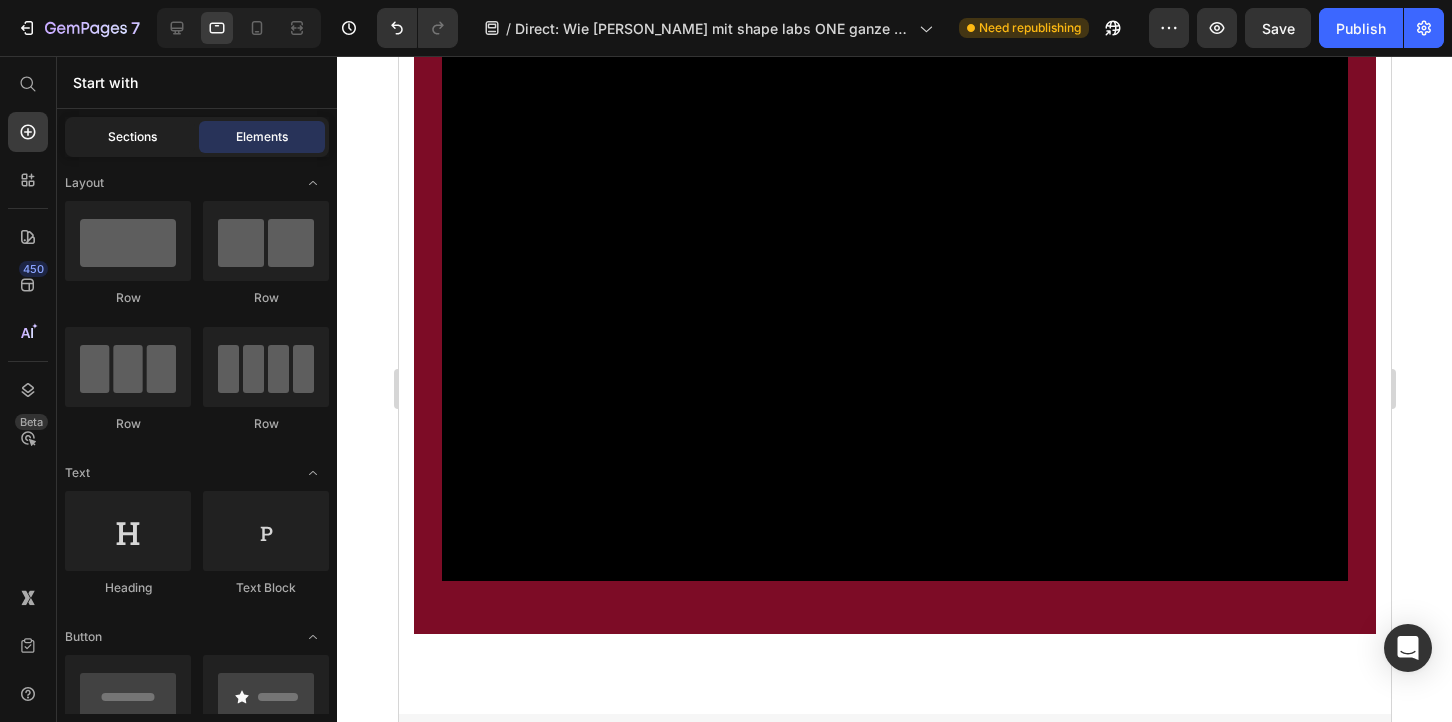click on "Sections" at bounding box center (132, 137) 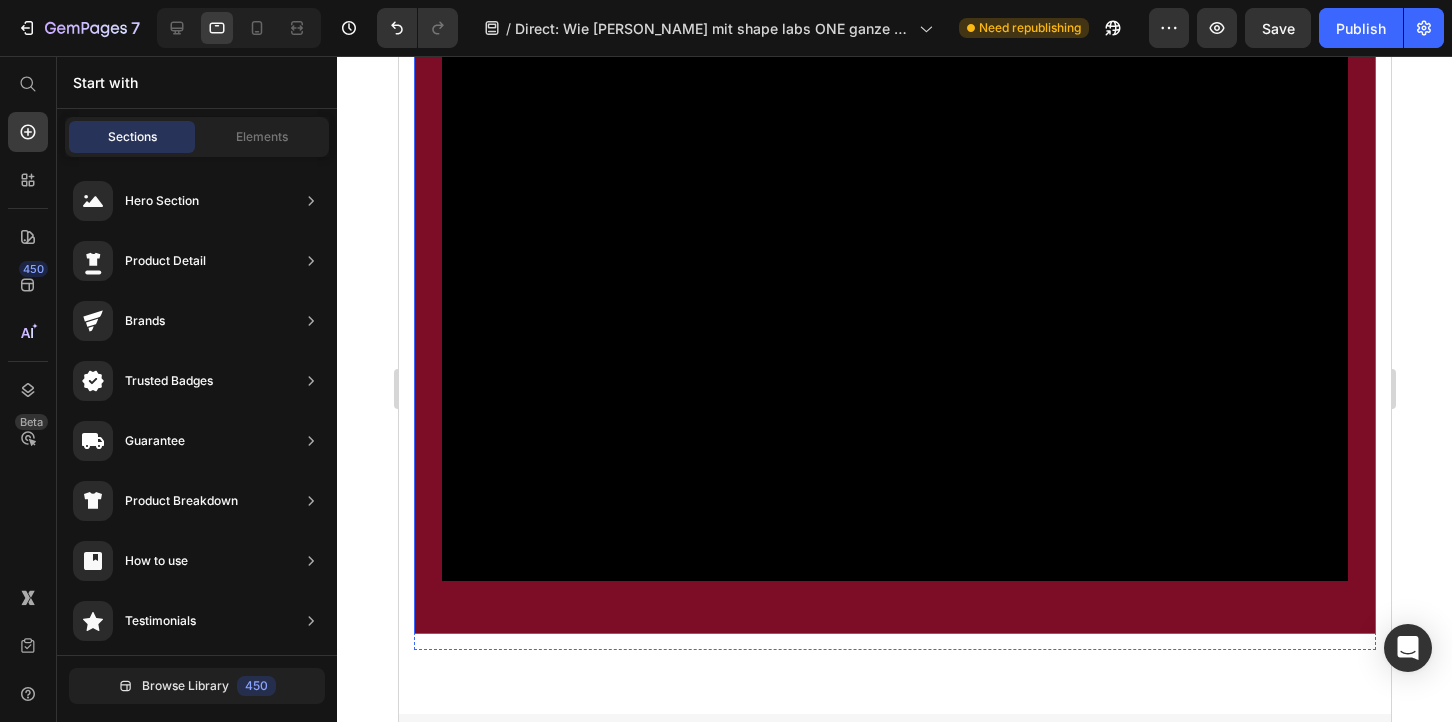 click on "Video Row" at bounding box center (894, 241) 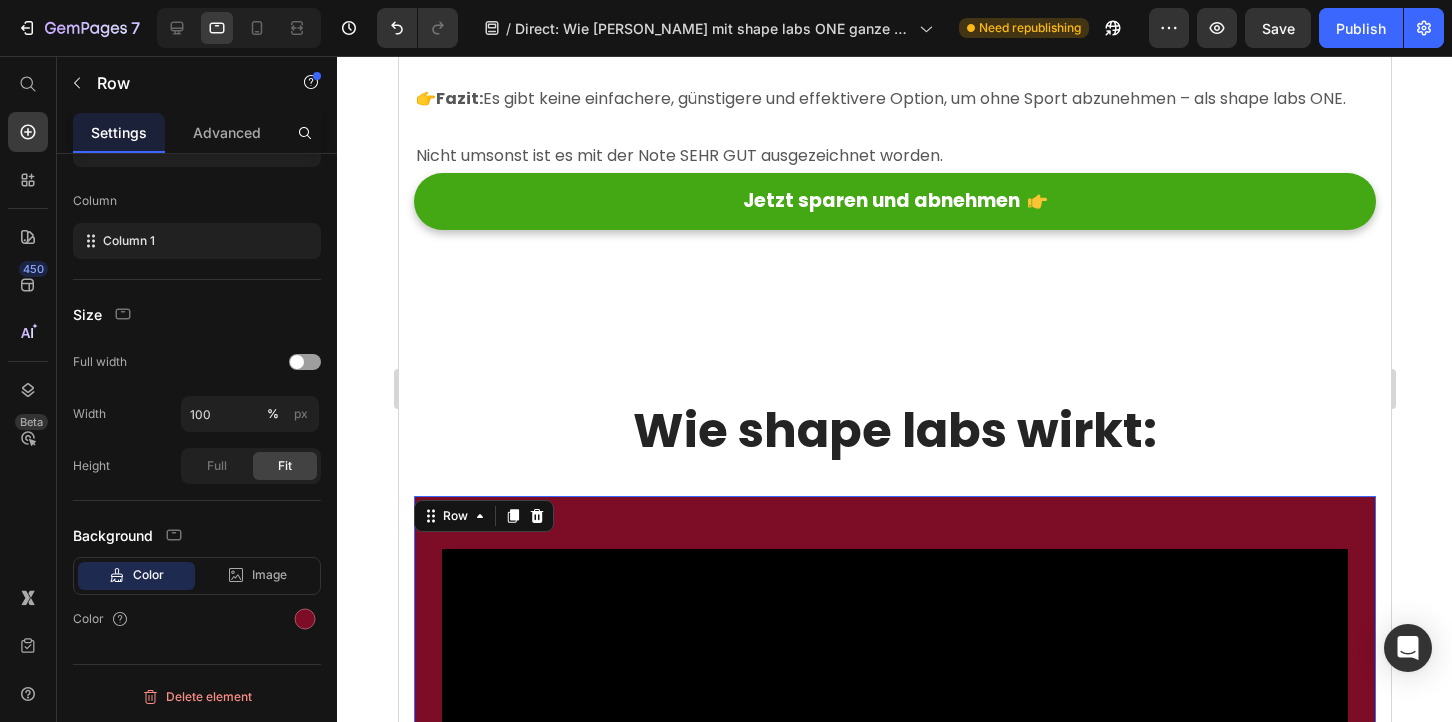 scroll, scrollTop: 18384, scrollLeft: 0, axis: vertical 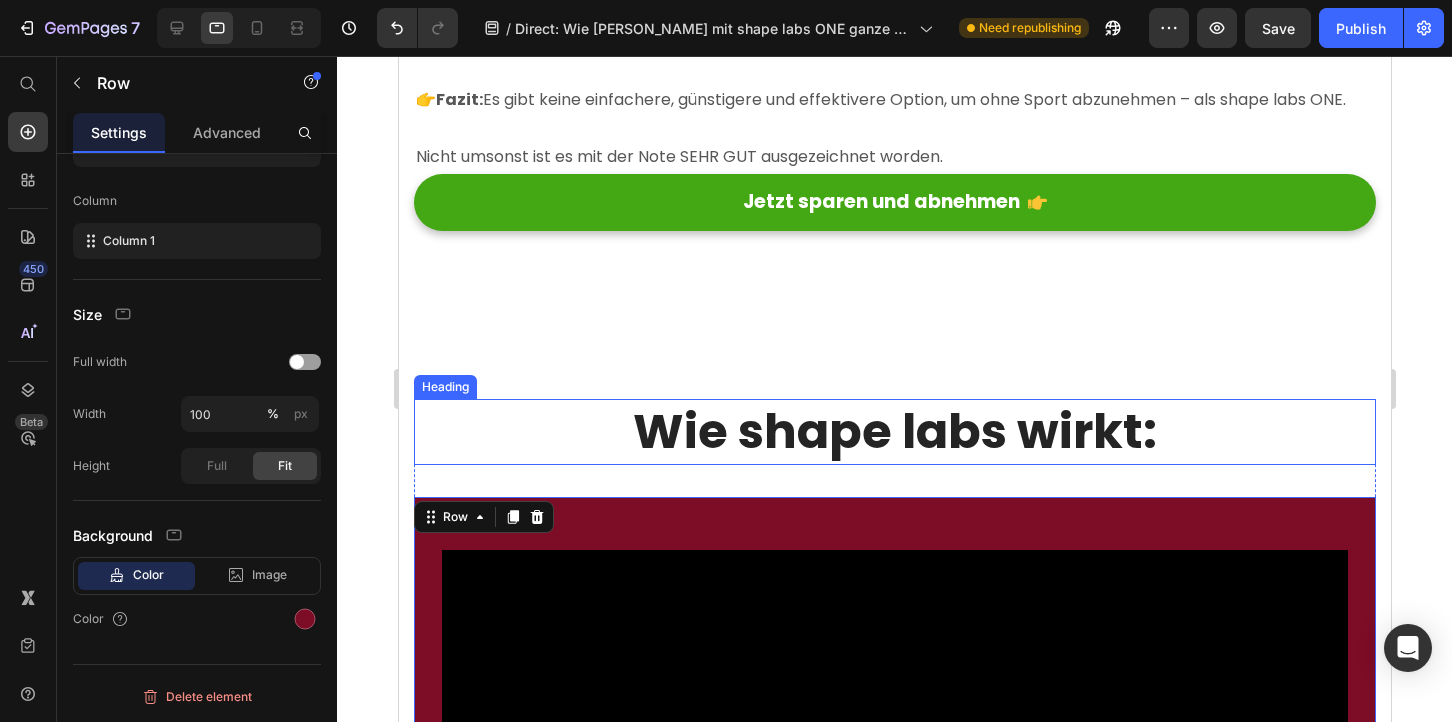 click on "Wie shape labs wirkt:" at bounding box center (894, 432) 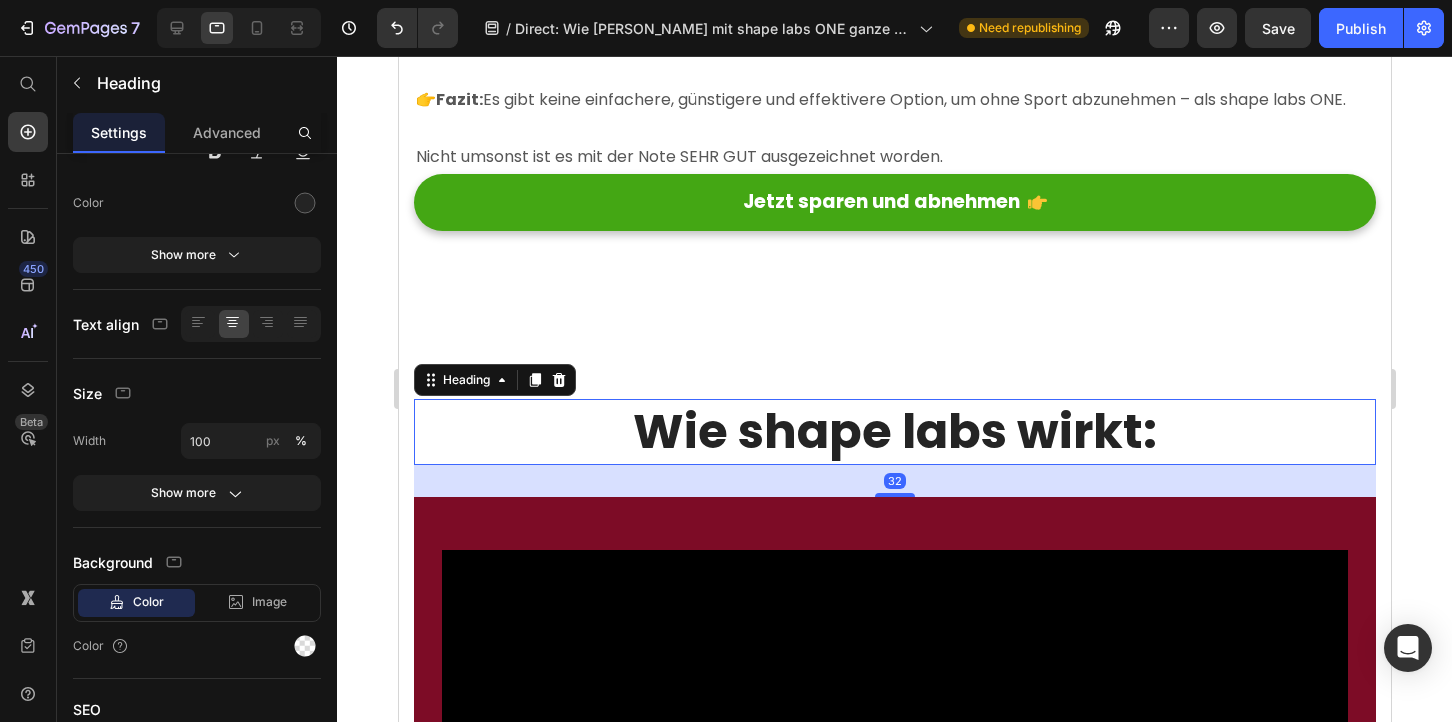scroll, scrollTop: 0, scrollLeft: 0, axis: both 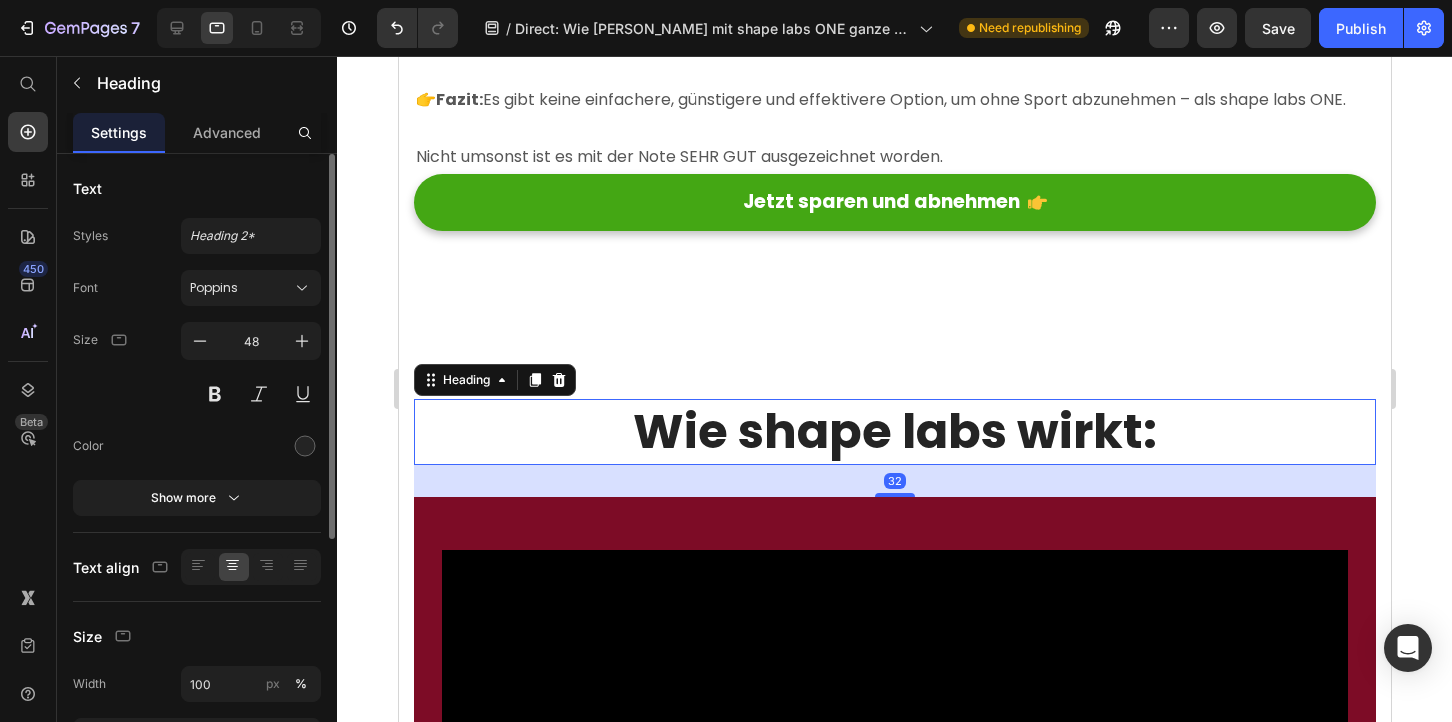click on "32" at bounding box center [894, 481] 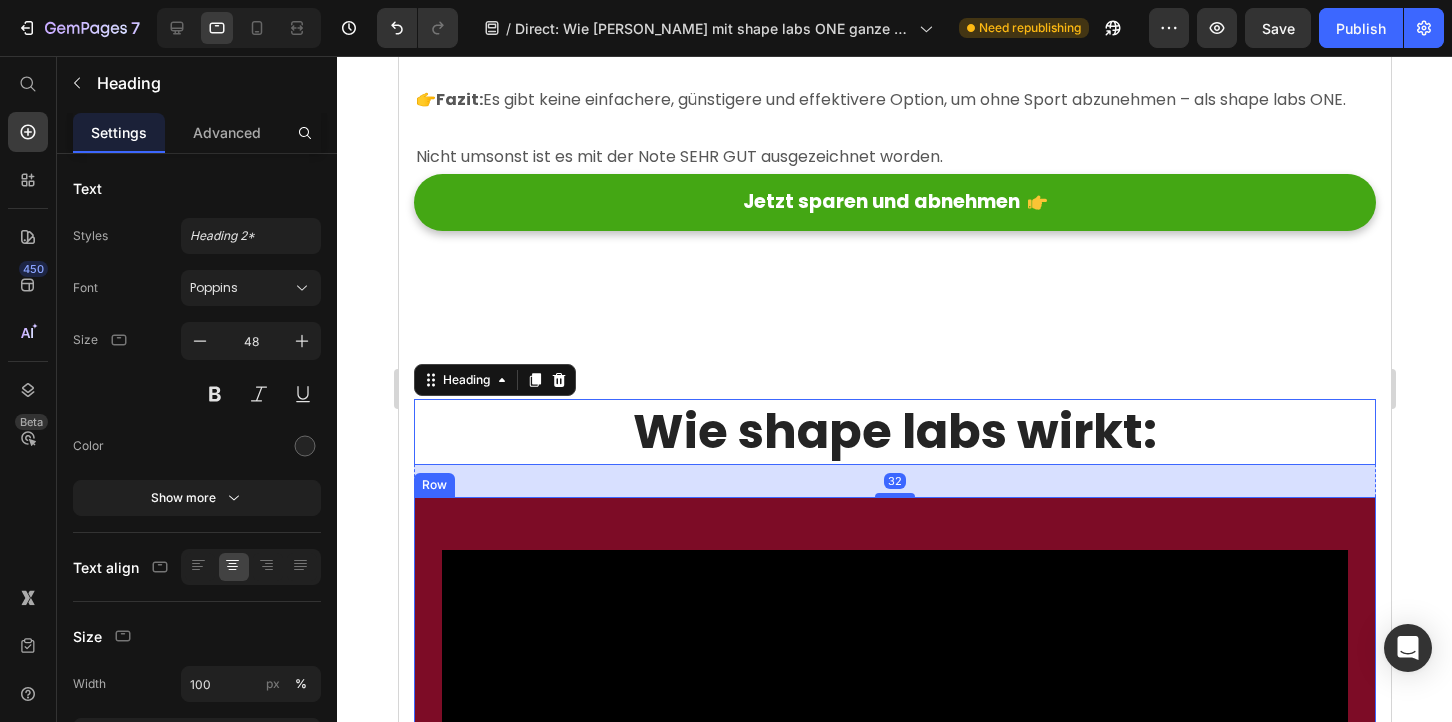 click on "Video Row" at bounding box center (894, 890) 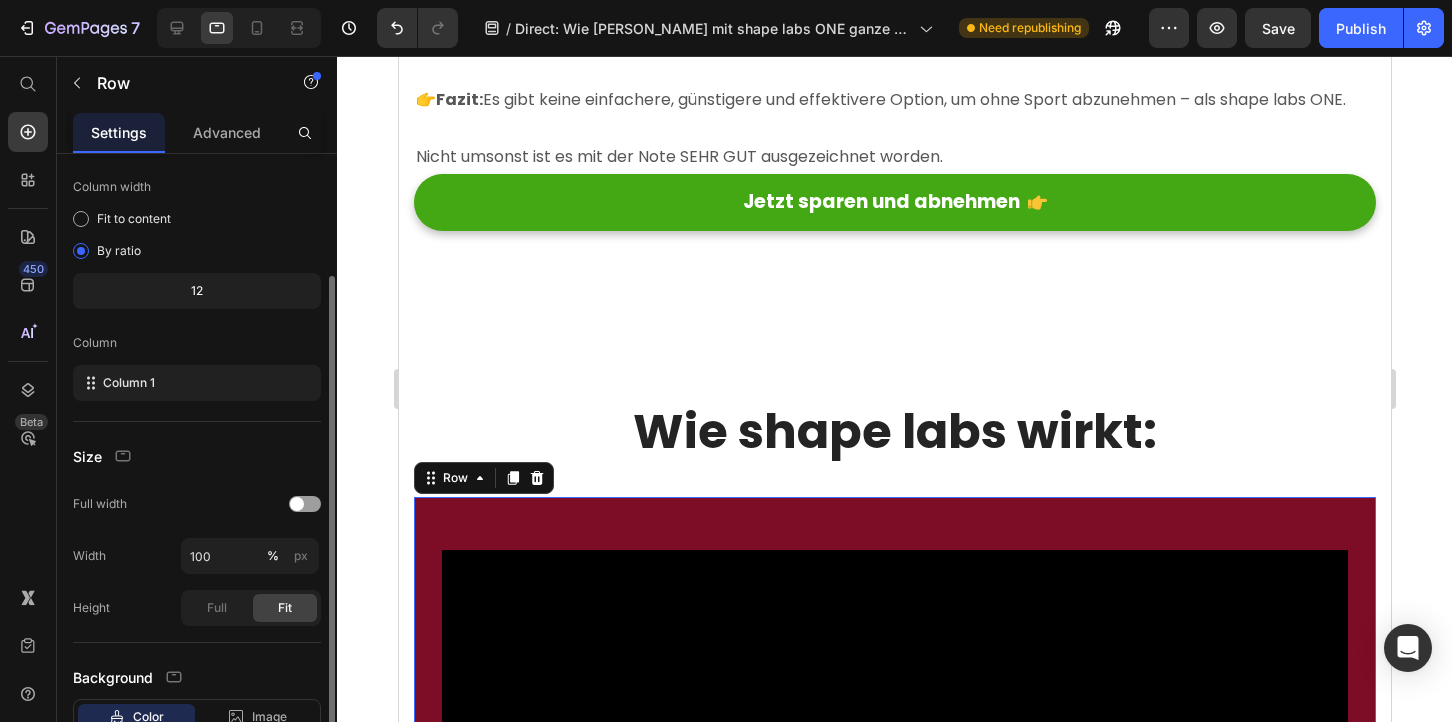 scroll, scrollTop: 0, scrollLeft: 0, axis: both 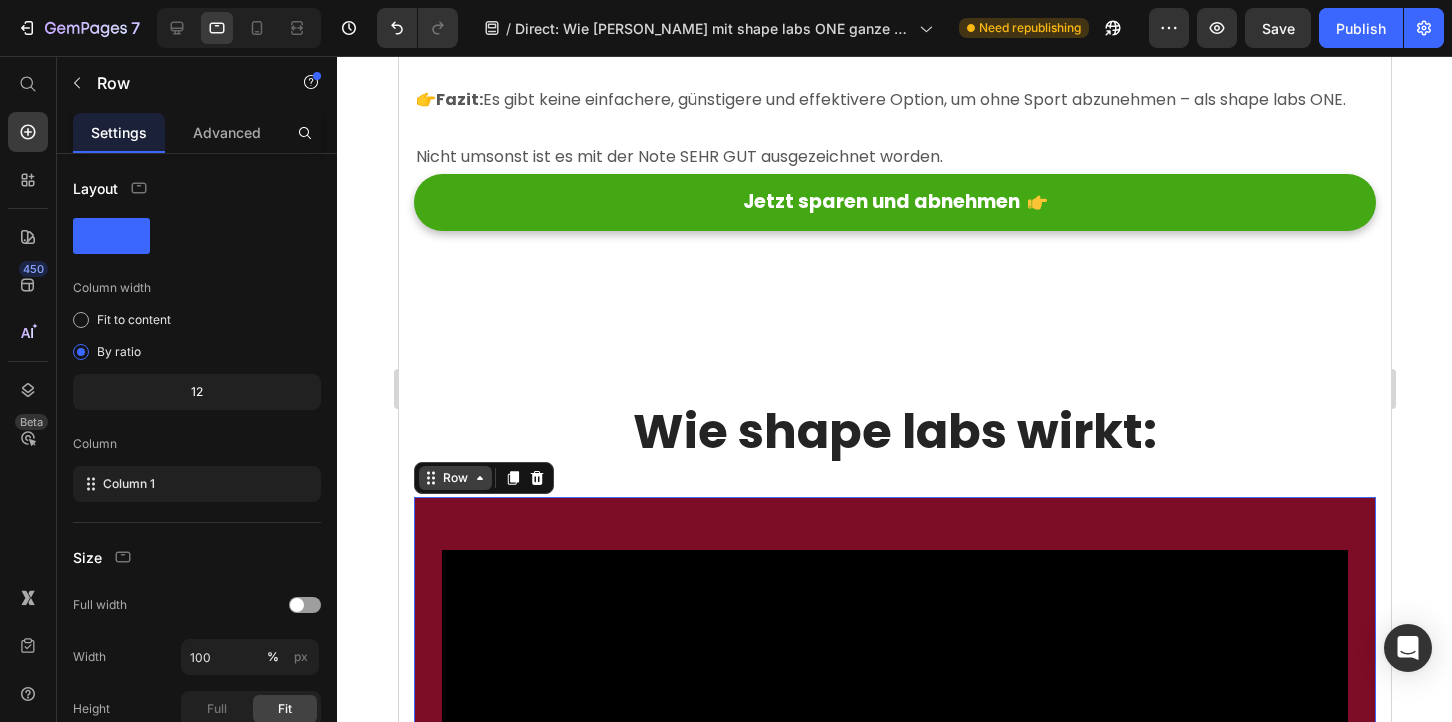 click 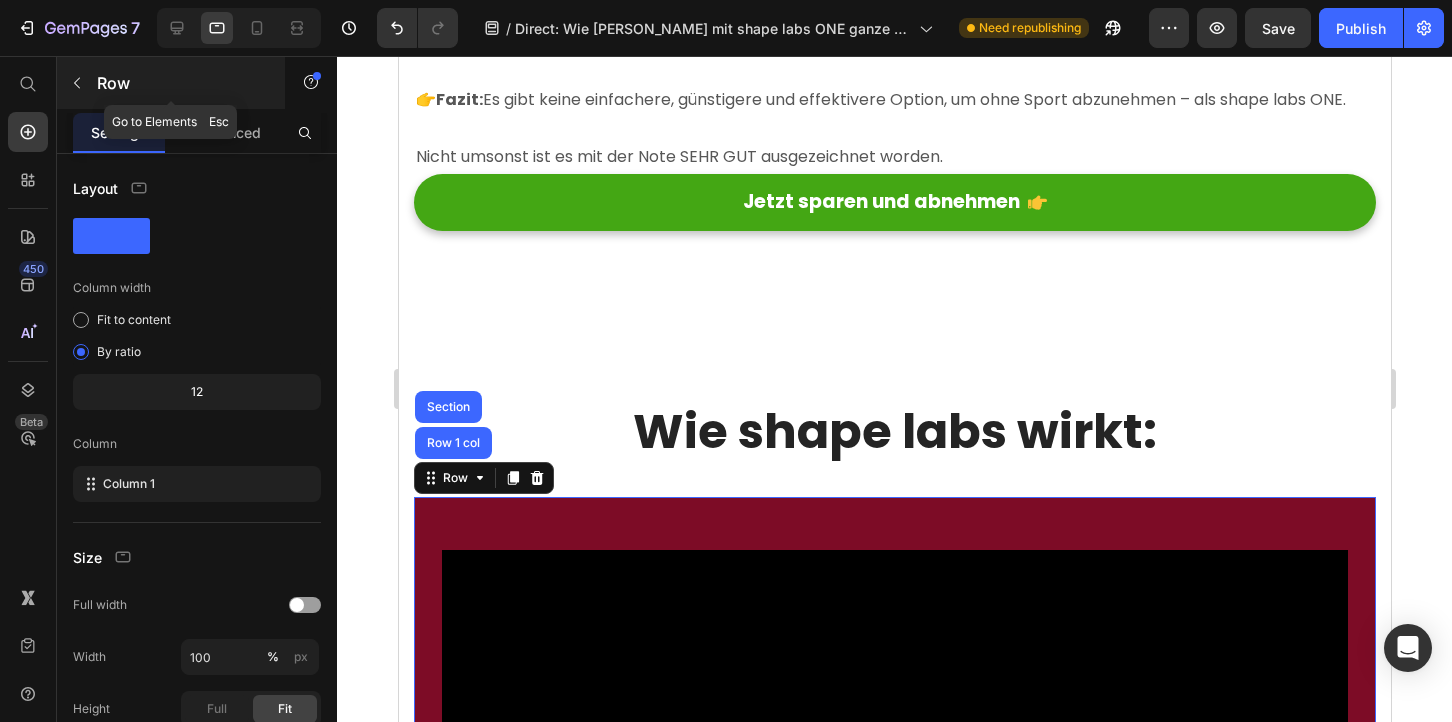 click 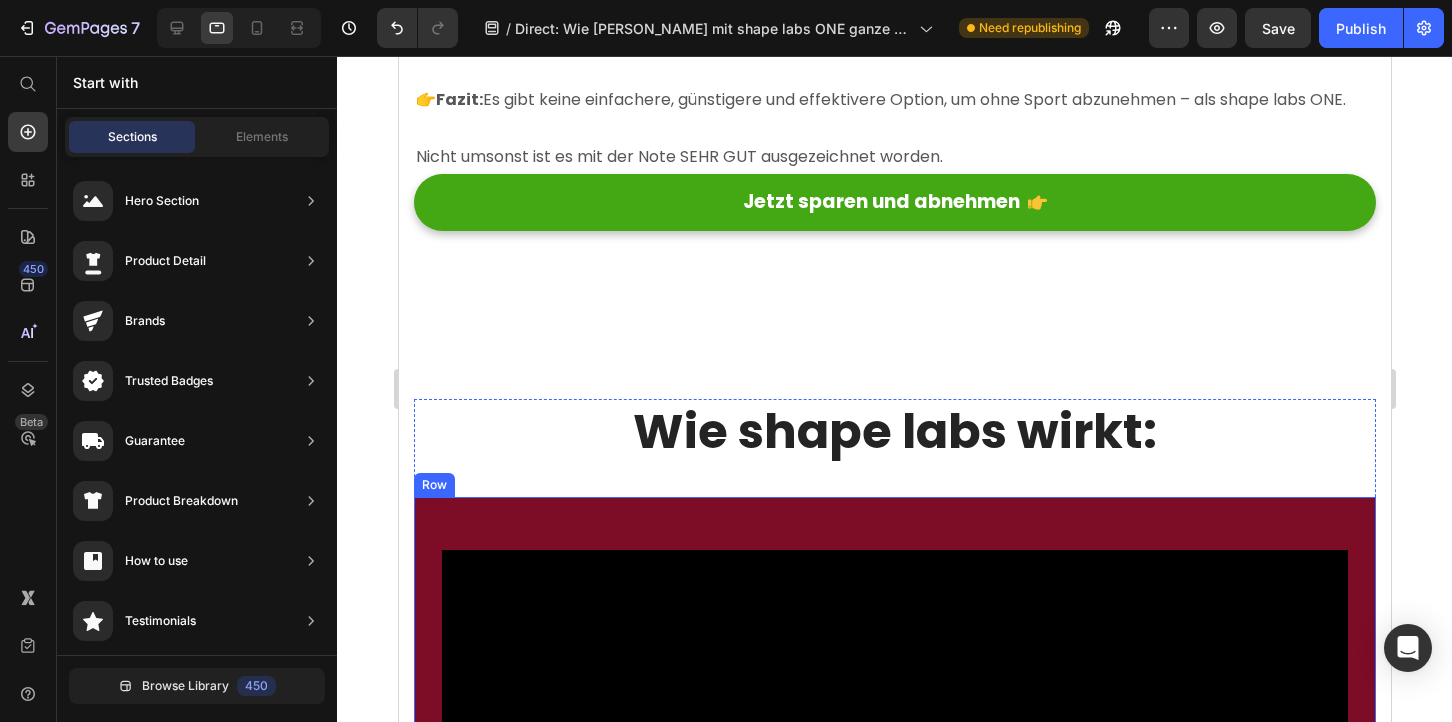 click on "Video Row" at bounding box center (894, 890) 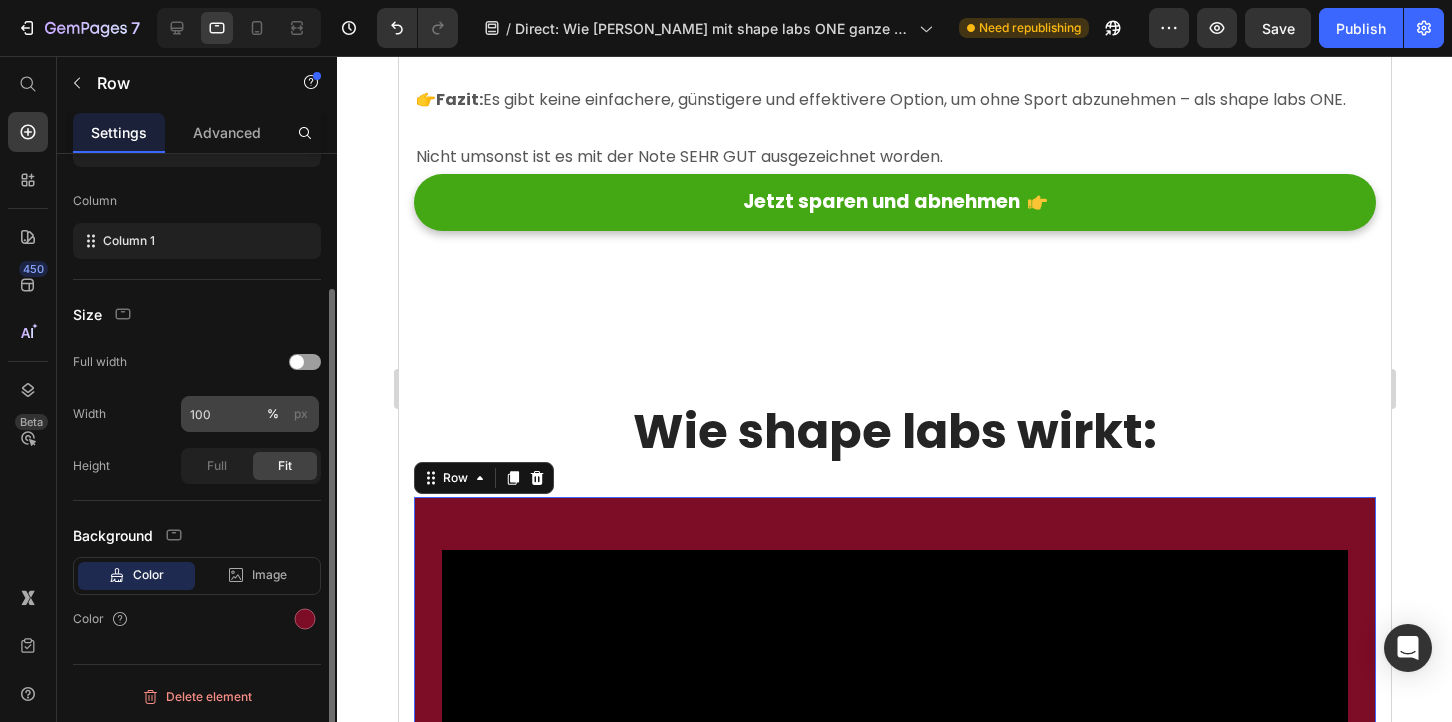 scroll, scrollTop: 0, scrollLeft: 0, axis: both 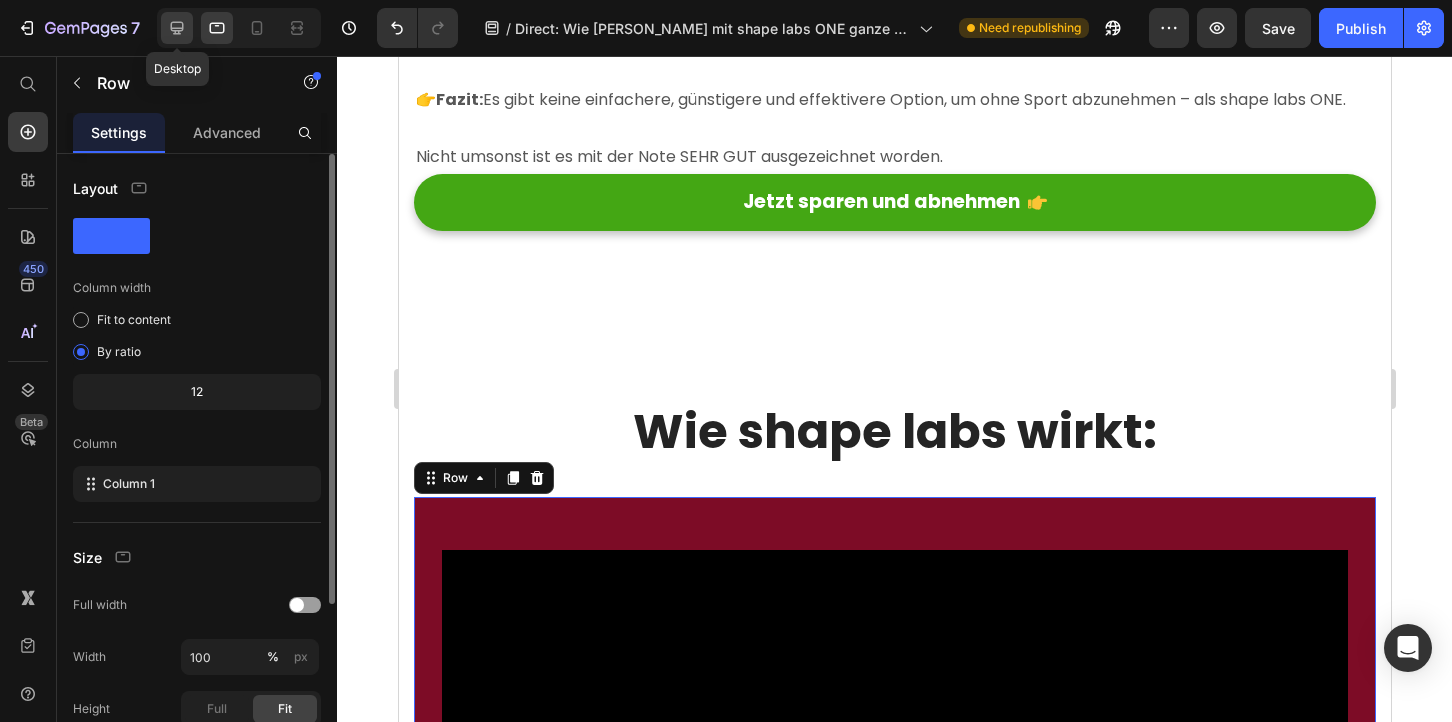 click 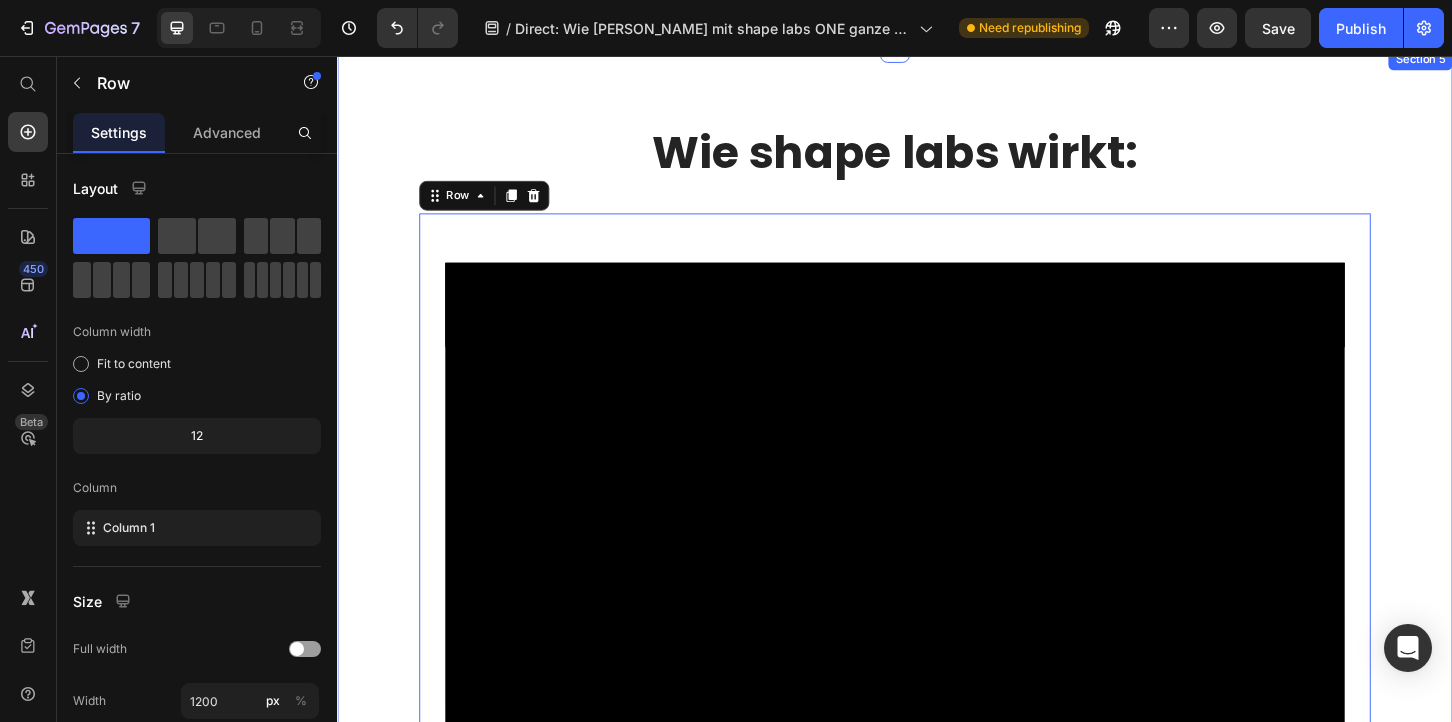 scroll, scrollTop: 18696, scrollLeft: 0, axis: vertical 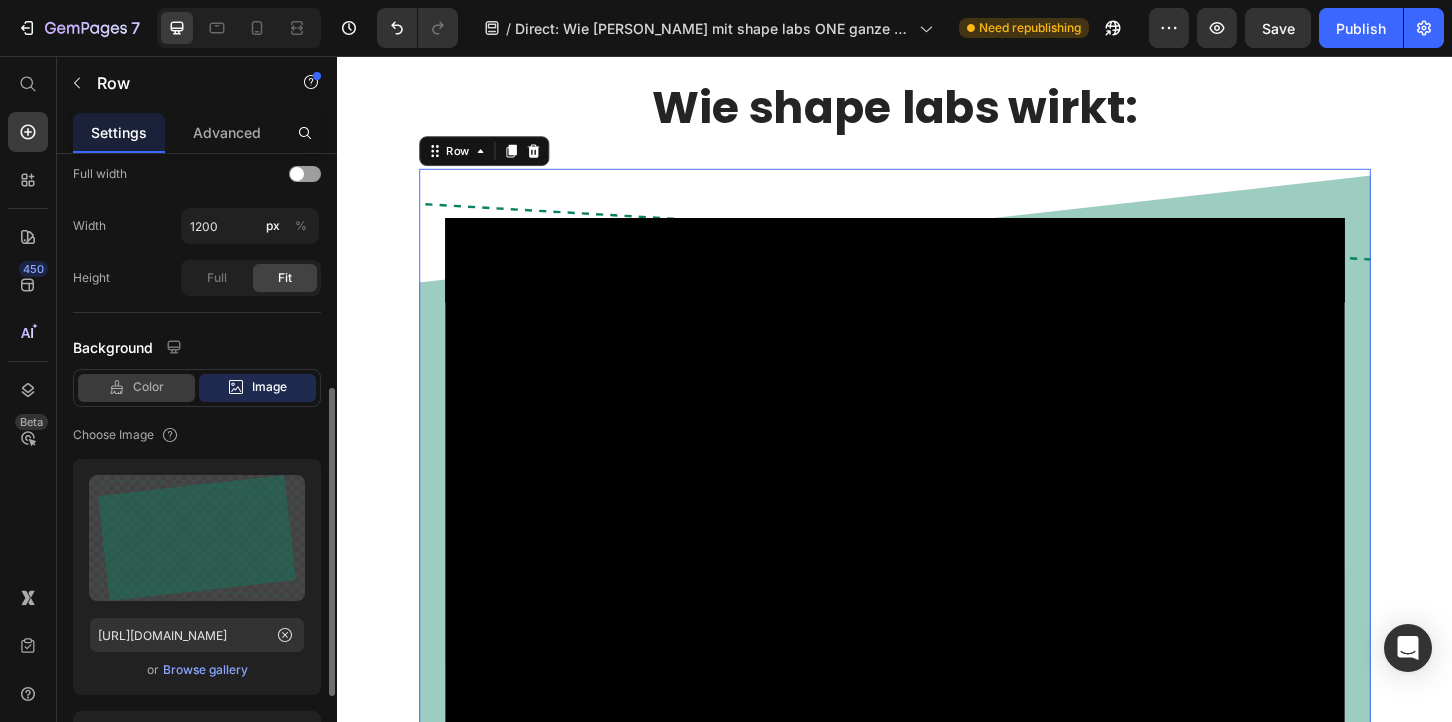 click on "Color" at bounding box center (148, 387) 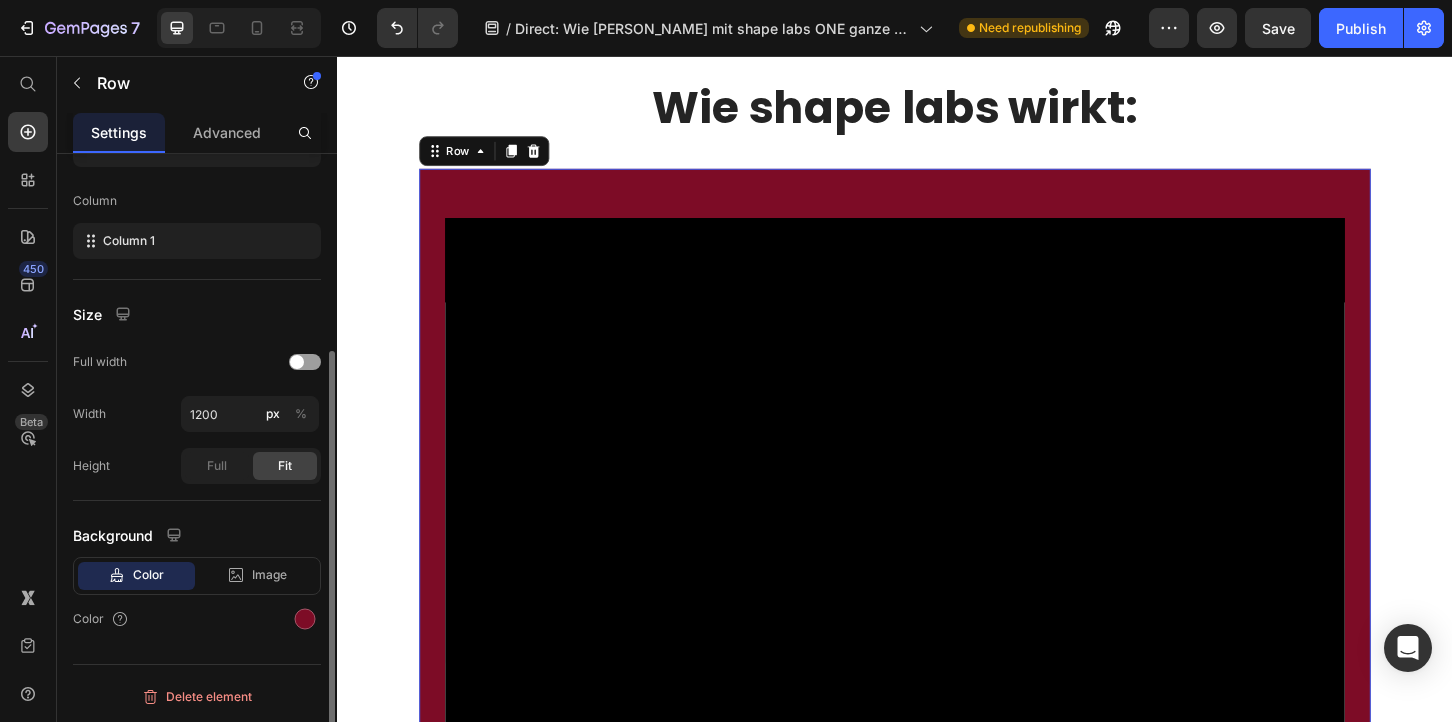 scroll, scrollTop: 287, scrollLeft: 0, axis: vertical 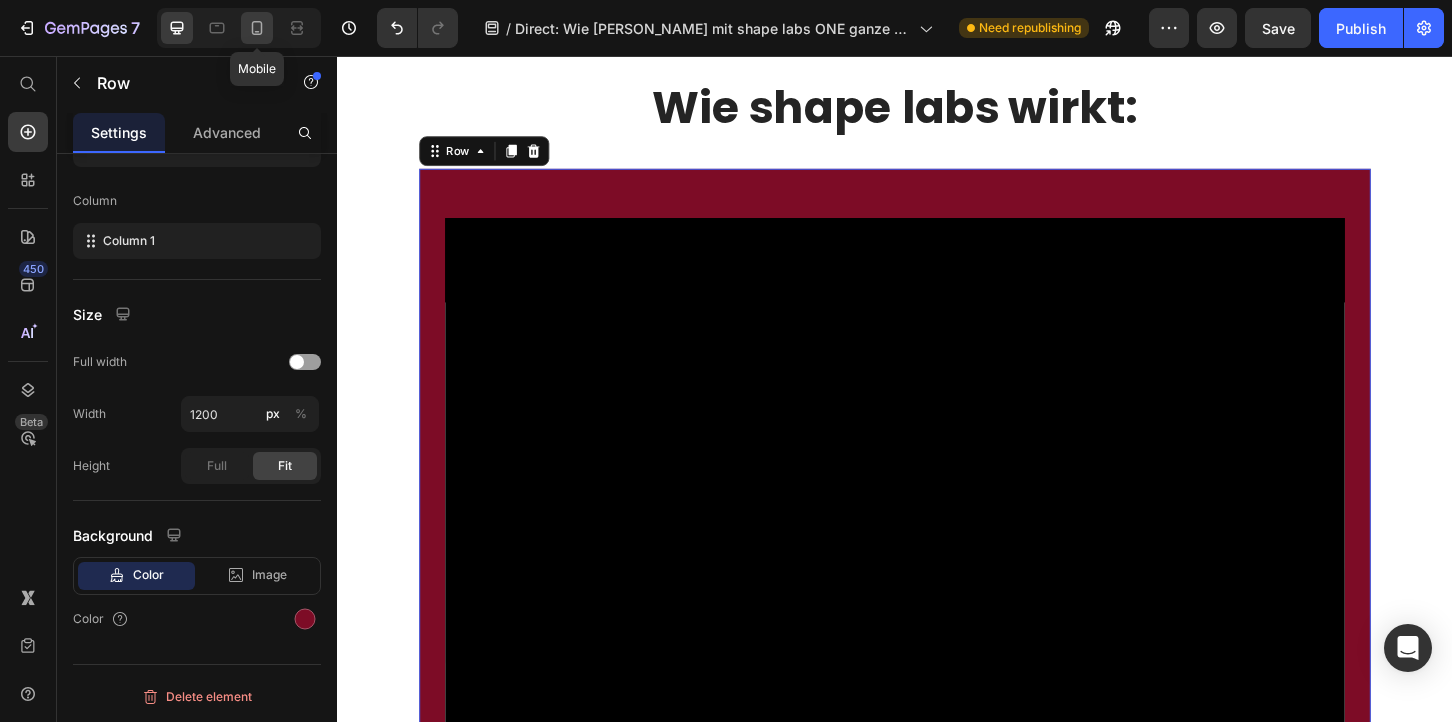click 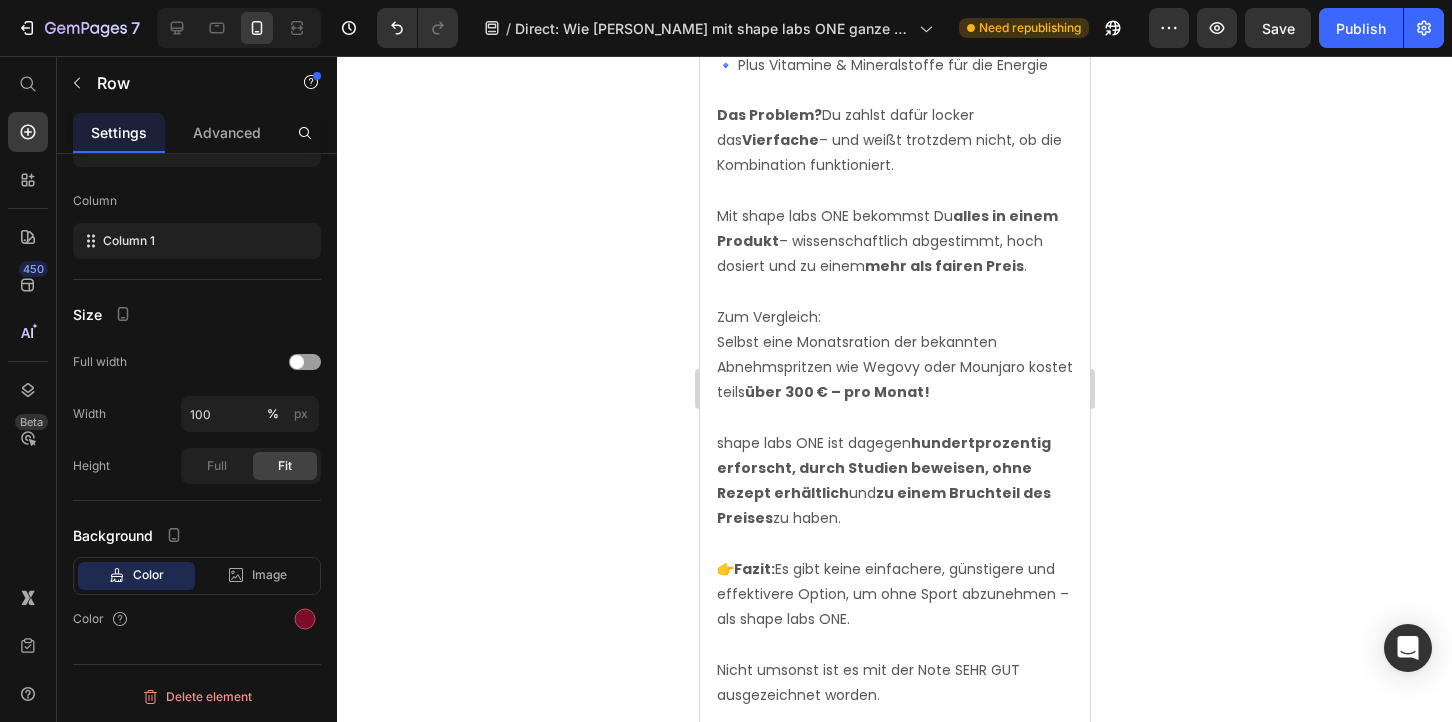 scroll, scrollTop: 16304, scrollLeft: 0, axis: vertical 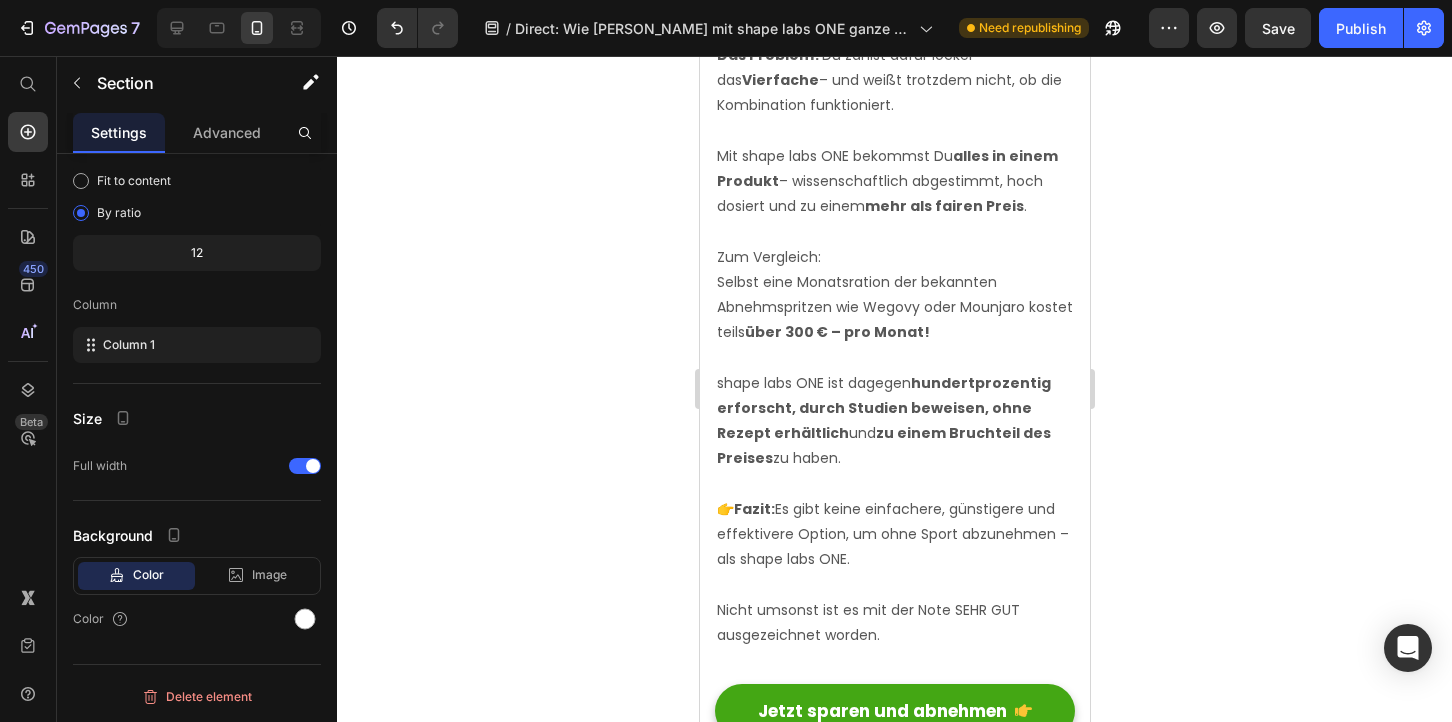 click on "Wie shape labs wirkt: Heading Video Row Row Section 5" at bounding box center (894, 1093) 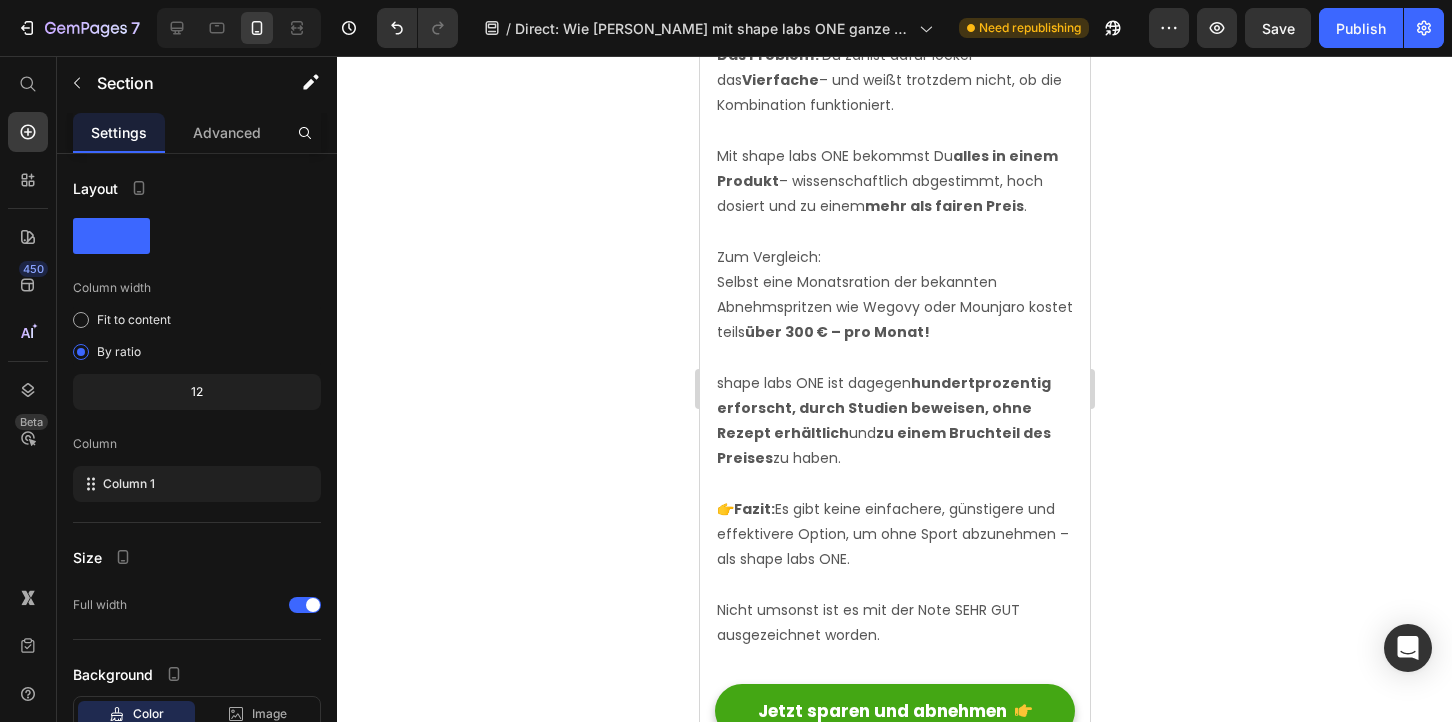 click 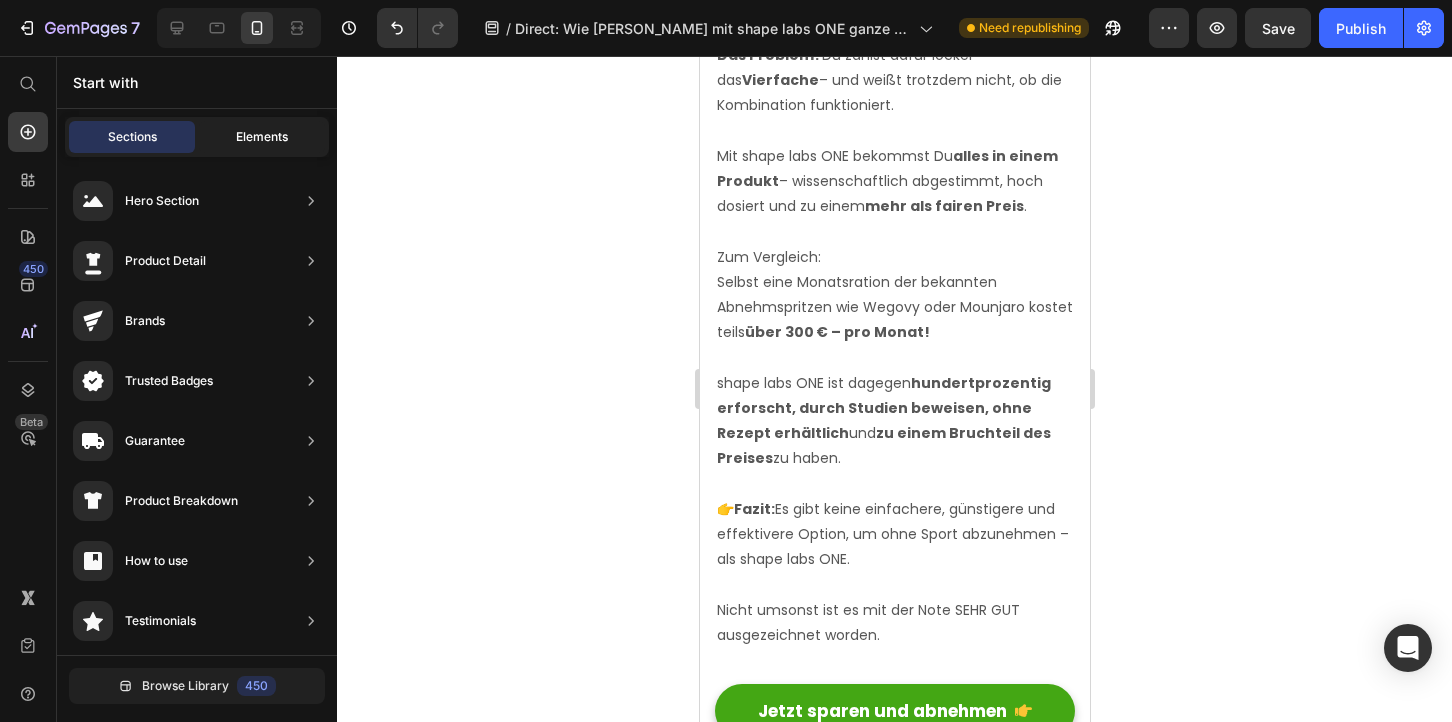 click on "Elements" at bounding box center [262, 137] 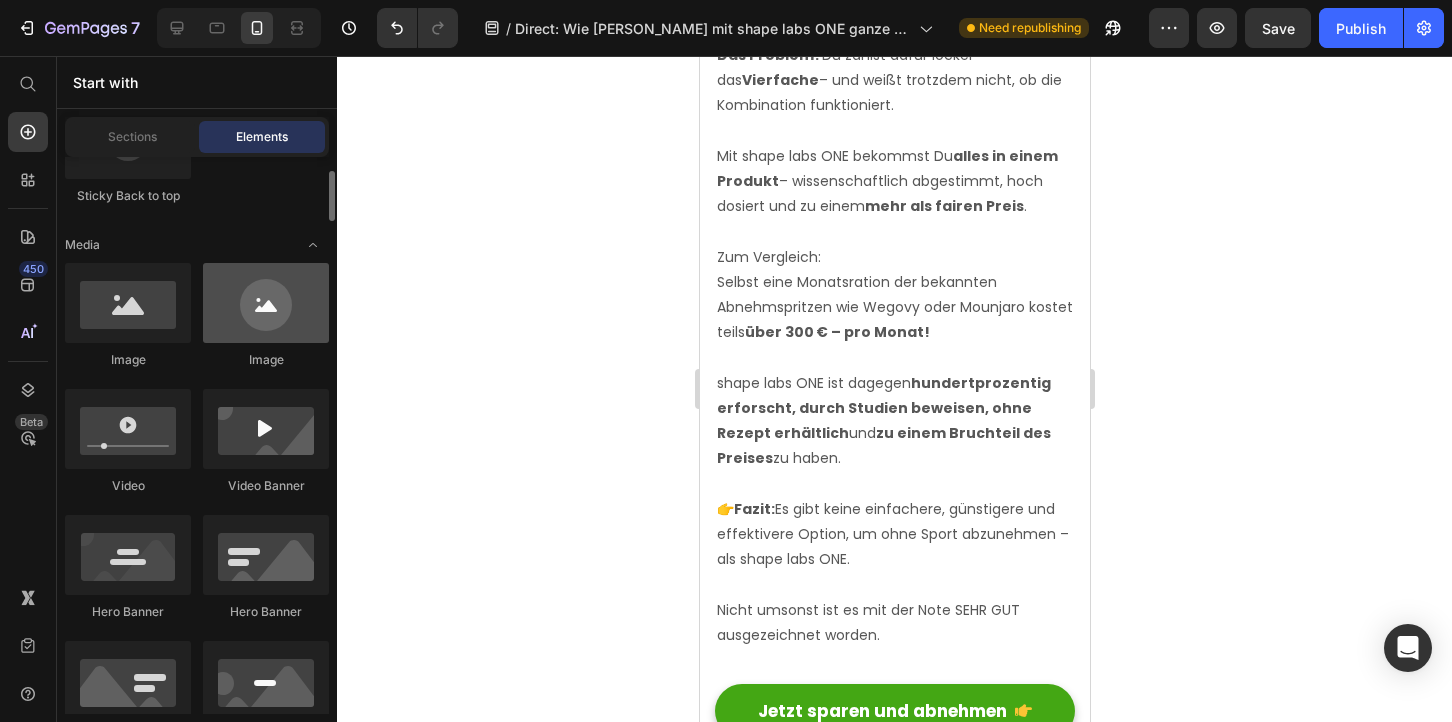 scroll, scrollTop: 712, scrollLeft: 0, axis: vertical 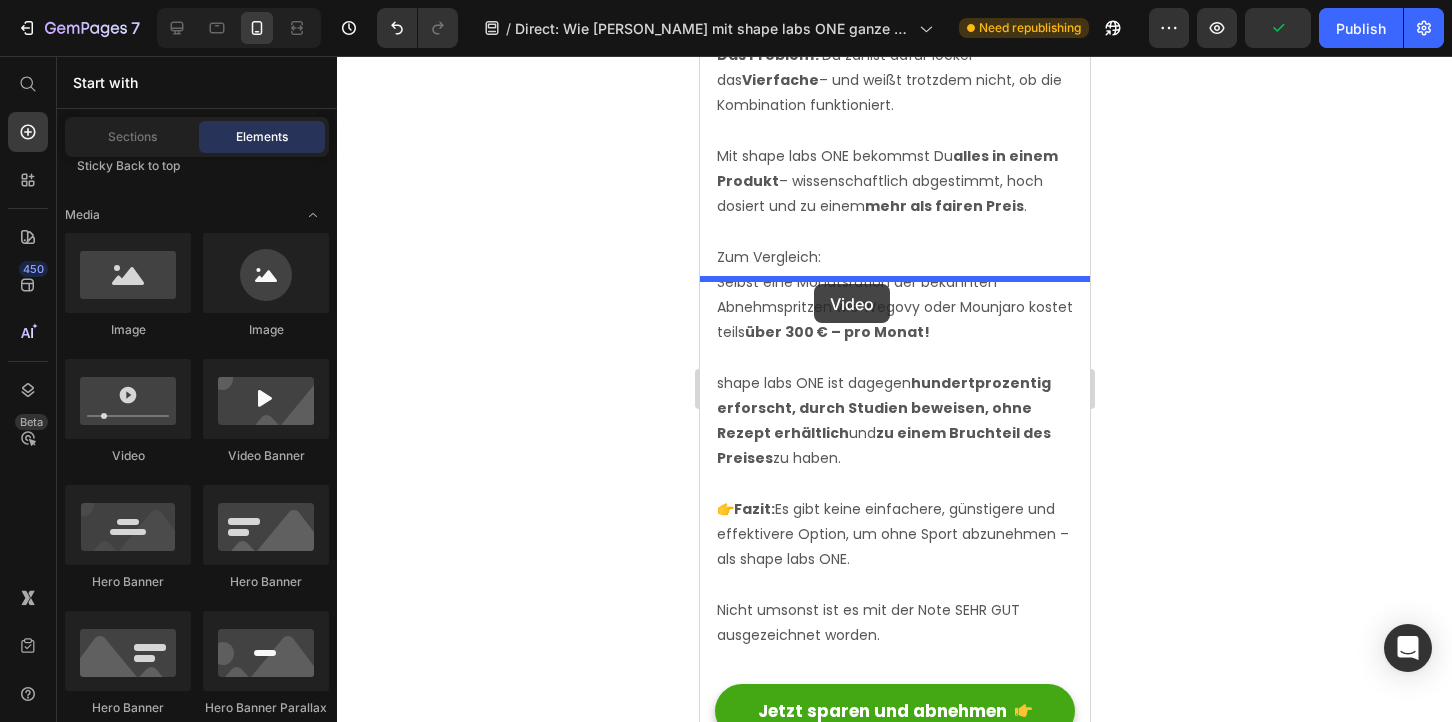 drag, startPoint x: 829, startPoint y: 474, endPoint x: 813, endPoint y: 284, distance: 190.6725 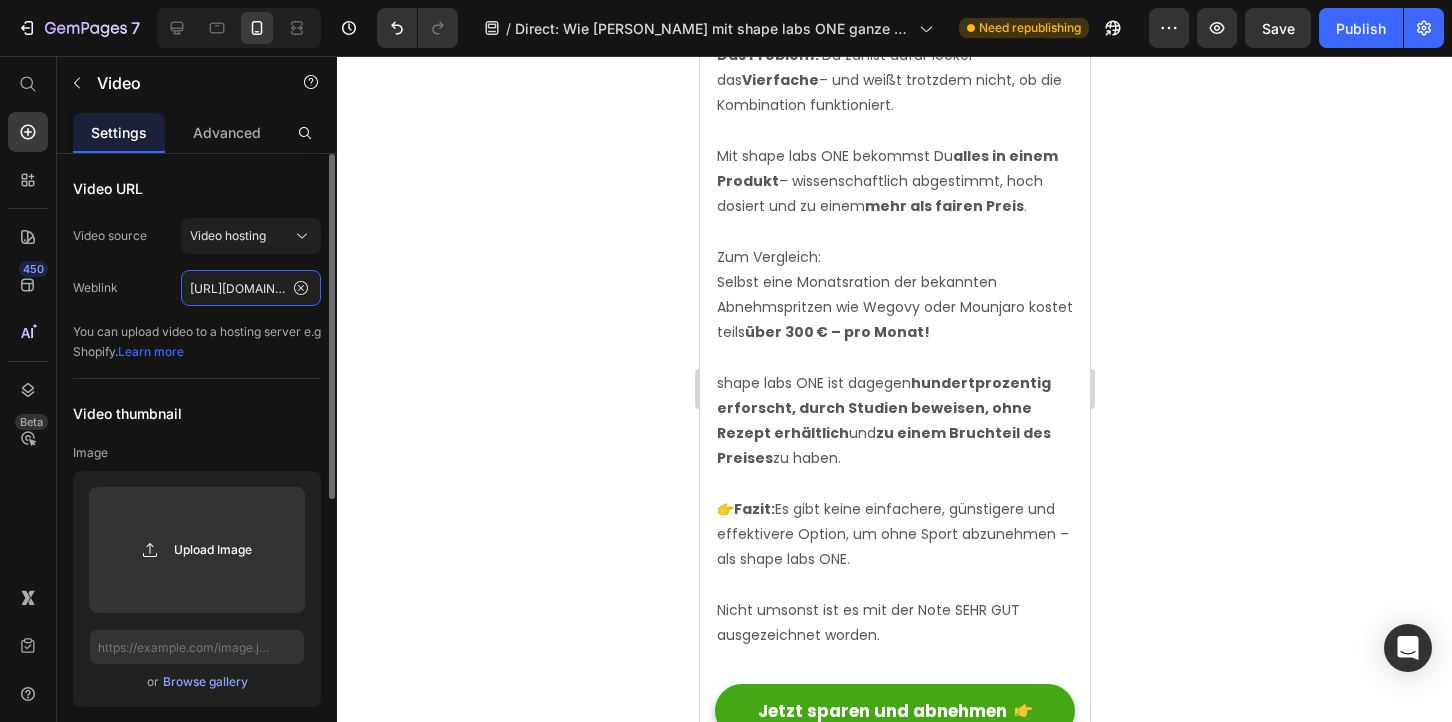 click on "[URL][DOMAIN_NAME]" 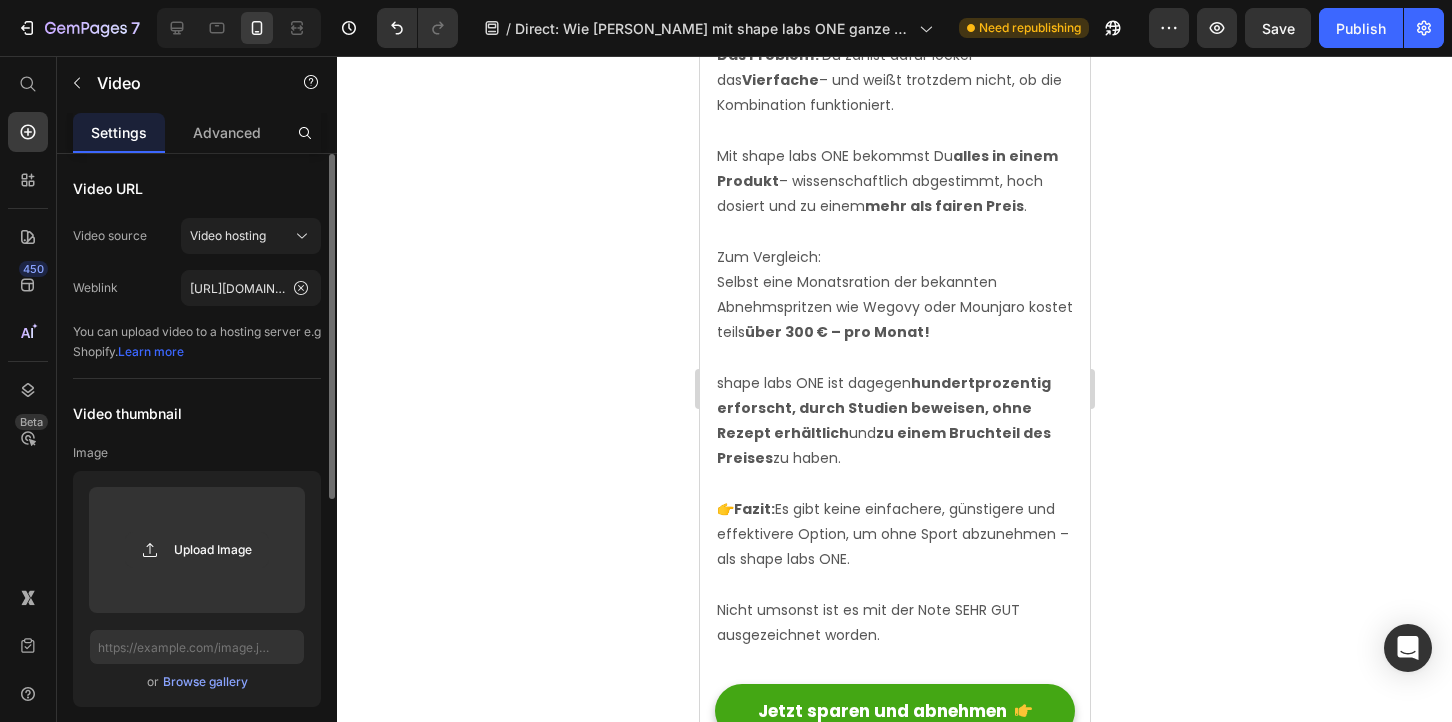 click on "Video URL Video source Video hosting Weblink https://youtu.be/V_dEFxA_YKE You can upload video to a hosting server e.g Shopify.   Learn more Video thumbnail Image Upload Image  or   Browse gallery  Preload Ratio 16:9 Options Autoplay Enable sound Loop video Show control bar Lazy load" at bounding box center (197, 669) 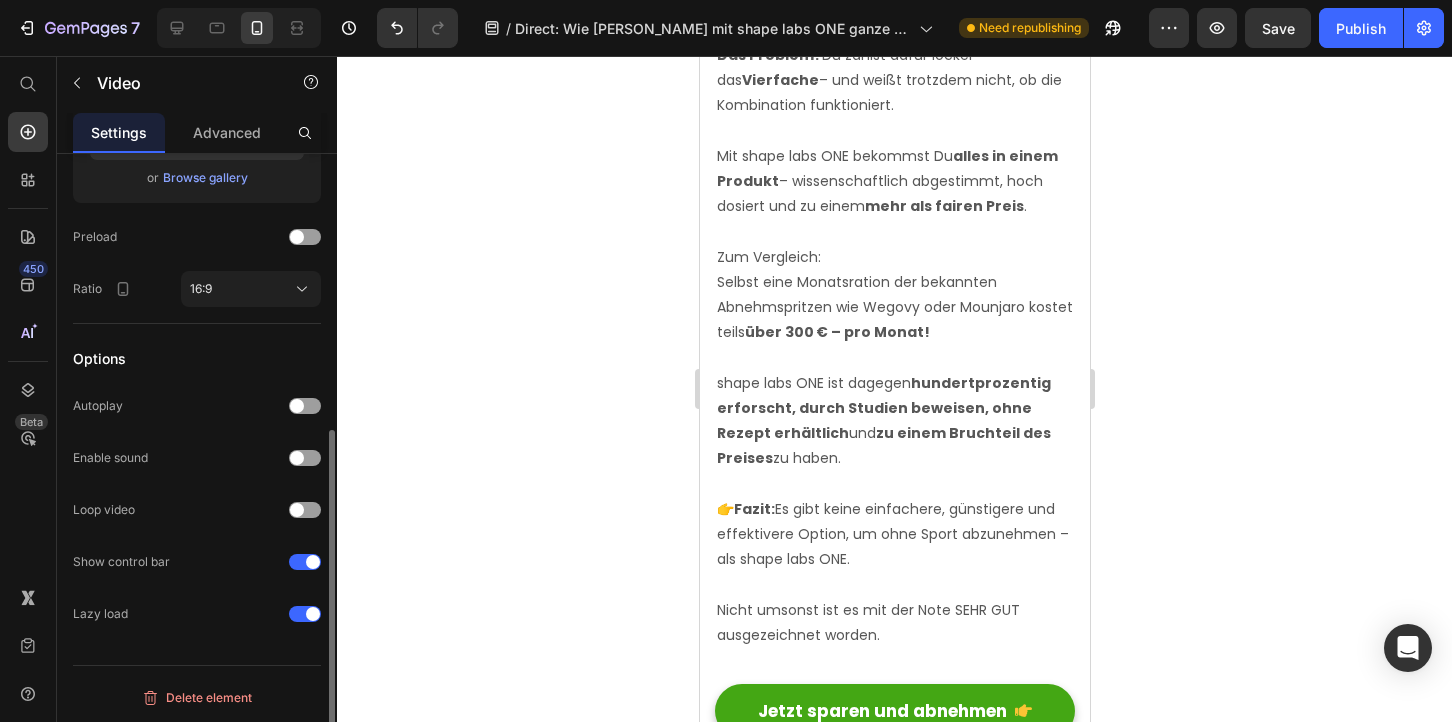 scroll, scrollTop: 505, scrollLeft: 0, axis: vertical 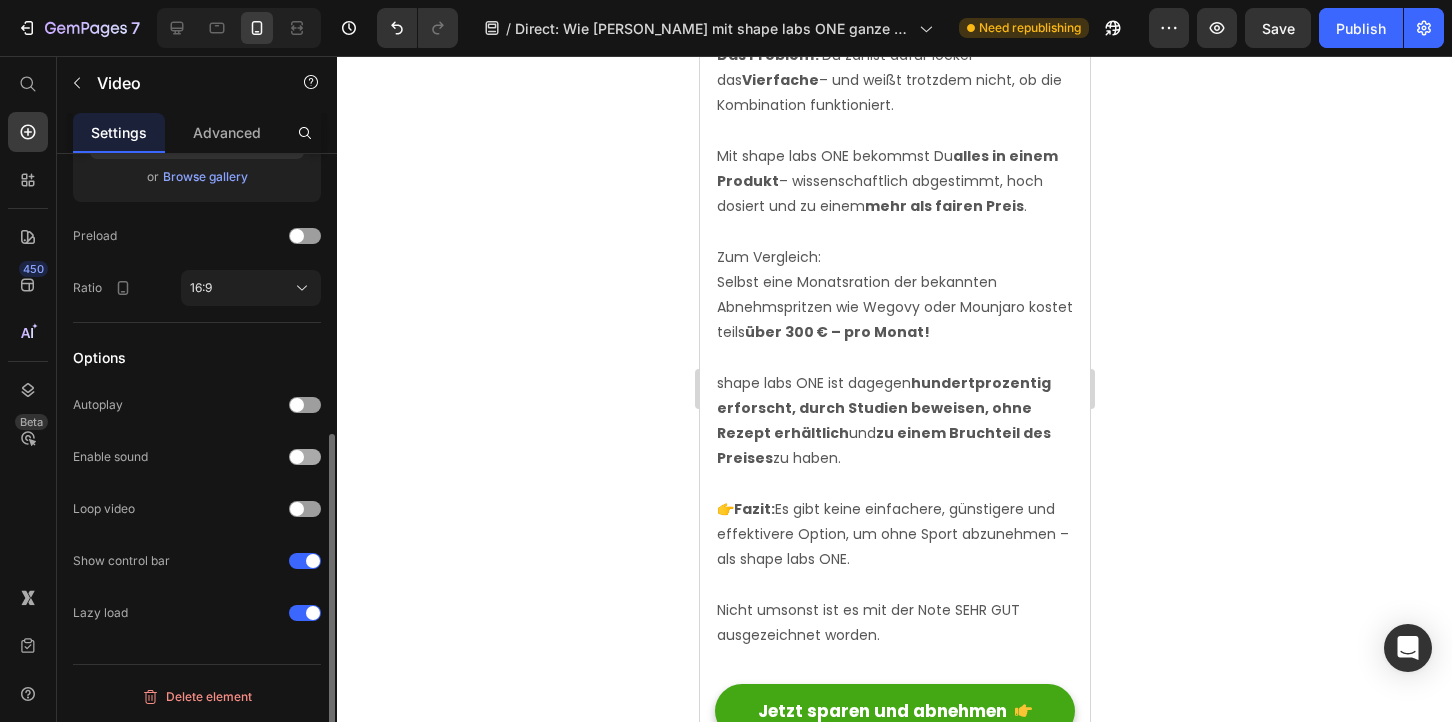 click at bounding box center (305, 457) 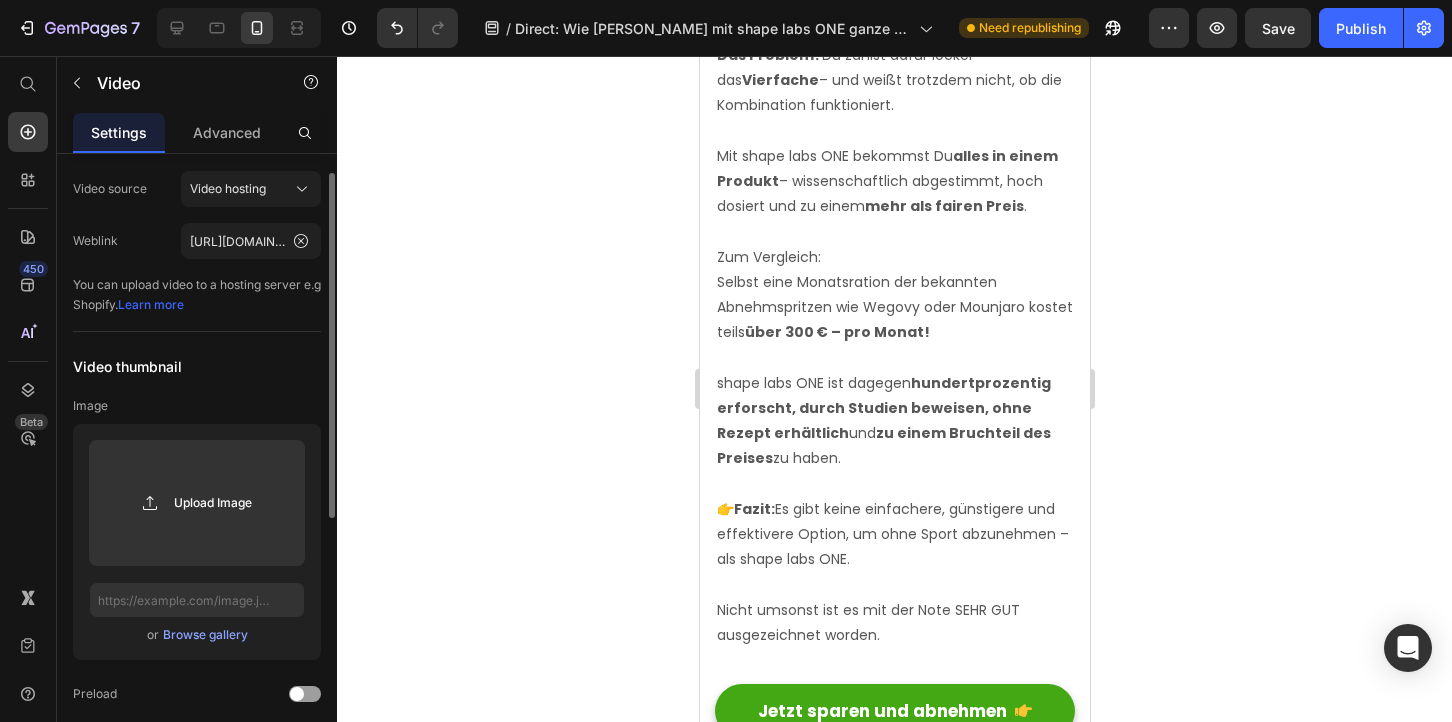 scroll, scrollTop: 43, scrollLeft: 0, axis: vertical 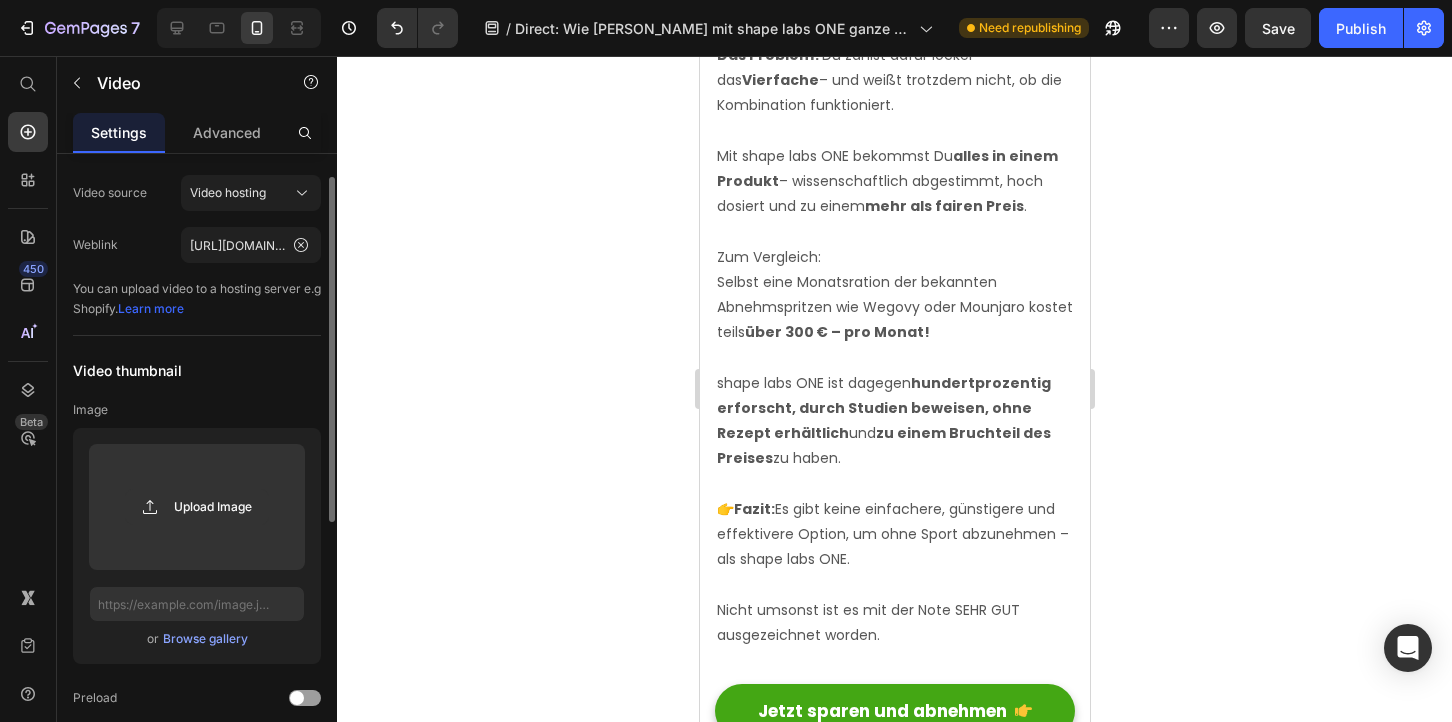 click on "Browse gallery" at bounding box center [205, 639] 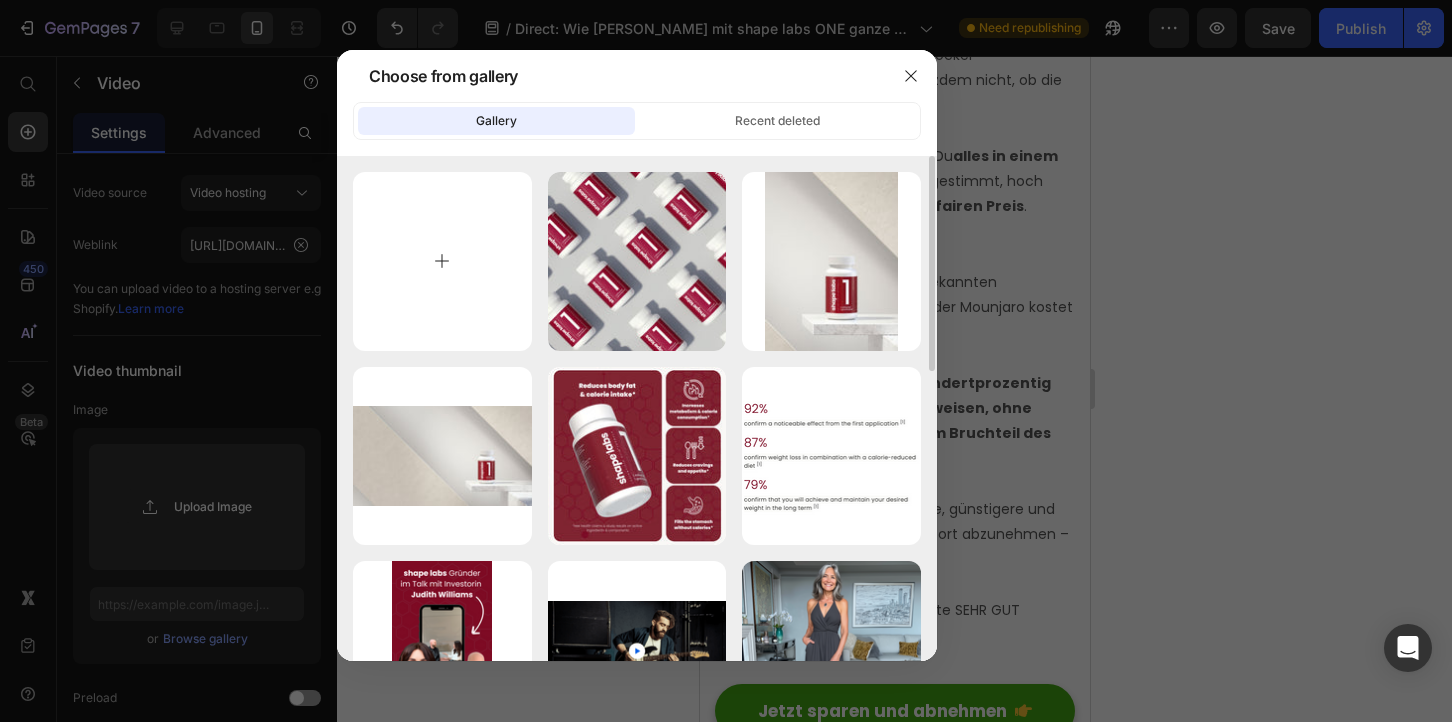 click at bounding box center (442, 261) 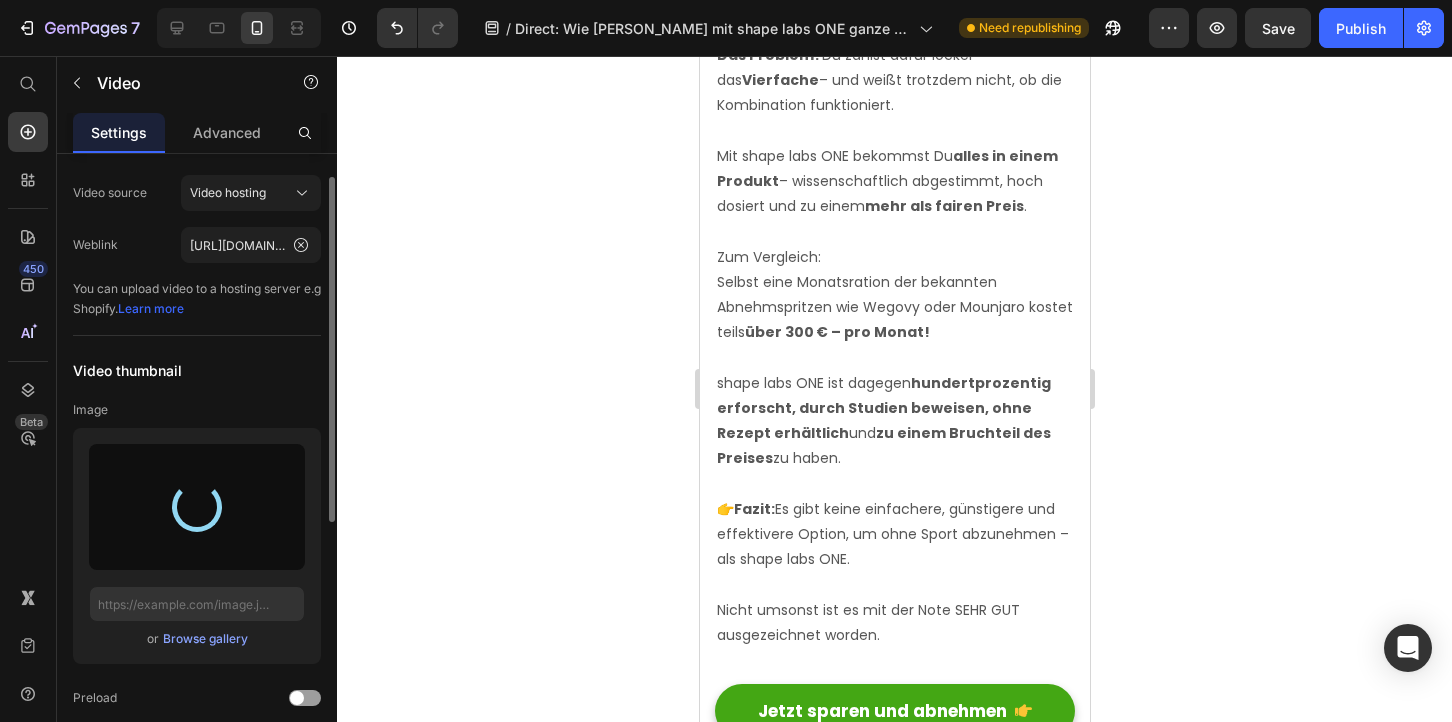 type on "[URL][DOMAIN_NAME]" 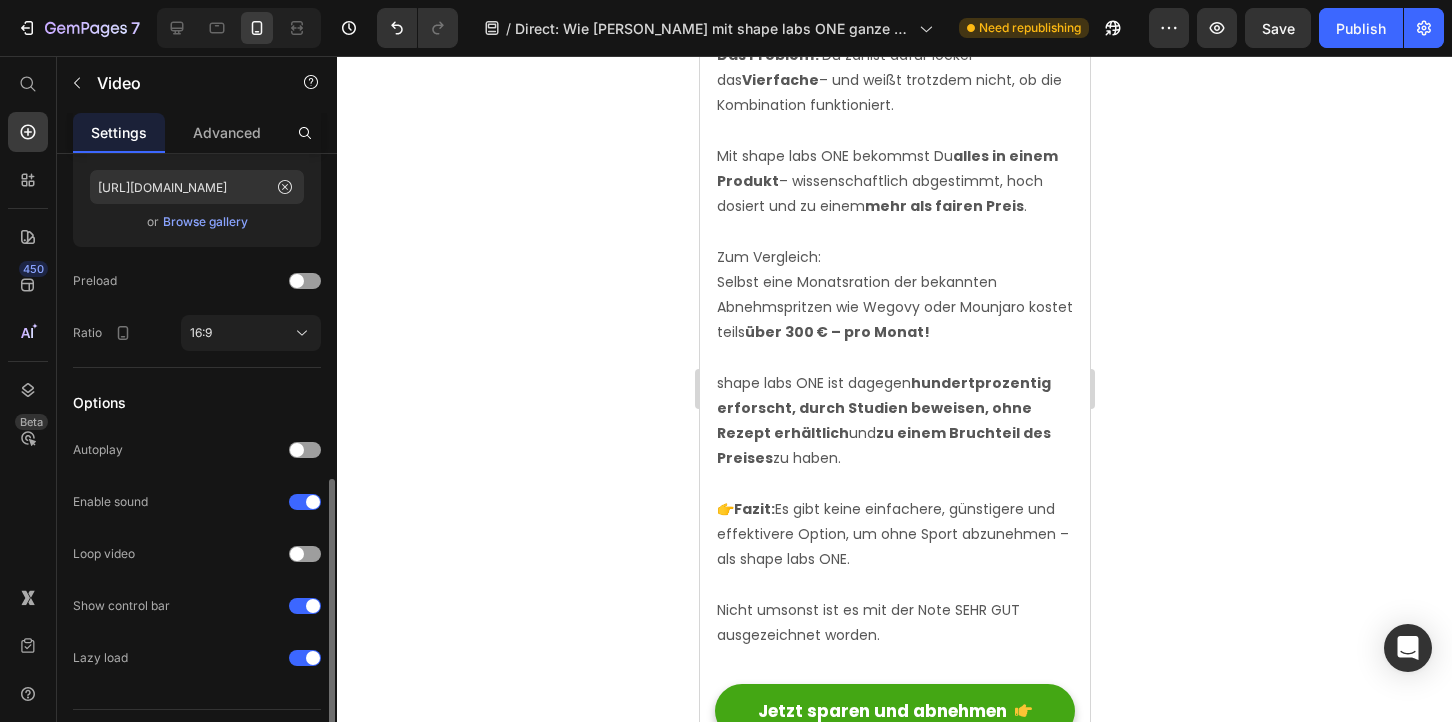 scroll, scrollTop: 505, scrollLeft: 0, axis: vertical 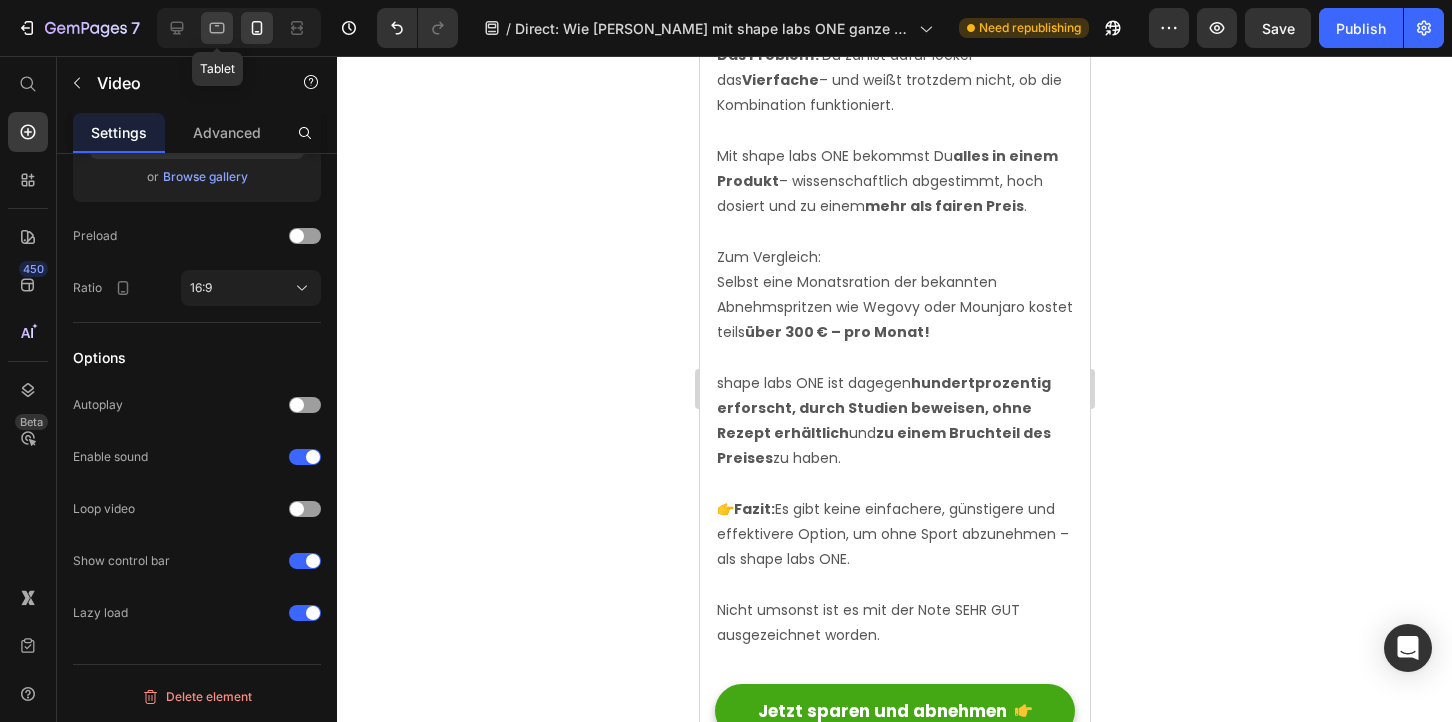 click 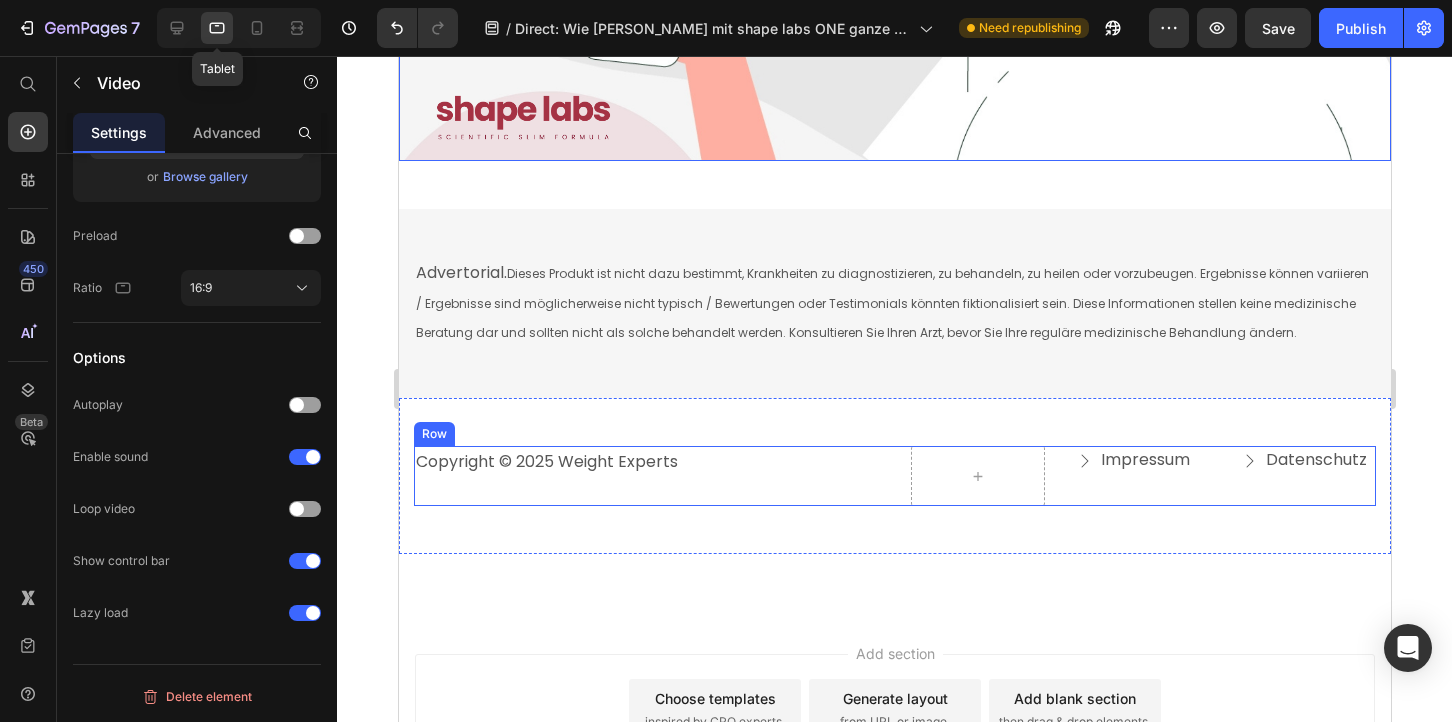 scroll, scrollTop: 15563, scrollLeft: 0, axis: vertical 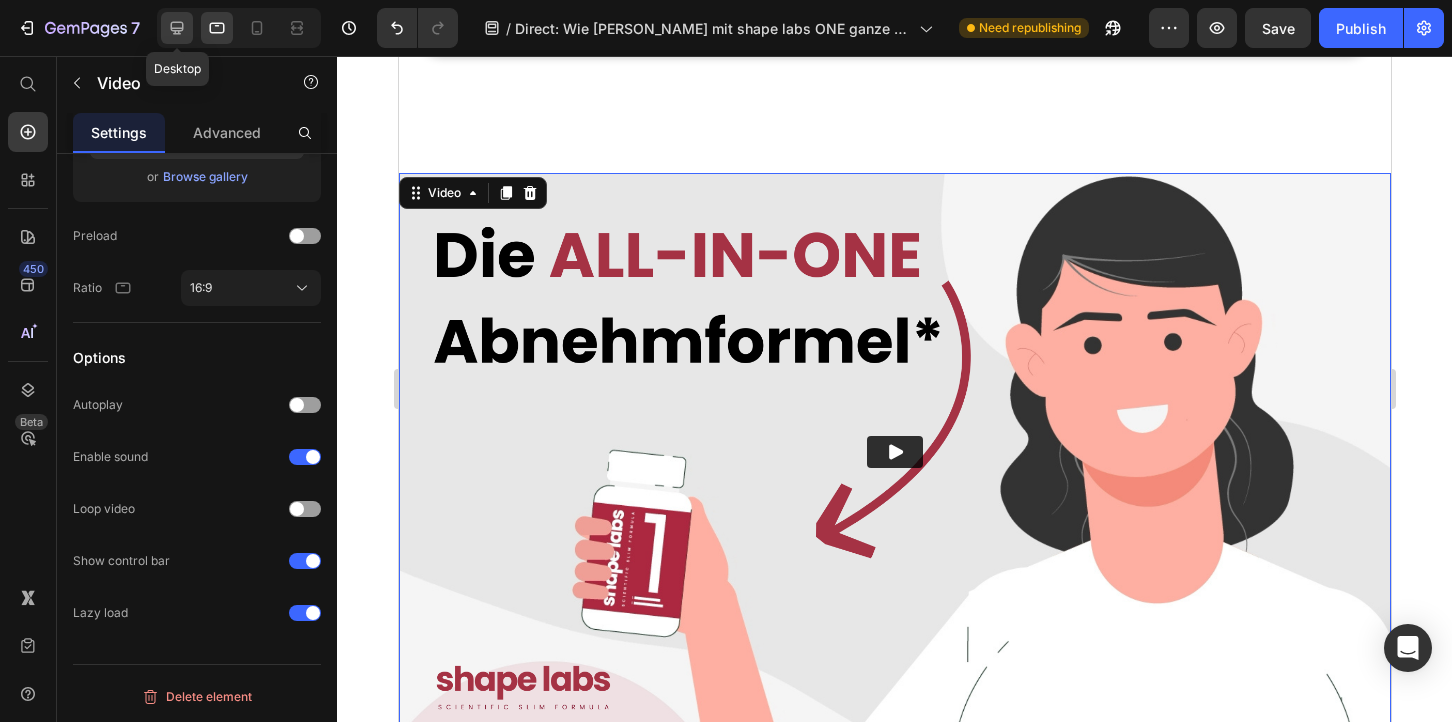 click 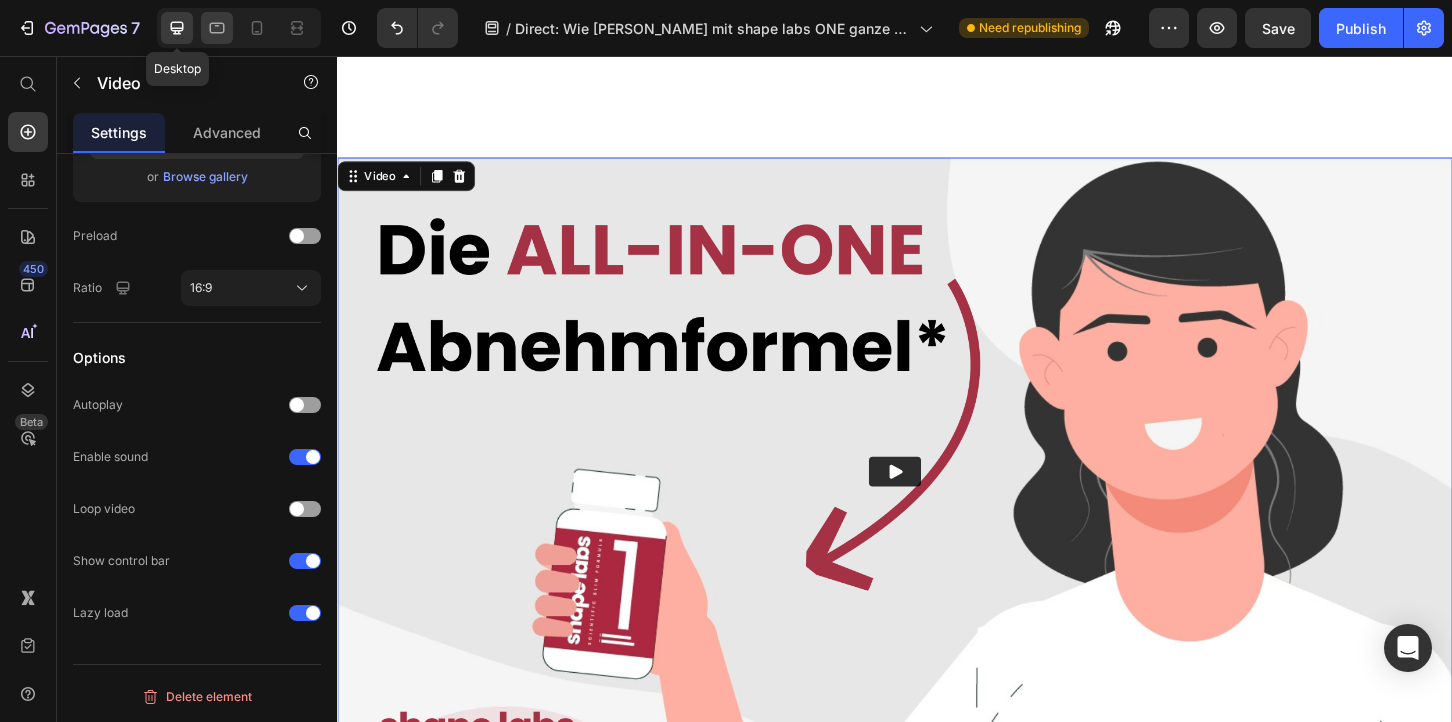 scroll, scrollTop: 15551, scrollLeft: 0, axis: vertical 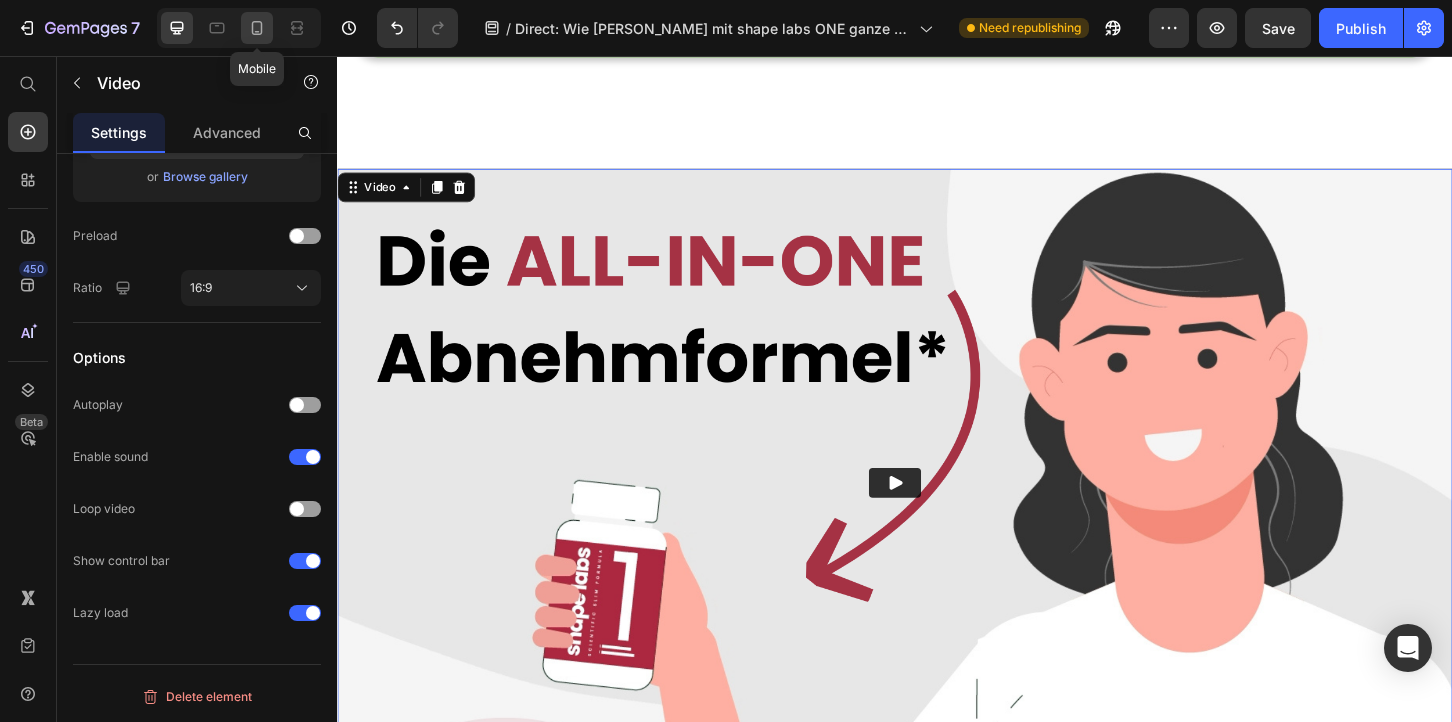 click 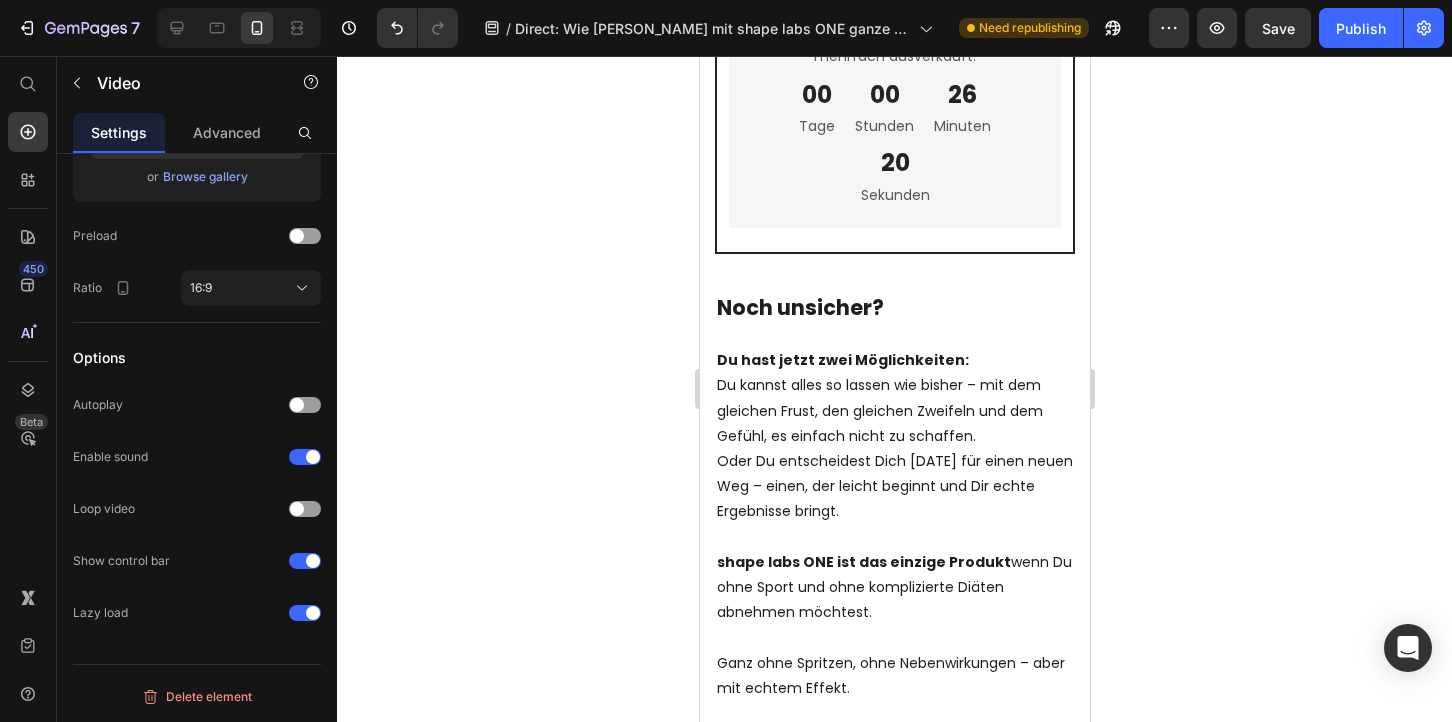 scroll, scrollTop: 14006, scrollLeft: 0, axis: vertical 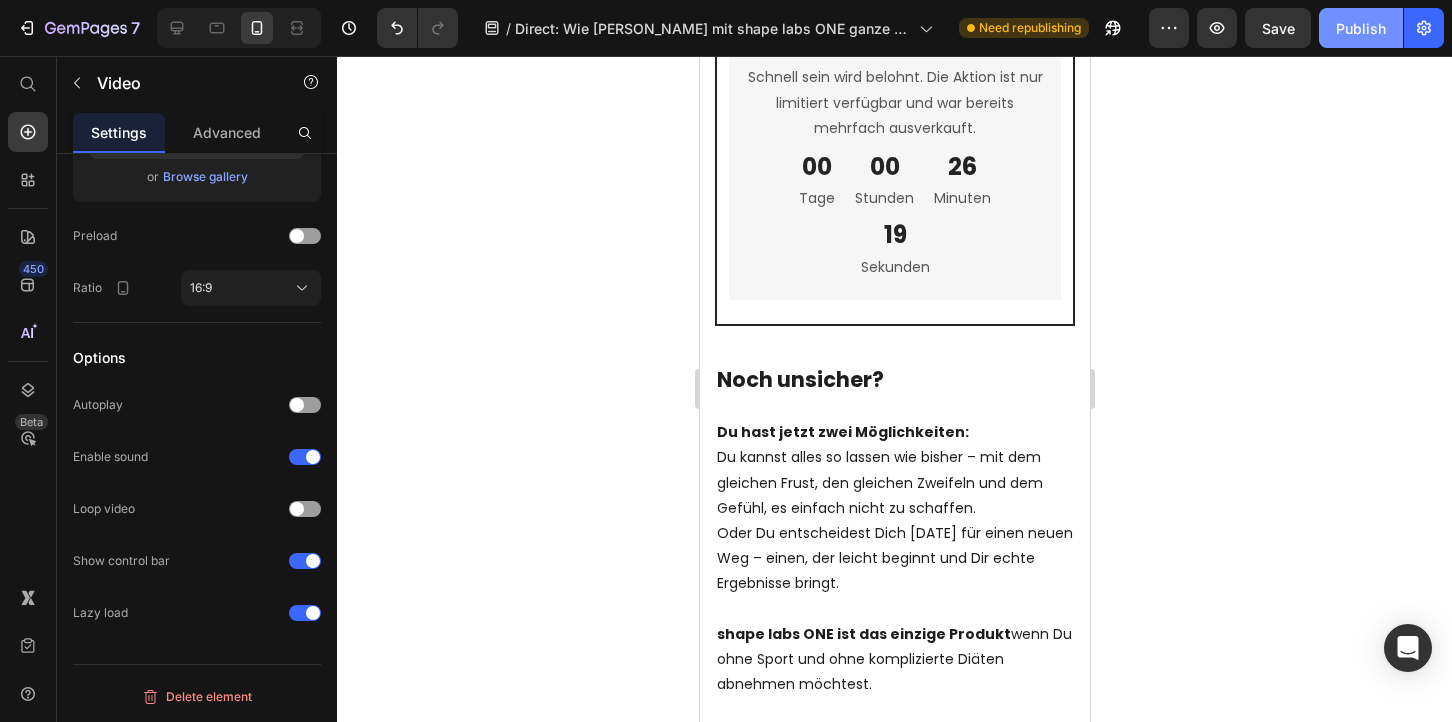 click on "Publish" 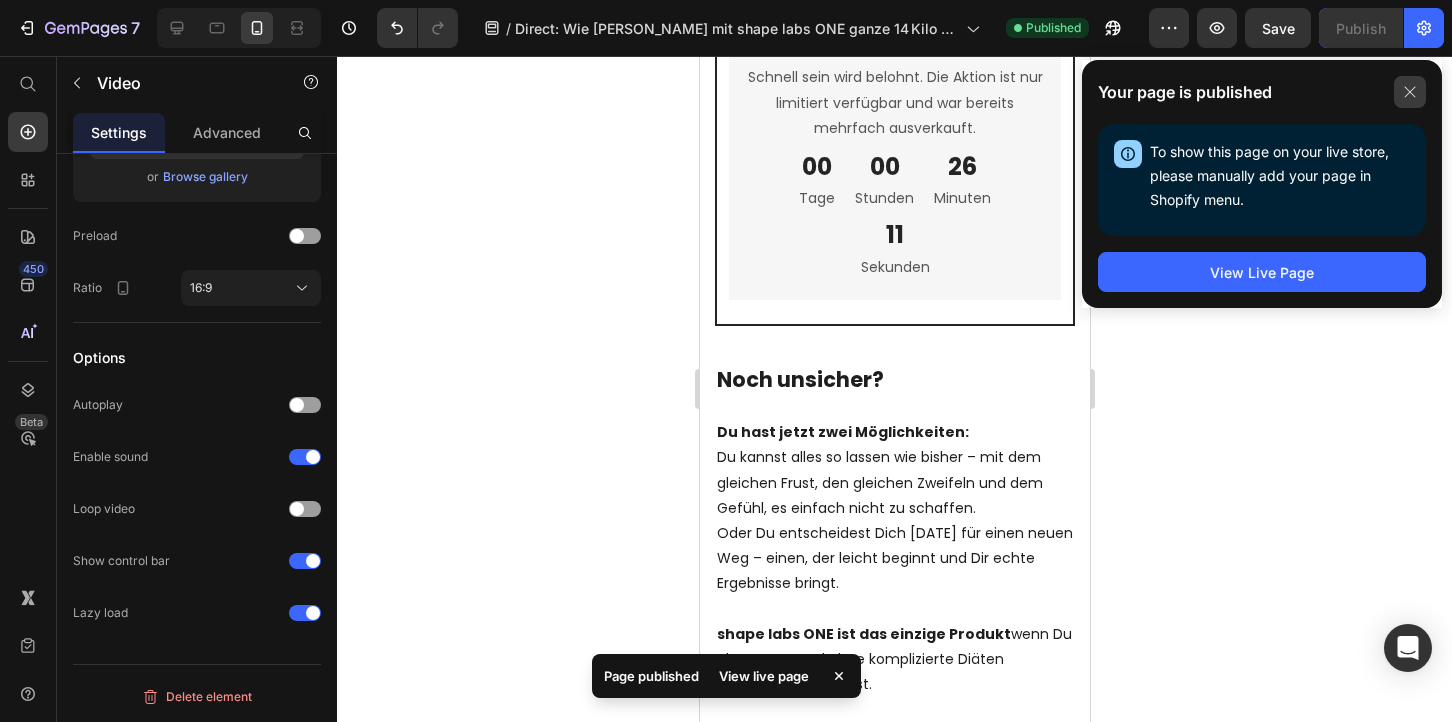 click 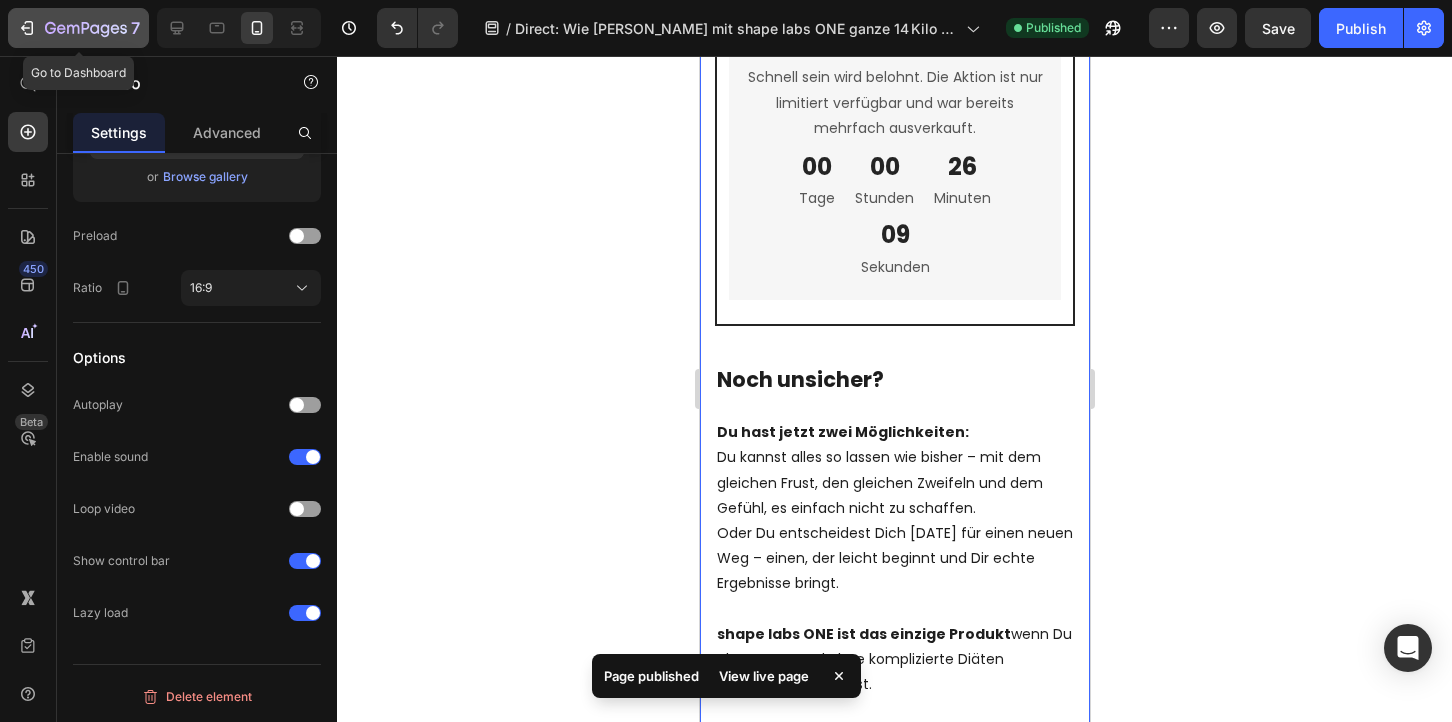 click 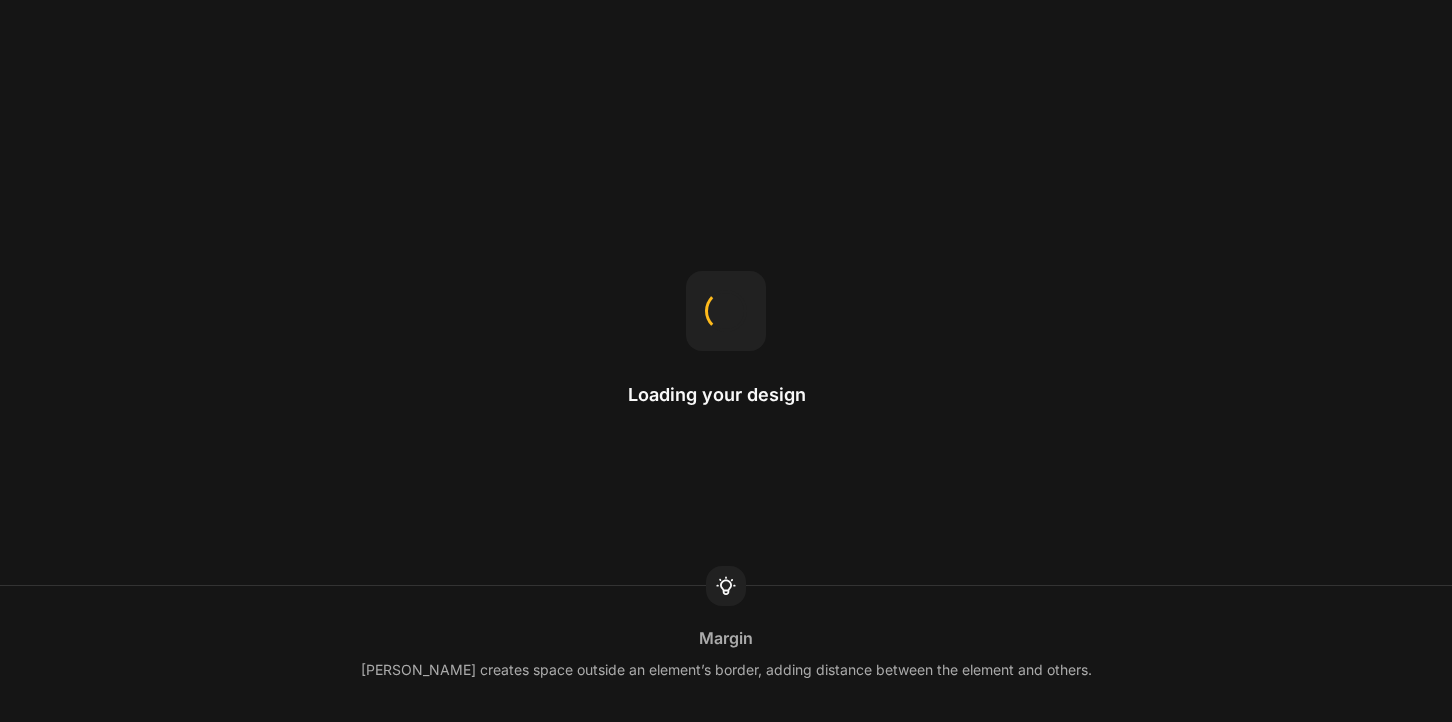 scroll, scrollTop: 0, scrollLeft: 0, axis: both 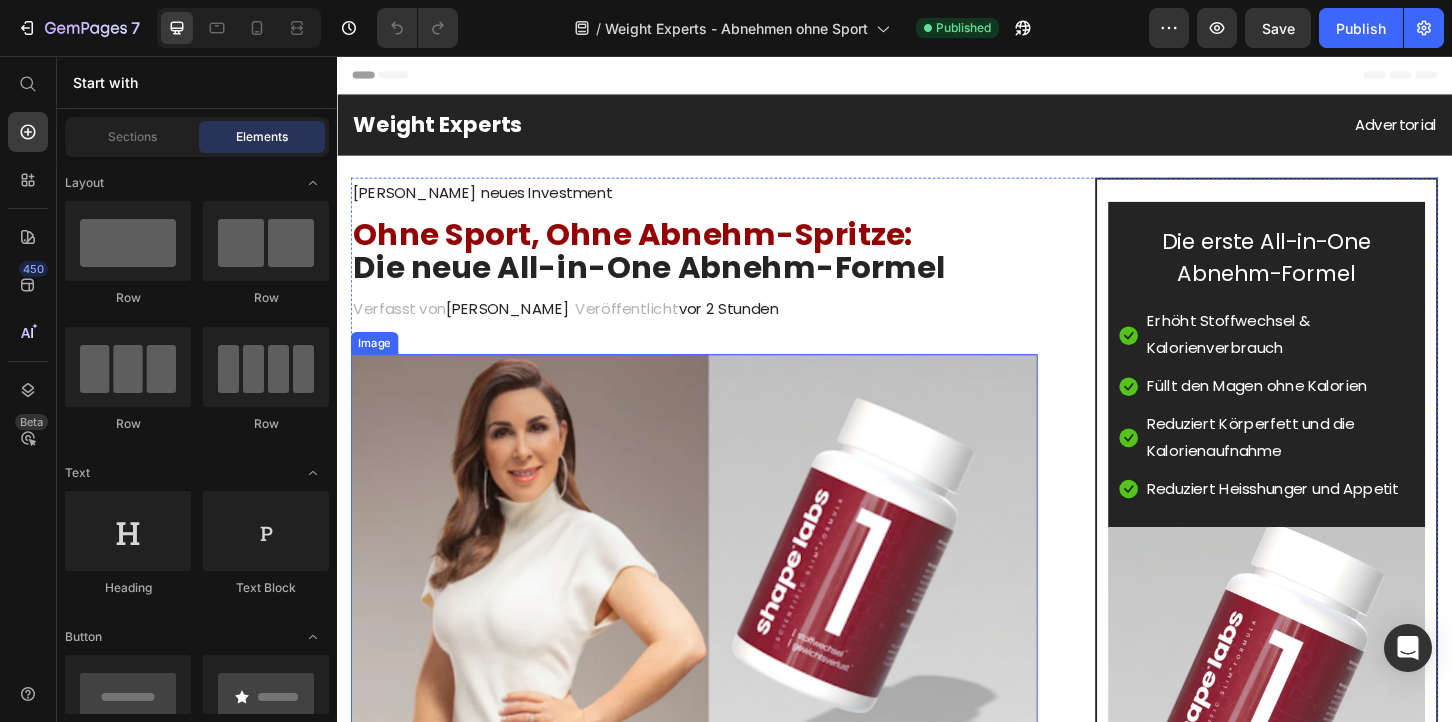 click at bounding box center (721, 598) 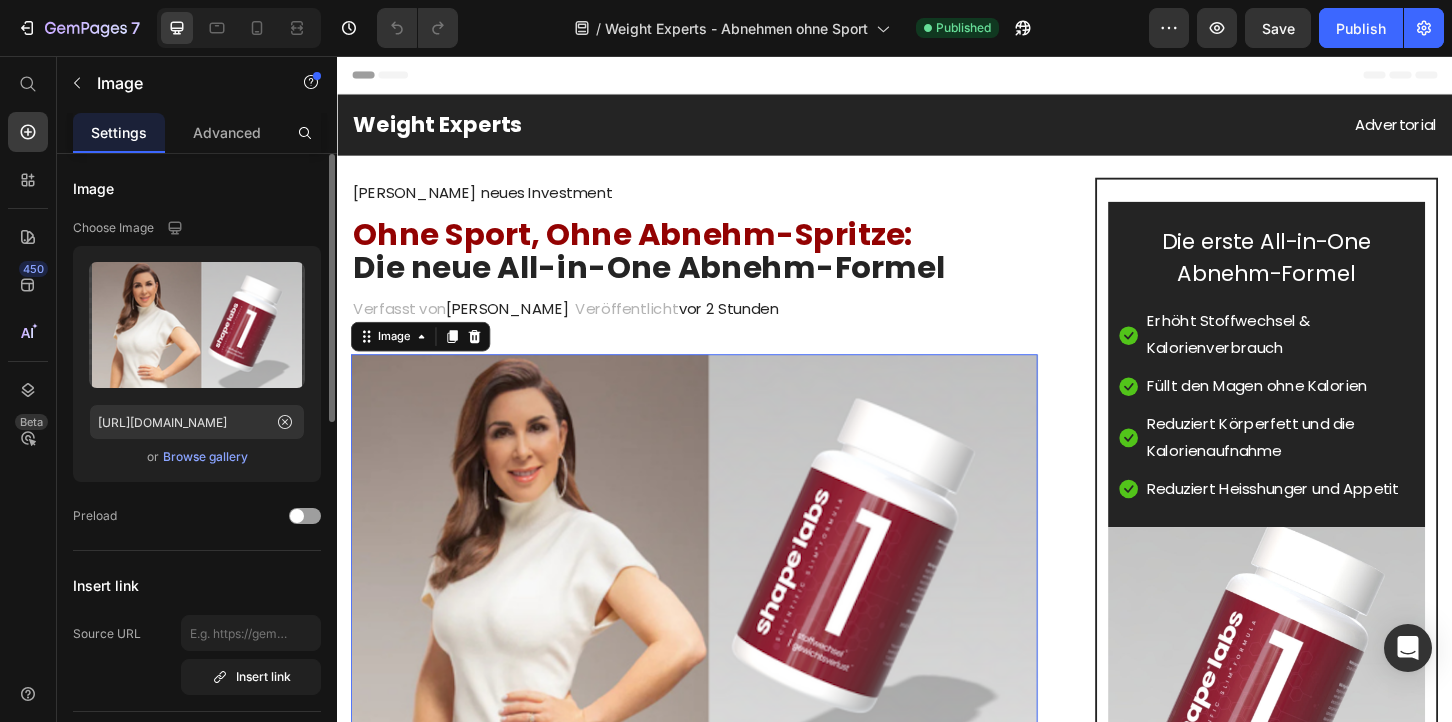 click on "Browse gallery" at bounding box center [205, 457] 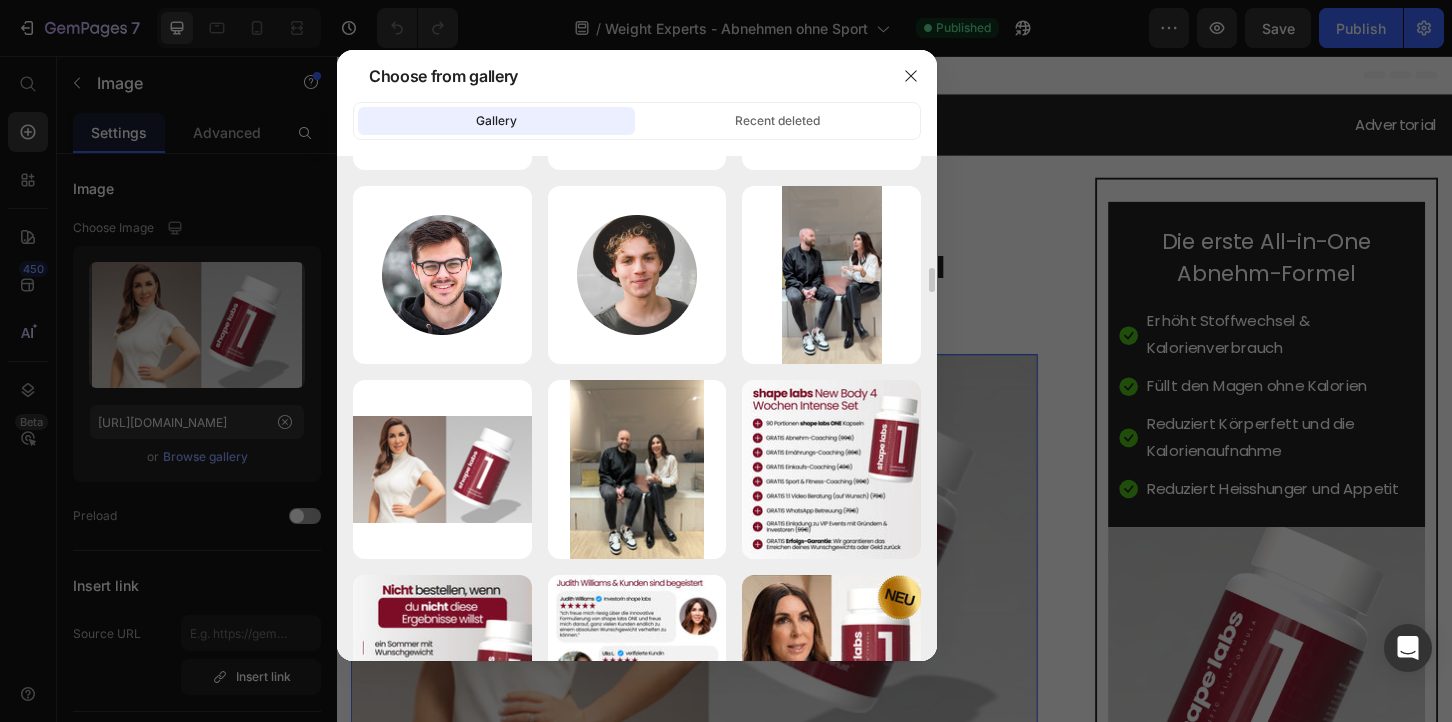 scroll, scrollTop: 2519, scrollLeft: 0, axis: vertical 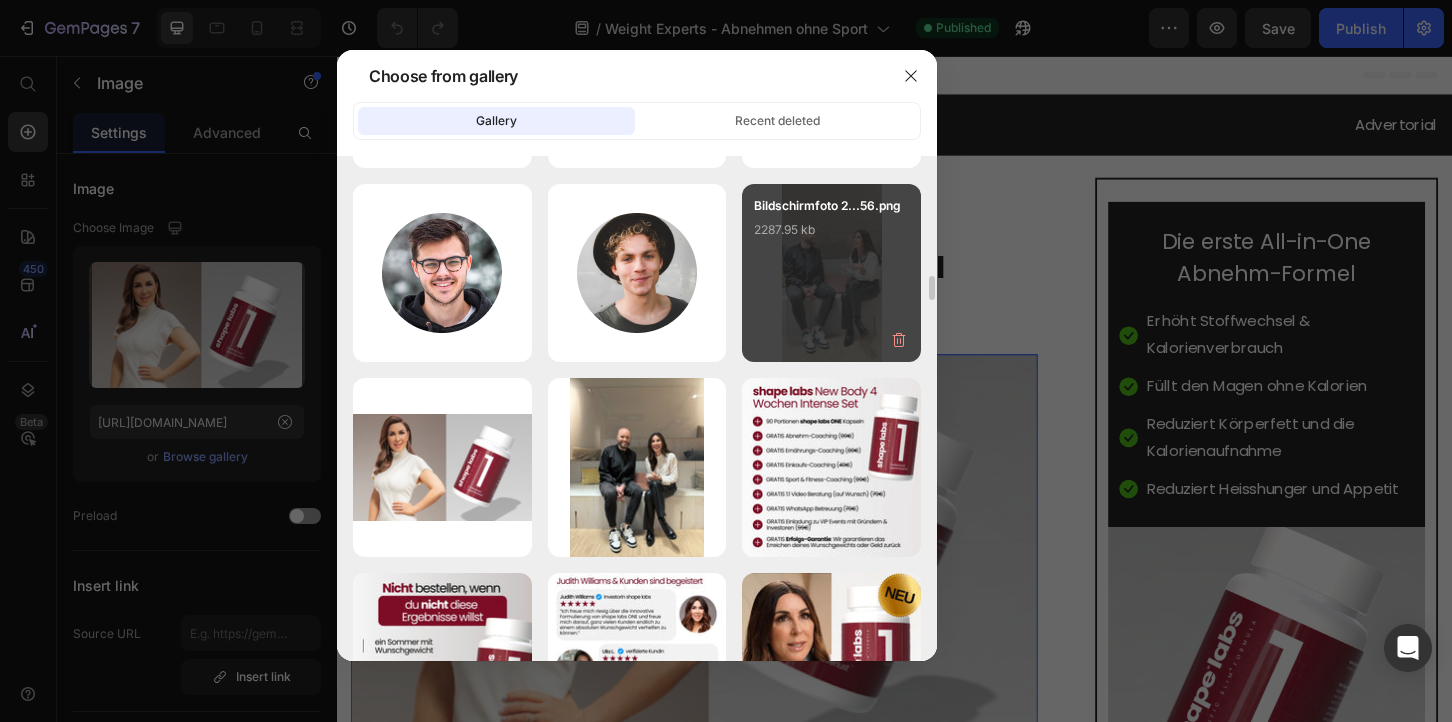click on "Bildschirmfoto 2...56.png 2287.95 kb" at bounding box center [831, 273] 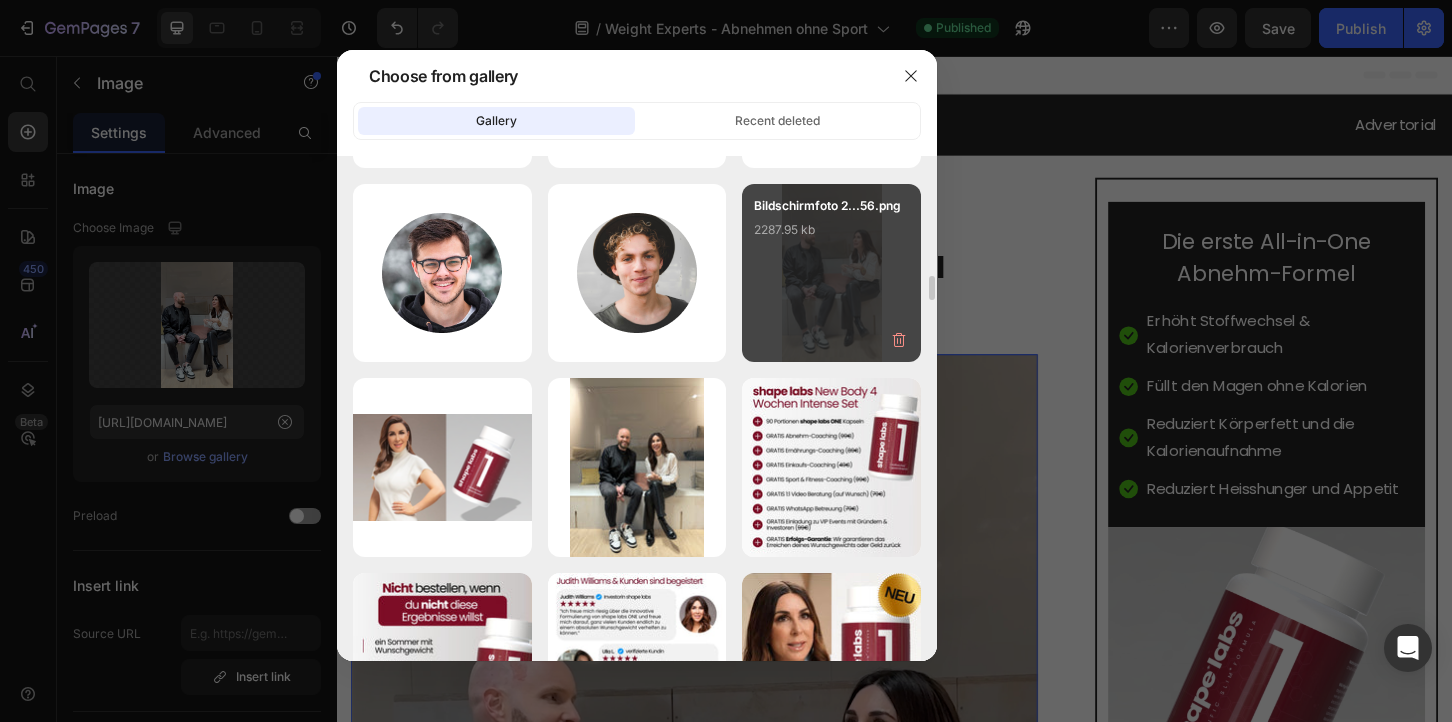 type on "[URL][DOMAIN_NAME]" 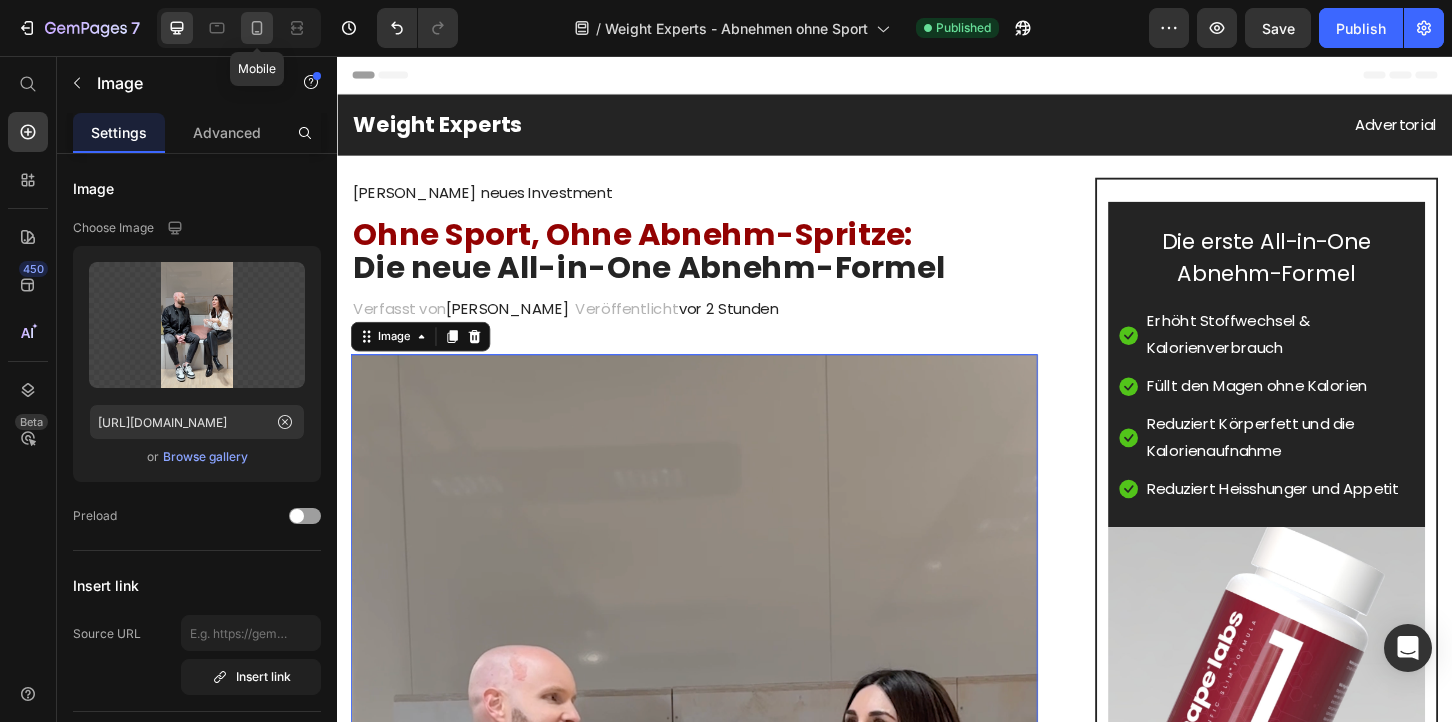 click 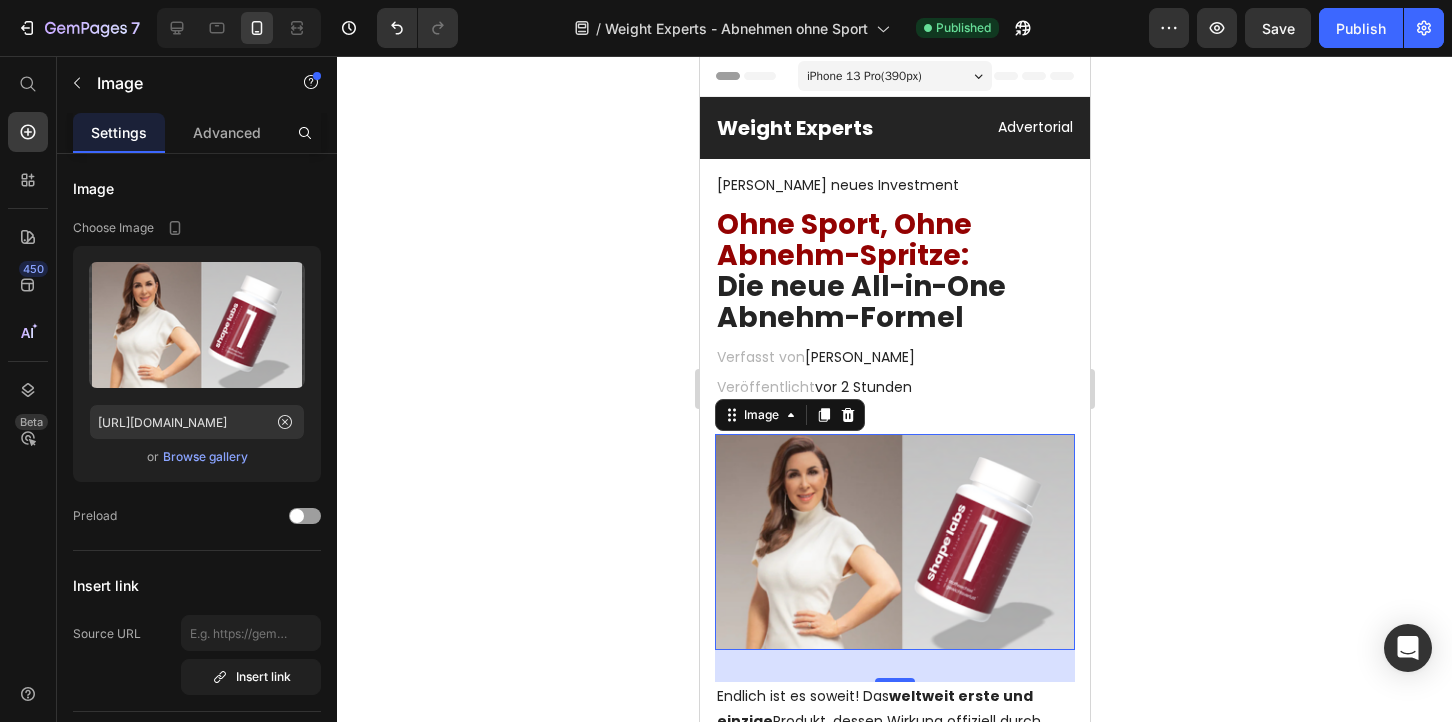 scroll, scrollTop: 304, scrollLeft: 0, axis: vertical 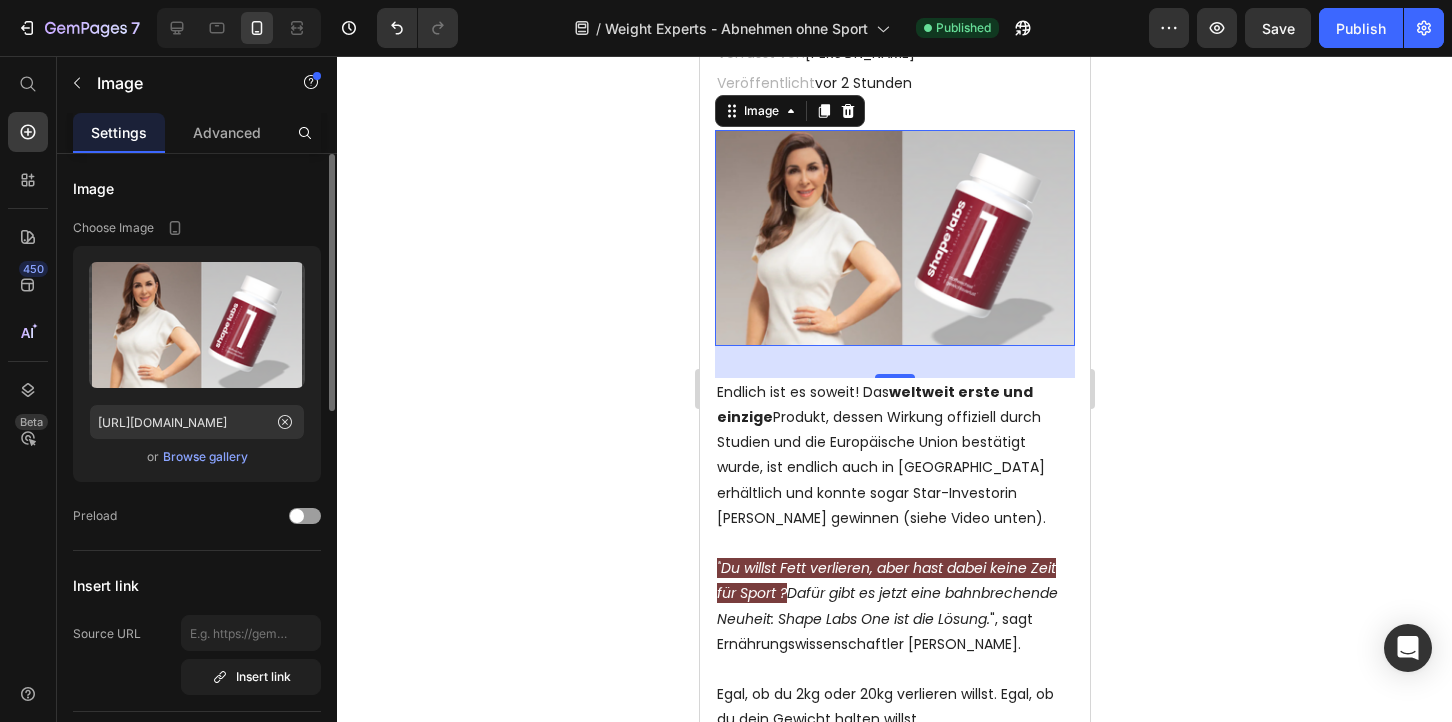 click on "Browse gallery" at bounding box center (205, 457) 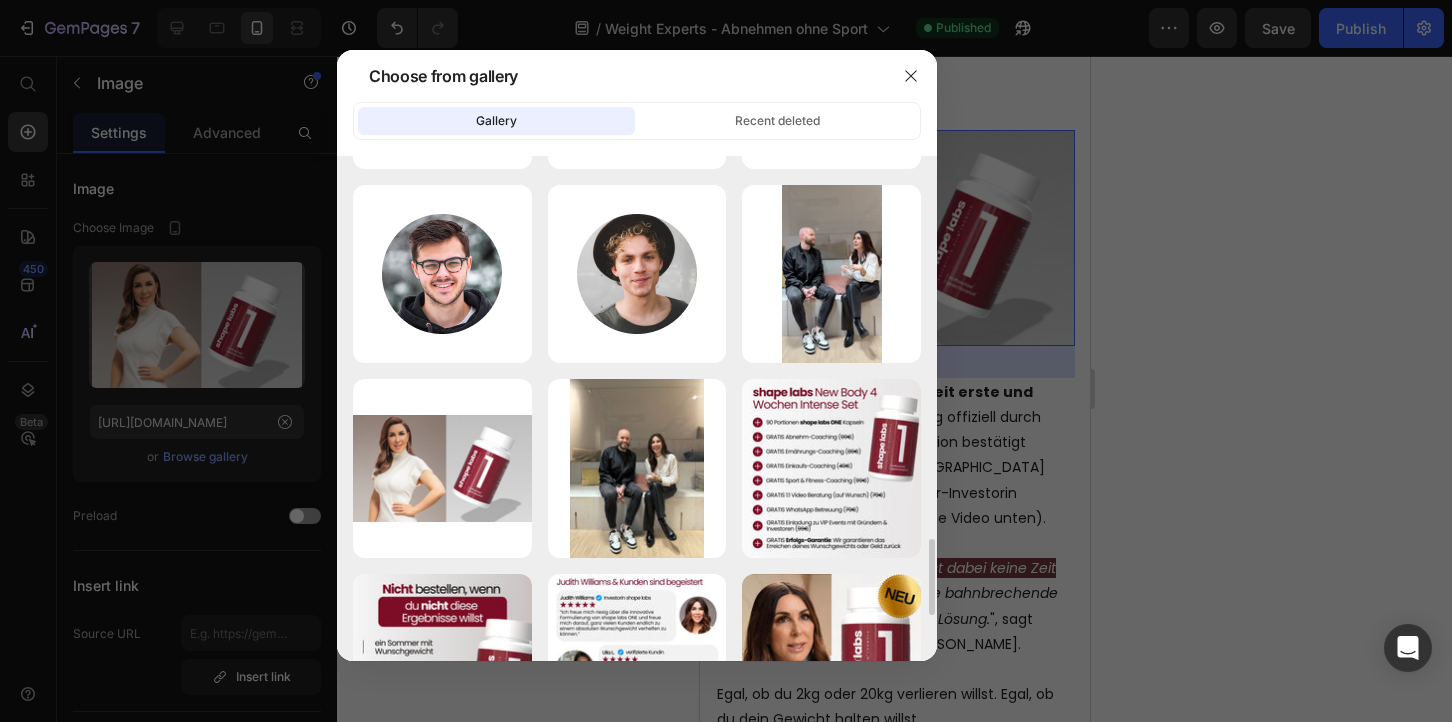 scroll, scrollTop: 2575, scrollLeft: 0, axis: vertical 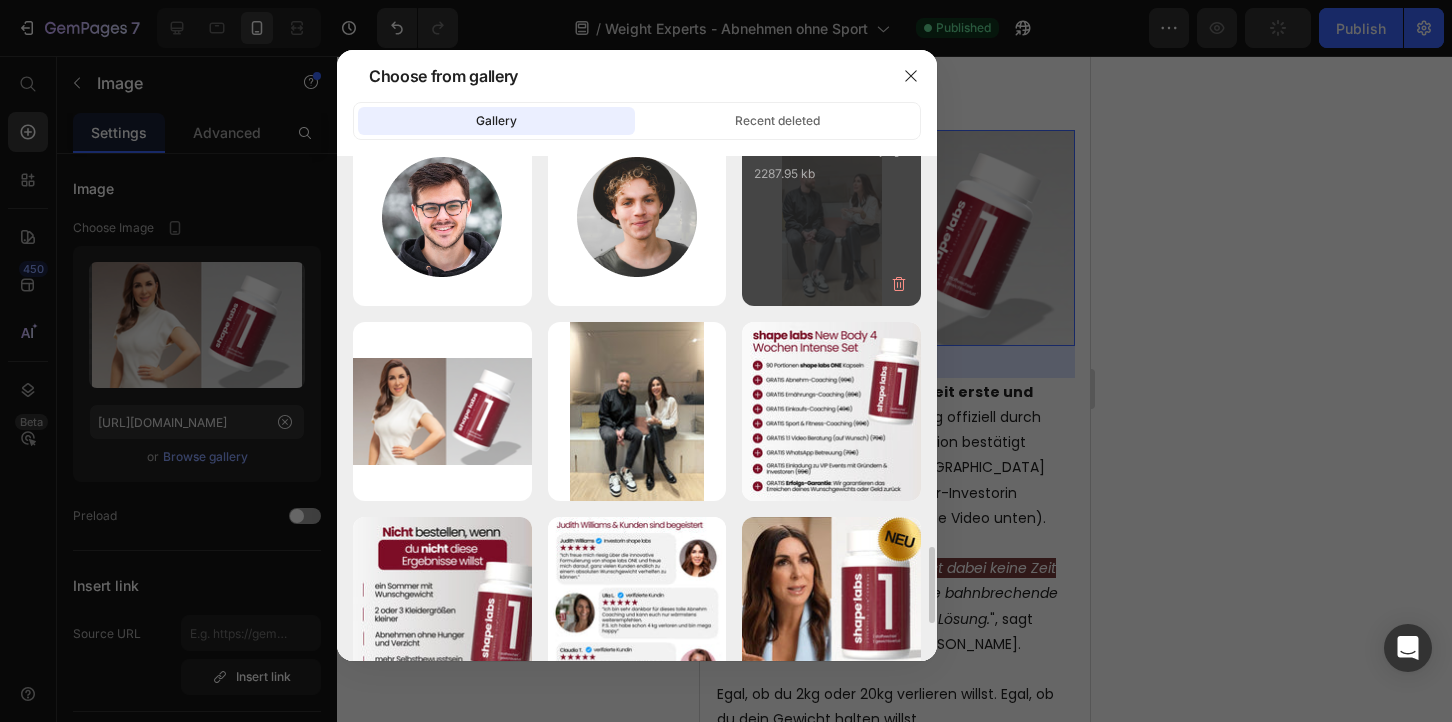 click on "Bildschirmfoto 2...56.png 2287.95 kb" at bounding box center (831, 217) 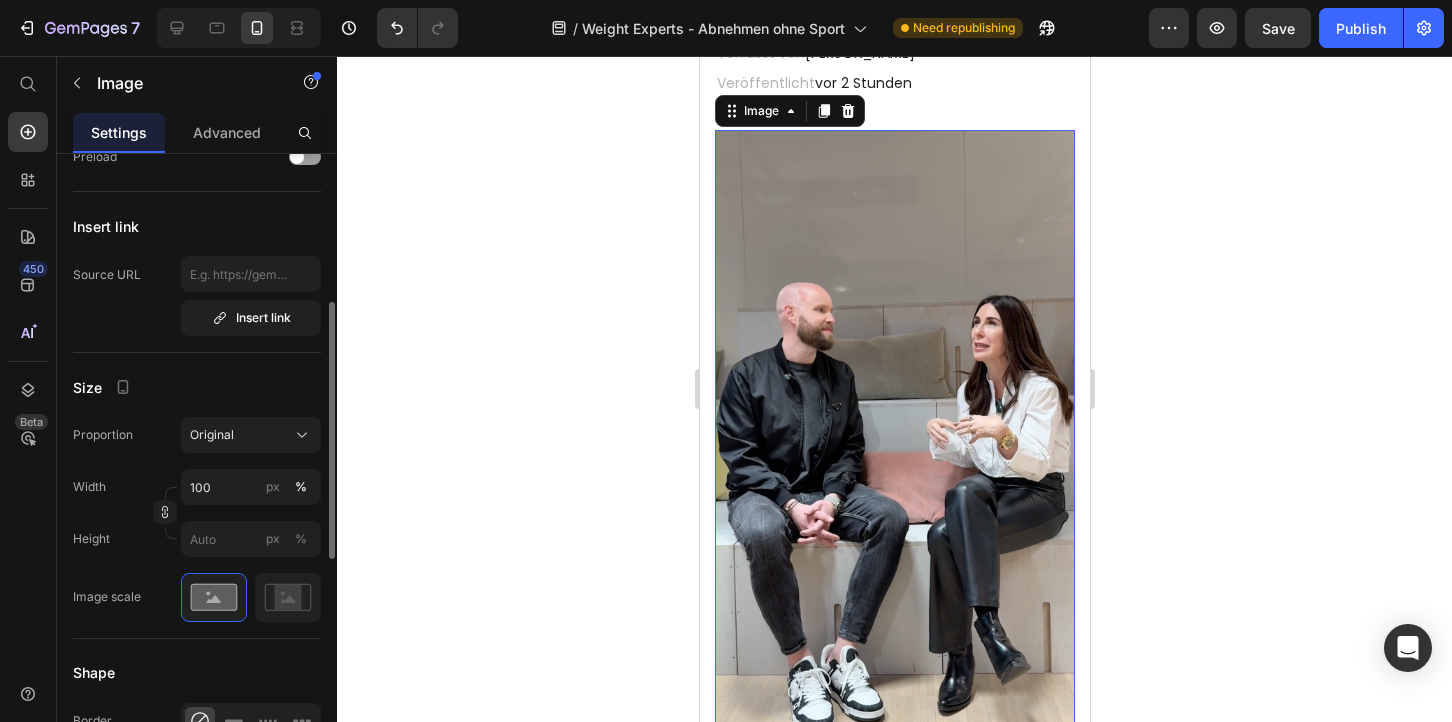 scroll, scrollTop: 370, scrollLeft: 0, axis: vertical 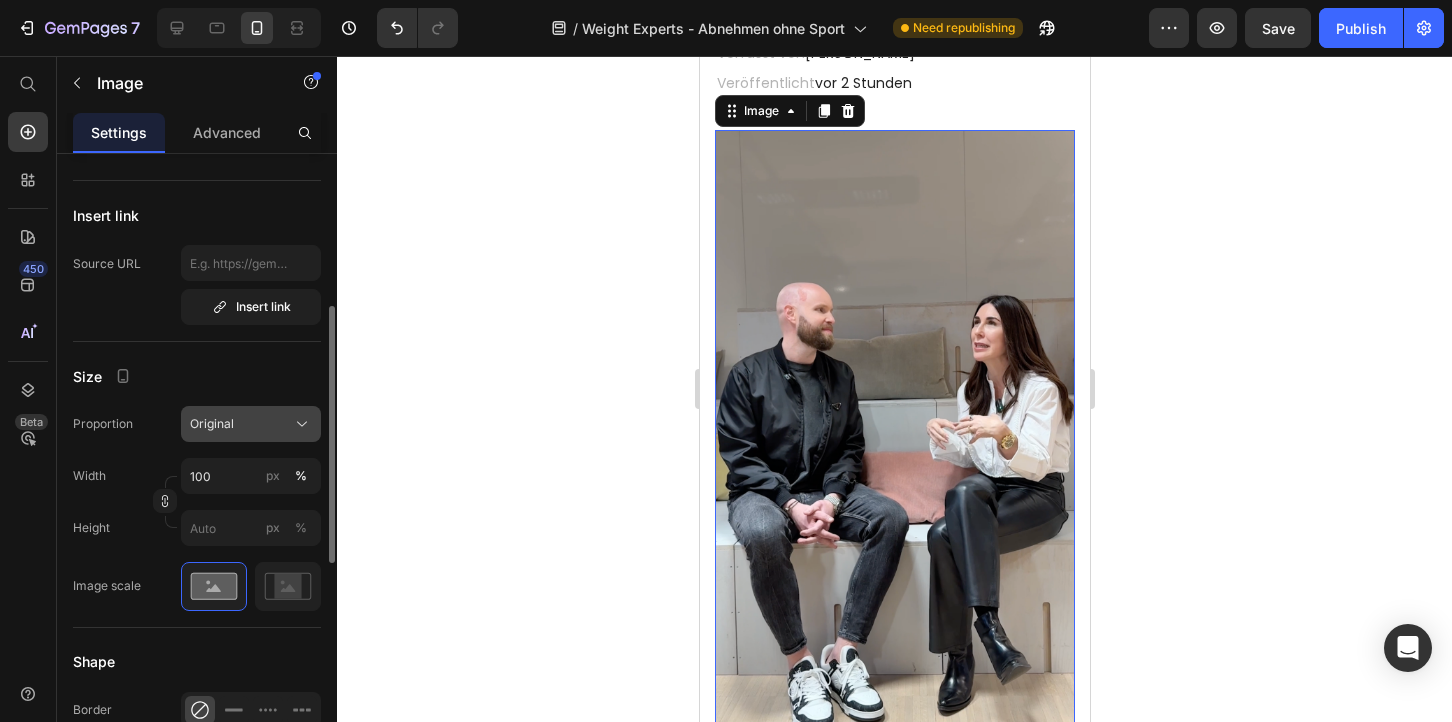 click on "Original" 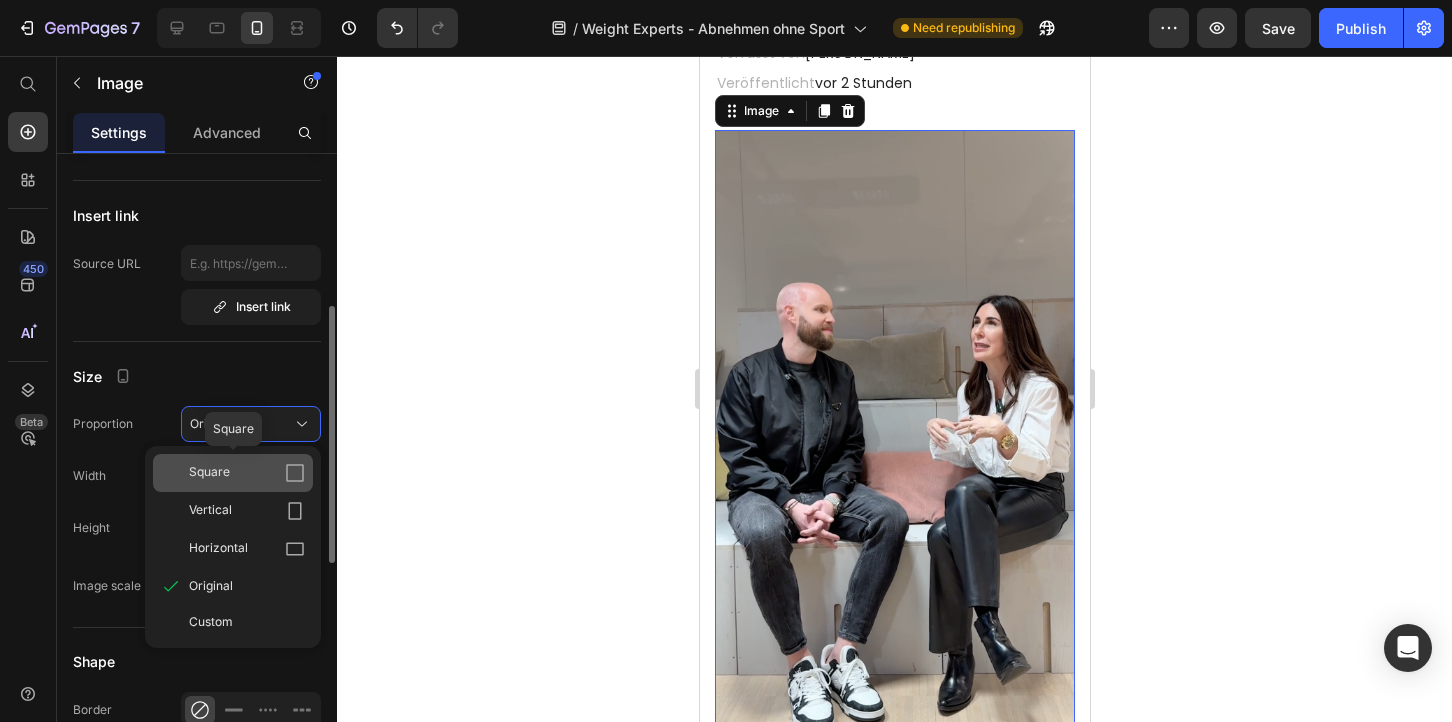 click on "Square" at bounding box center [247, 473] 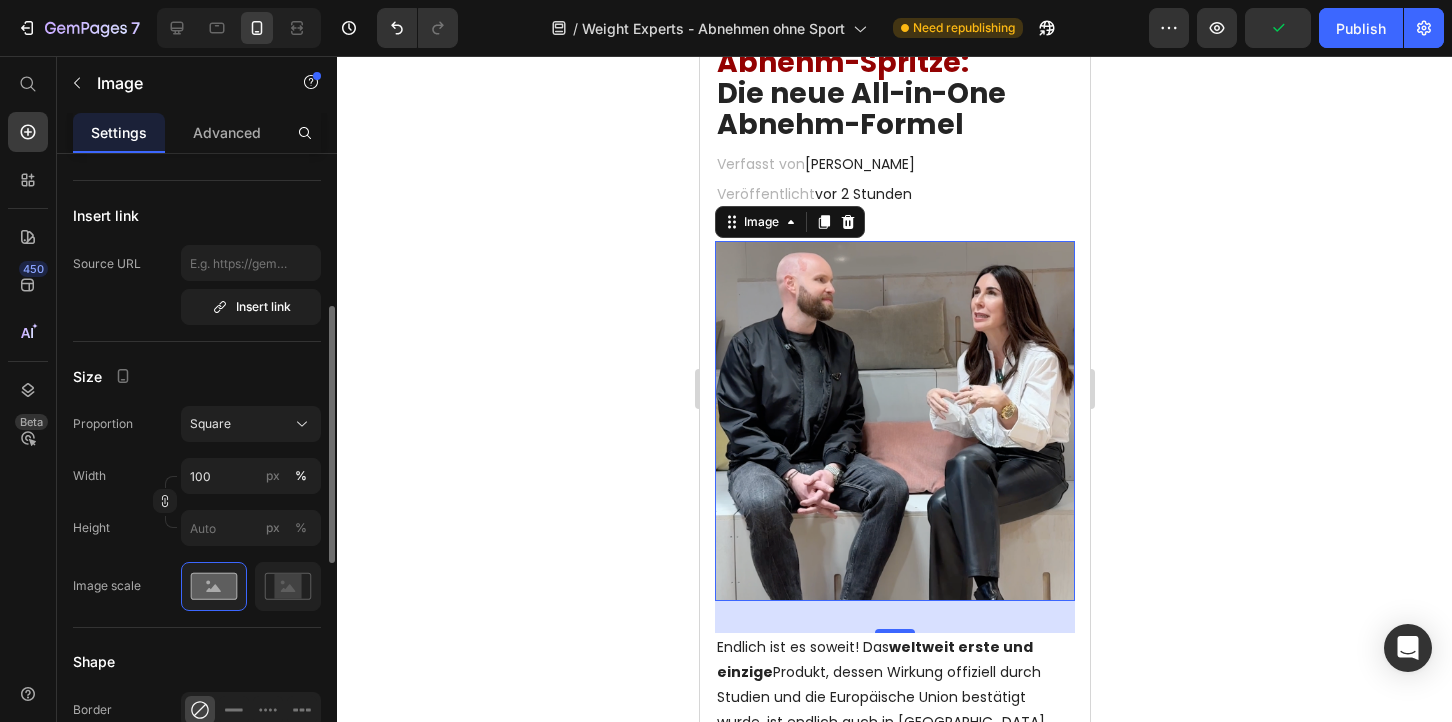 scroll, scrollTop: 207, scrollLeft: 0, axis: vertical 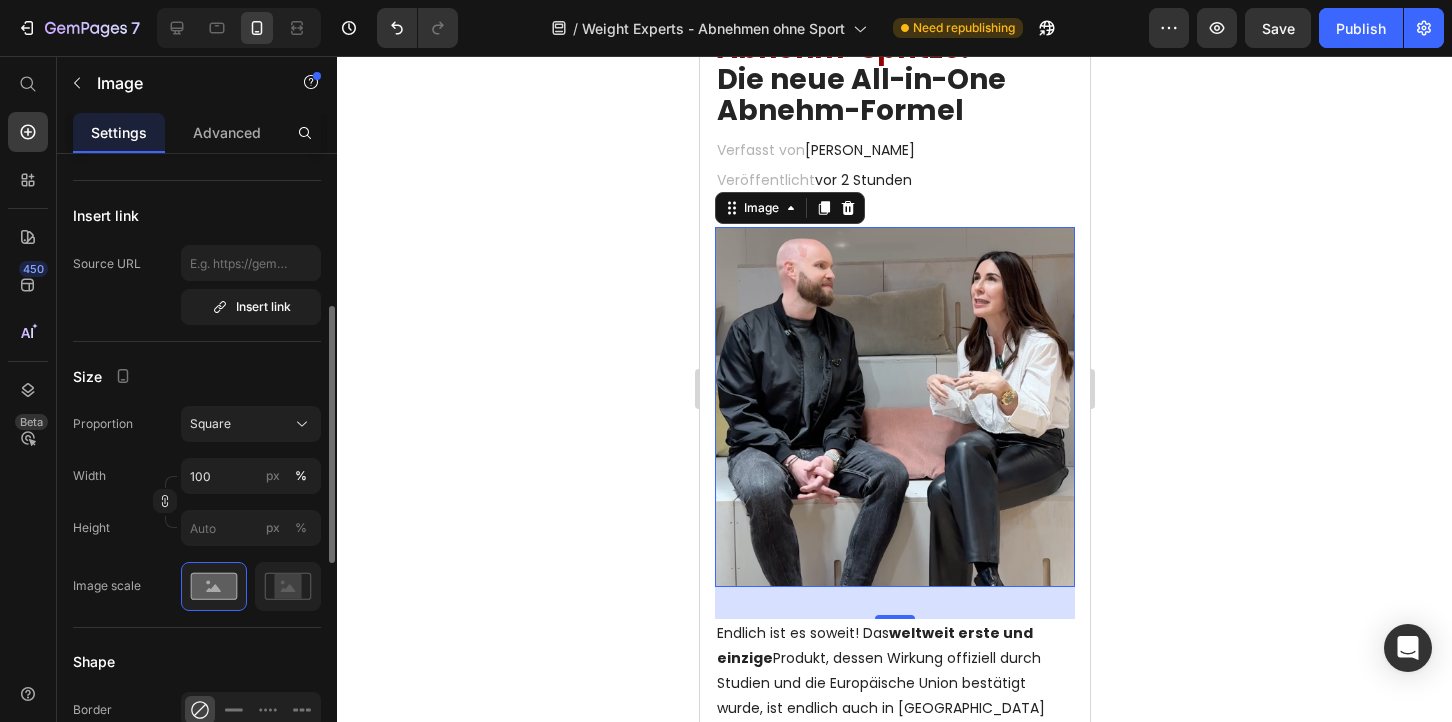 click 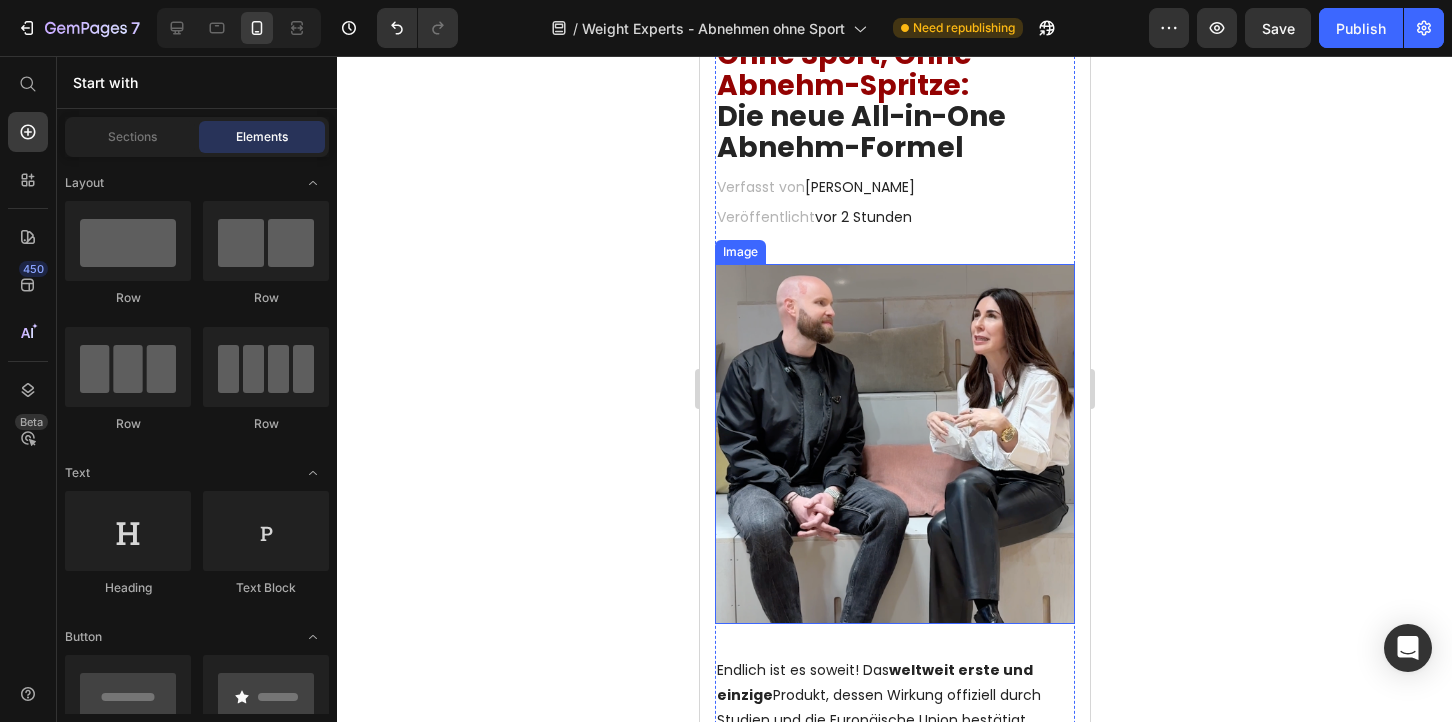 scroll, scrollTop: 163, scrollLeft: 0, axis: vertical 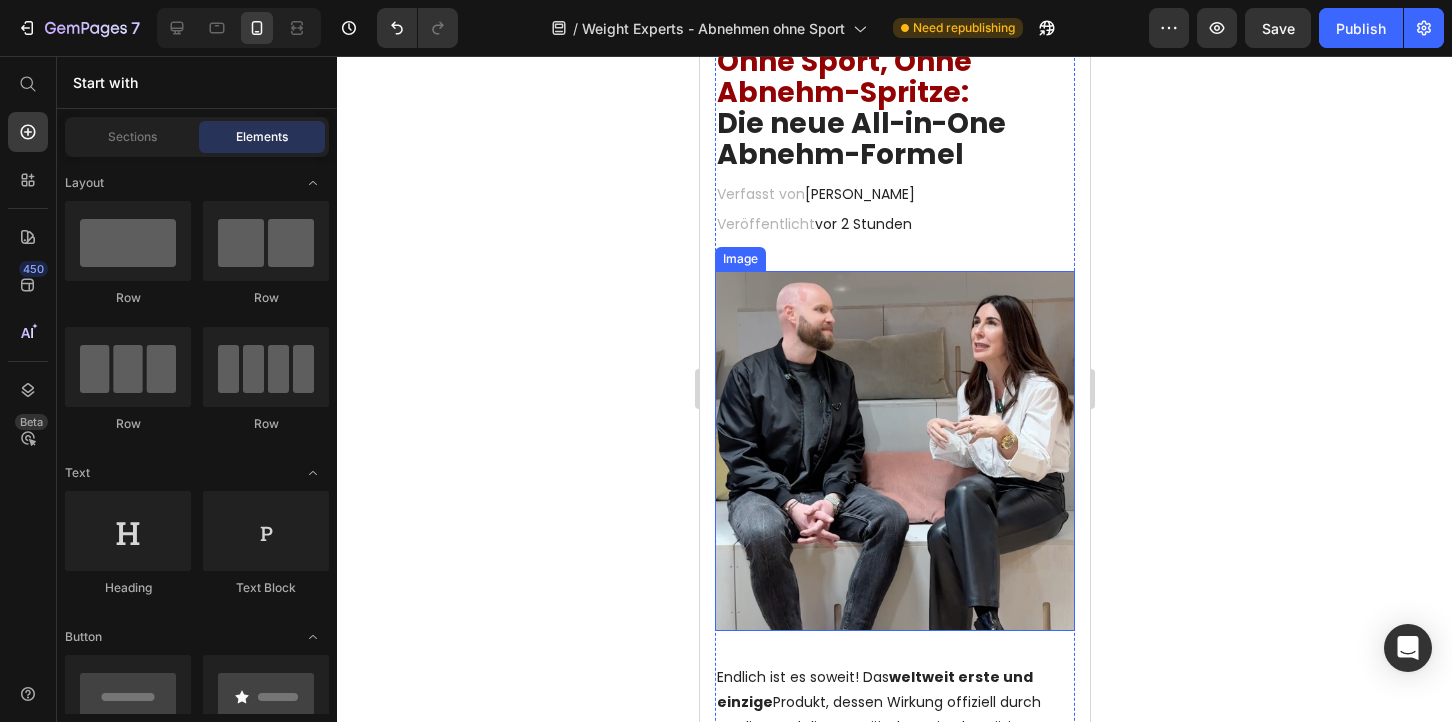 click at bounding box center [894, 451] 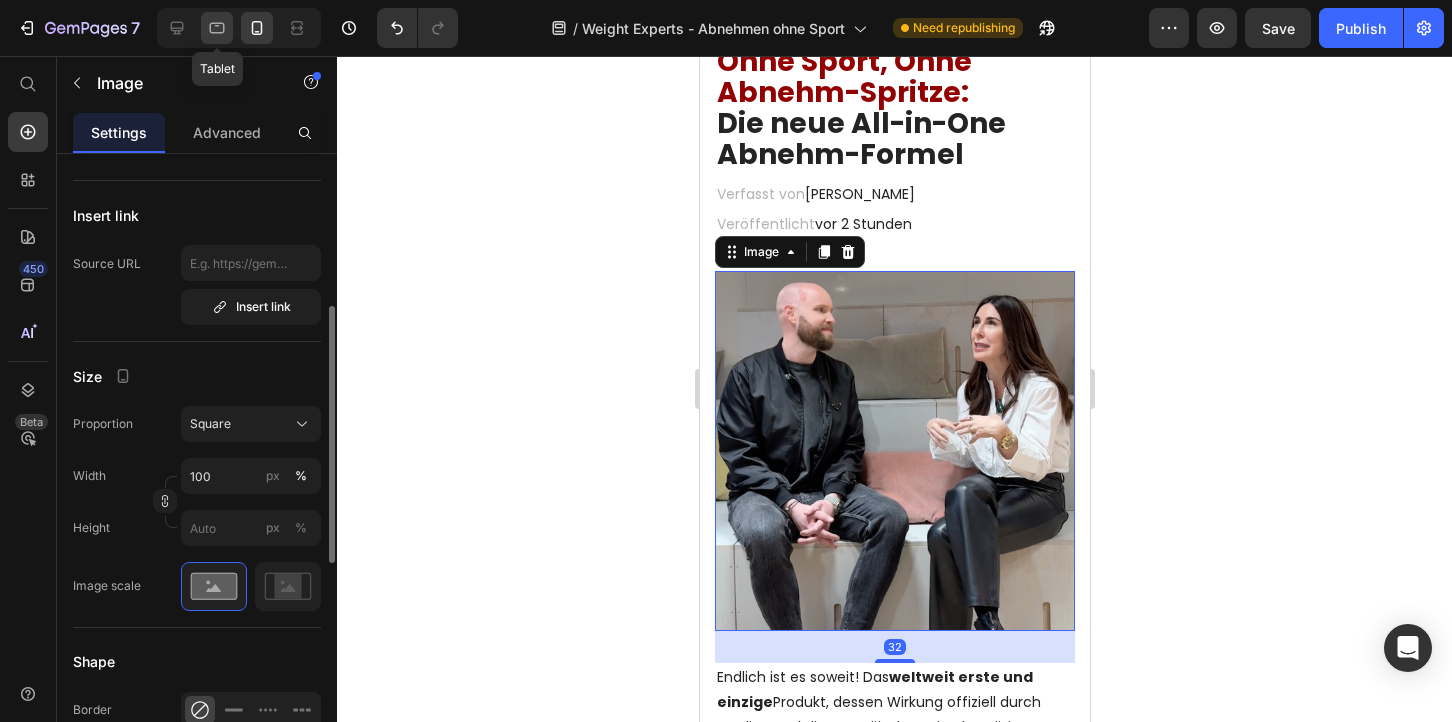 click 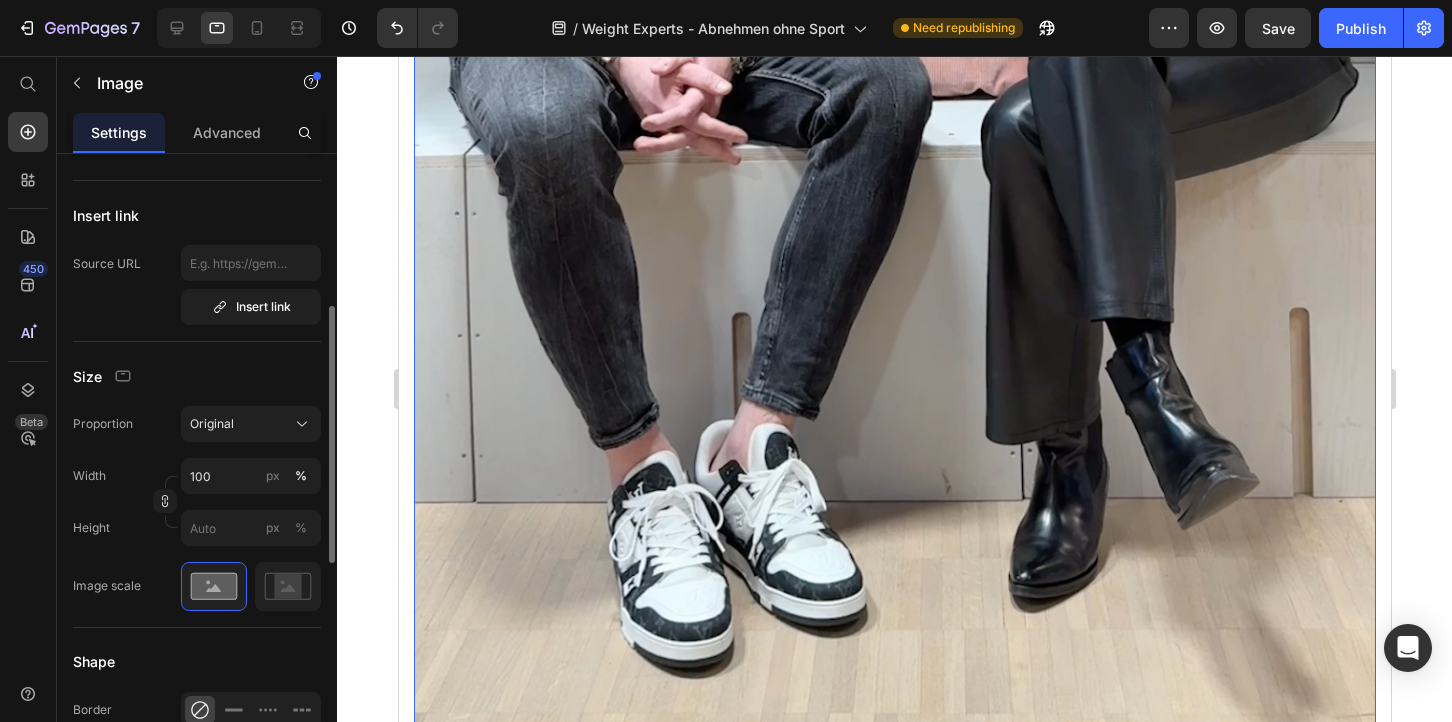 scroll, scrollTop: 1355, scrollLeft: 0, axis: vertical 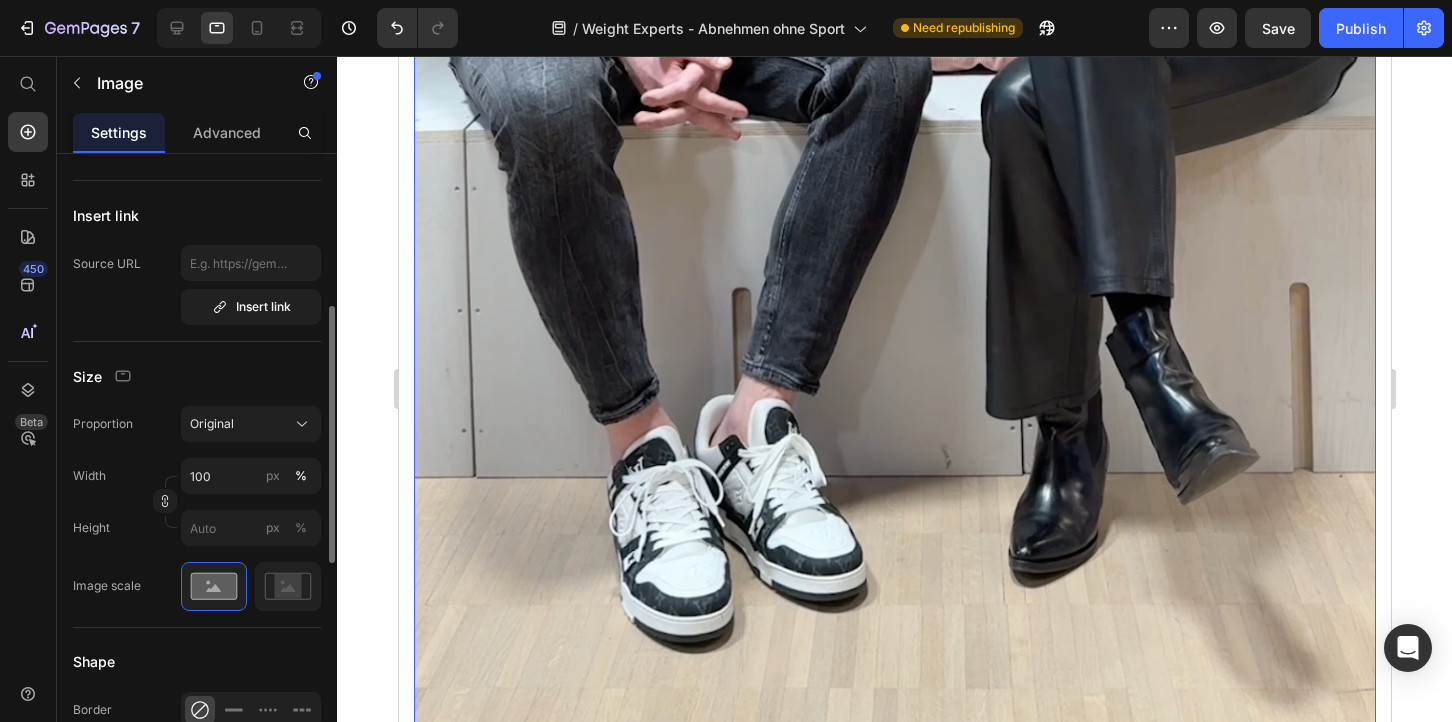 click at bounding box center [894, -123] 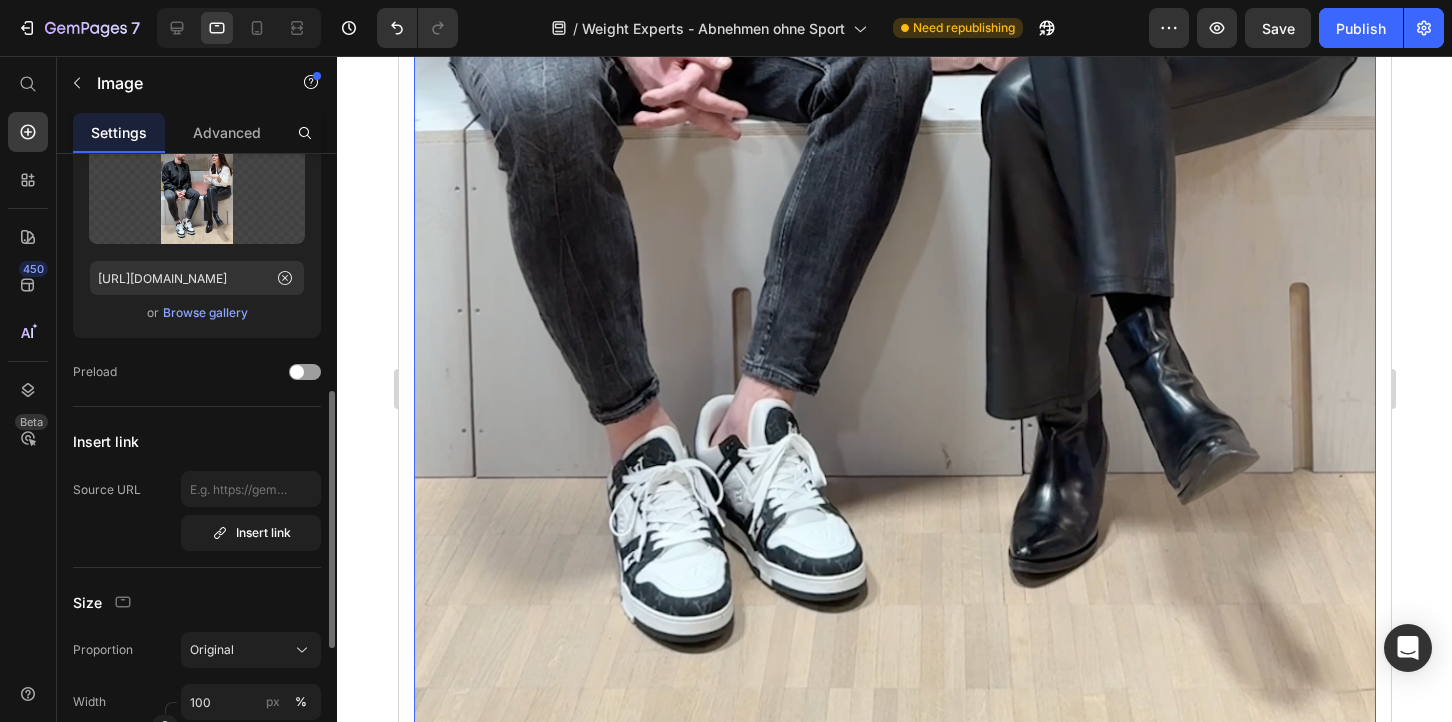 scroll, scrollTop: 0, scrollLeft: 0, axis: both 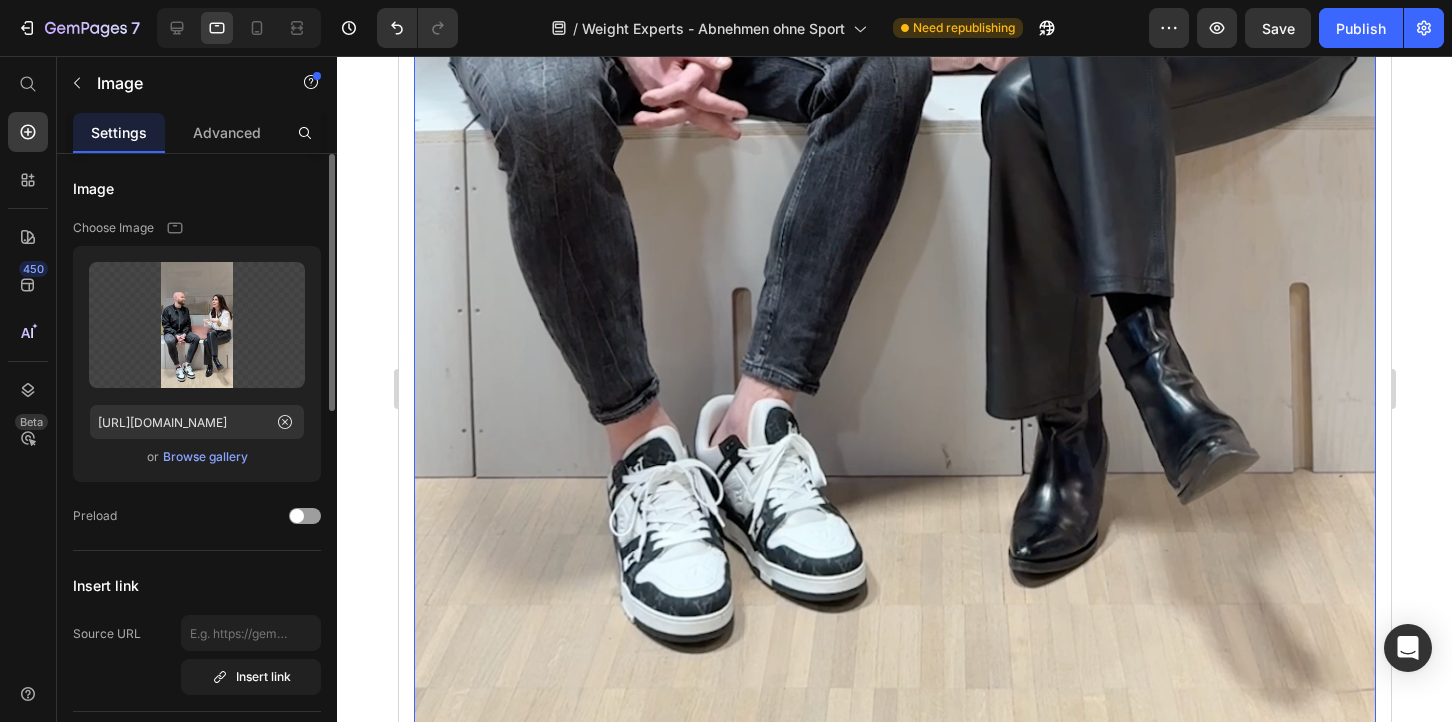 click on "Browse gallery" at bounding box center [205, 457] 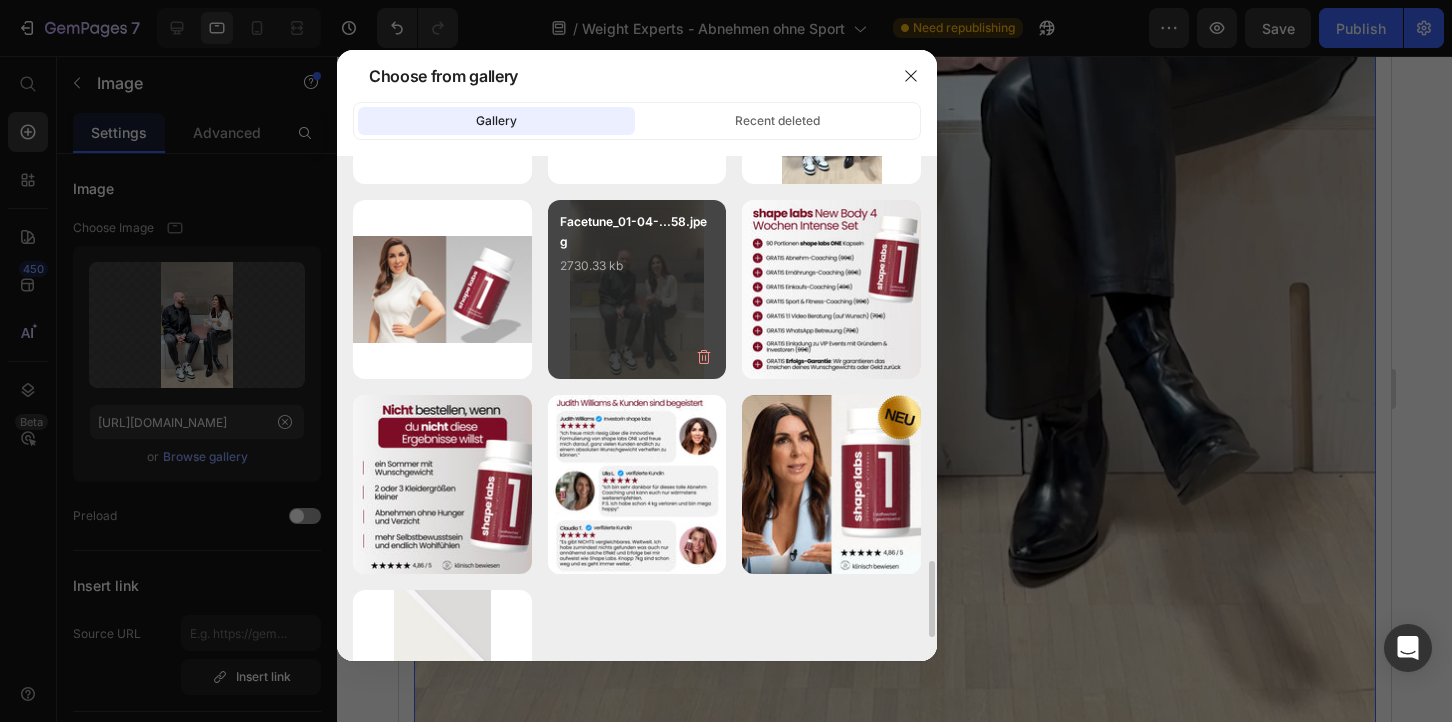 scroll, scrollTop: 2703, scrollLeft: 0, axis: vertical 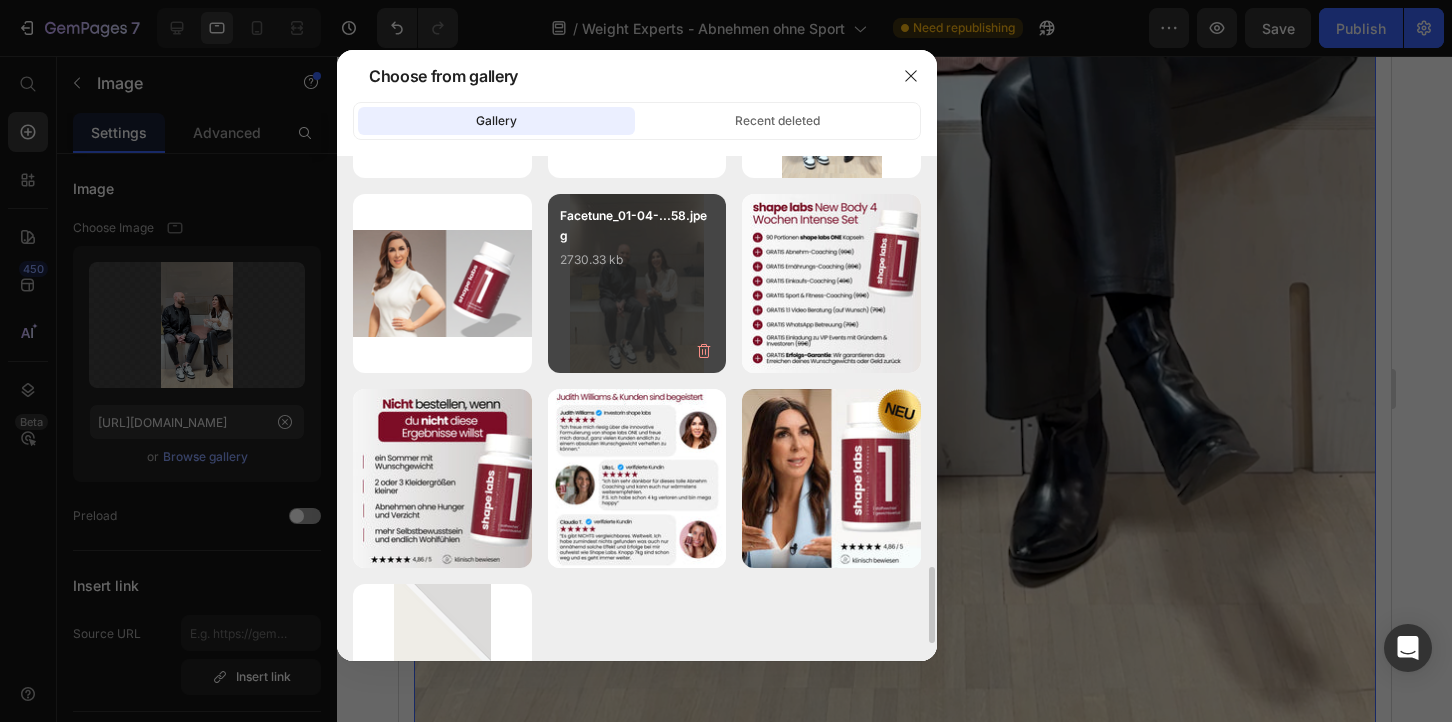 click on "Facetune_01-04-...58.jpeg 2730.33 kb" at bounding box center [637, 283] 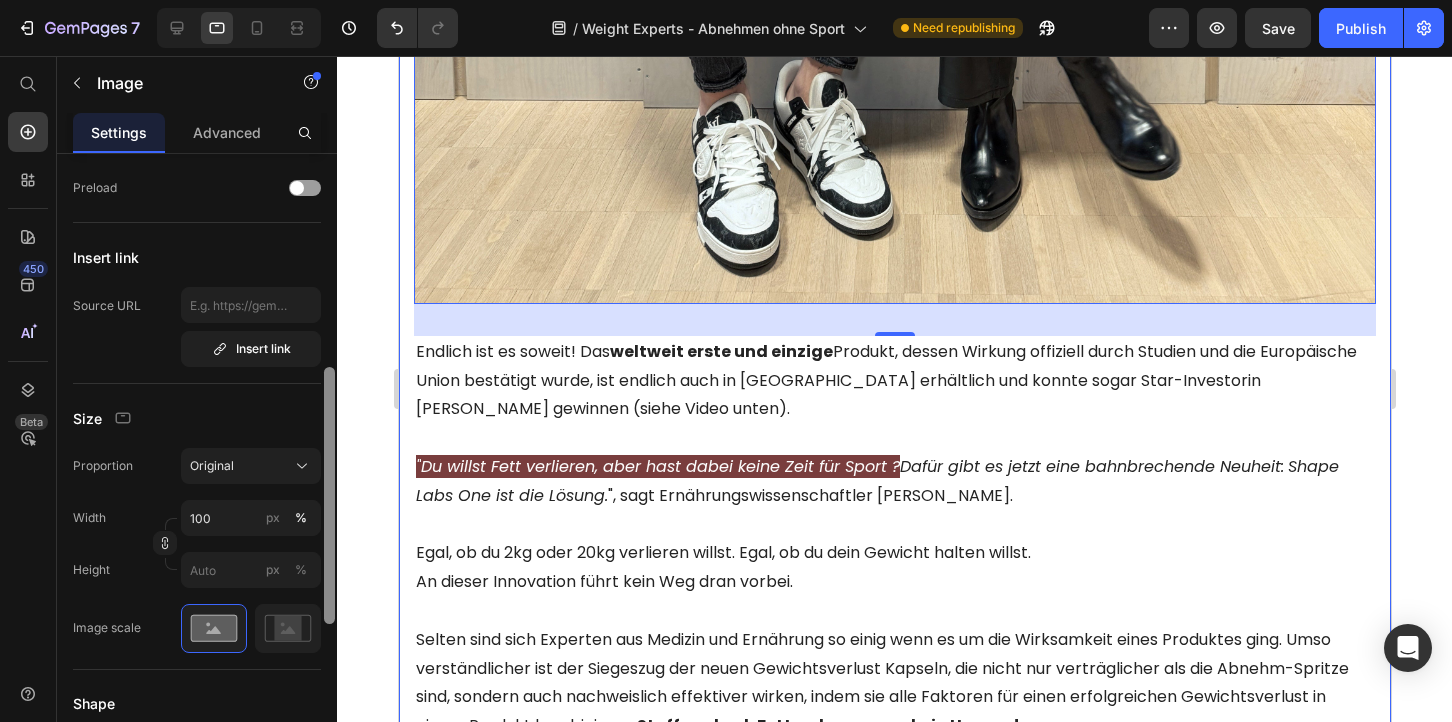 scroll, scrollTop: 396, scrollLeft: 0, axis: vertical 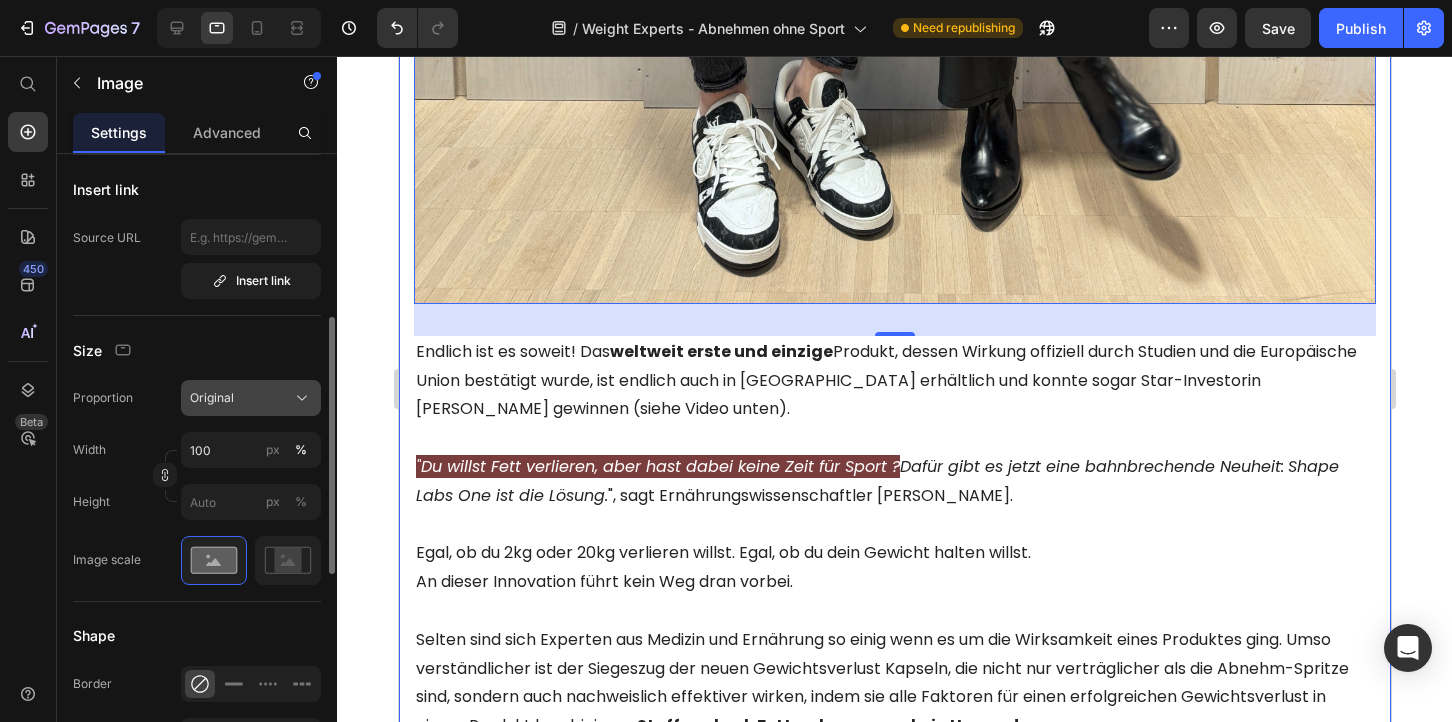 click on "Original" 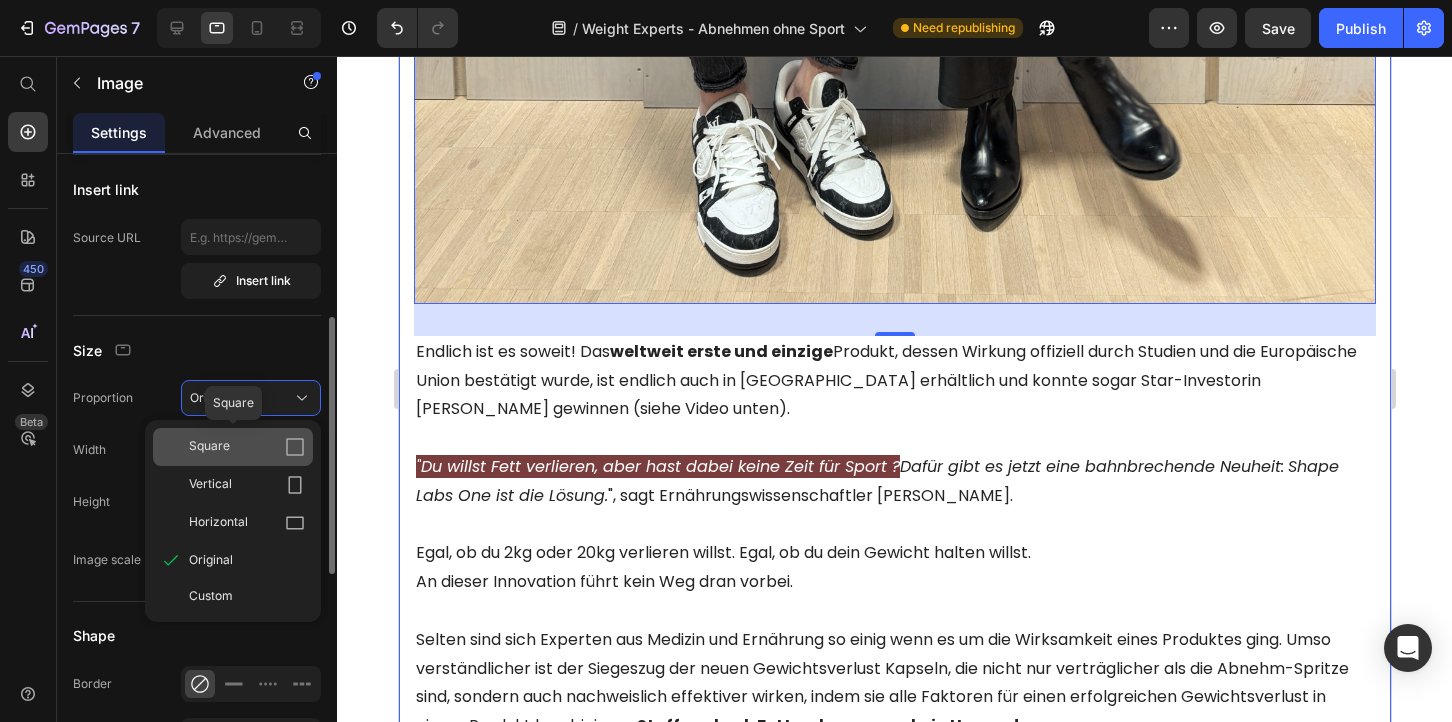 click on "Square" at bounding box center (247, 447) 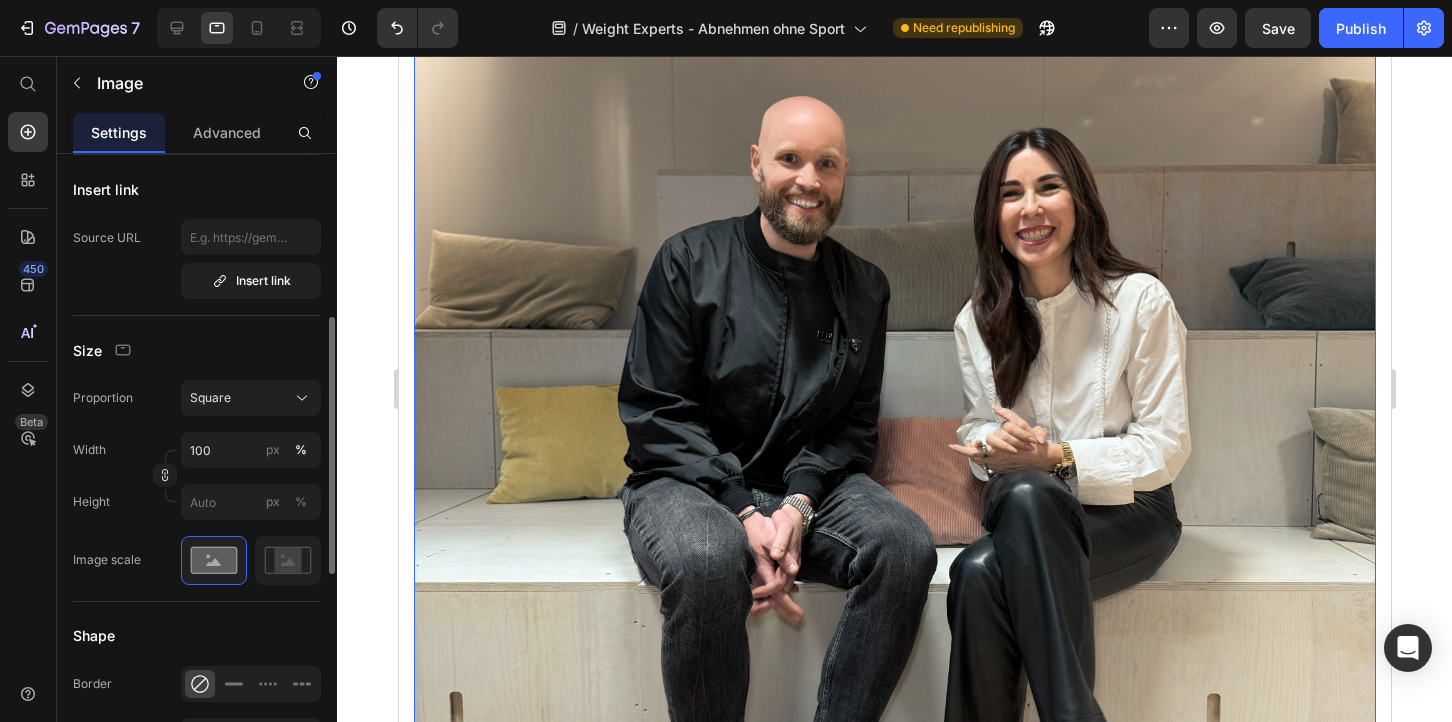 scroll, scrollTop: 518, scrollLeft: 0, axis: vertical 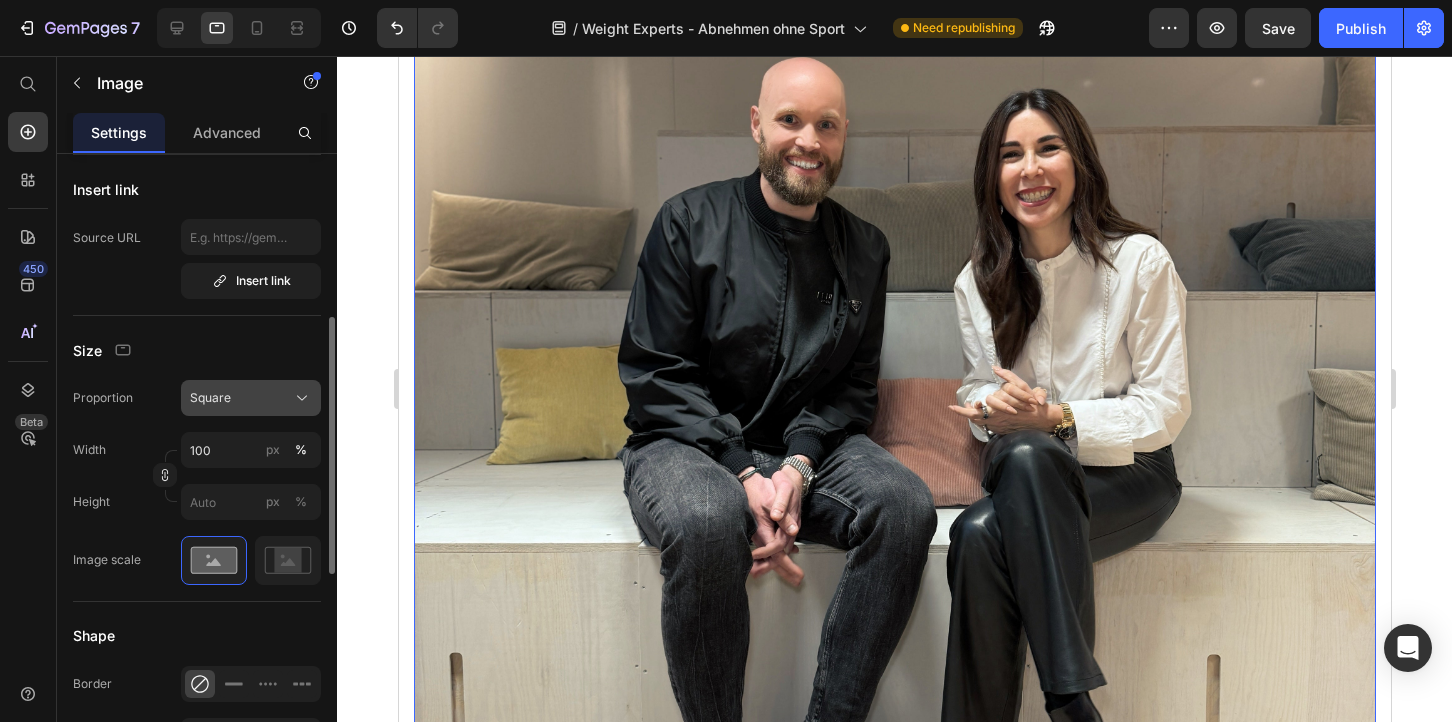 click on "Square" at bounding box center [251, 398] 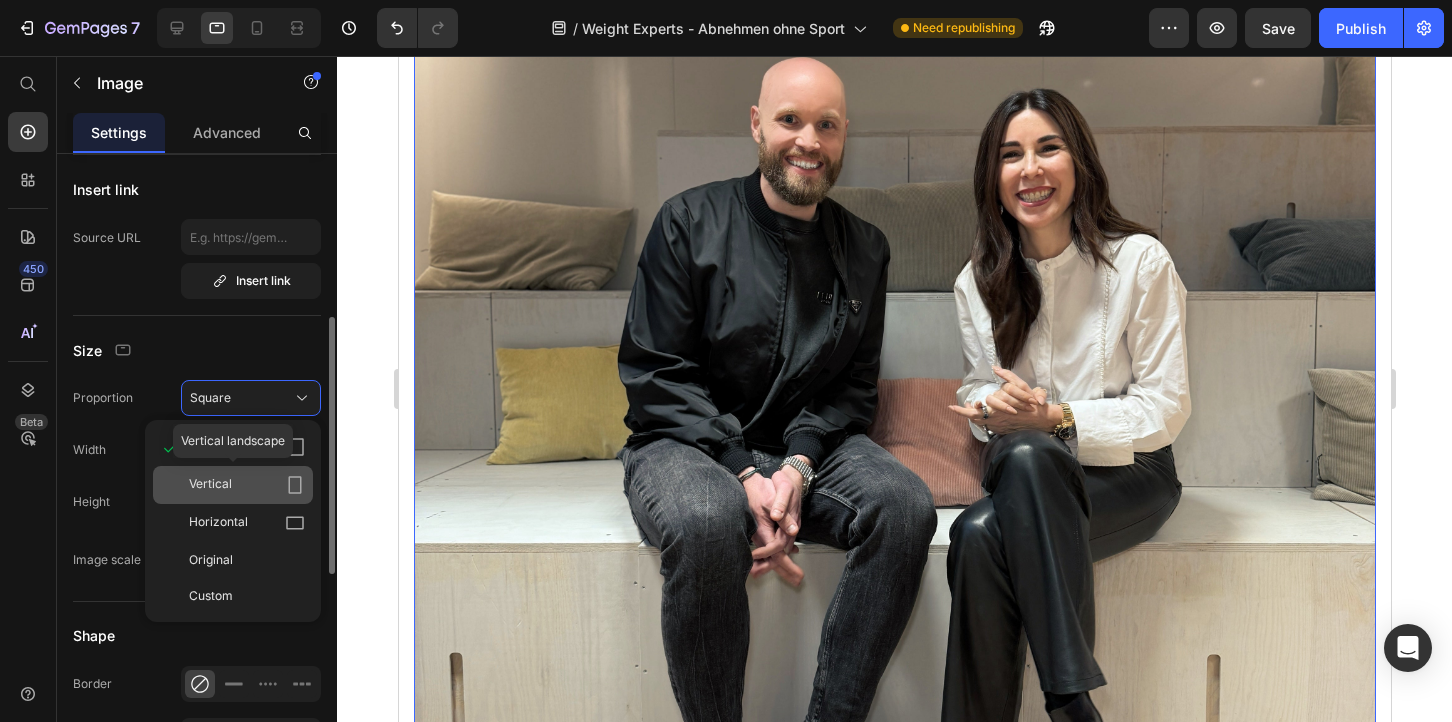 click on "Vertical" at bounding box center [247, 485] 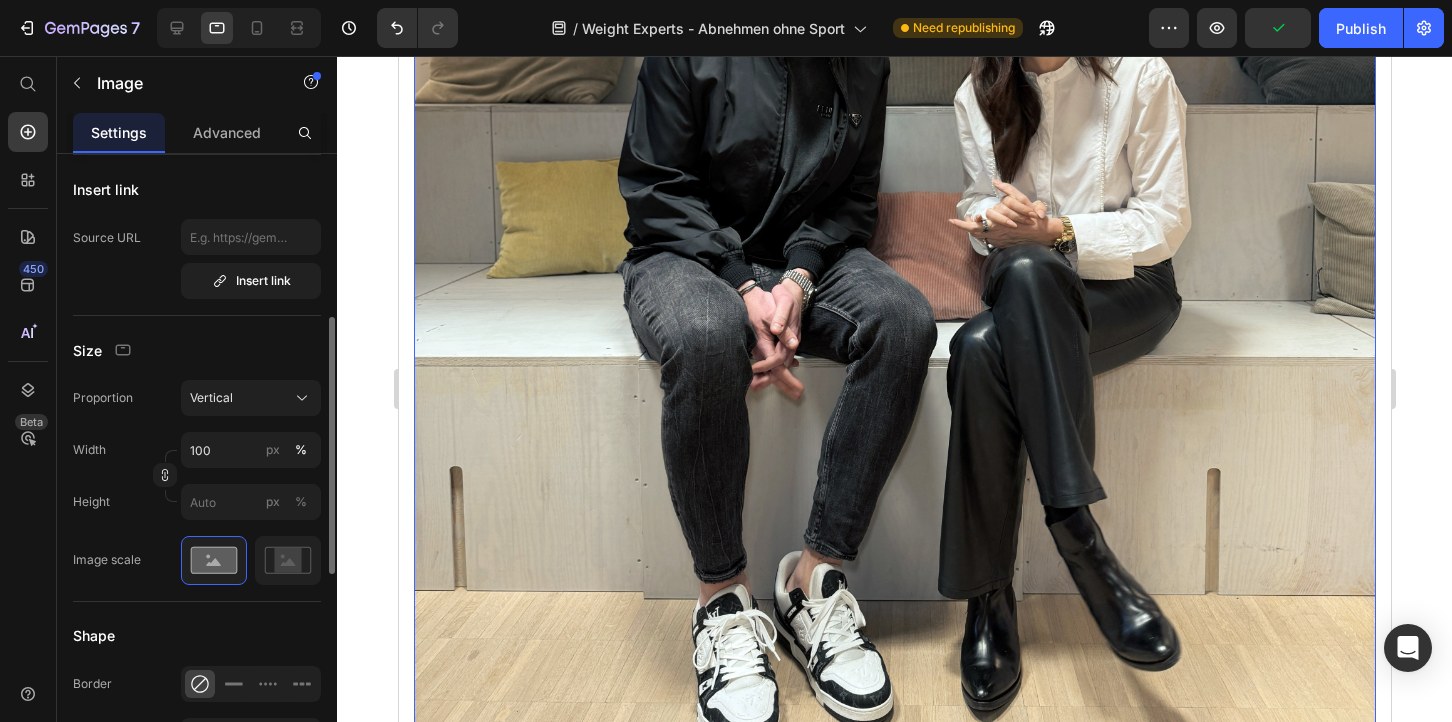 scroll, scrollTop: 875, scrollLeft: 0, axis: vertical 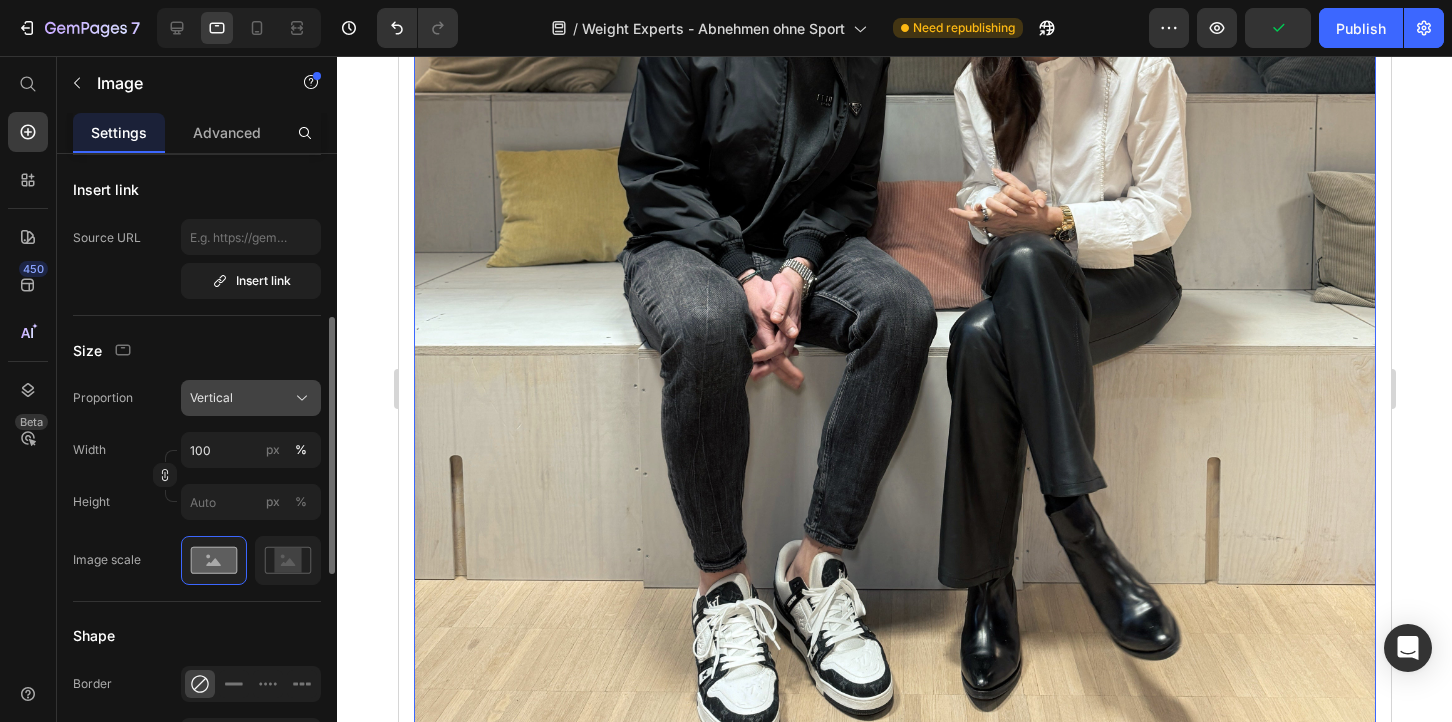 click on "Vertical" at bounding box center [251, 398] 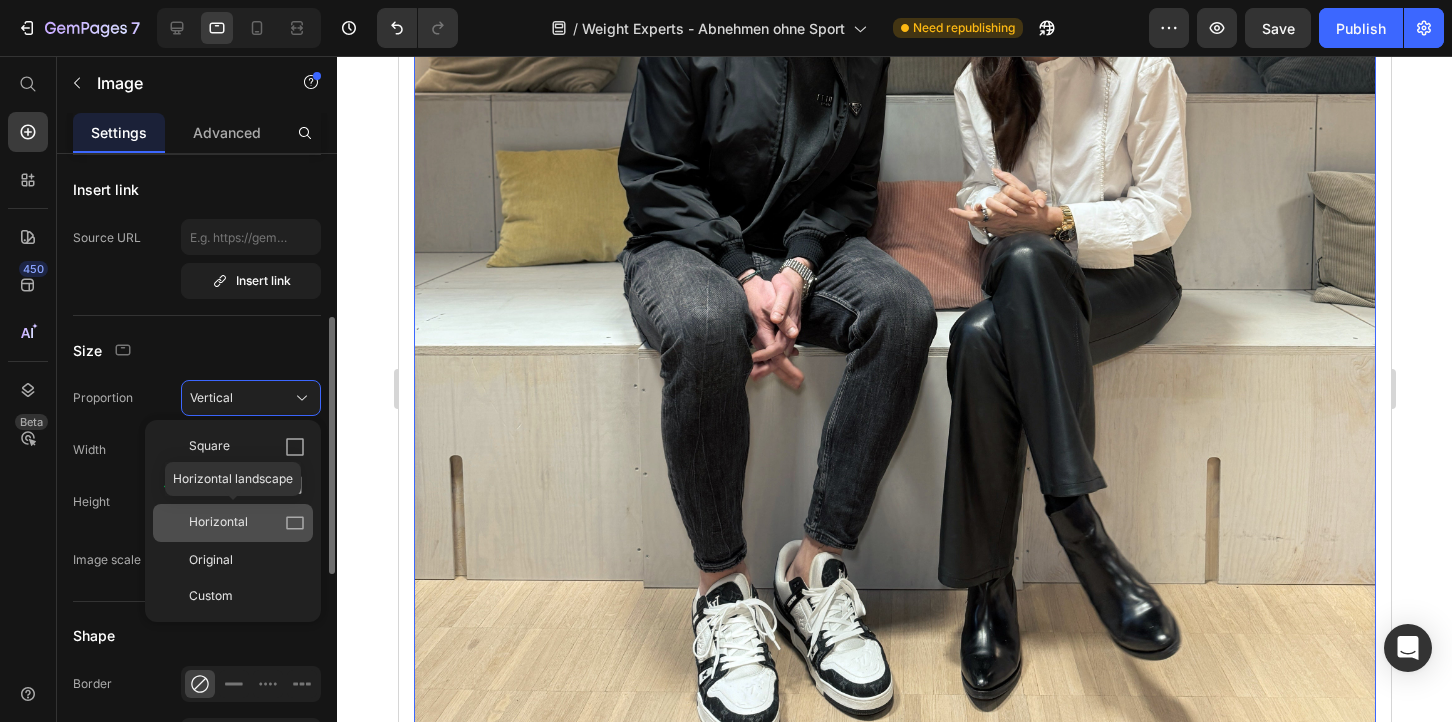 click on "Horizontal" at bounding box center [218, 523] 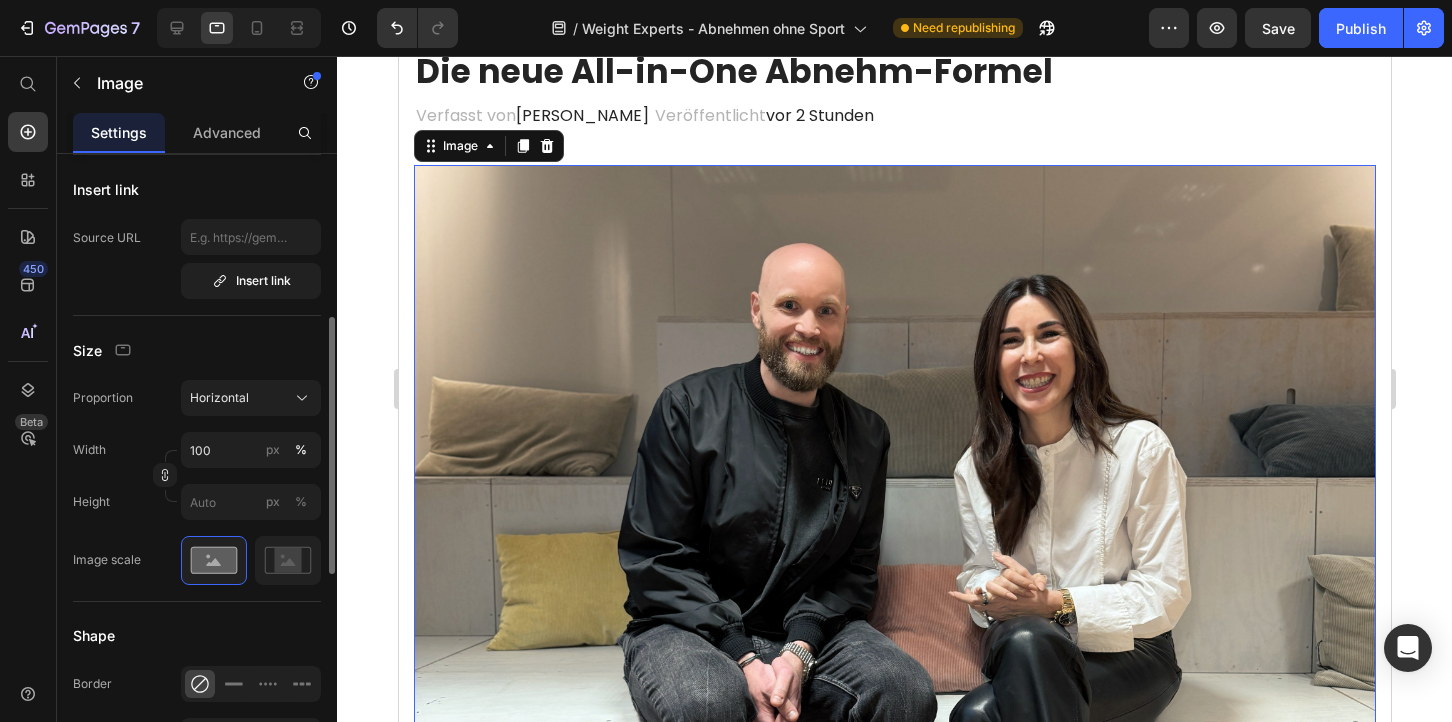 scroll, scrollTop: 208, scrollLeft: 0, axis: vertical 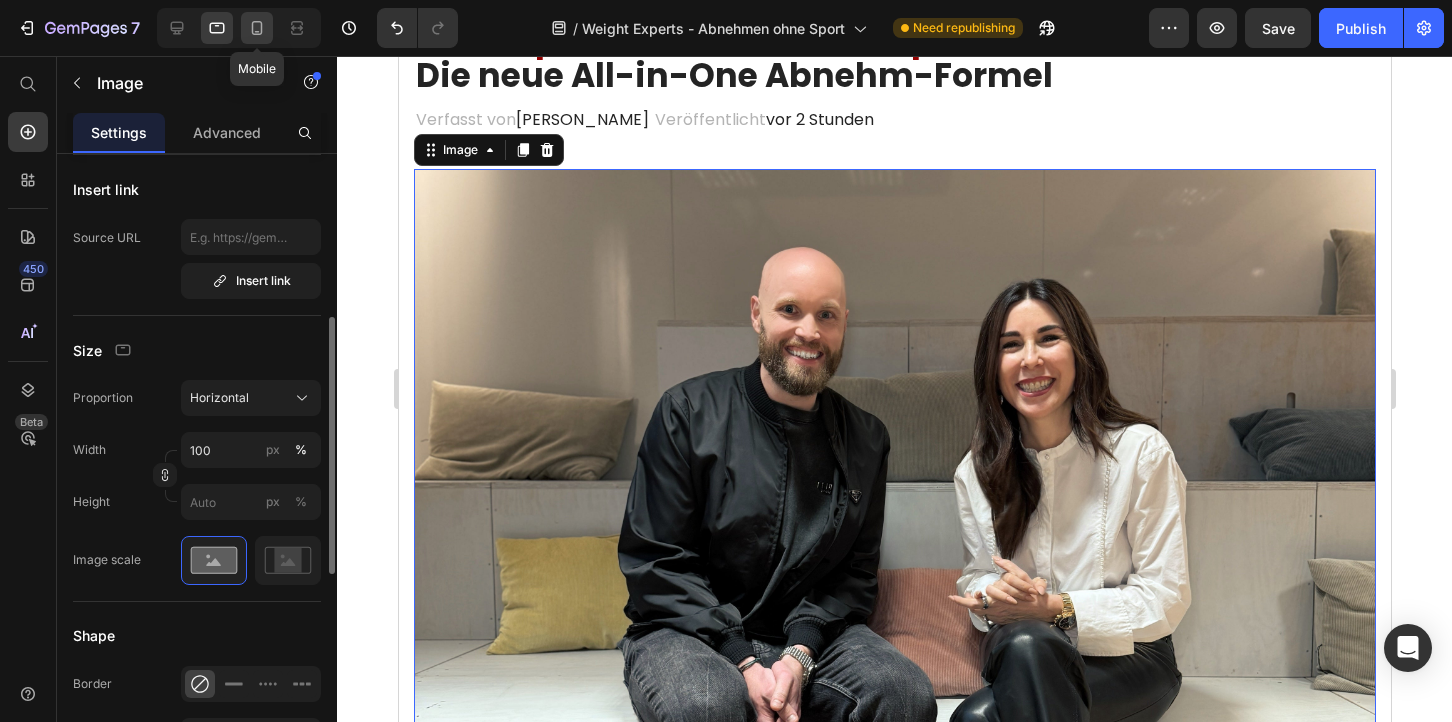 click 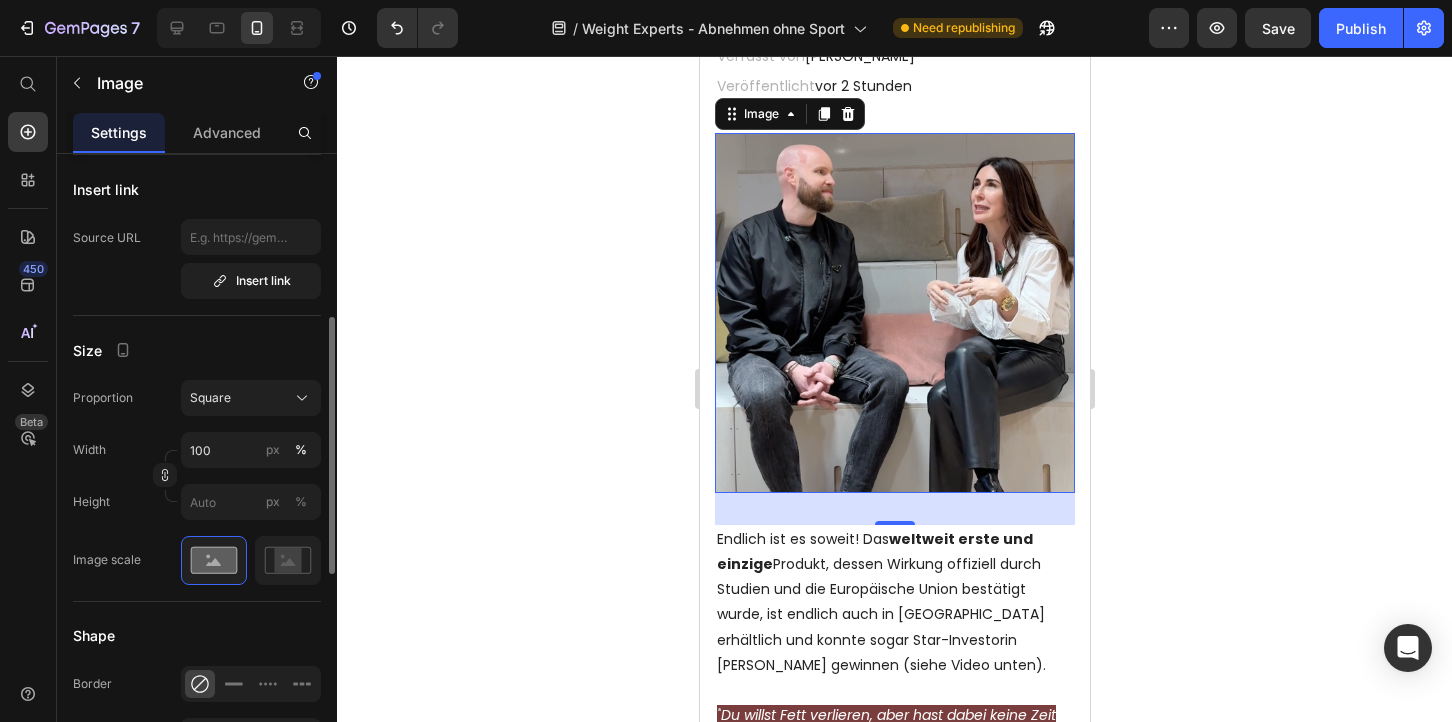 scroll, scrollTop: 304, scrollLeft: 0, axis: vertical 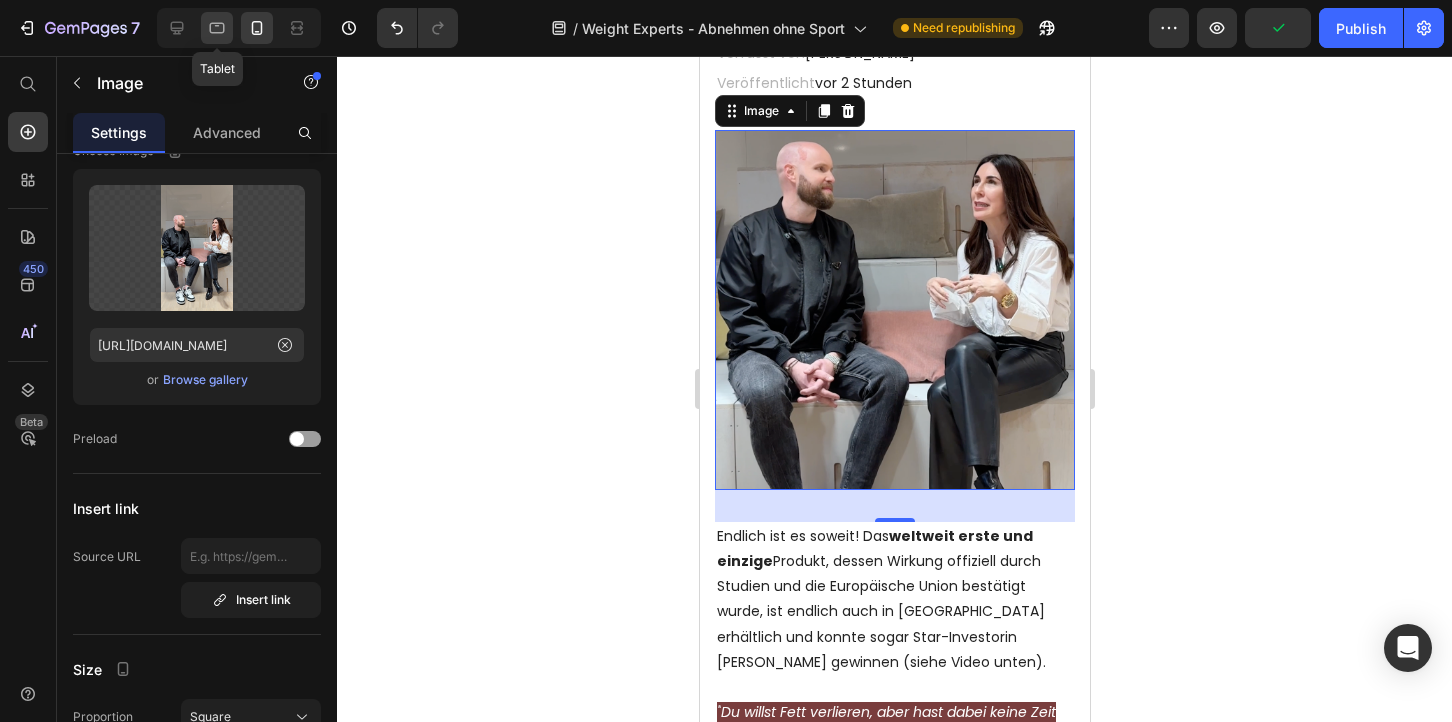 click 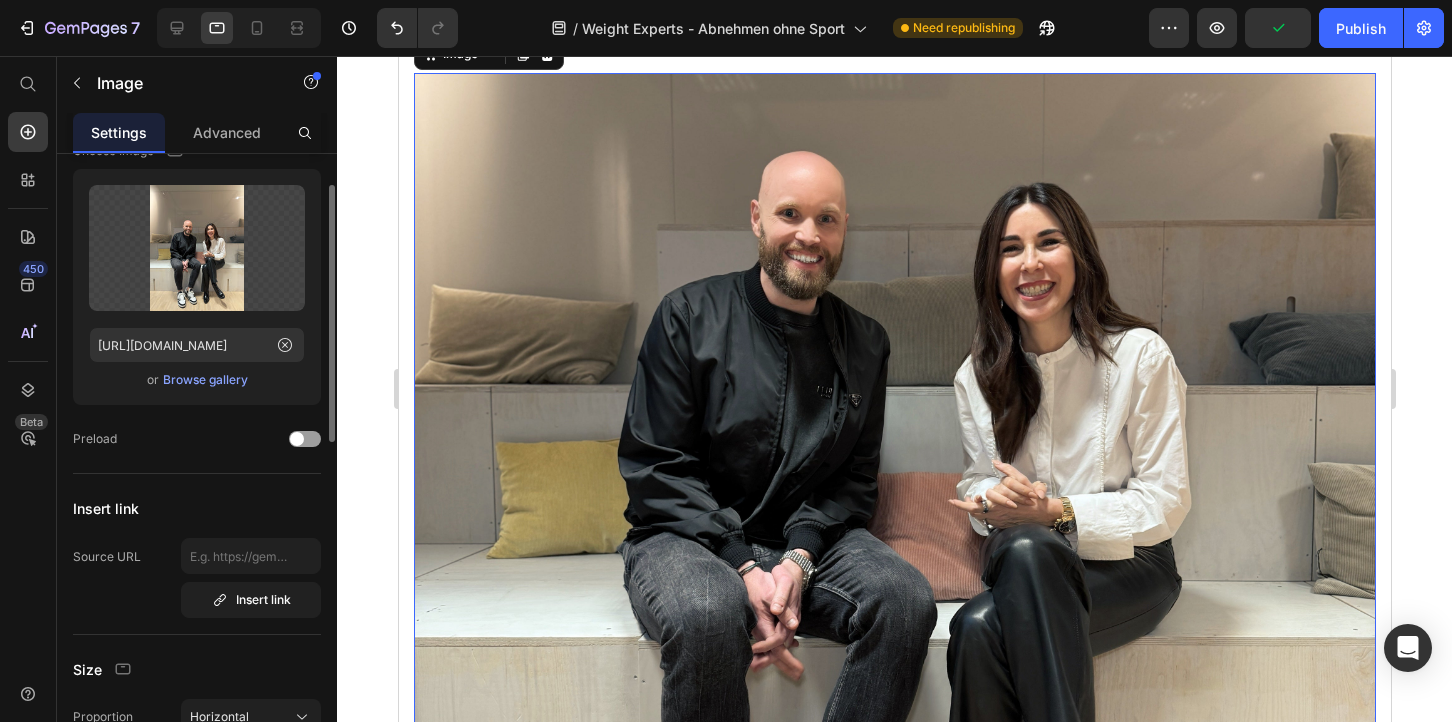 scroll, scrollTop: 248, scrollLeft: 0, axis: vertical 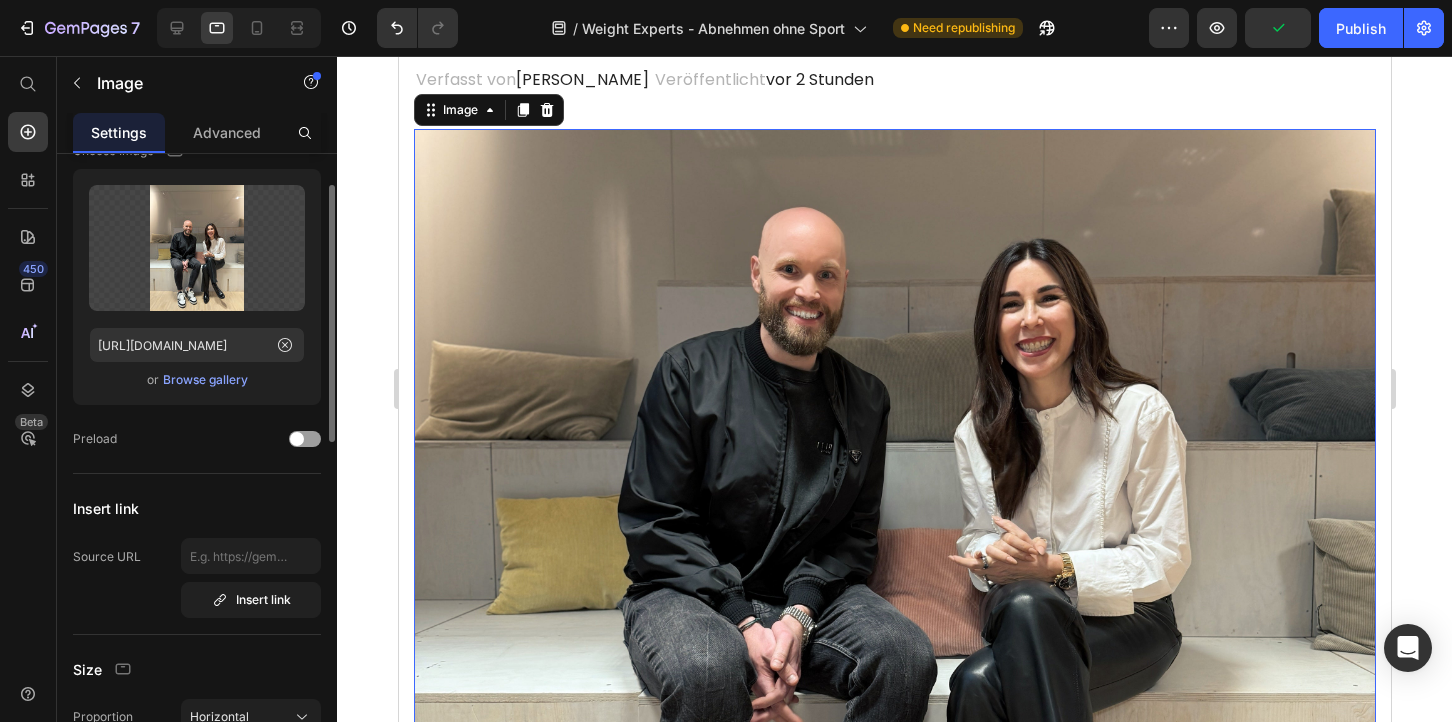 click on "Browse gallery" at bounding box center (205, 380) 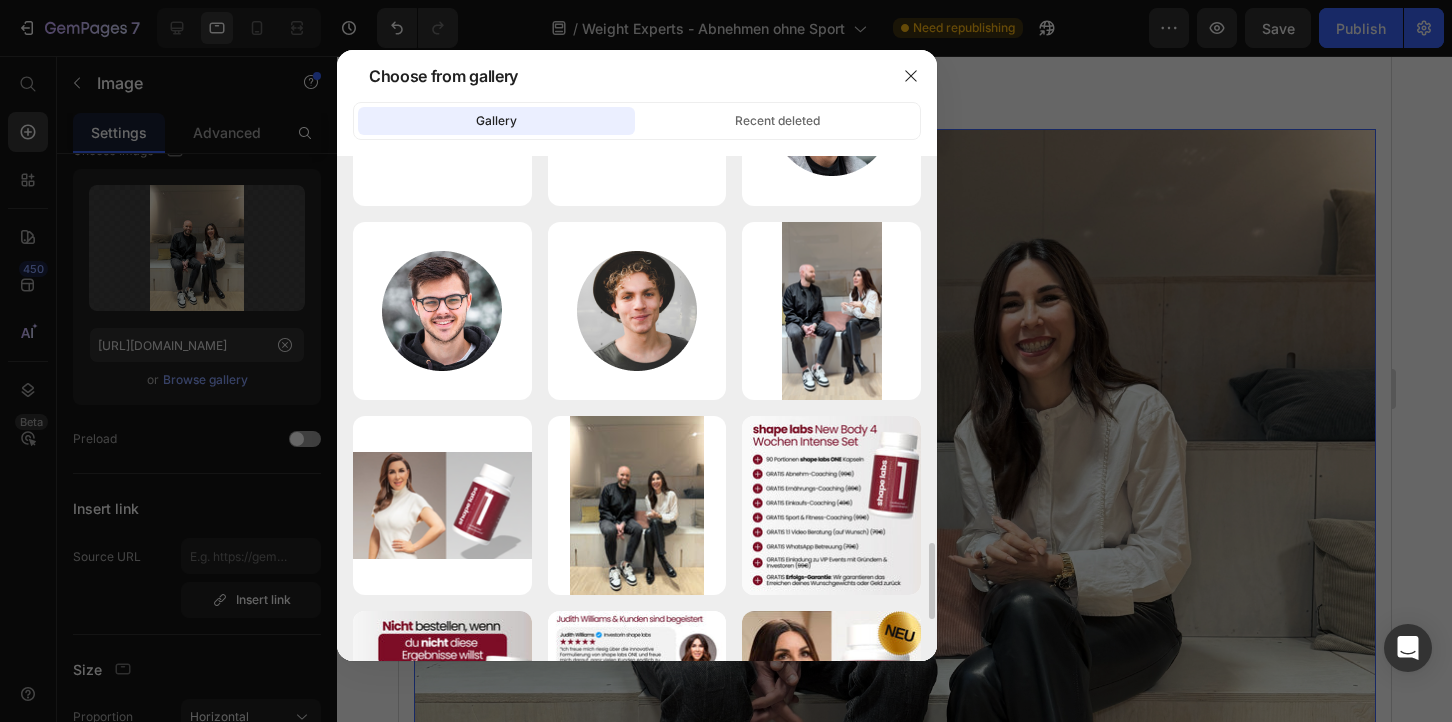 scroll, scrollTop: 2531, scrollLeft: 0, axis: vertical 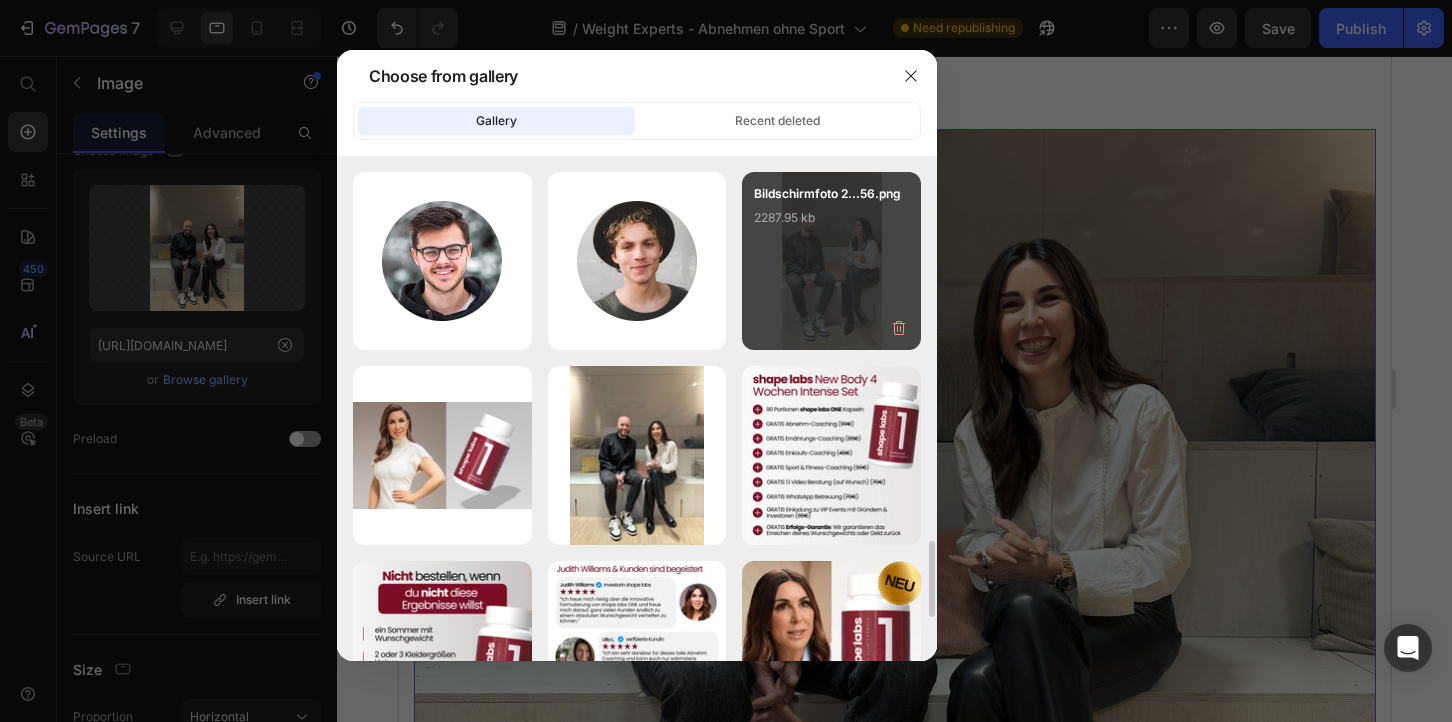 click on "Bildschirmfoto 2...56.png 2287.95 kb" at bounding box center [831, 261] 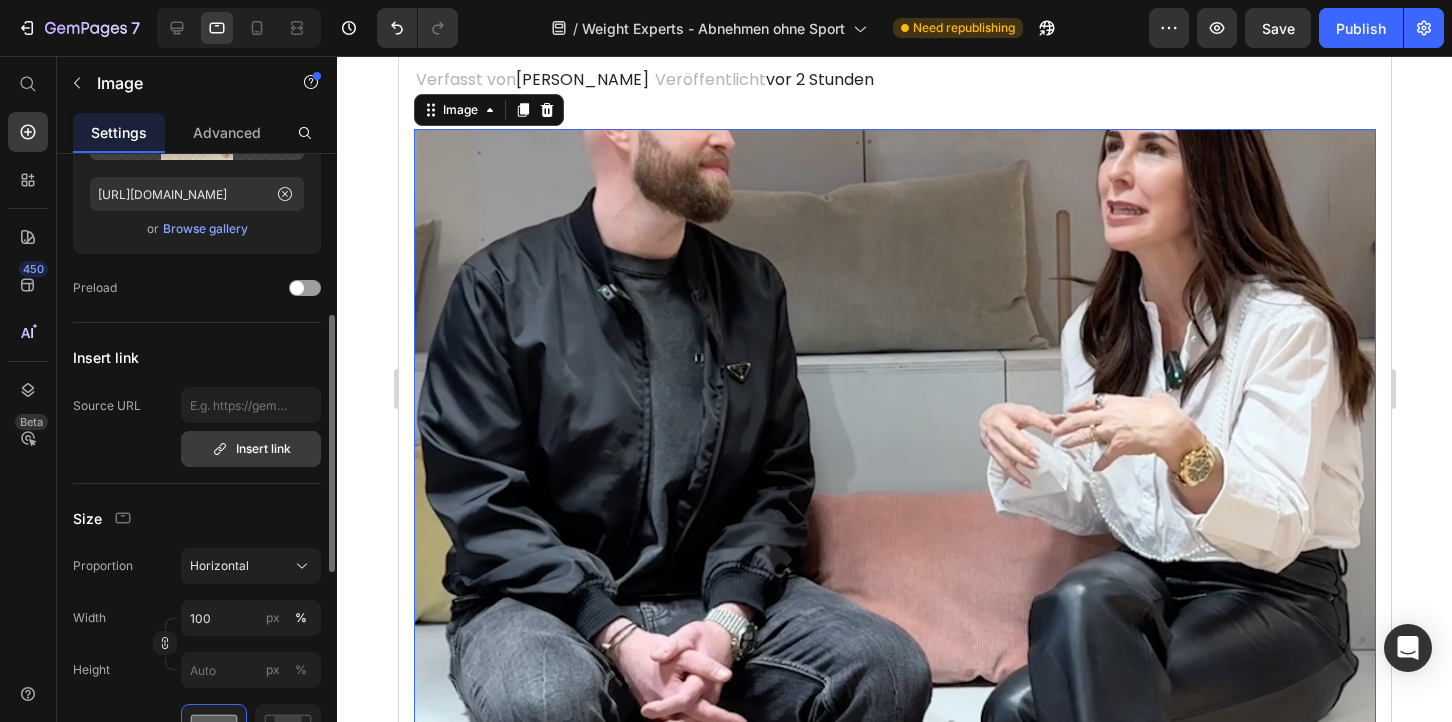 scroll, scrollTop: 276, scrollLeft: 0, axis: vertical 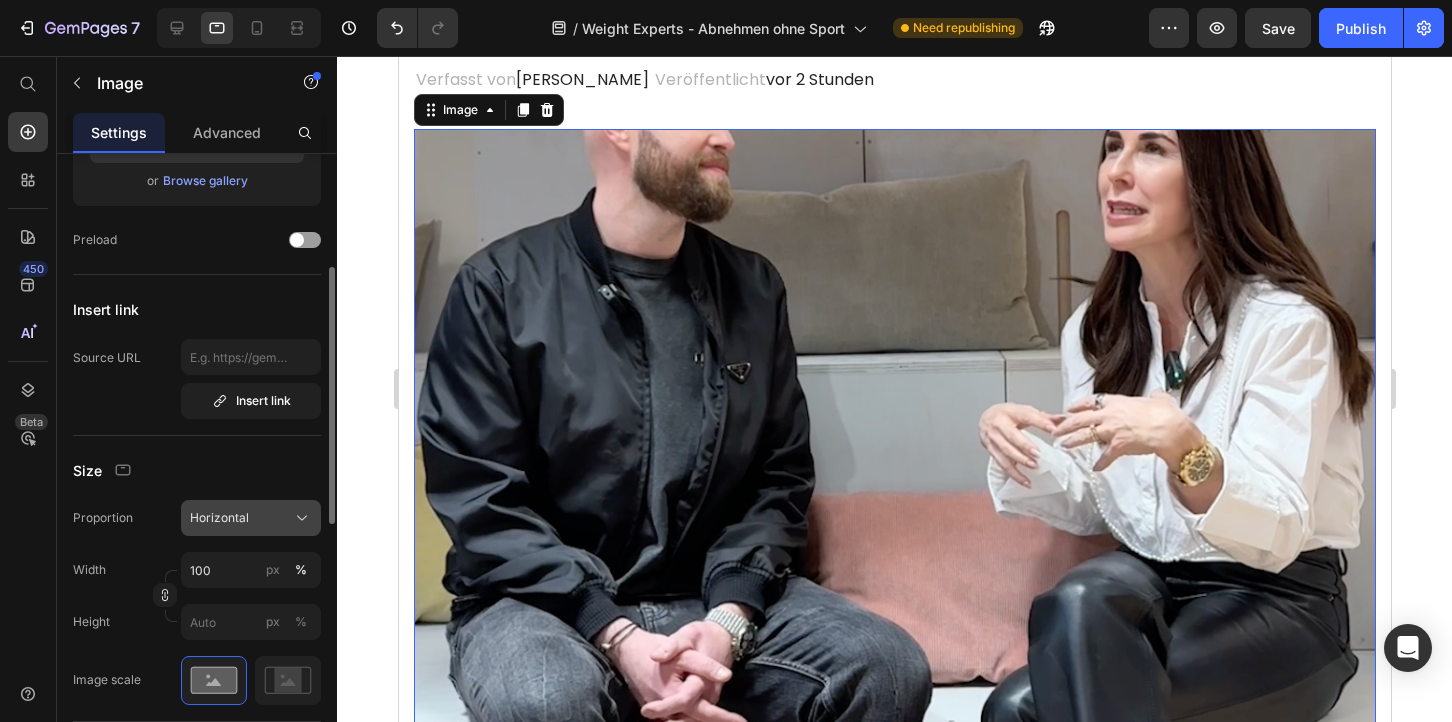 click on "Horizontal" at bounding box center (219, 518) 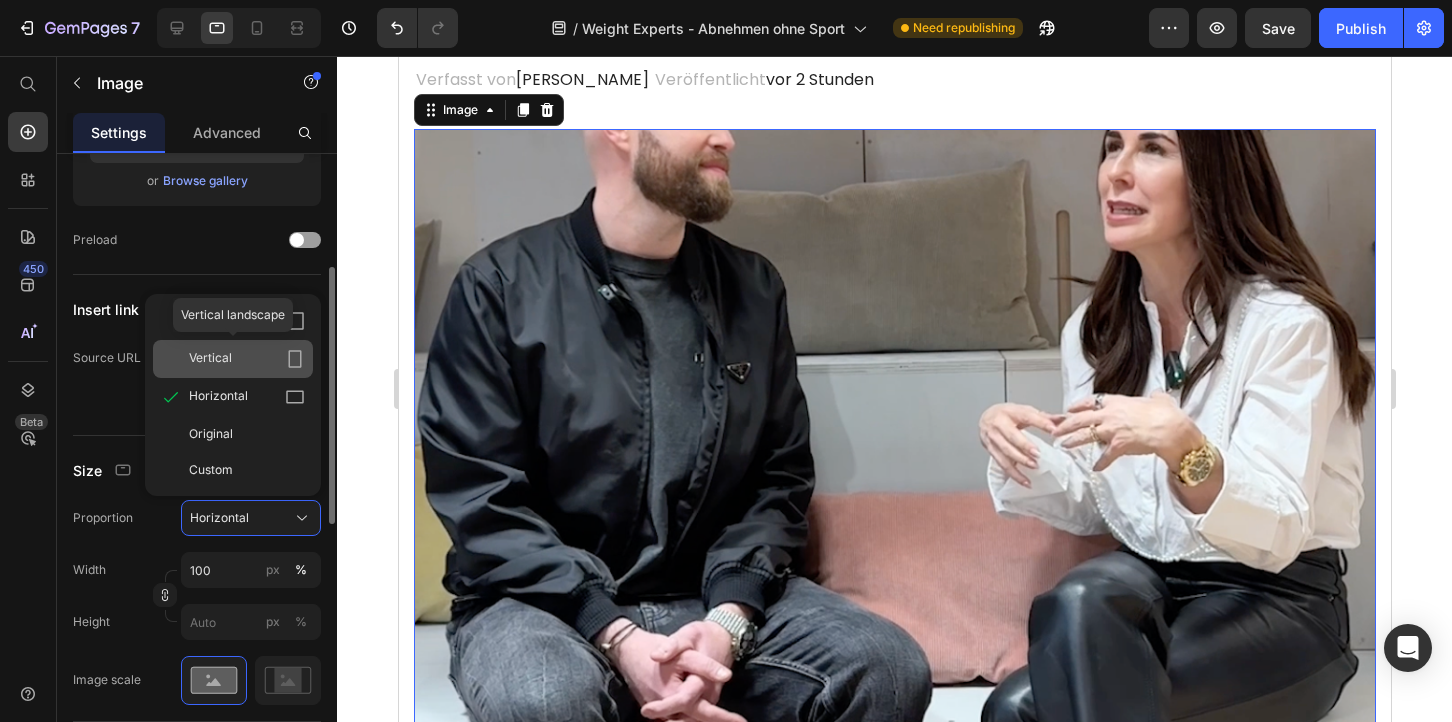 click on "Vertical" at bounding box center [247, 359] 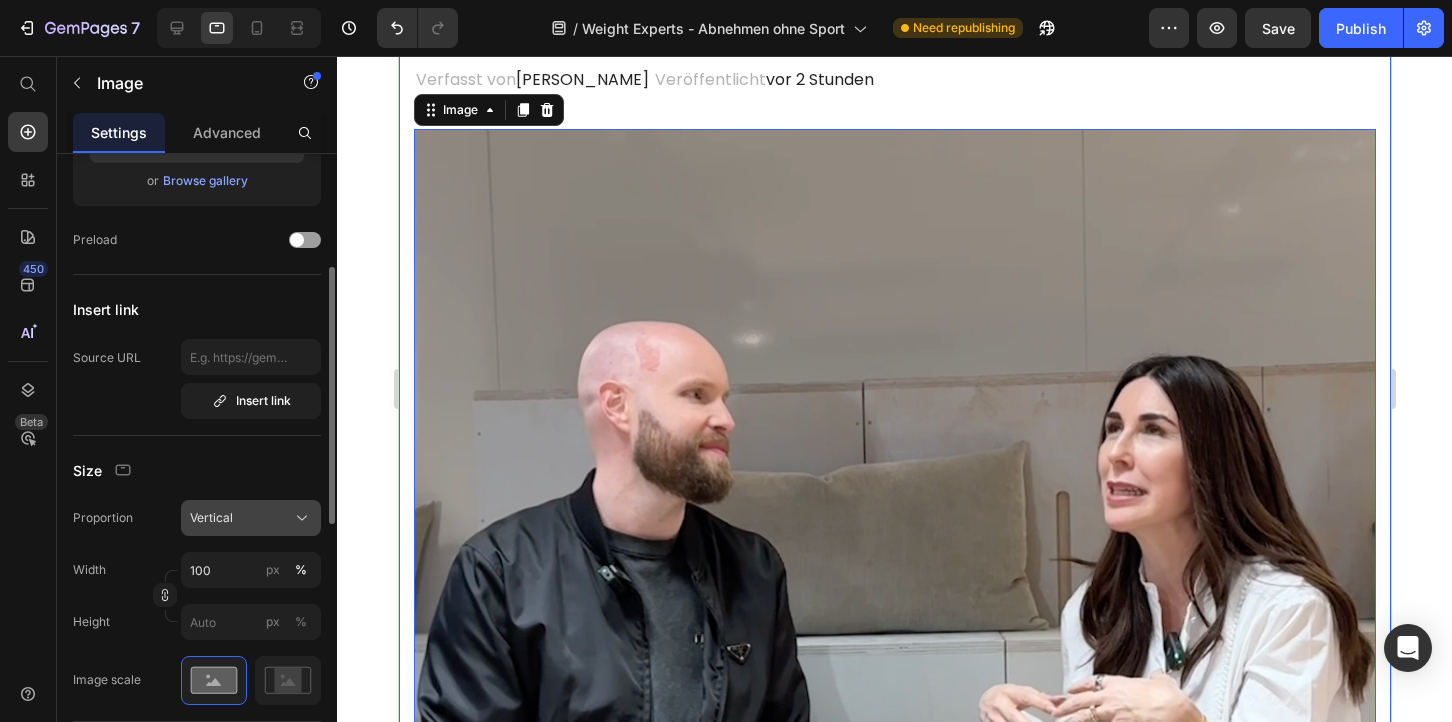 click on "Vertical" at bounding box center [211, 518] 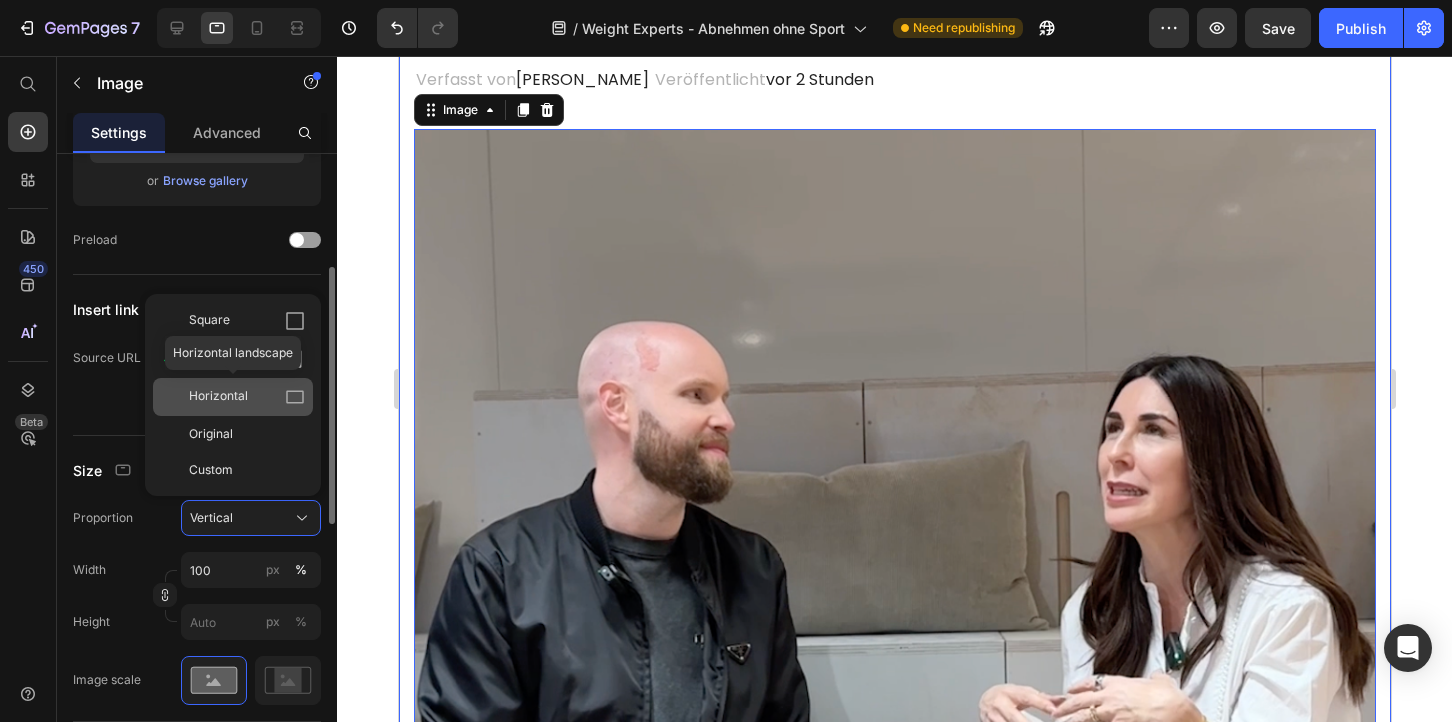 click on "Horizontal" at bounding box center [218, 397] 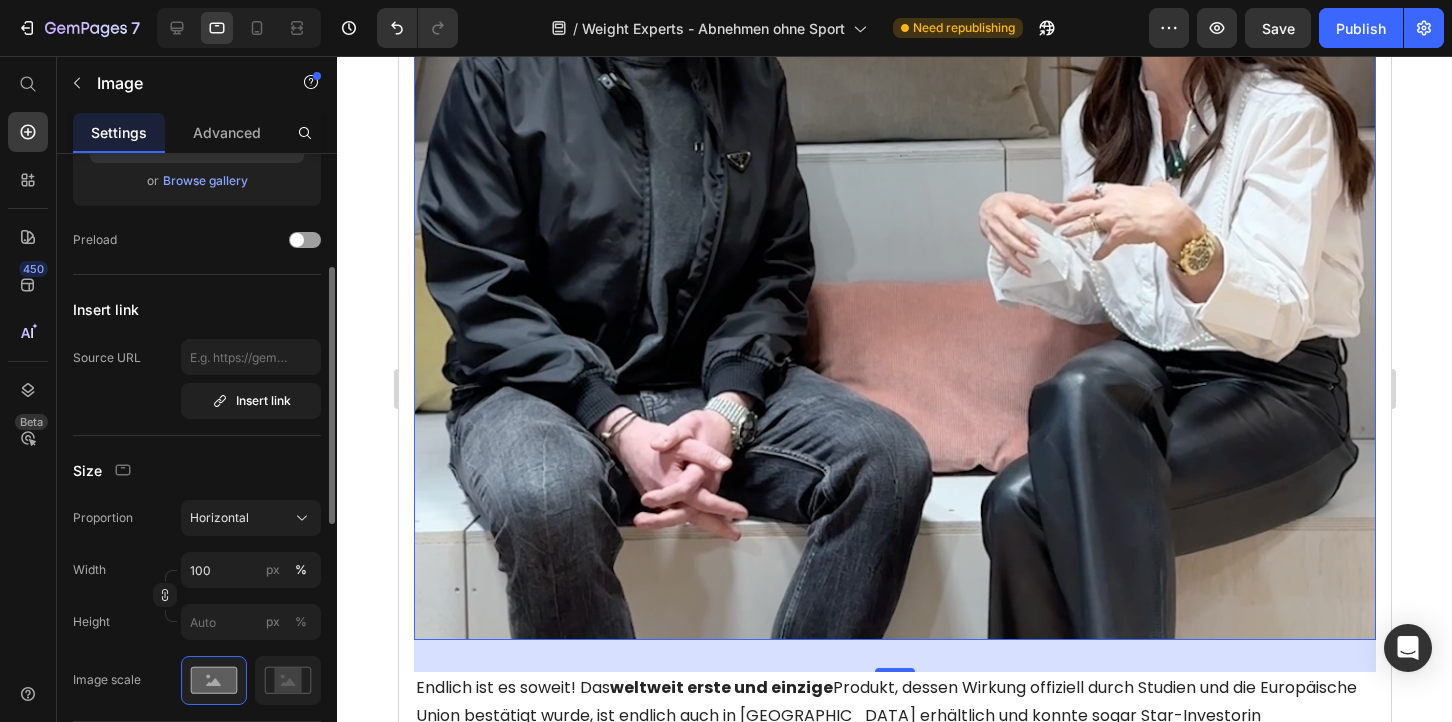 scroll, scrollTop: 463, scrollLeft: 0, axis: vertical 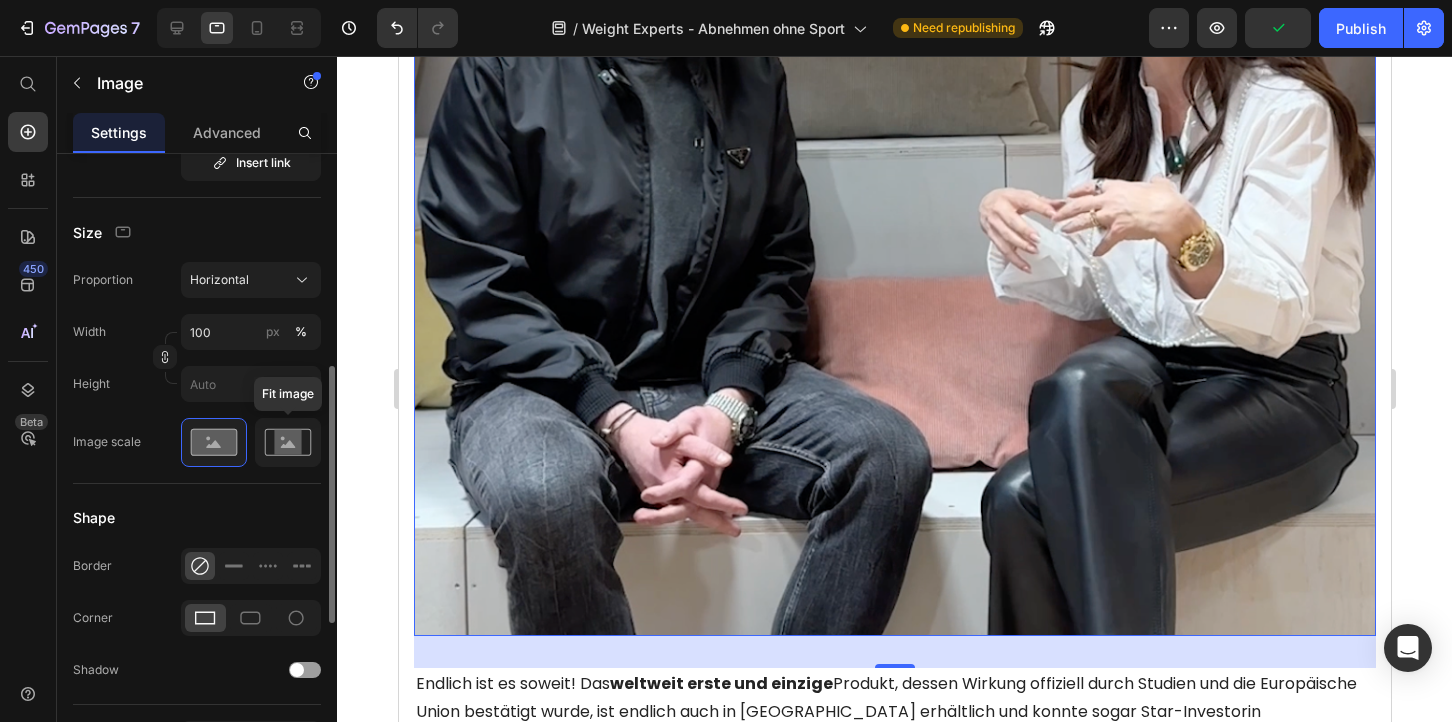 click 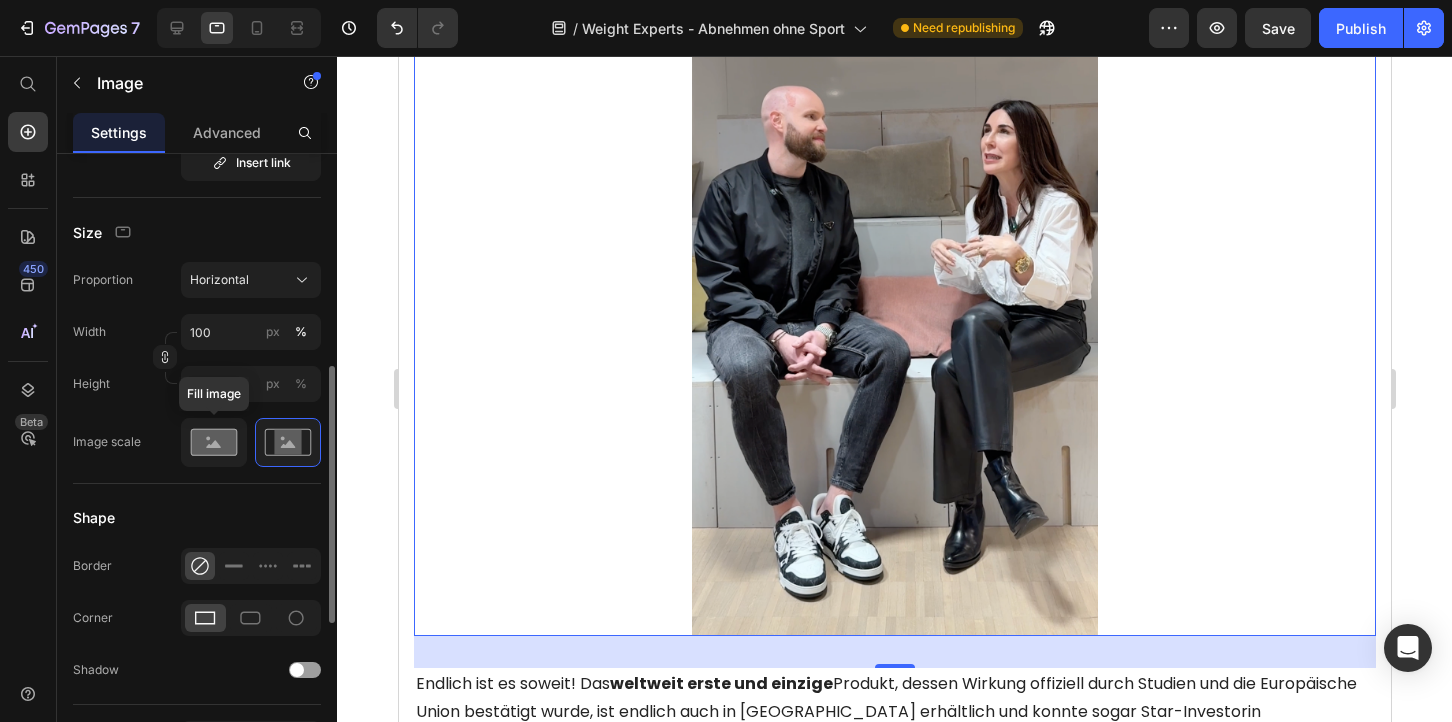click 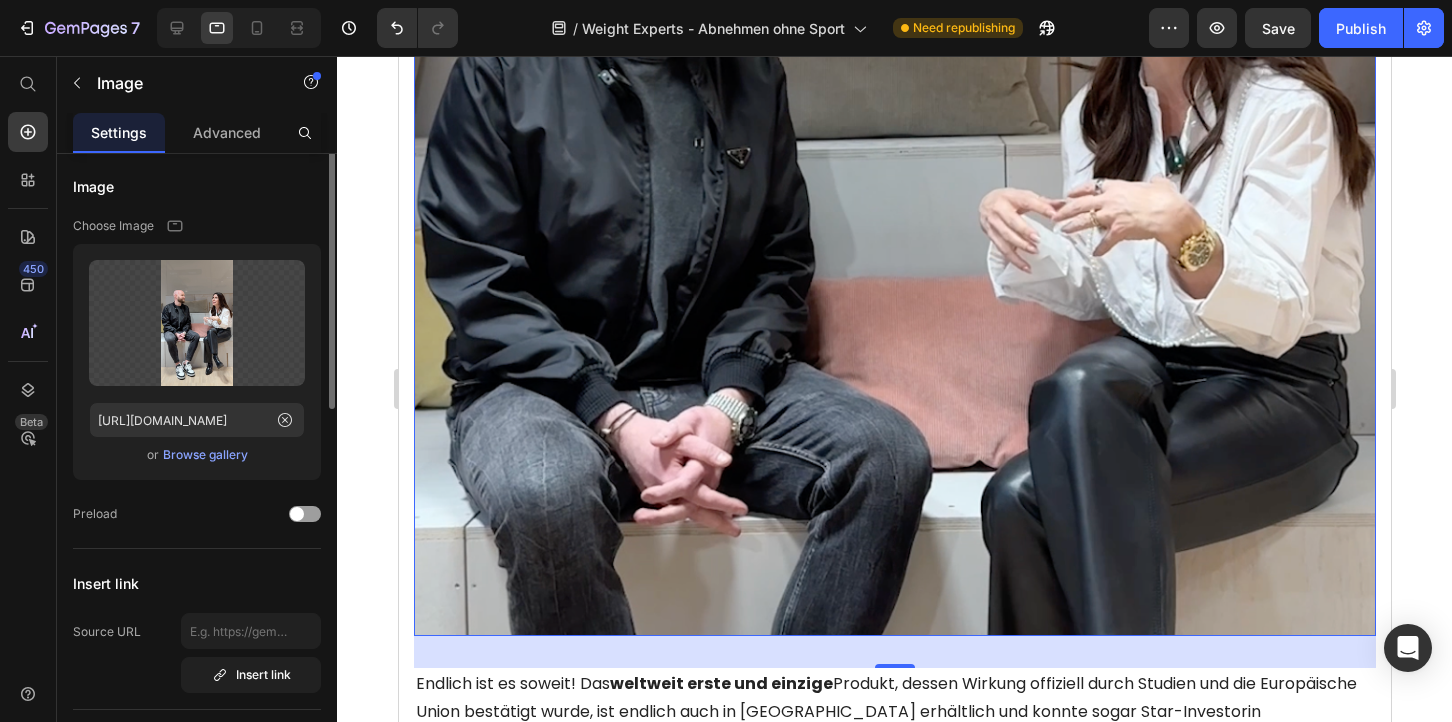 scroll, scrollTop: 0, scrollLeft: 0, axis: both 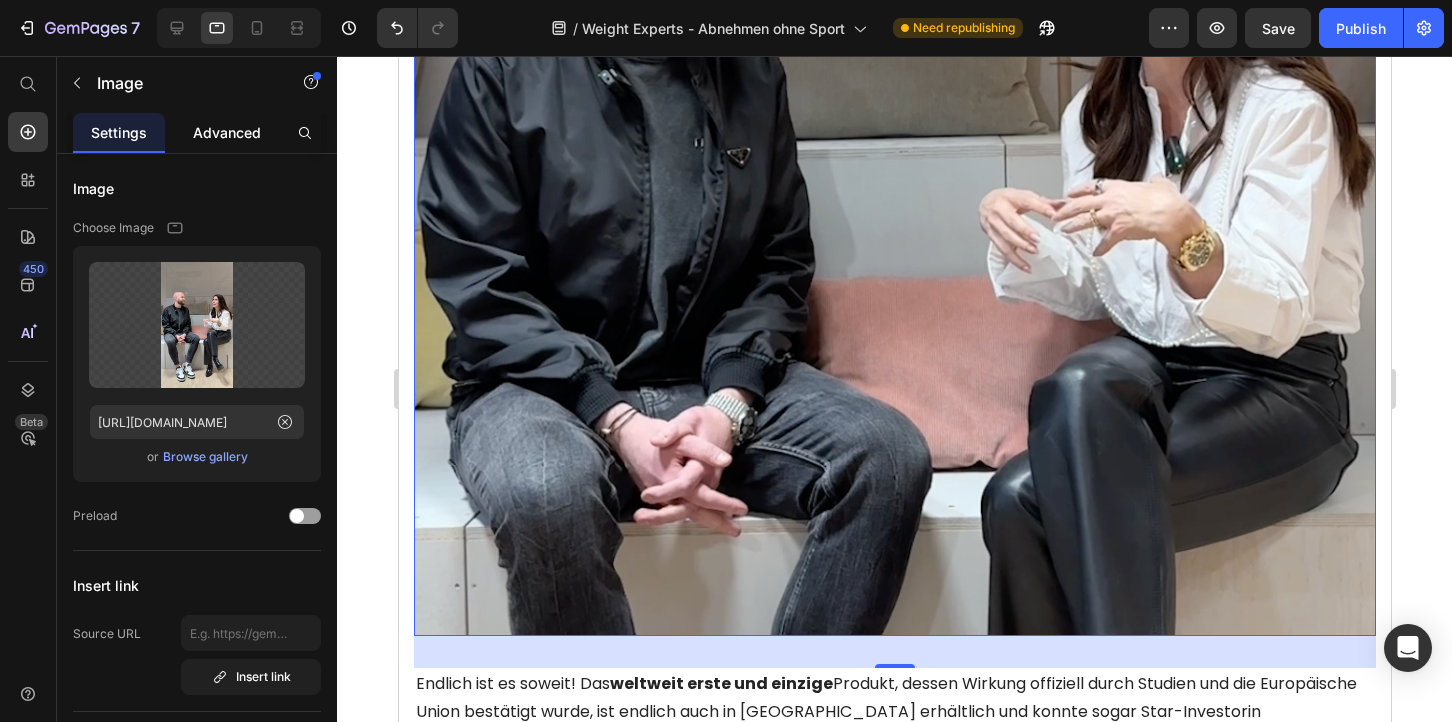 click on "Advanced" 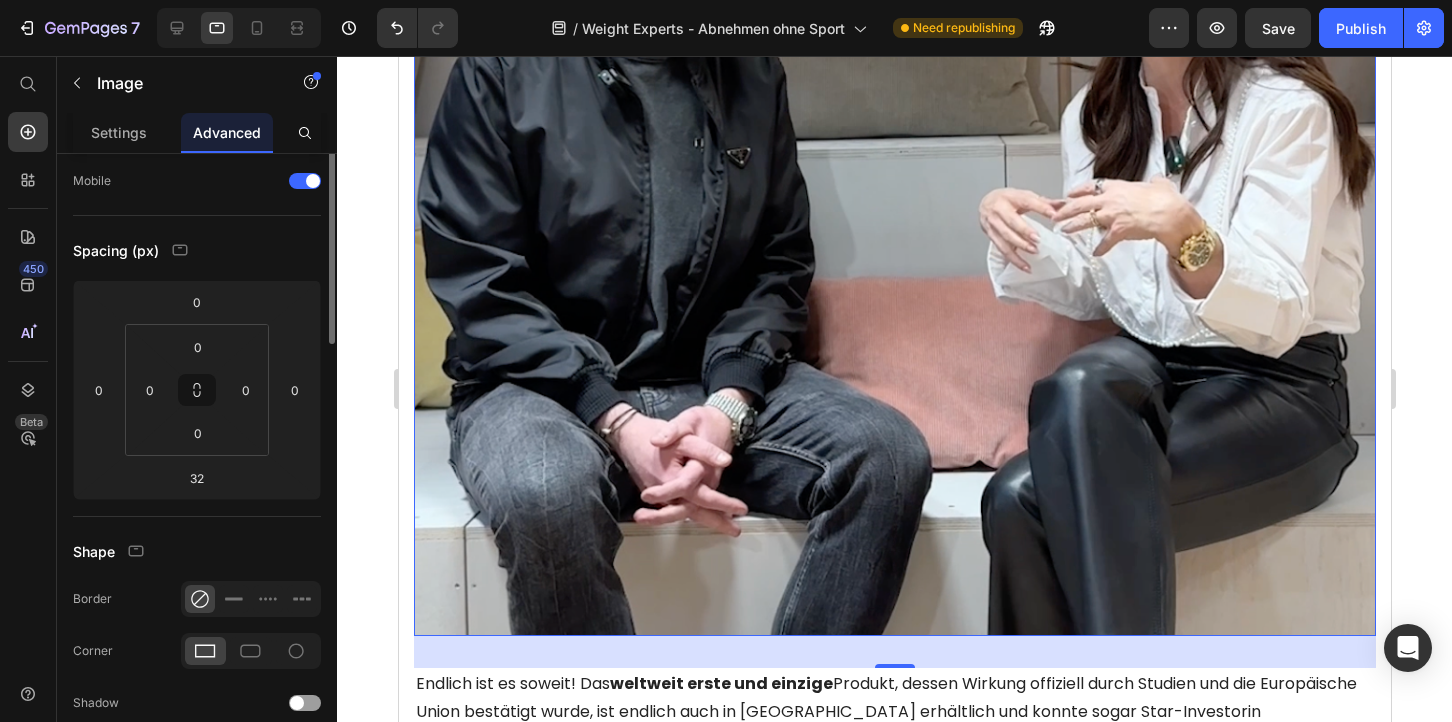 scroll, scrollTop: 0, scrollLeft: 0, axis: both 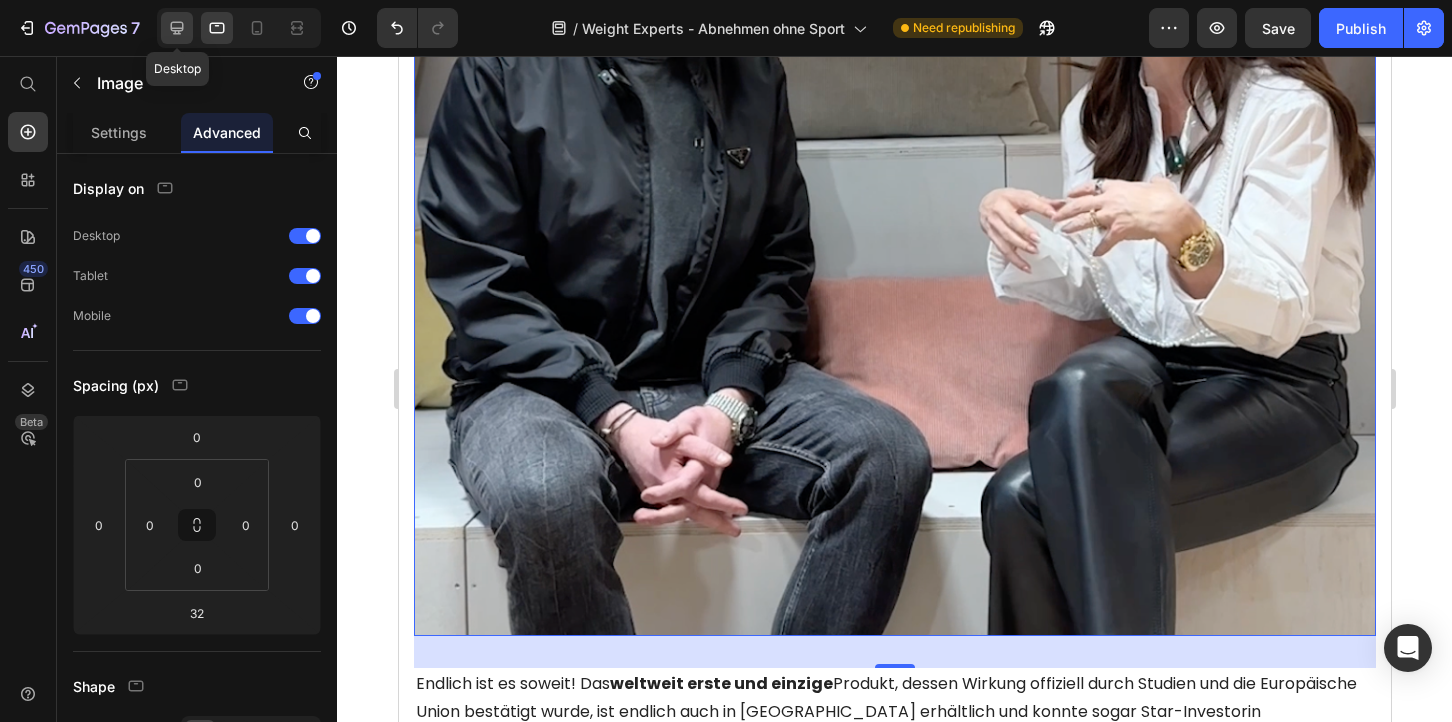 click 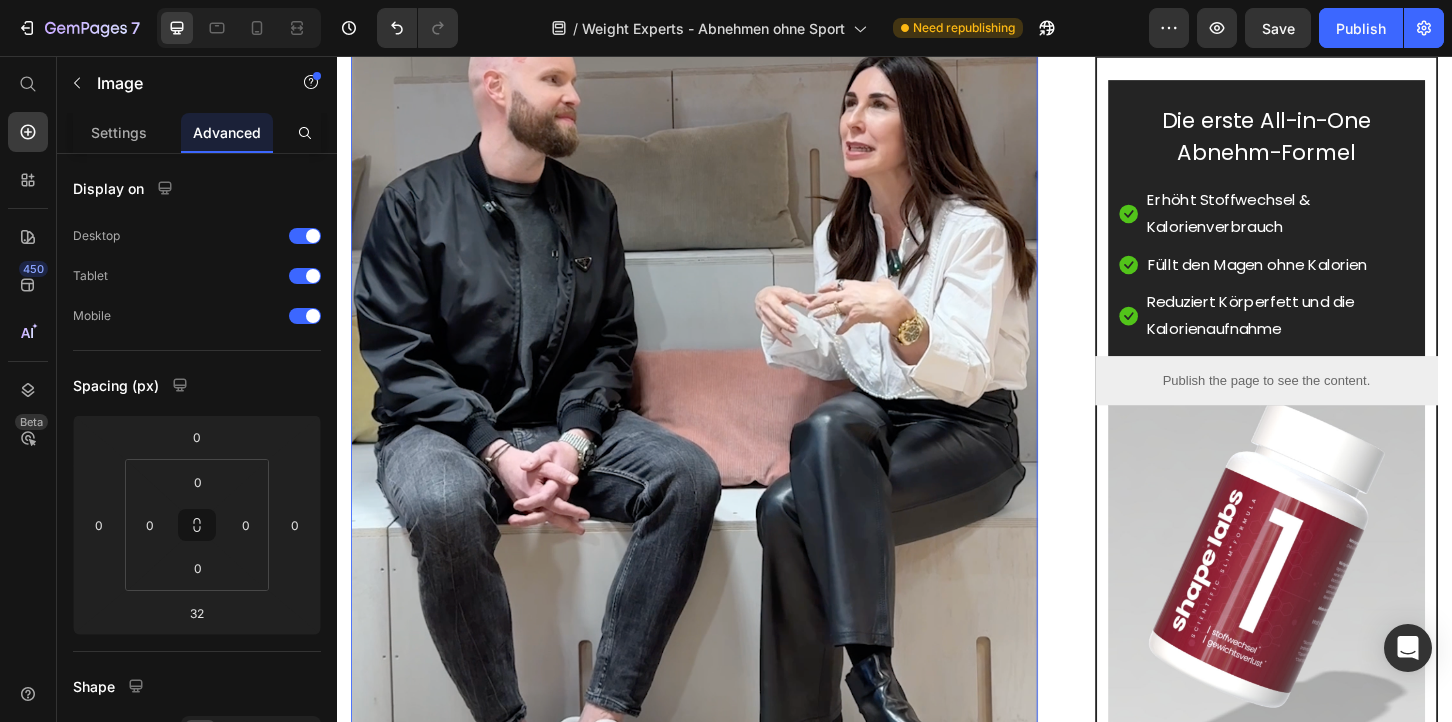 scroll, scrollTop: 674, scrollLeft: 0, axis: vertical 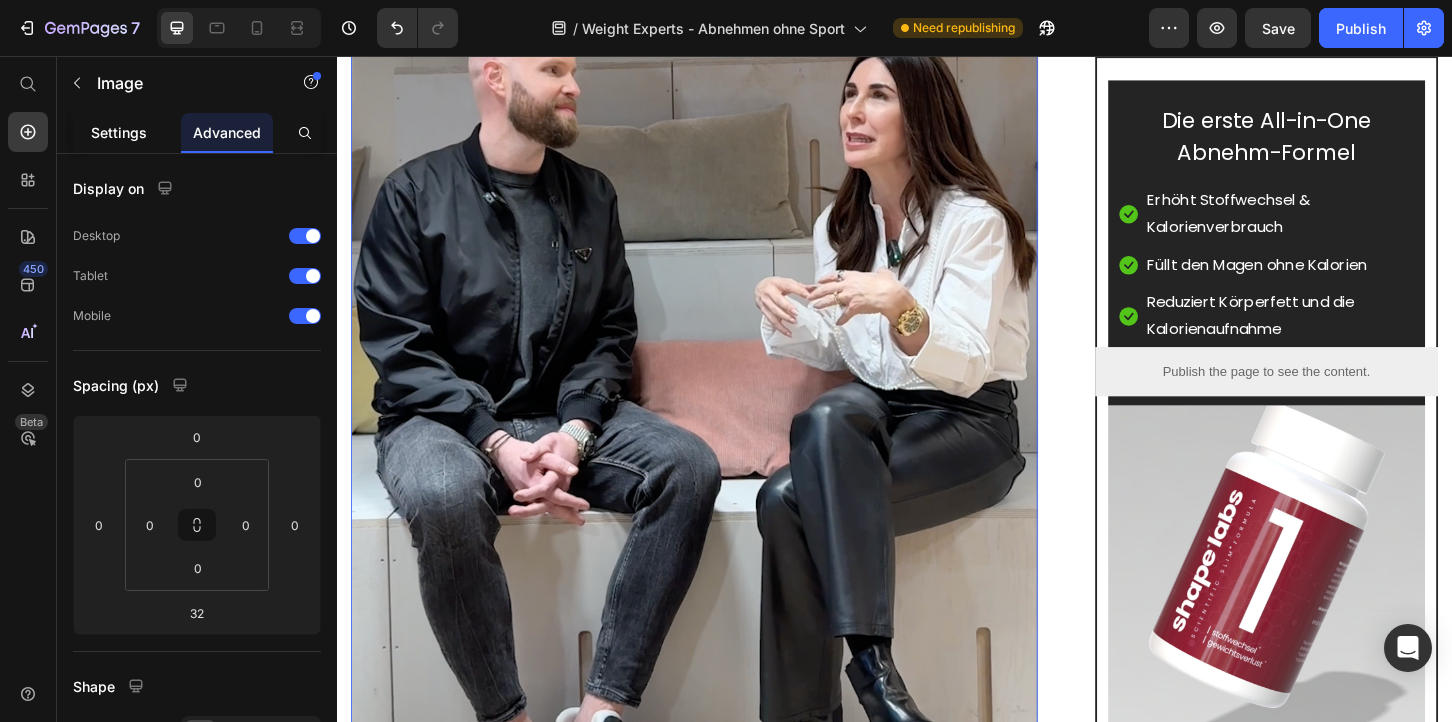 click on "Settings" at bounding box center [119, 132] 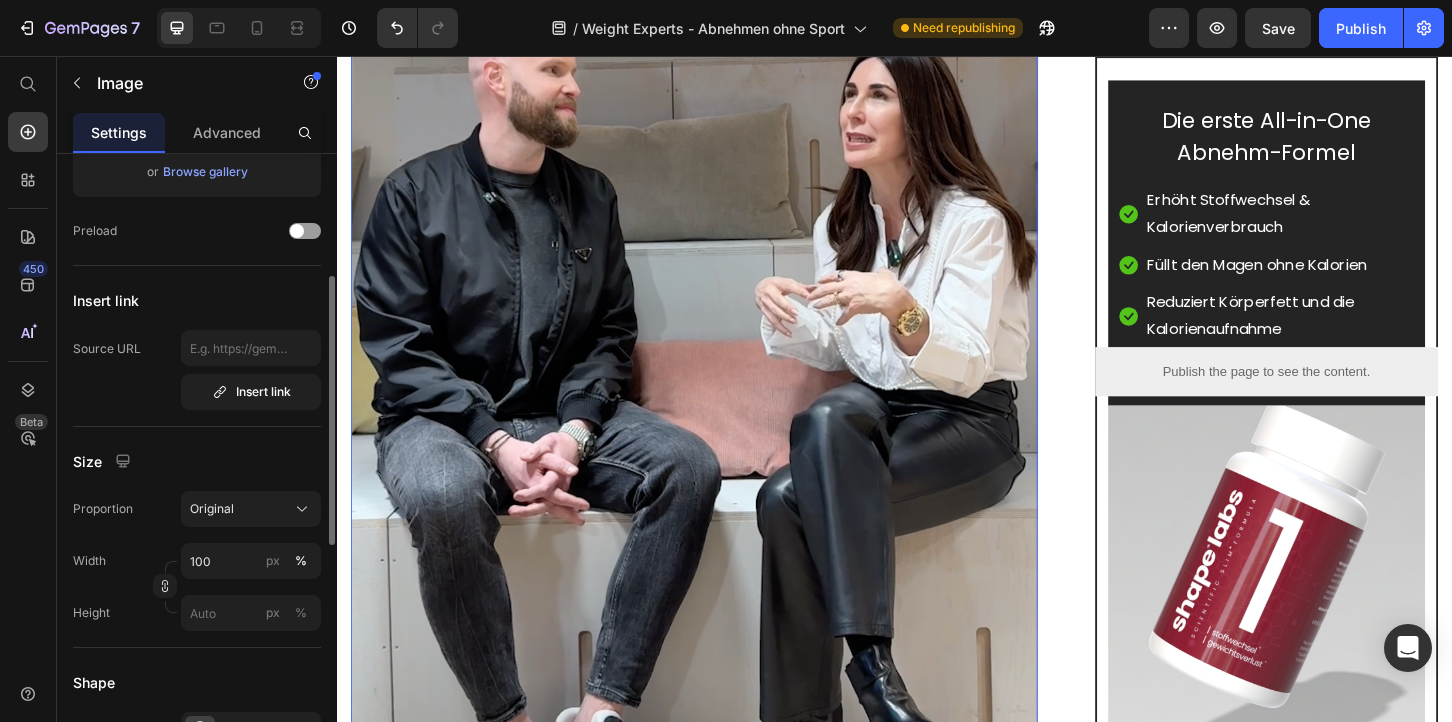 scroll, scrollTop: 295, scrollLeft: 0, axis: vertical 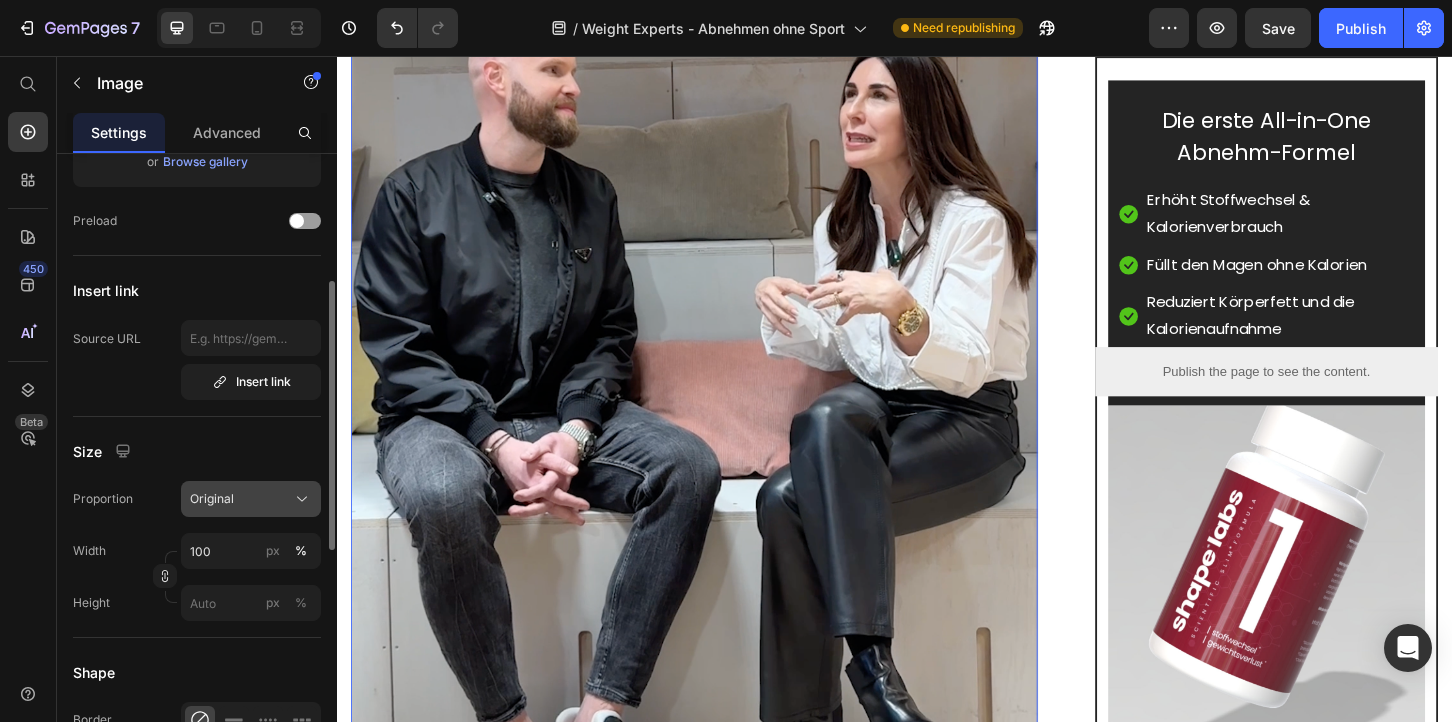 click on "Original" 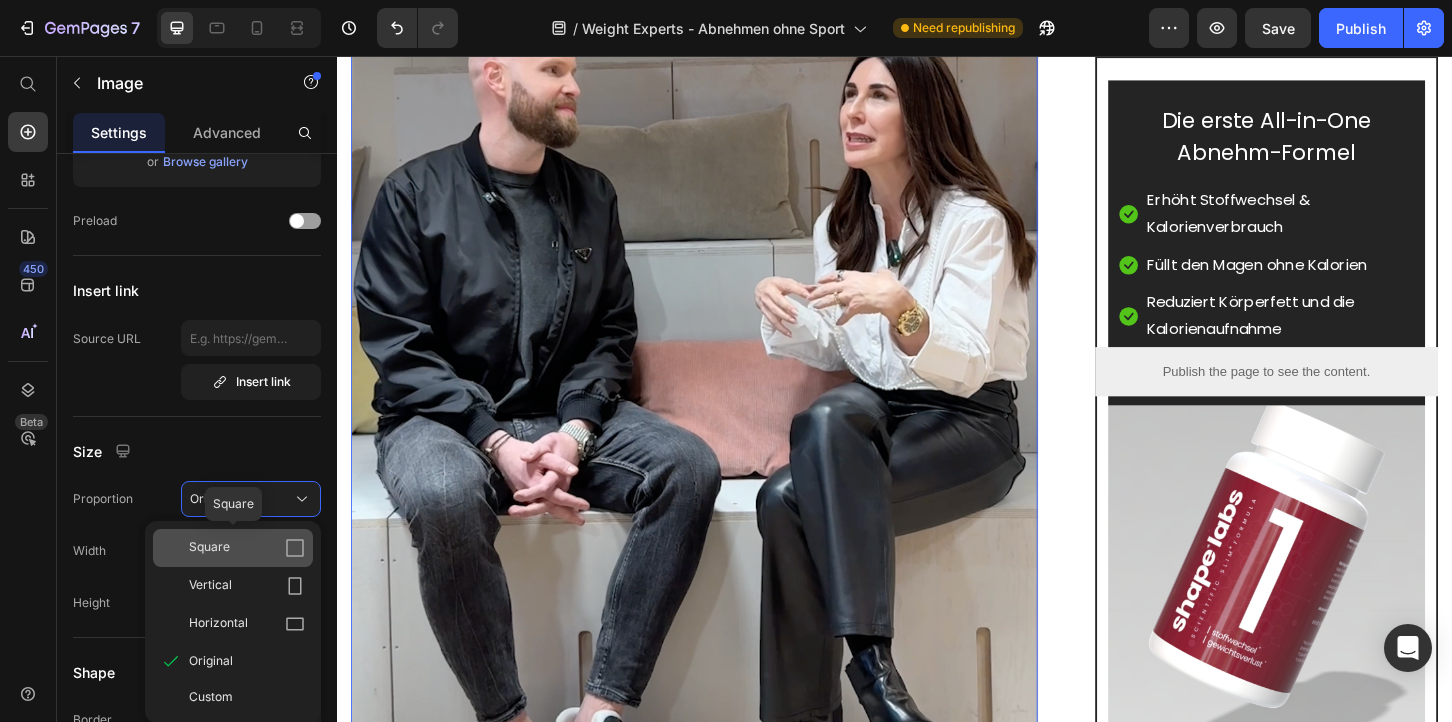 click on "Square" at bounding box center (247, 548) 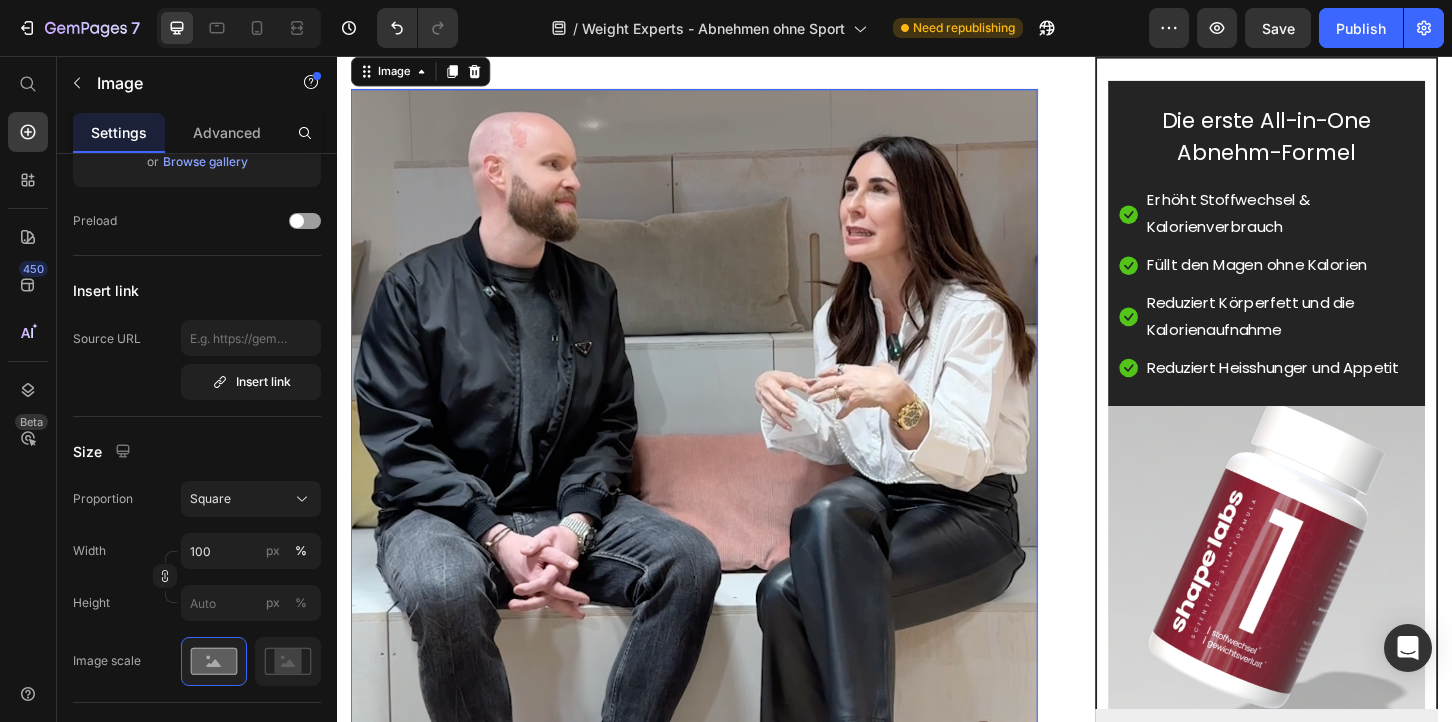 scroll, scrollTop: 285, scrollLeft: 0, axis: vertical 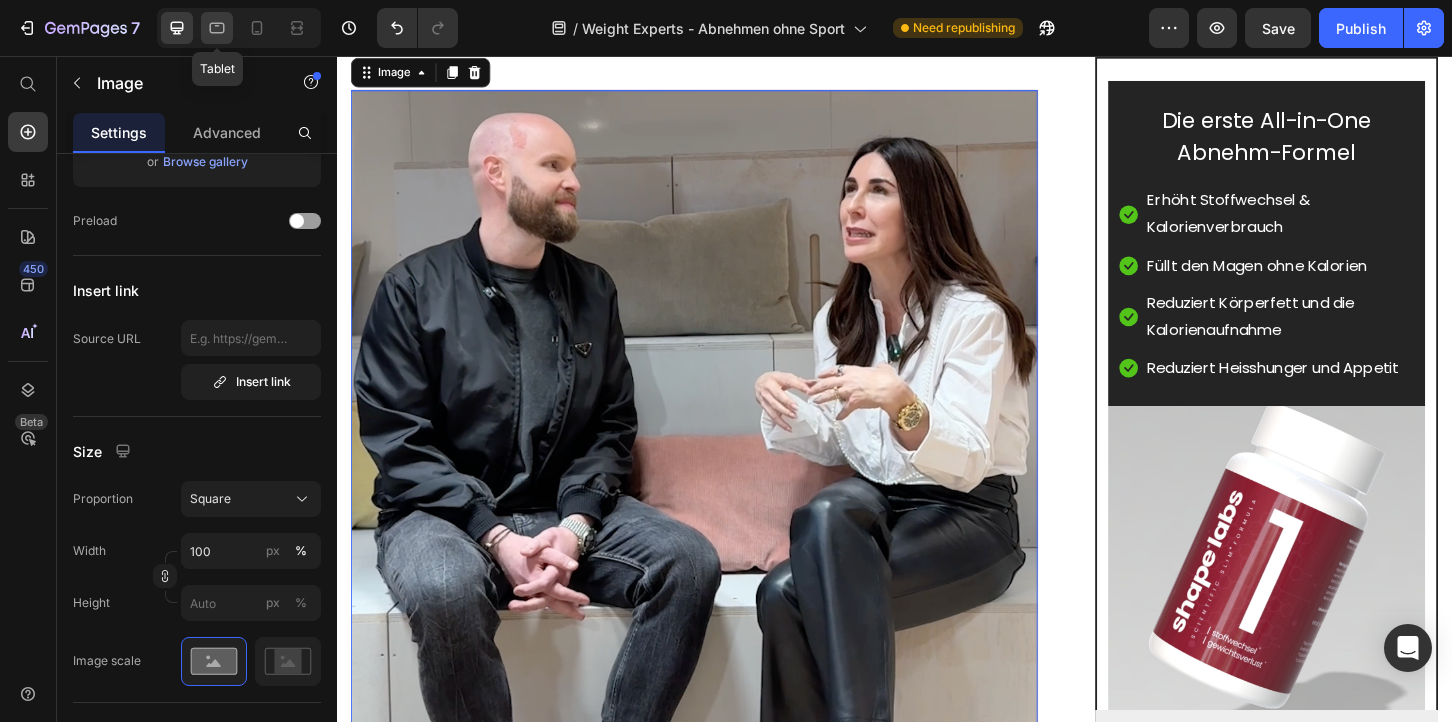 click 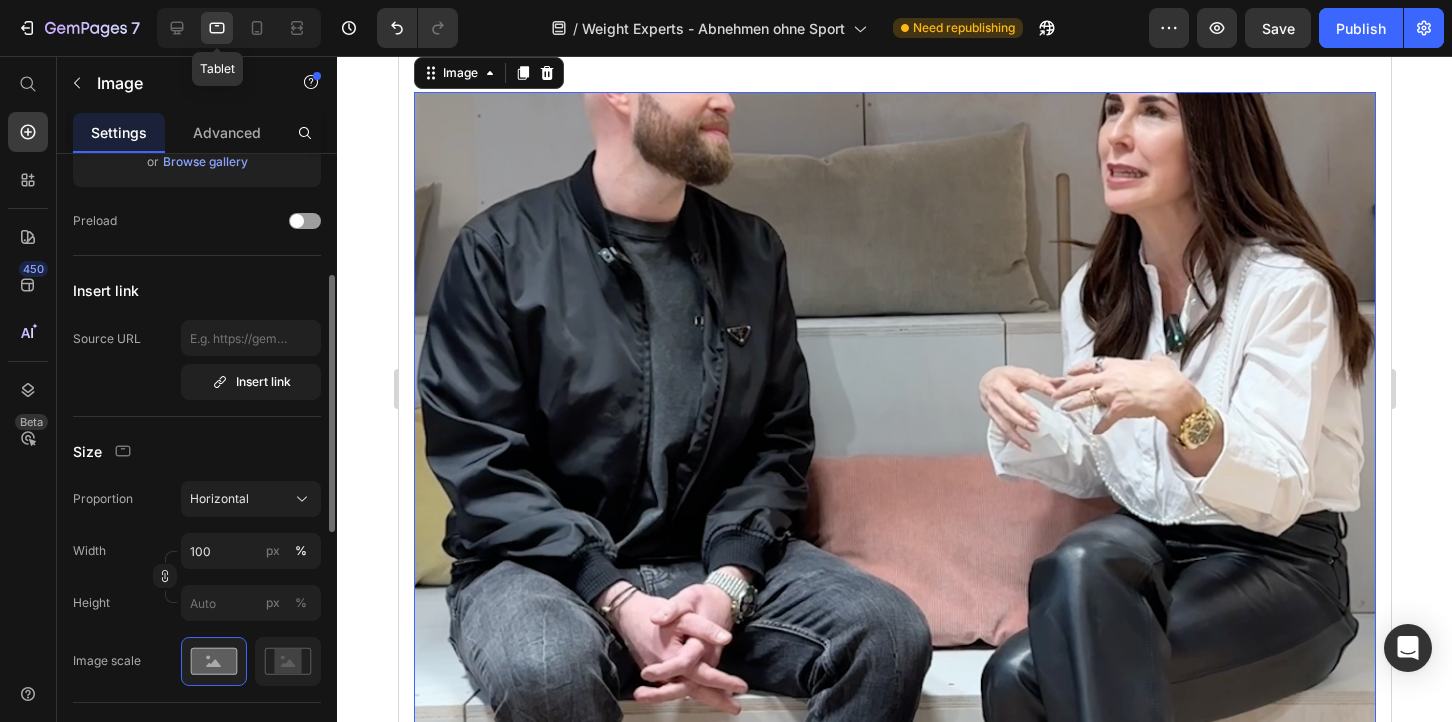 scroll, scrollTop: 248, scrollLeft: 0, axis: vertical 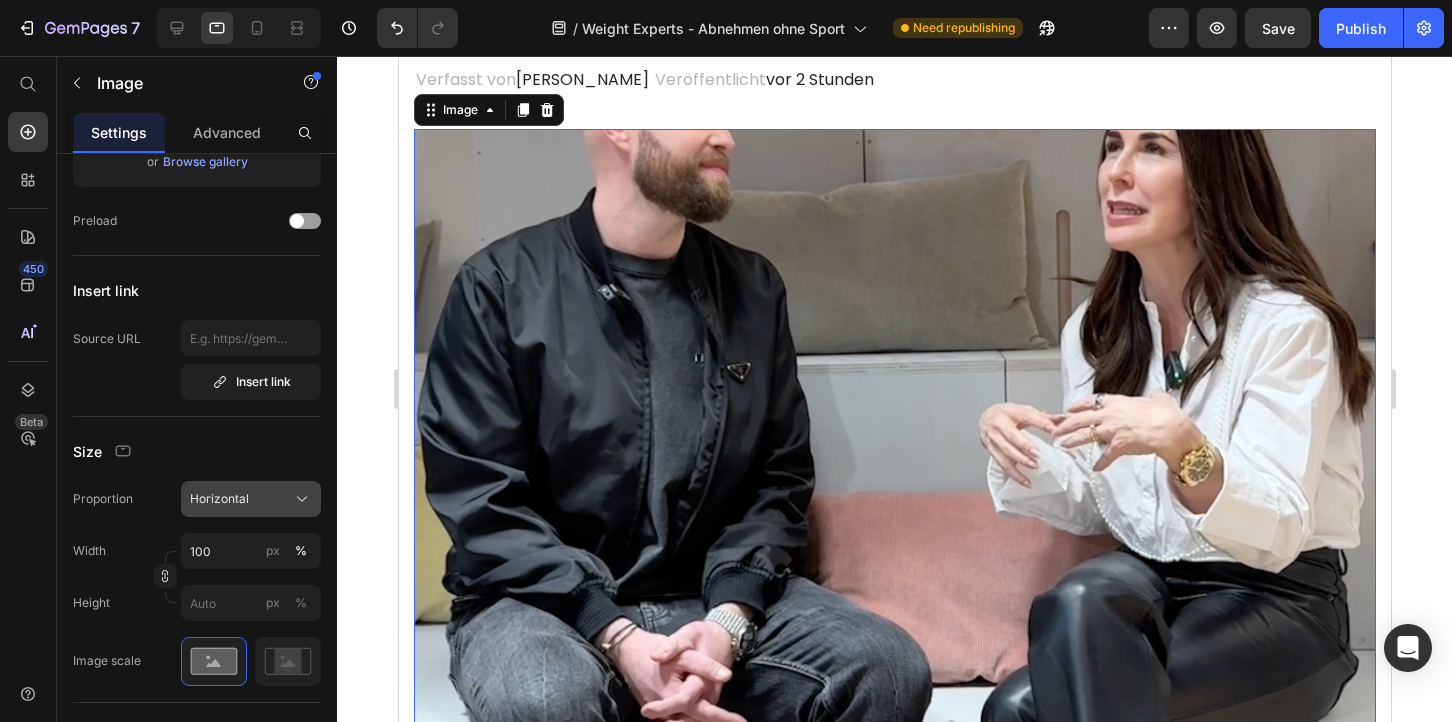 click on "Horizontal" at bounding box center (219, 499) 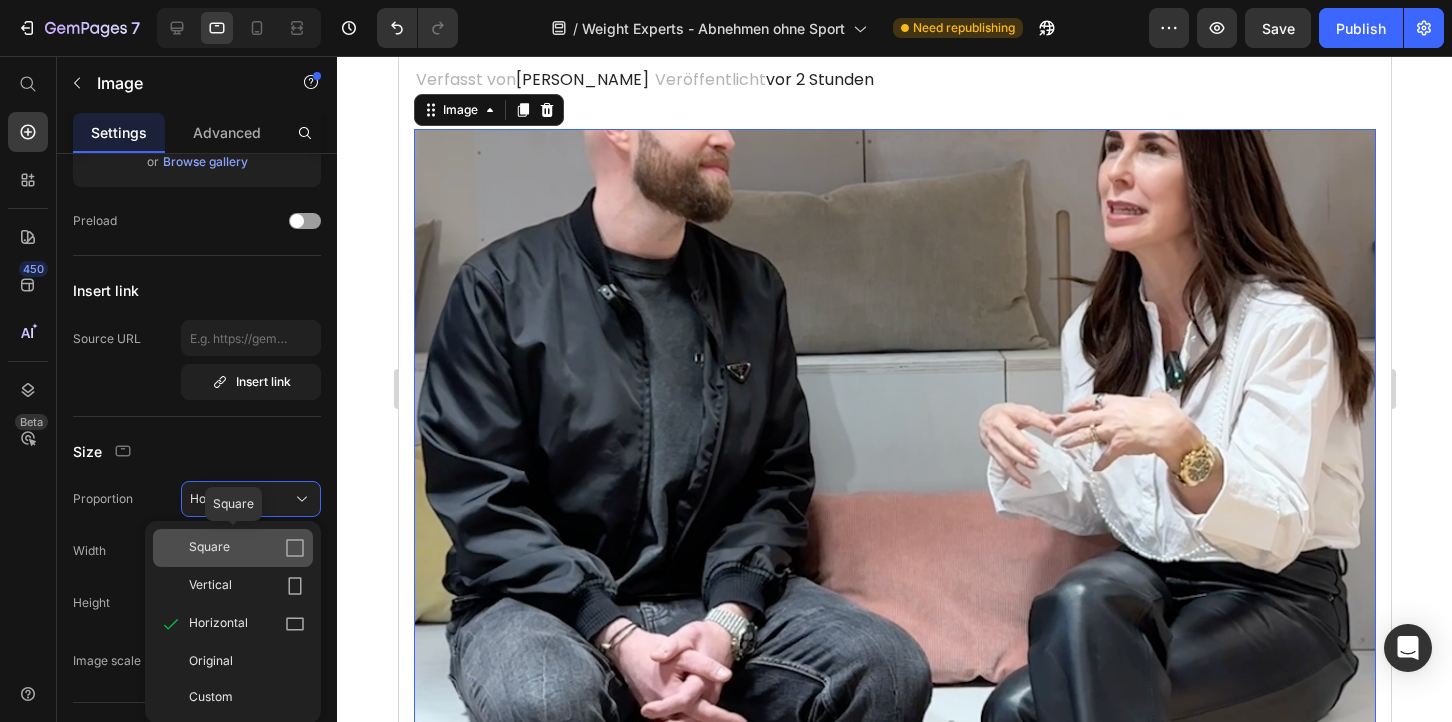 click on "Square" at bounding box center (247, 548) 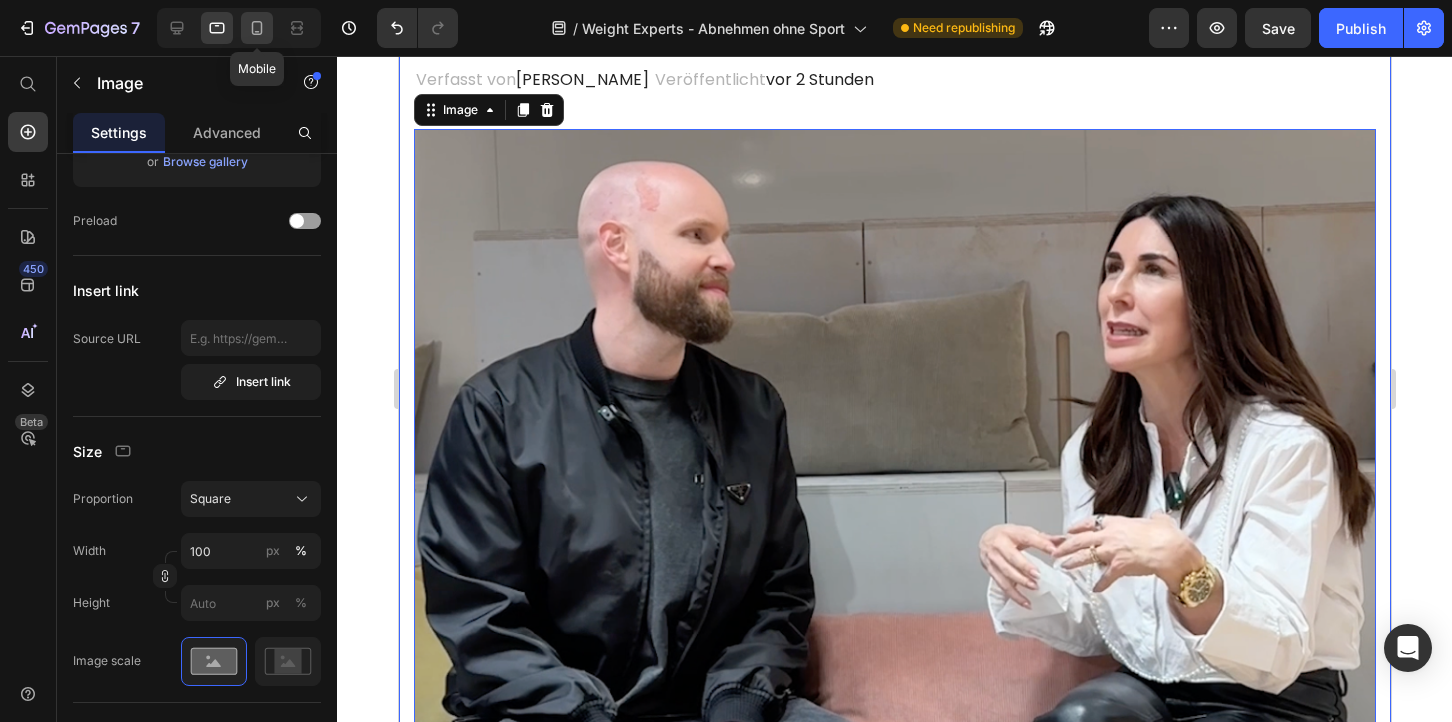 click 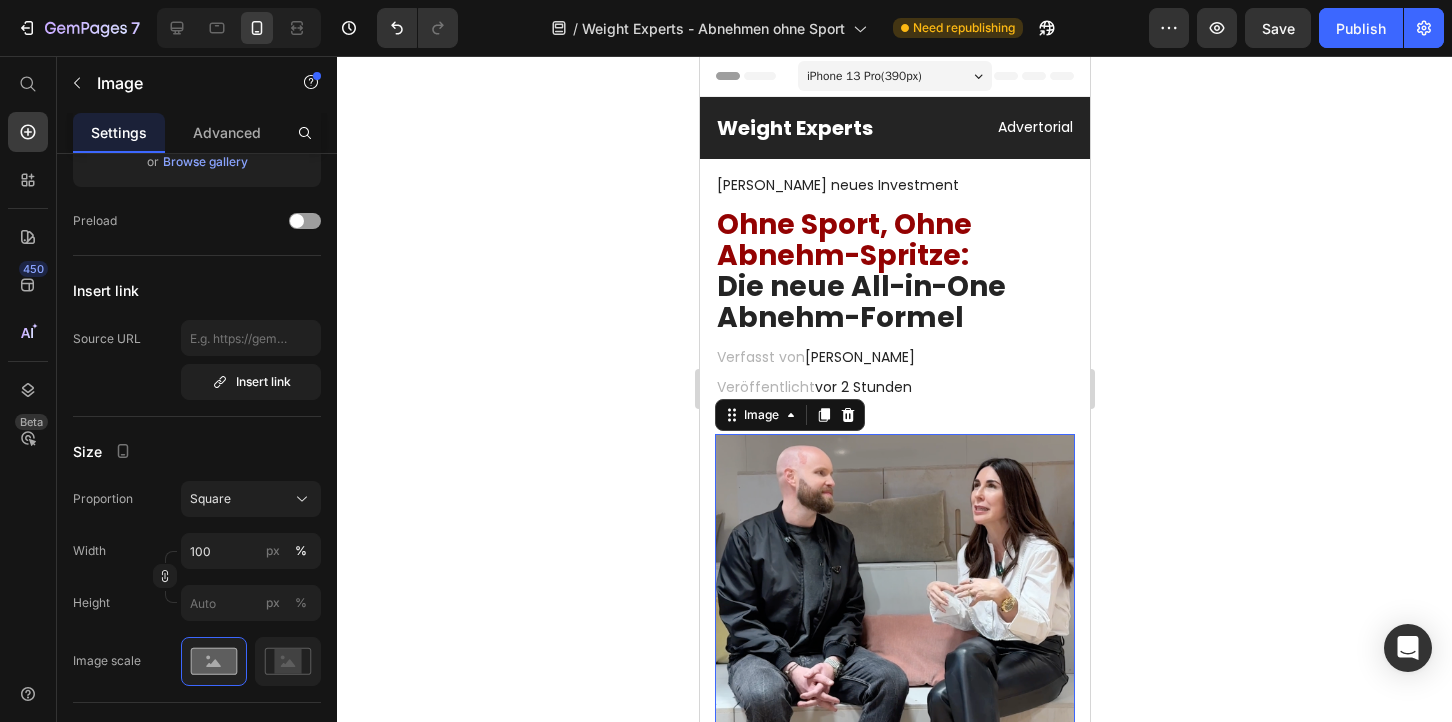 scroll, scrollTop: 0, scrollLeft: 0, axis: both 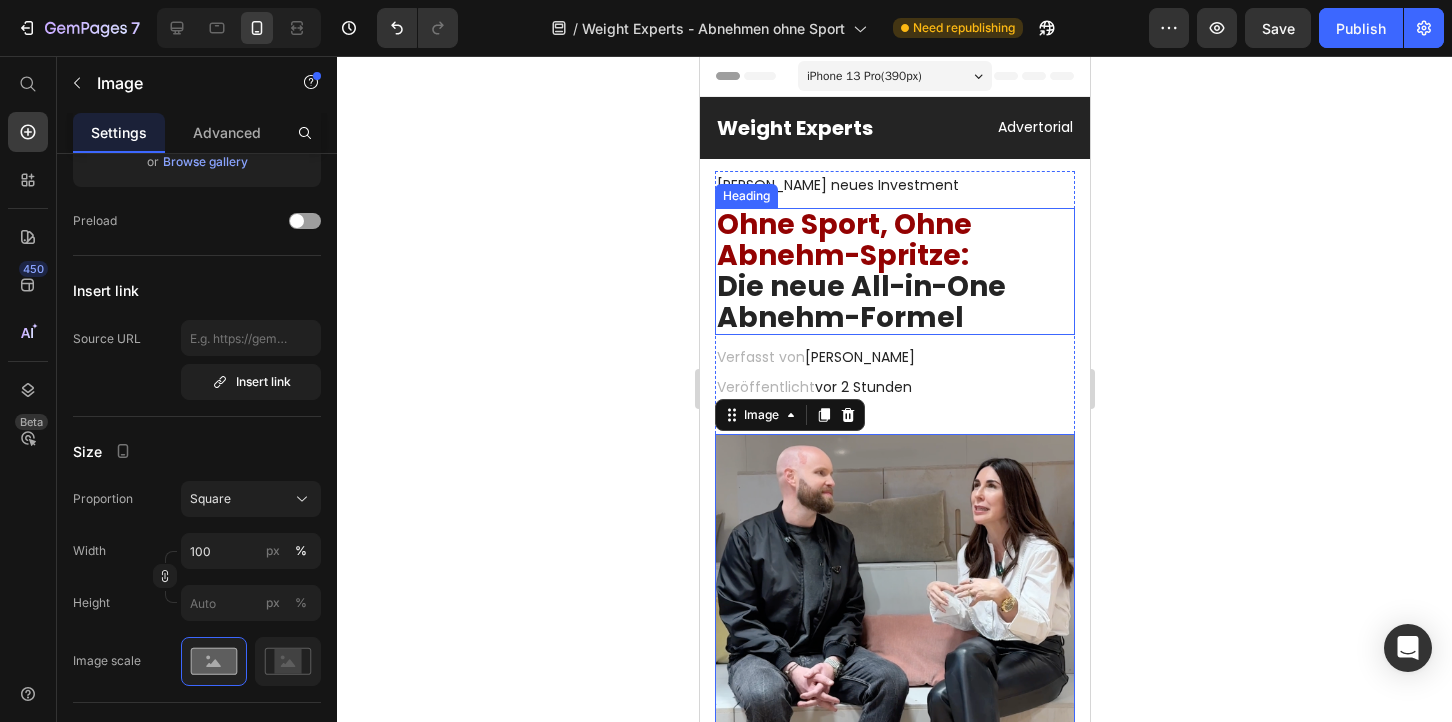 click on "Ohne Sport, Ohne Abnehm-Spritze:" at bounding box center [843, 240] 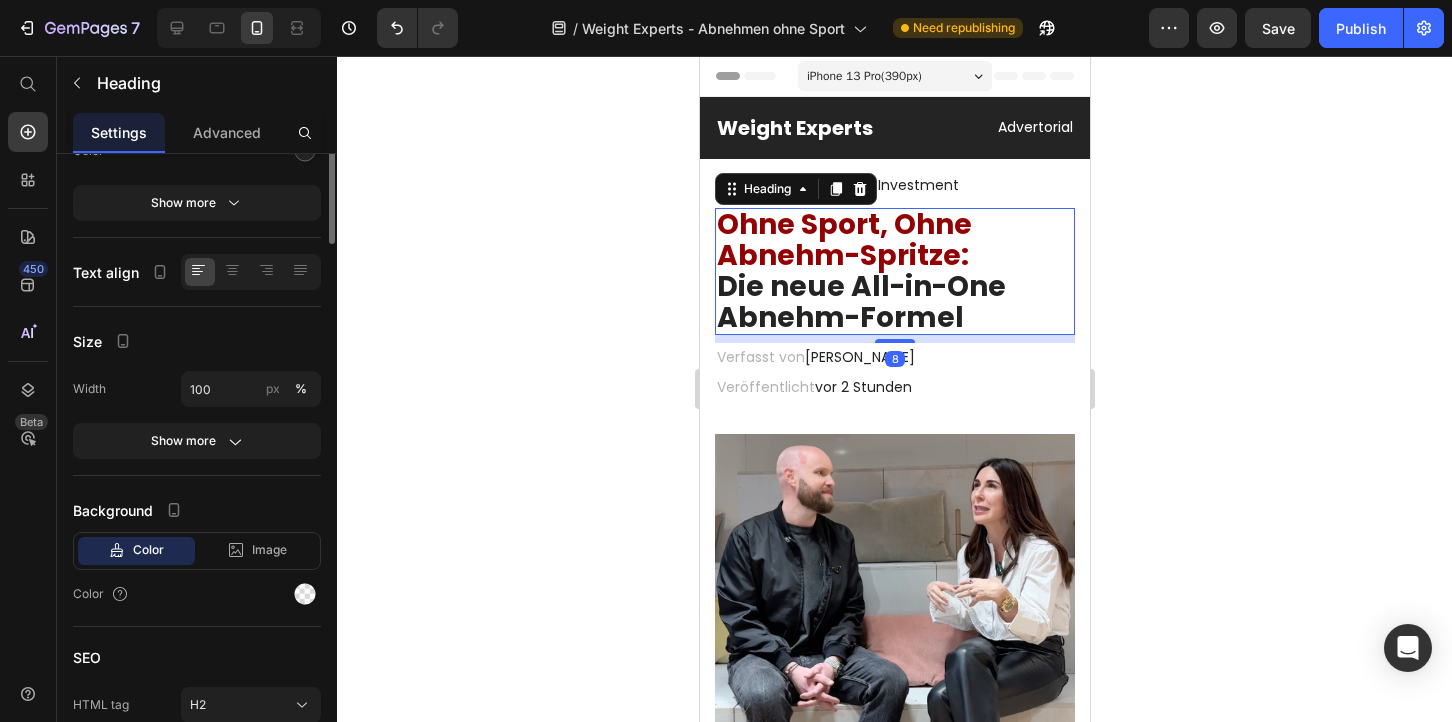 scroll, scrollTop: 0, scrollLeft: 0, axis: both 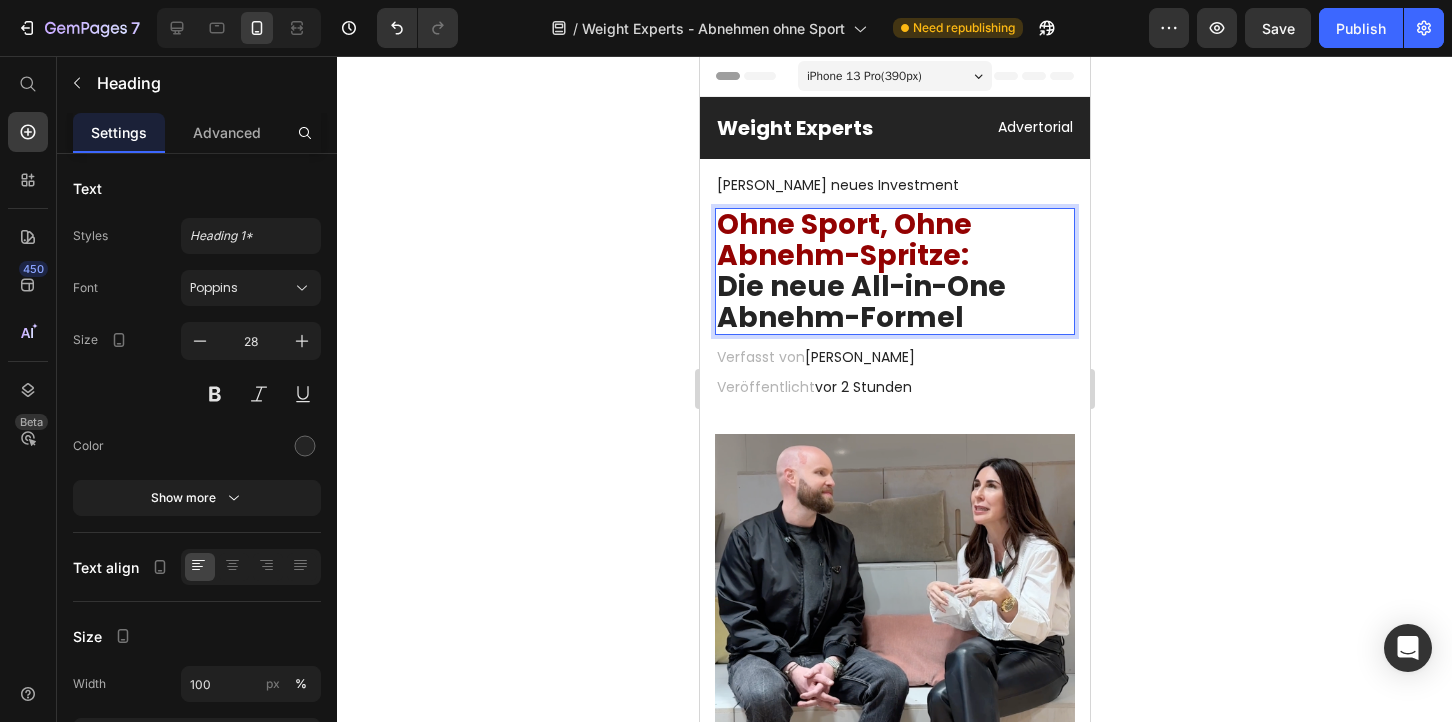 click on "Ohne Sport, Ohne Abnehm-Spritze:" at bounding box center (843, 240) 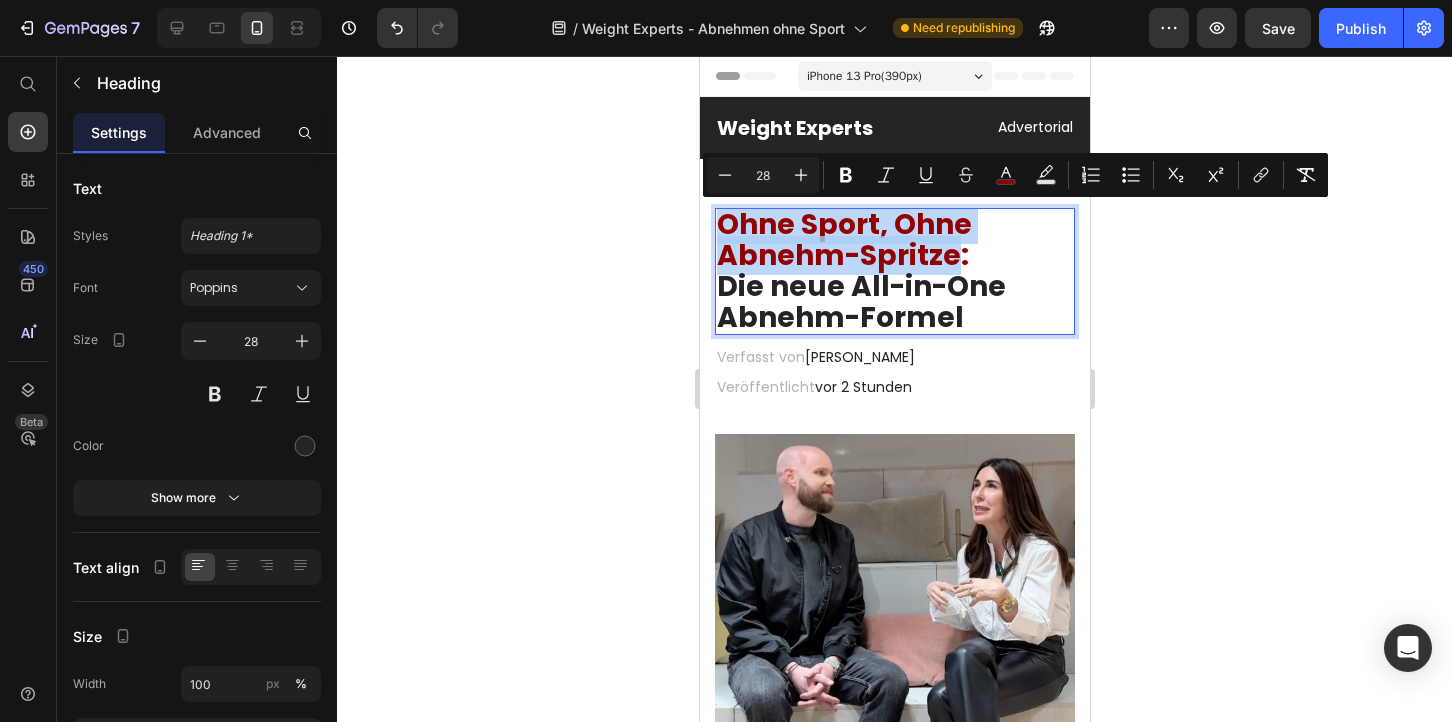 drag, startPoint x: 955, startPoint y: 255, endPoint x: 725, endPoint y: 227, distance: 231.69807 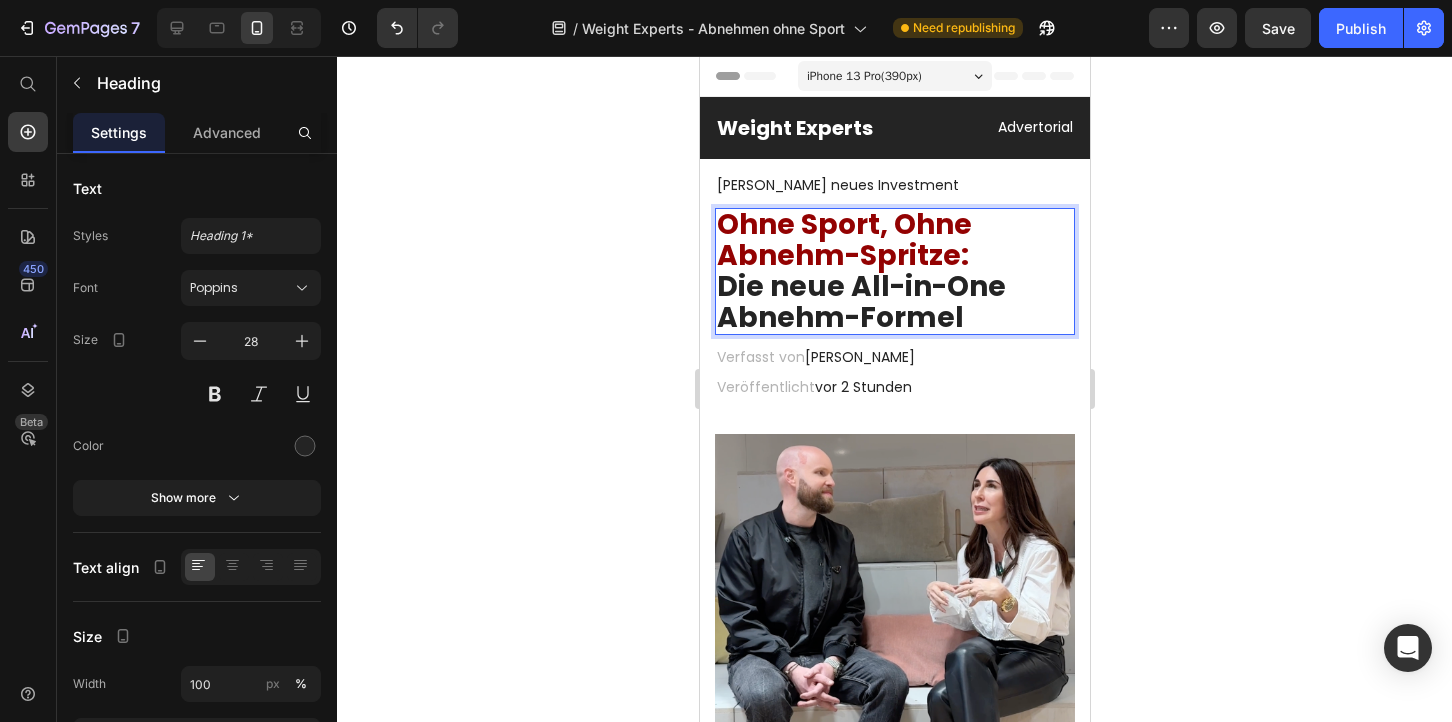 click on "Ohne Sport, Ohne Abnehm-Spritze:" at bounding box center (843, 240) 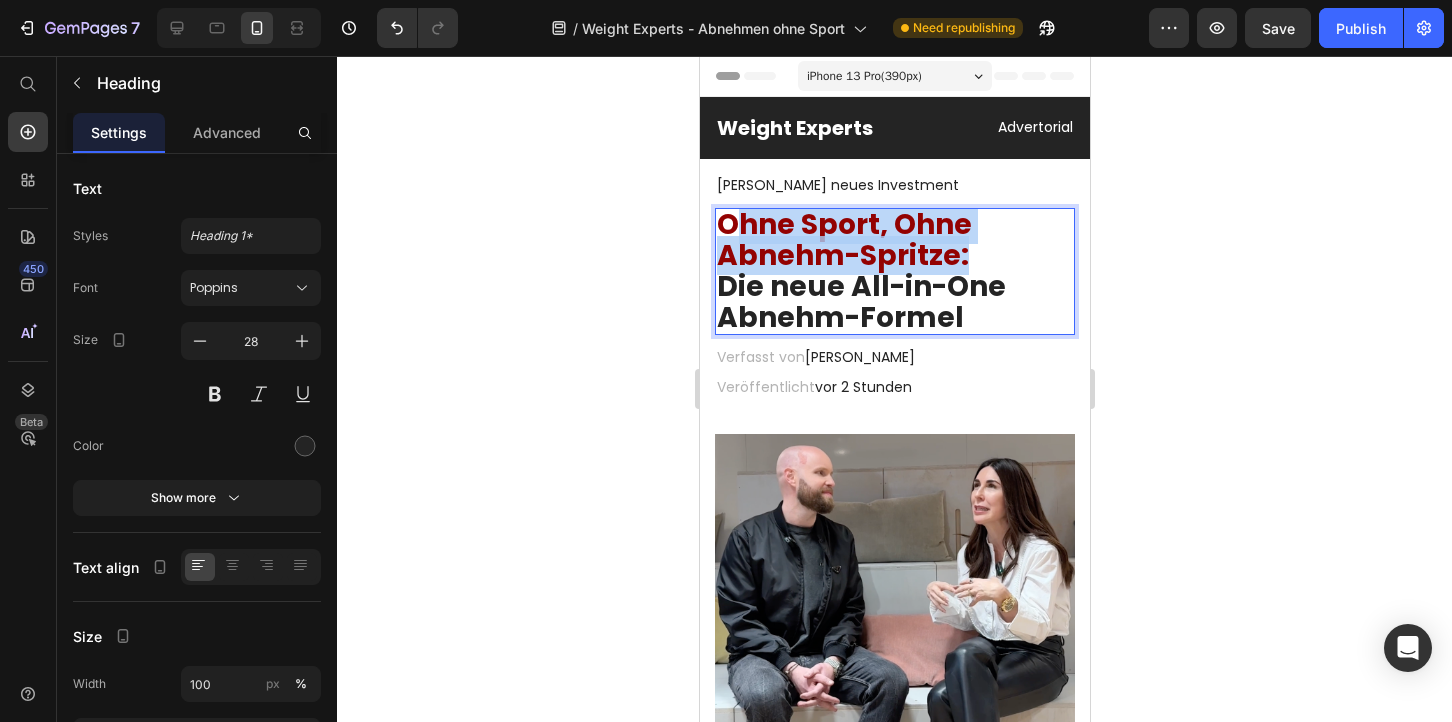 drag, startPoint x: 963, startPoint y: 254, endPoint x: 736, endPoint y: 226, distance: 228.72035 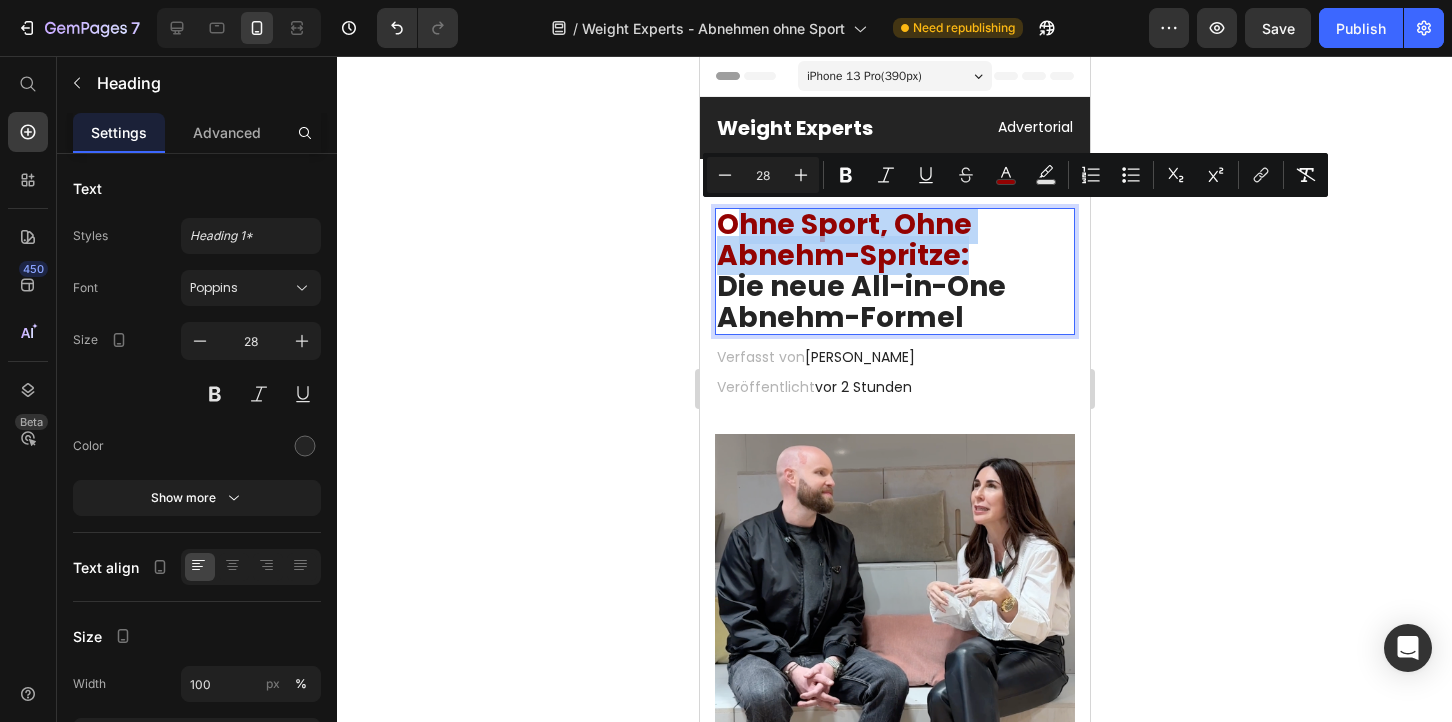 click on "Ohne Sport, Ohne Abnehm-Spritze:" at bounding box center (843, 240) 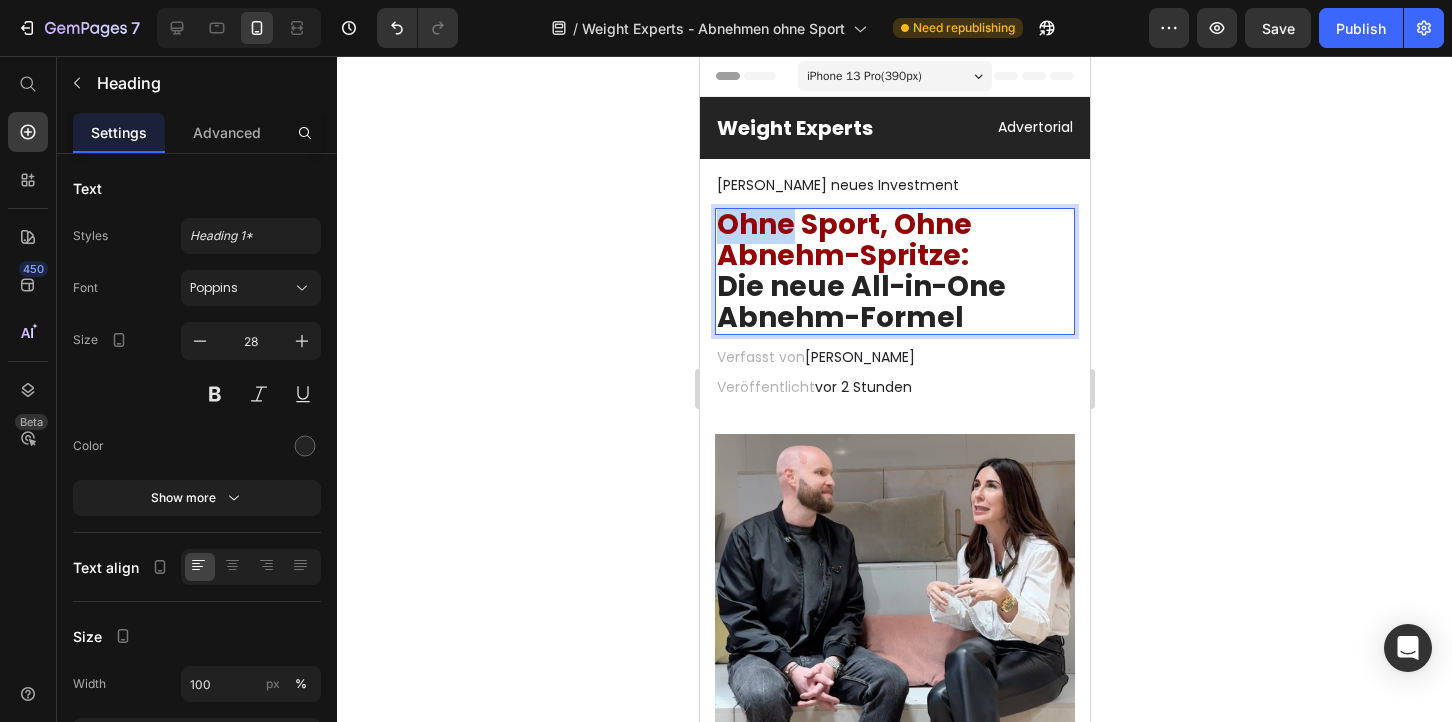 click on "Ohne Sport, Ohne Abnehm-Spritze:" at bounding box center (843, 240) 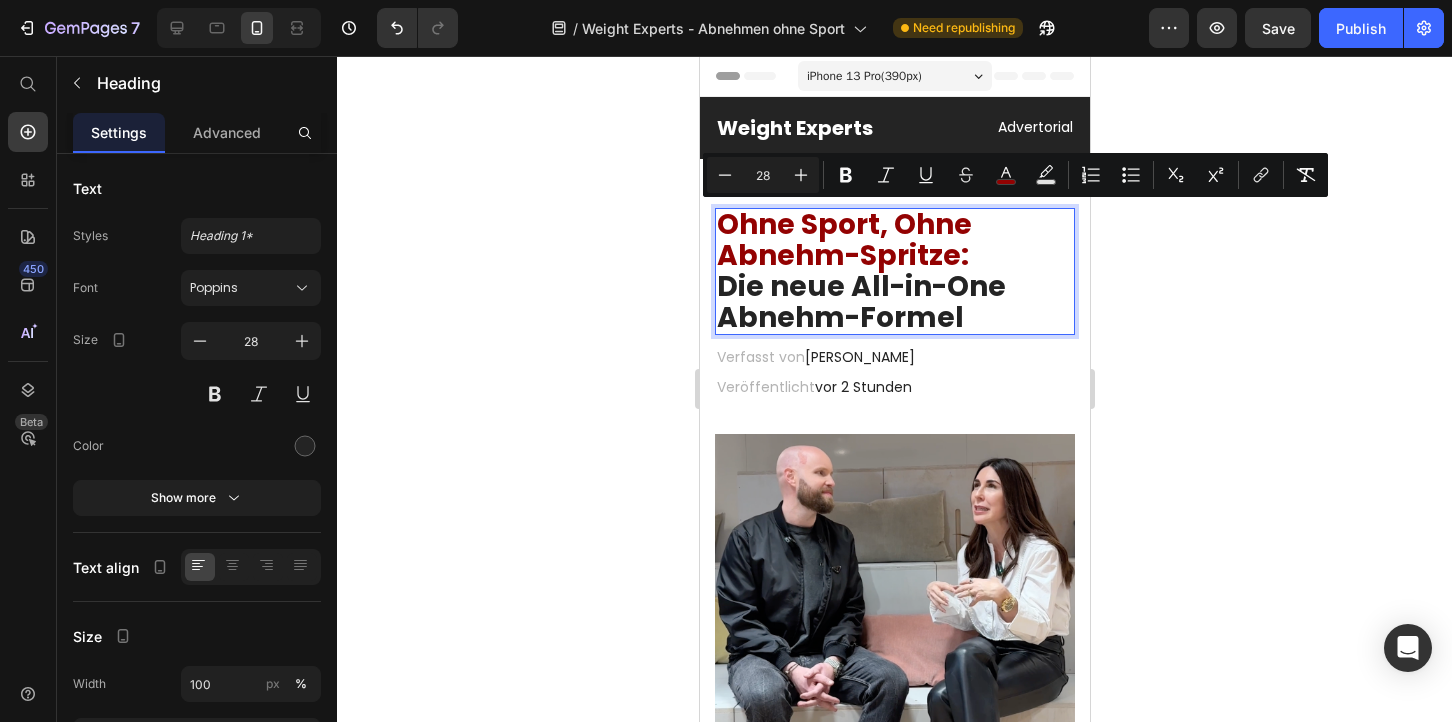 click on "Ohne Sport, Ohne Abnehm-Spritze:   Die neue All-in-One Abnehm-Formel" at bounding box center [894, 271] 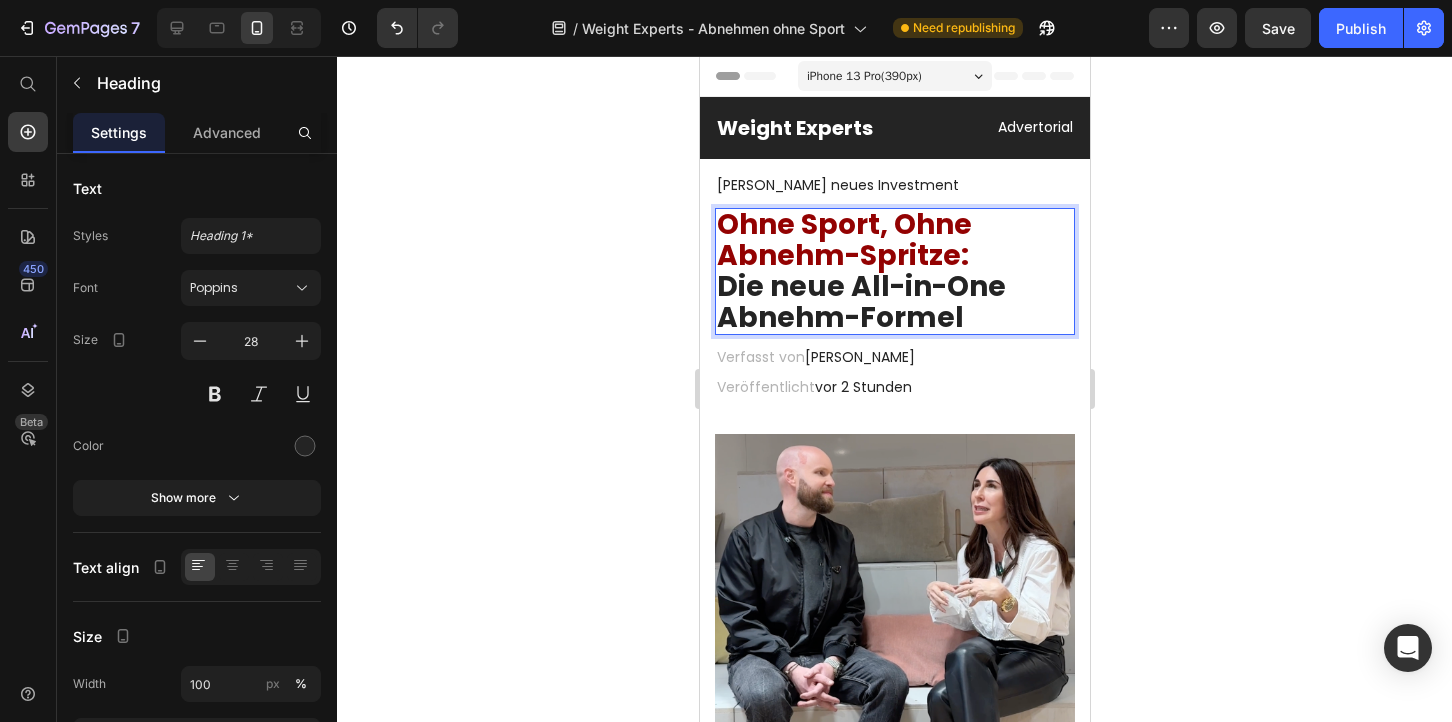 click on "Ohne Sport, Ohne Abnehm-Spritze:" at bounding box center (843, 240) 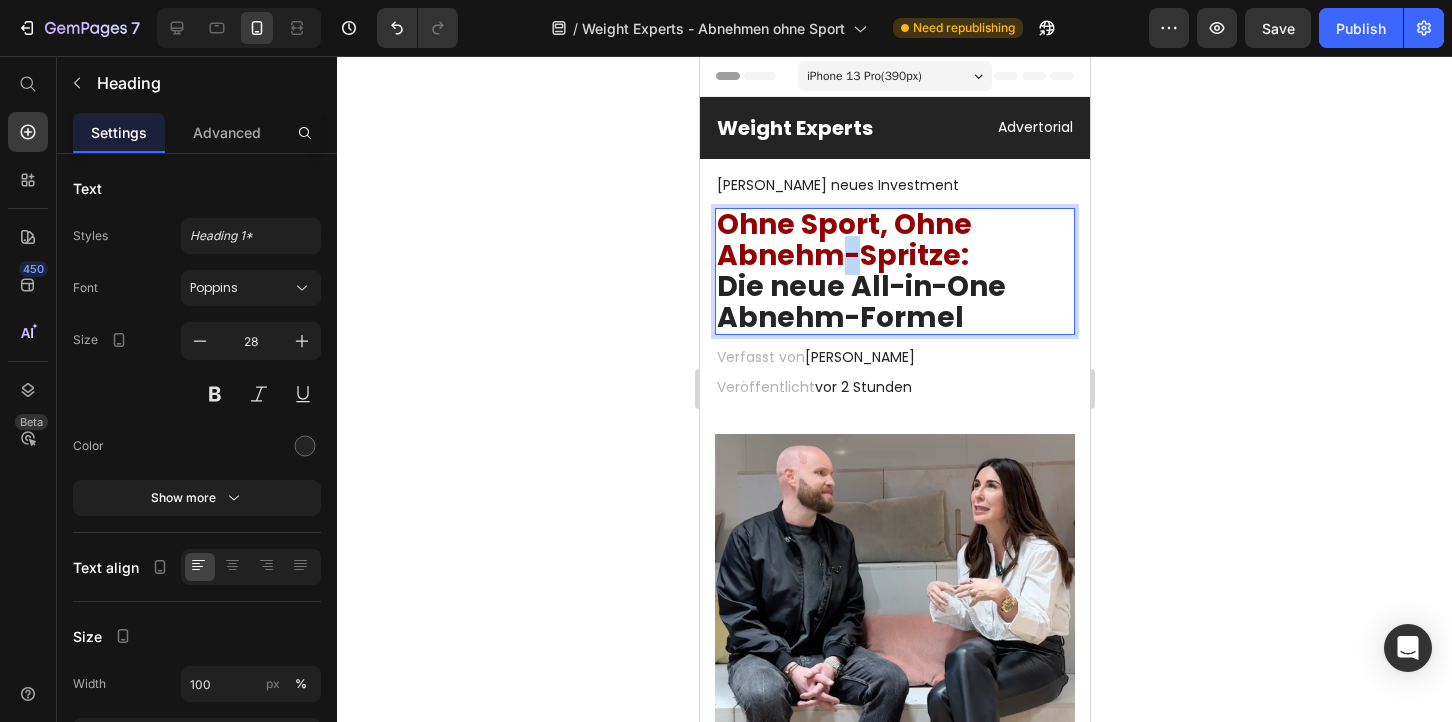 click on "Ohne Sport, Ohne Abnehm-Spritze:" at bounding box center [843, 240] 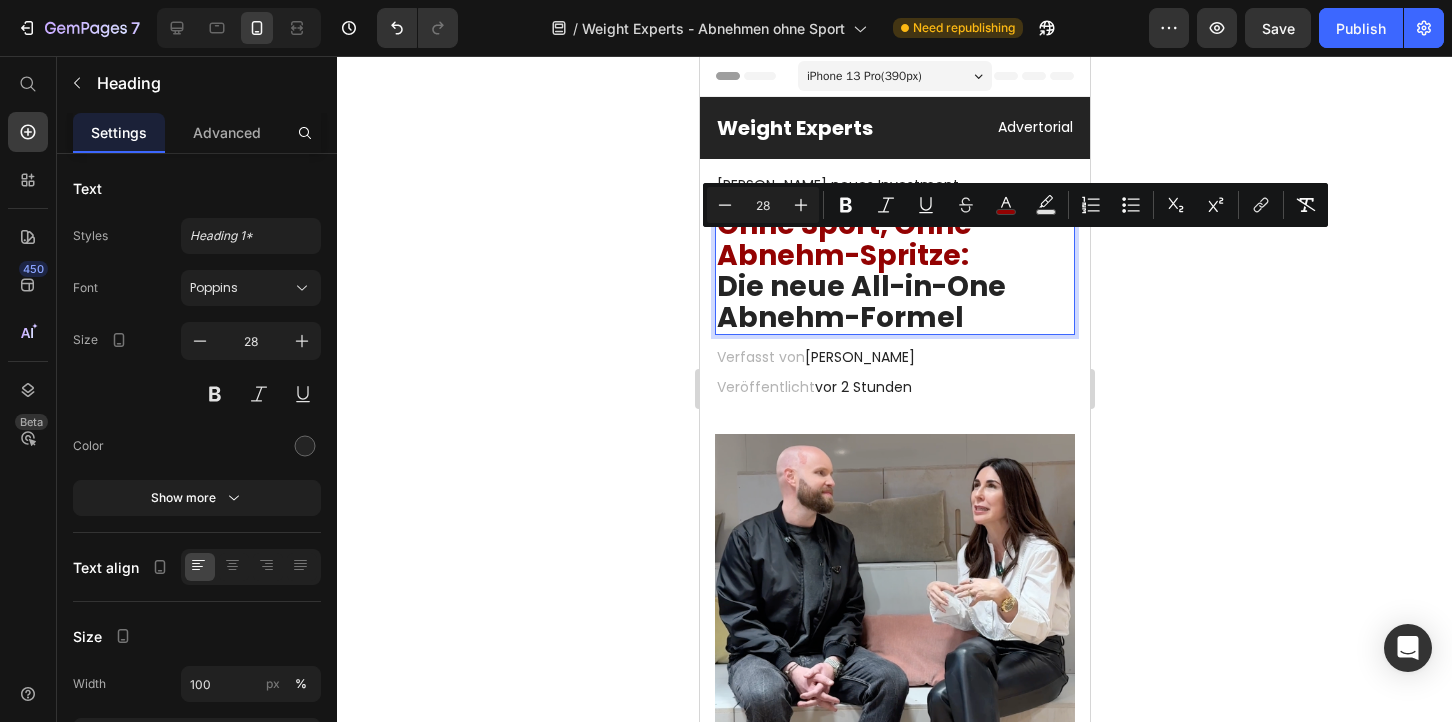 click on "Ohne Sport, Ohne Abnehm-Spritze:" at bounding box center [843, 240] 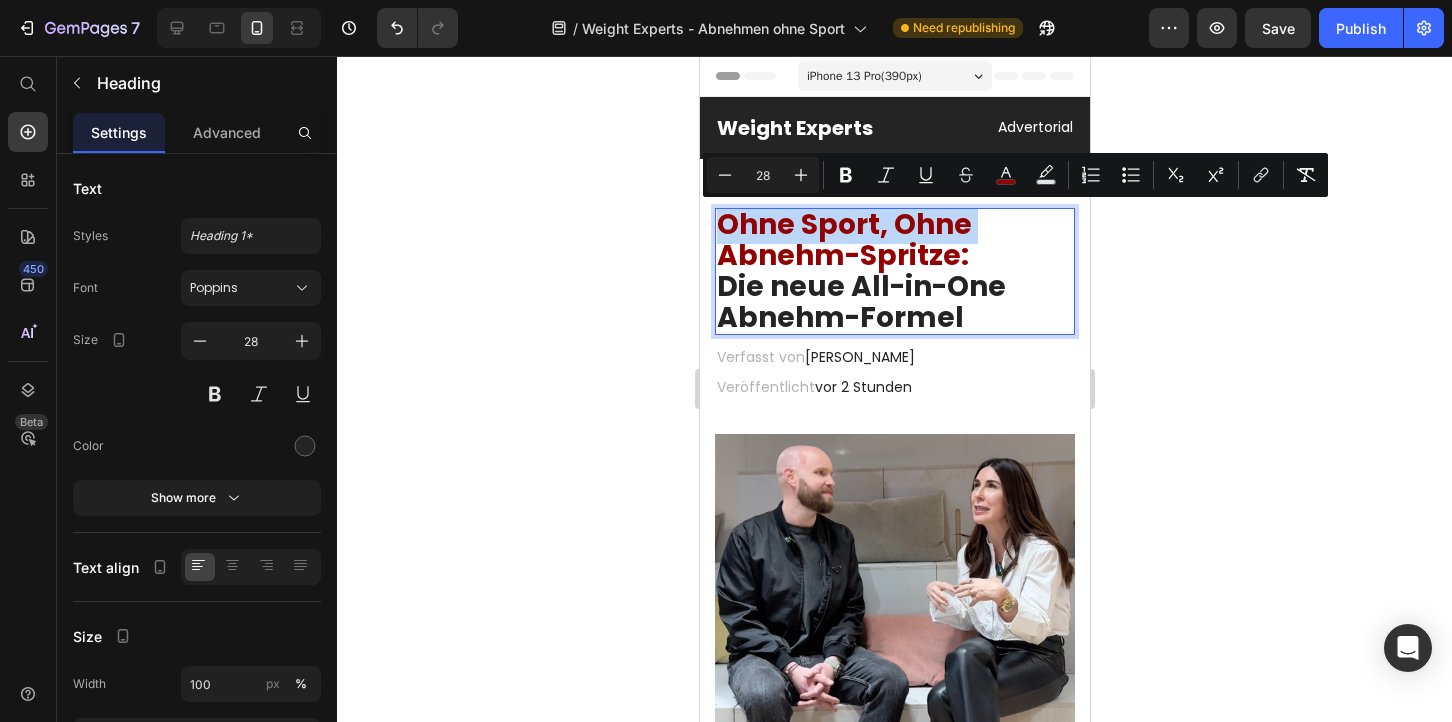 drag, startPoint x: 722, startPoint y: 257, endPoint x: 719, endPoint y: 233, distance: 24.186773 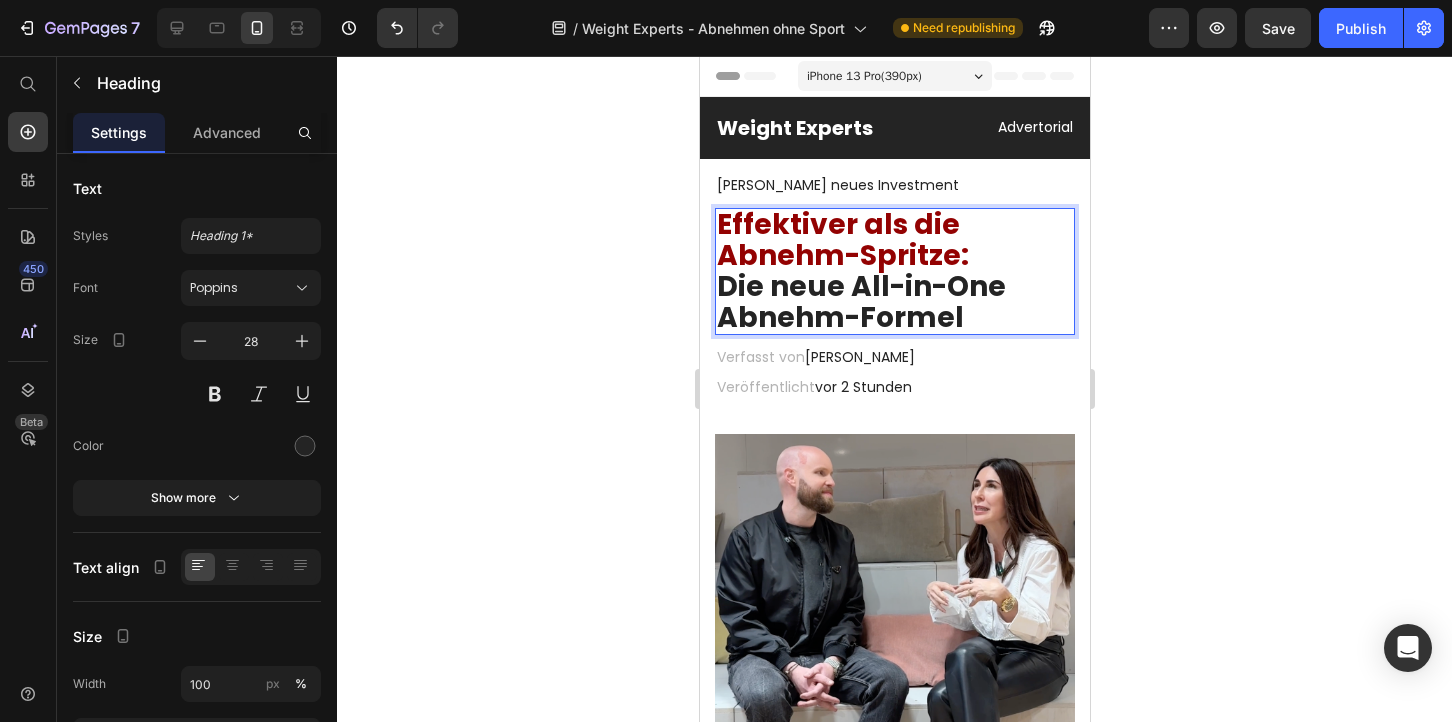 click on "Effektiver als die Abnehm-Spritze:   Die neue All-in-One Abnehm-Formel" at bounding box center (894, 271) 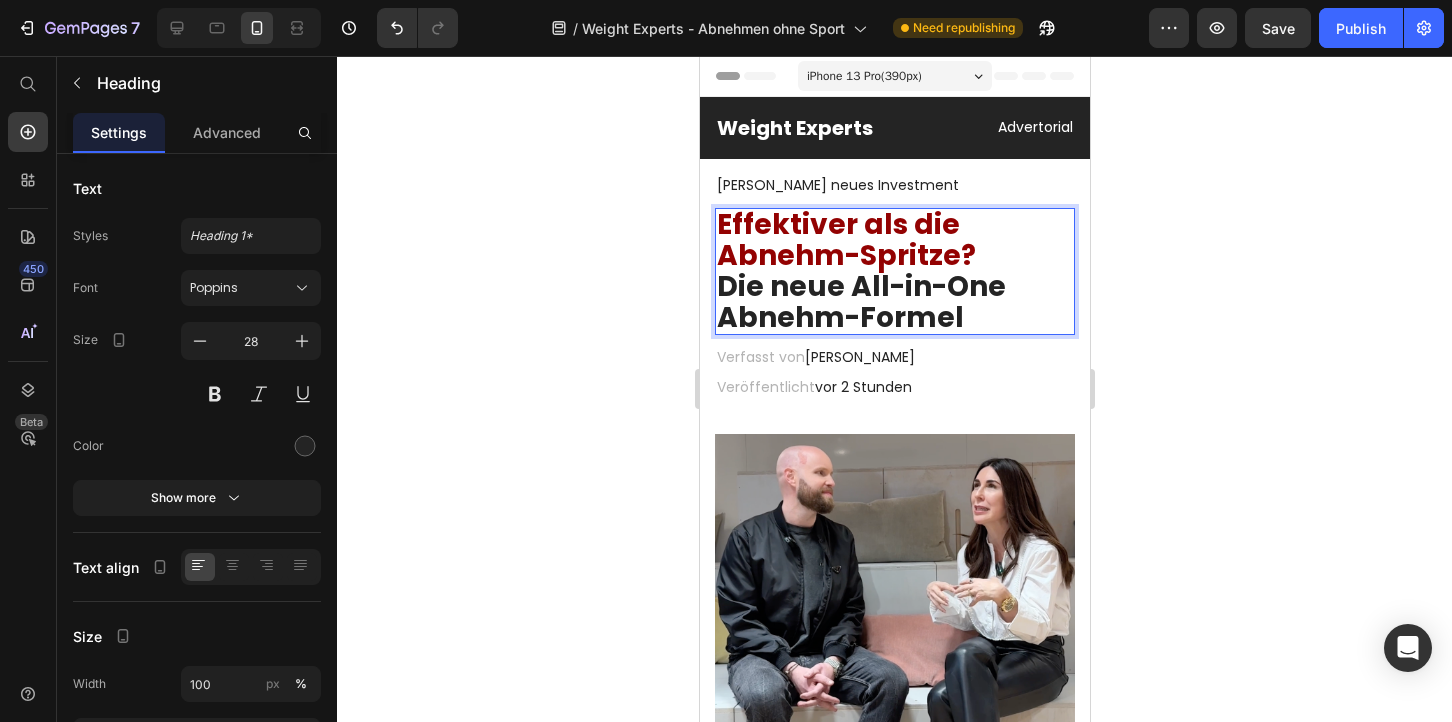 click 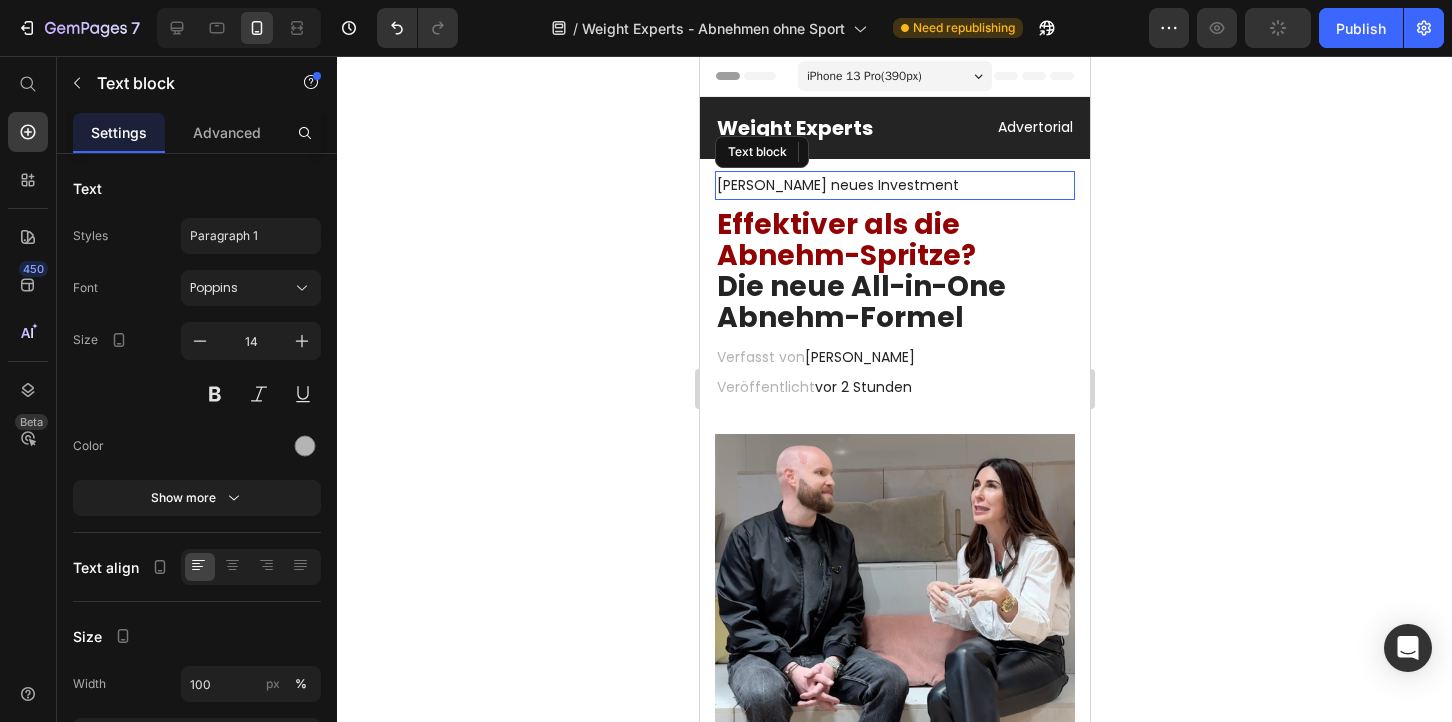 click on "[PERSON_NAME] neues Investment" at bounding box center [894, 185] 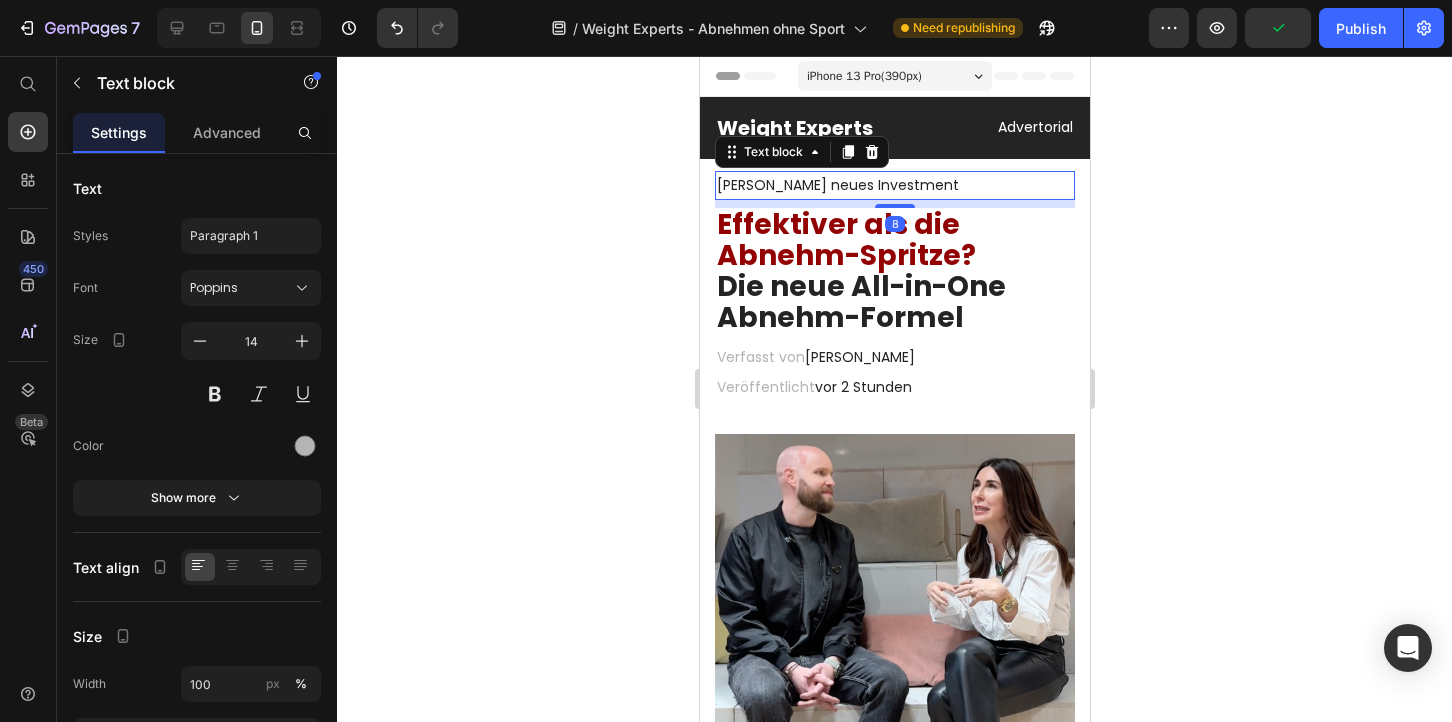 click on "[PERSON_NAME] neues Investment" at bounding box center [894, 185] 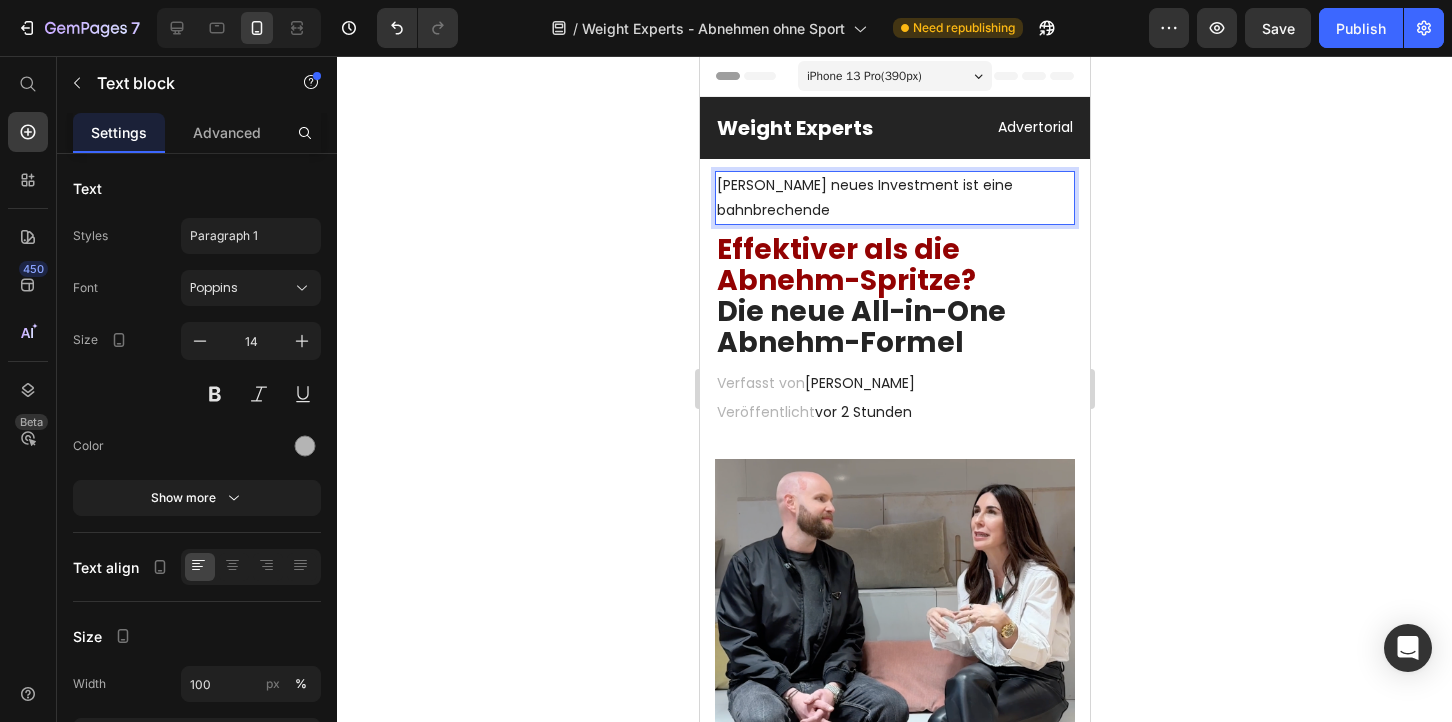 click on "[PERSON_NAME] neues Investment ist eine bahnbrechende" at bounding box center (894, 198) 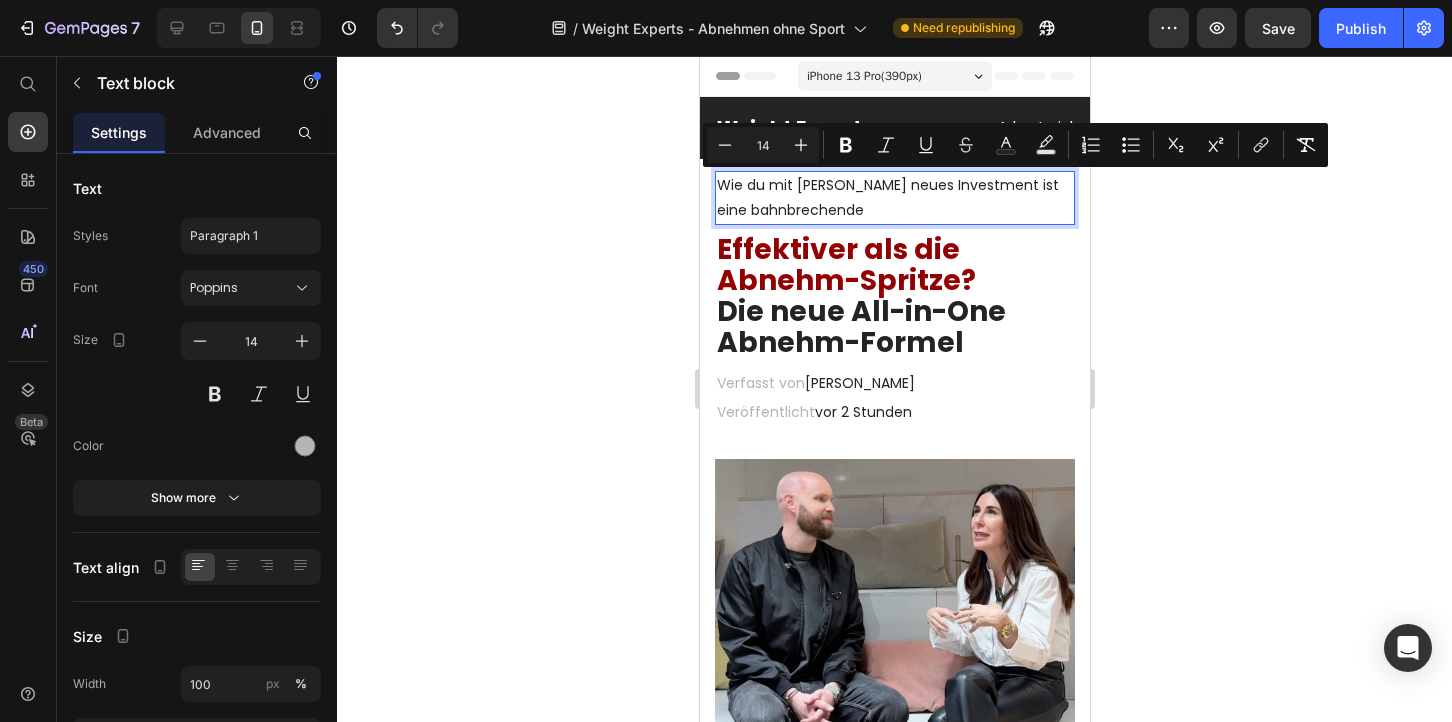 drag, startPoint x: 872, startPoint y: 206, endPoint x: 1033, endPoint y: 190, distance: 161.79308 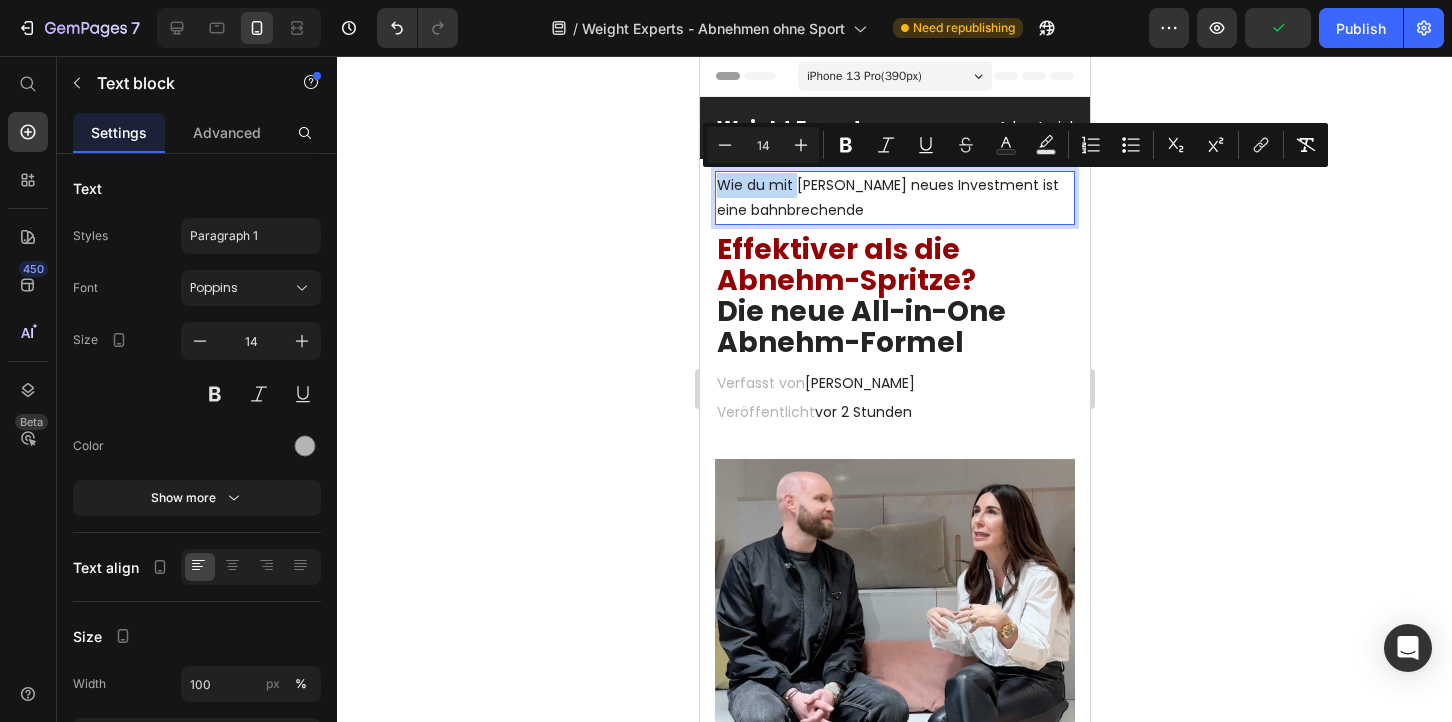 drag, startPoint x: 795, startPoint y: 186, endPoint x: 718, endPoint y: 186, distance: 77 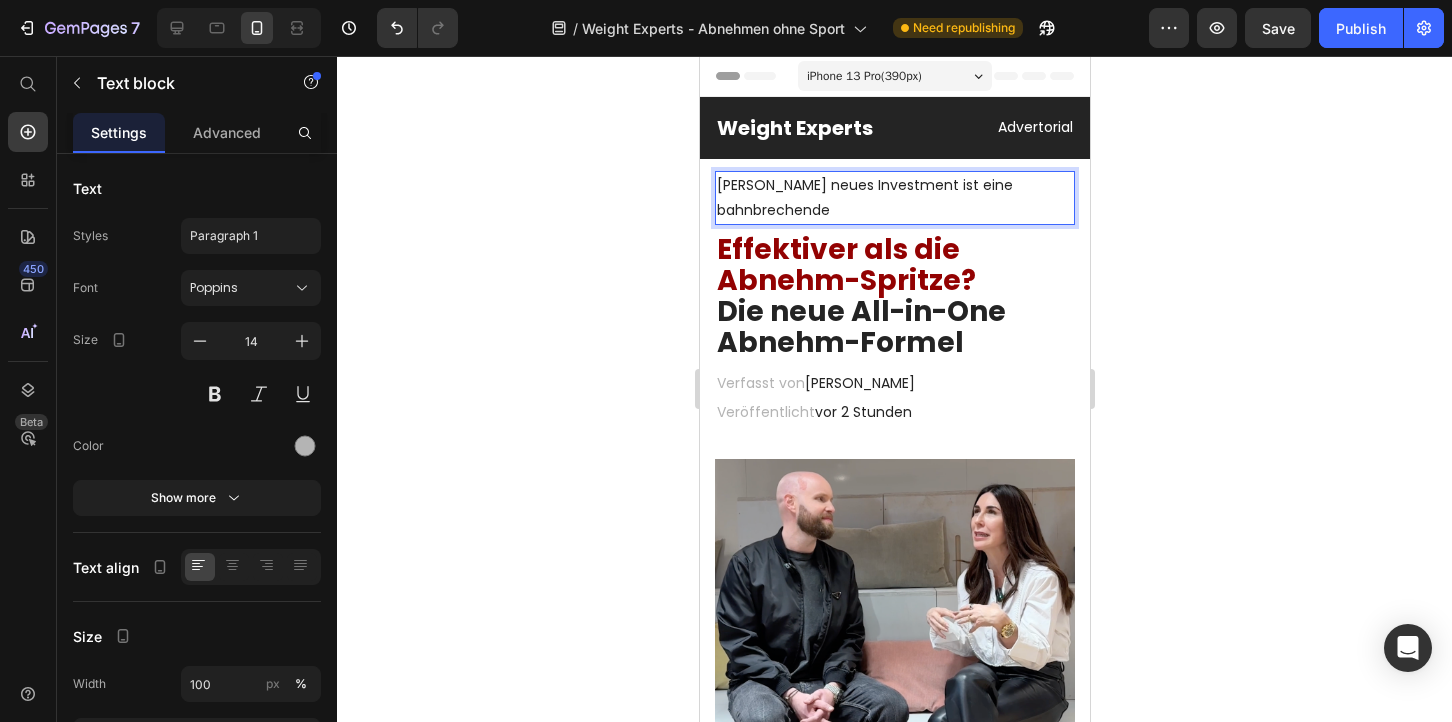 click on "[PERSON_NAME] neues Investment ist eine bahnbrechende" at bounding box center (894, 198) 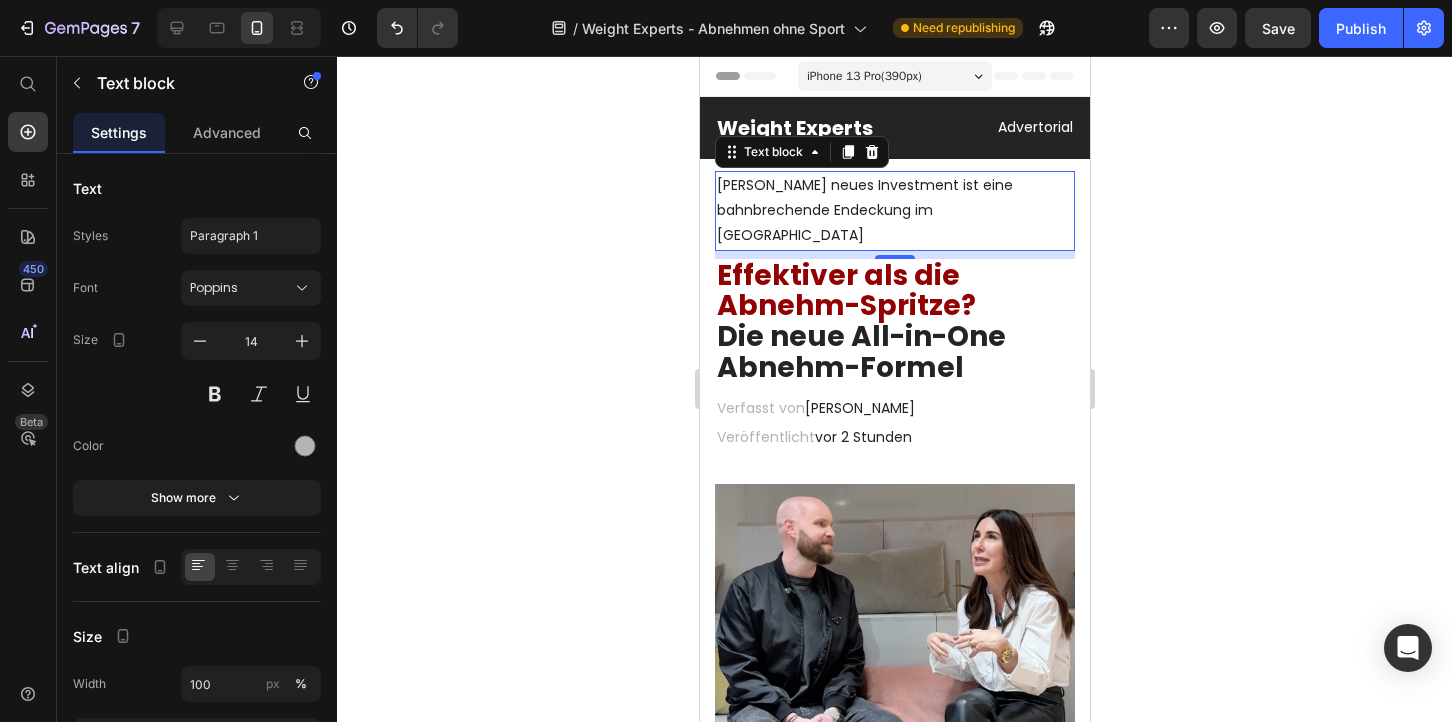 click 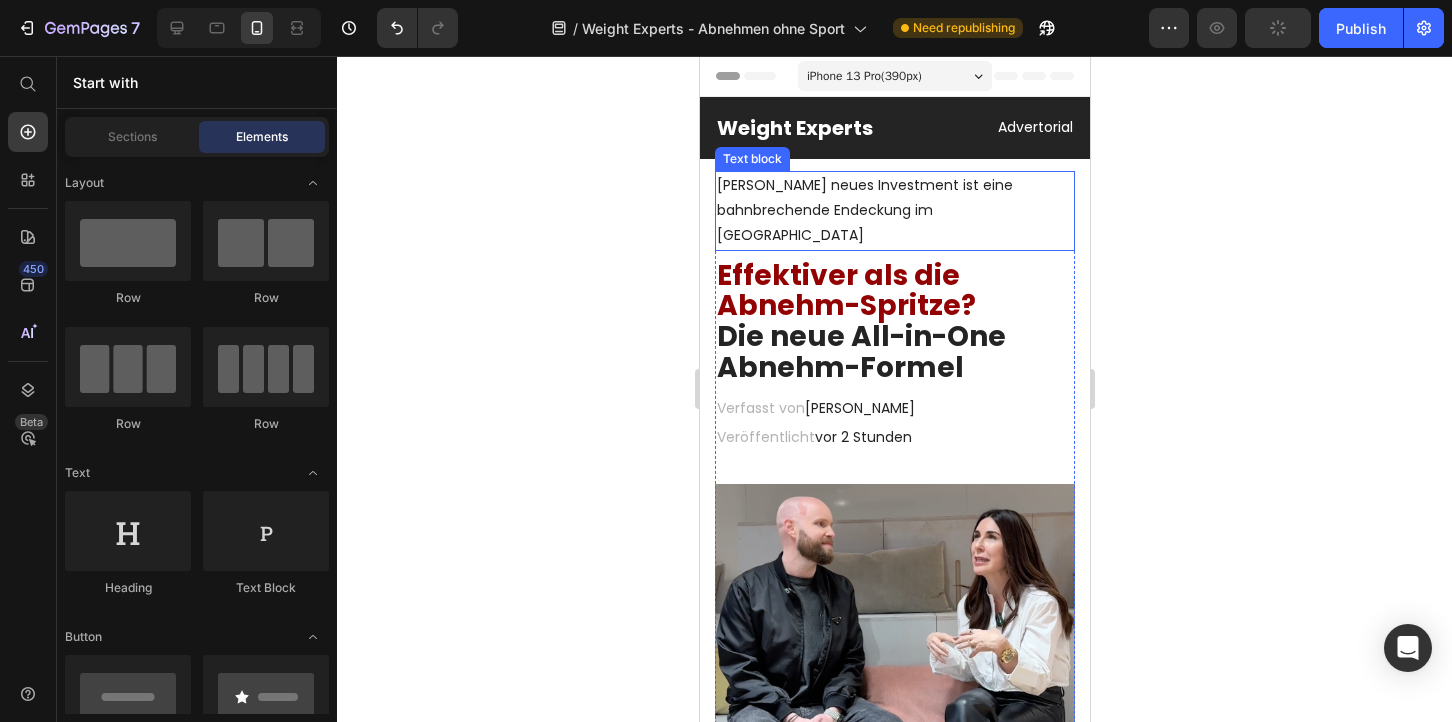 click on "[PERSON_NAME] neues Investment ist eine bahnbrechende Endeckung im [GEOGRAPHIC_DATA]" at bounding box center (864, 210) 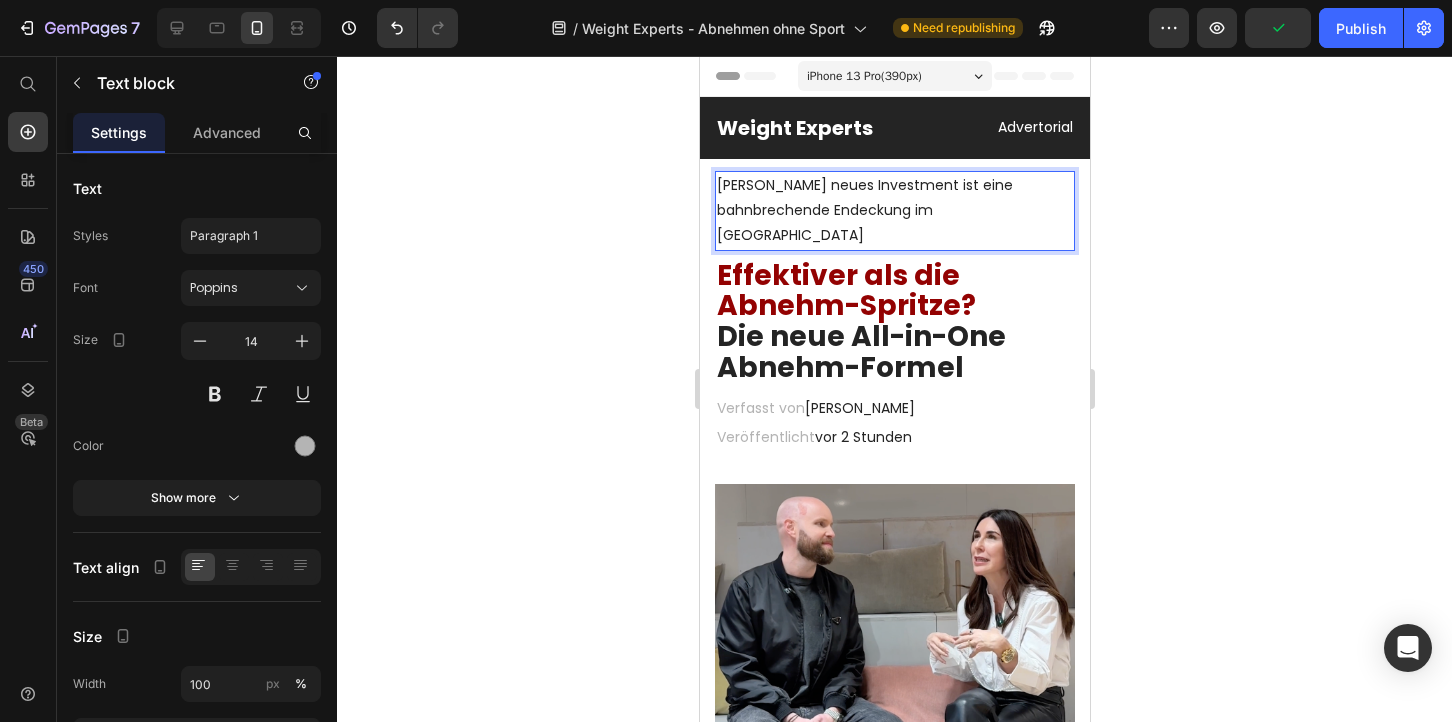click on "[PERSON_NAME] neues Investment ist eine bahnbrechende Endeckung im [GEOGRAPHIC_DATA]" at bounding box center (864, 210) 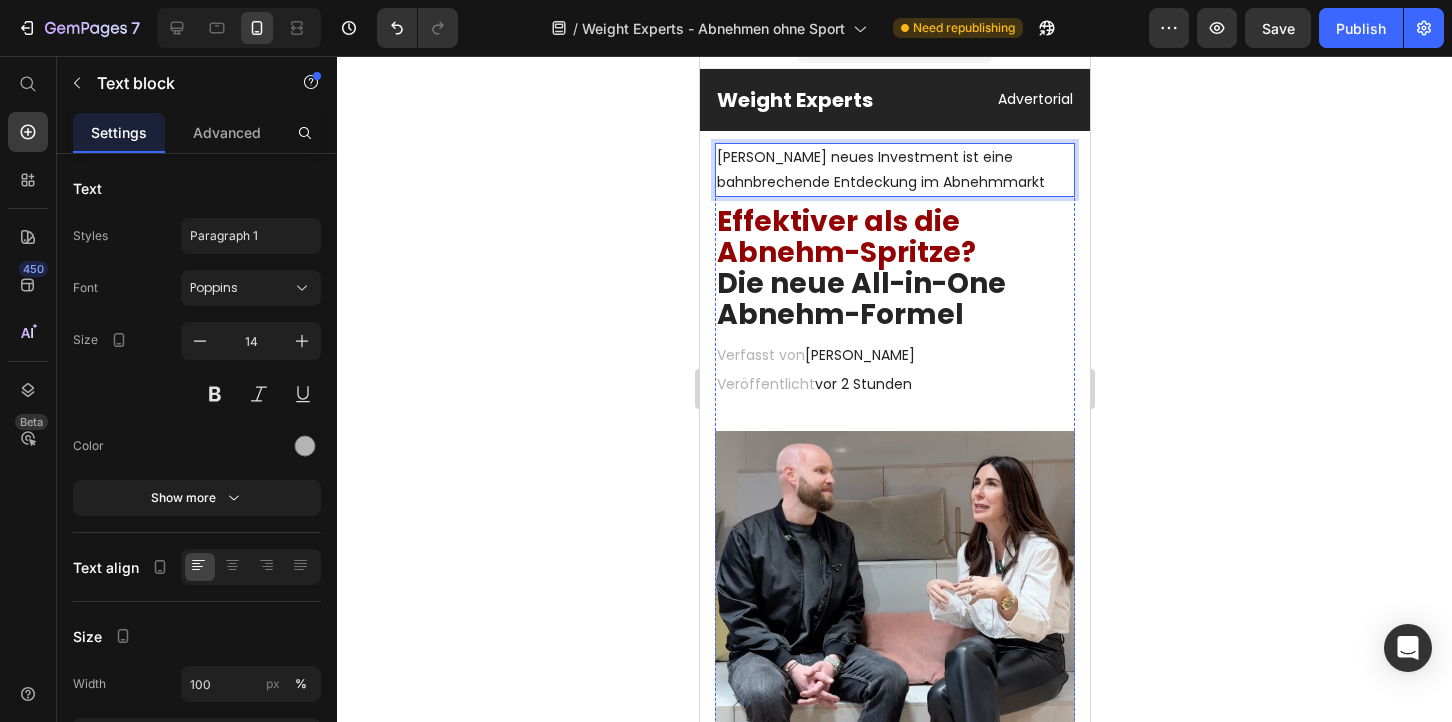 scroll, scrollTop: 27, scrollLeft: 0, axis: vertical 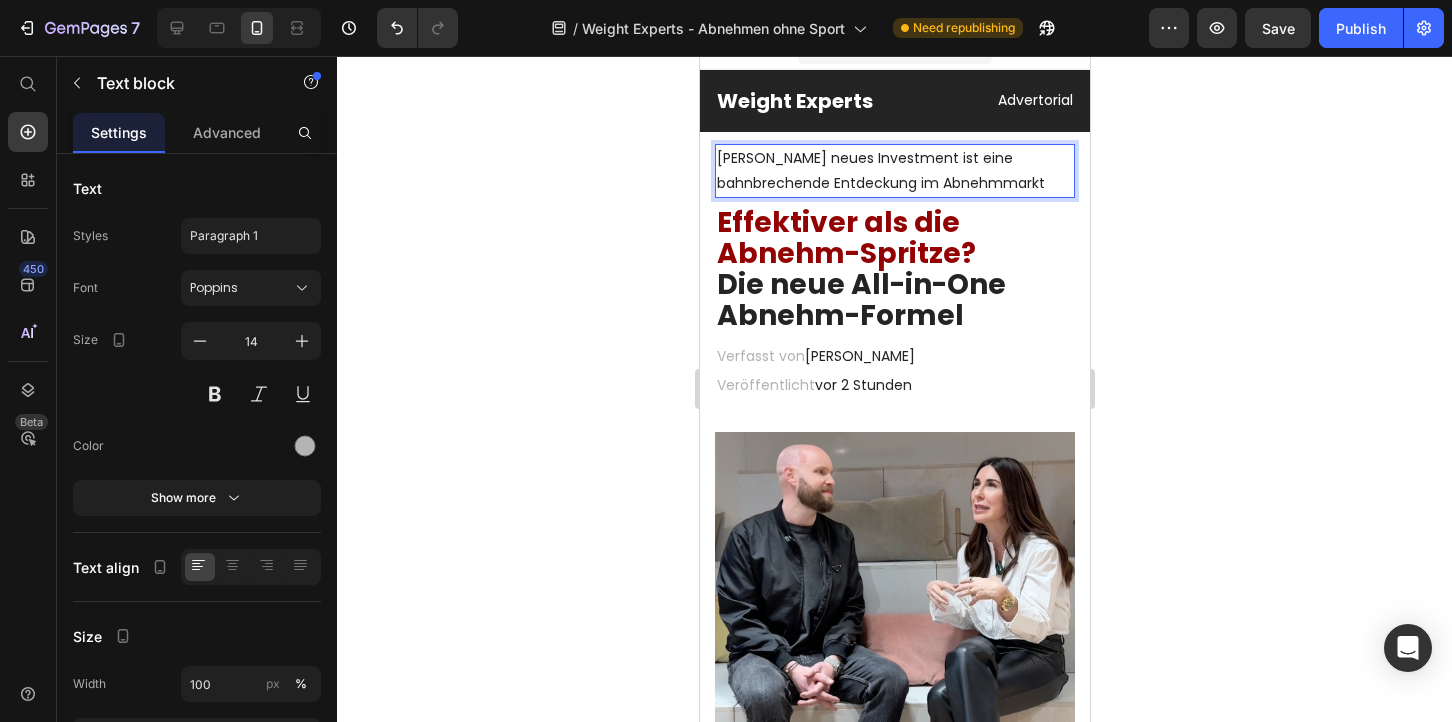 click on "[PERSON_NAME] neues Investment ist eine bahnbrechende Entdeckung im Abnehmmarkt" at bounding box center [894, 171] 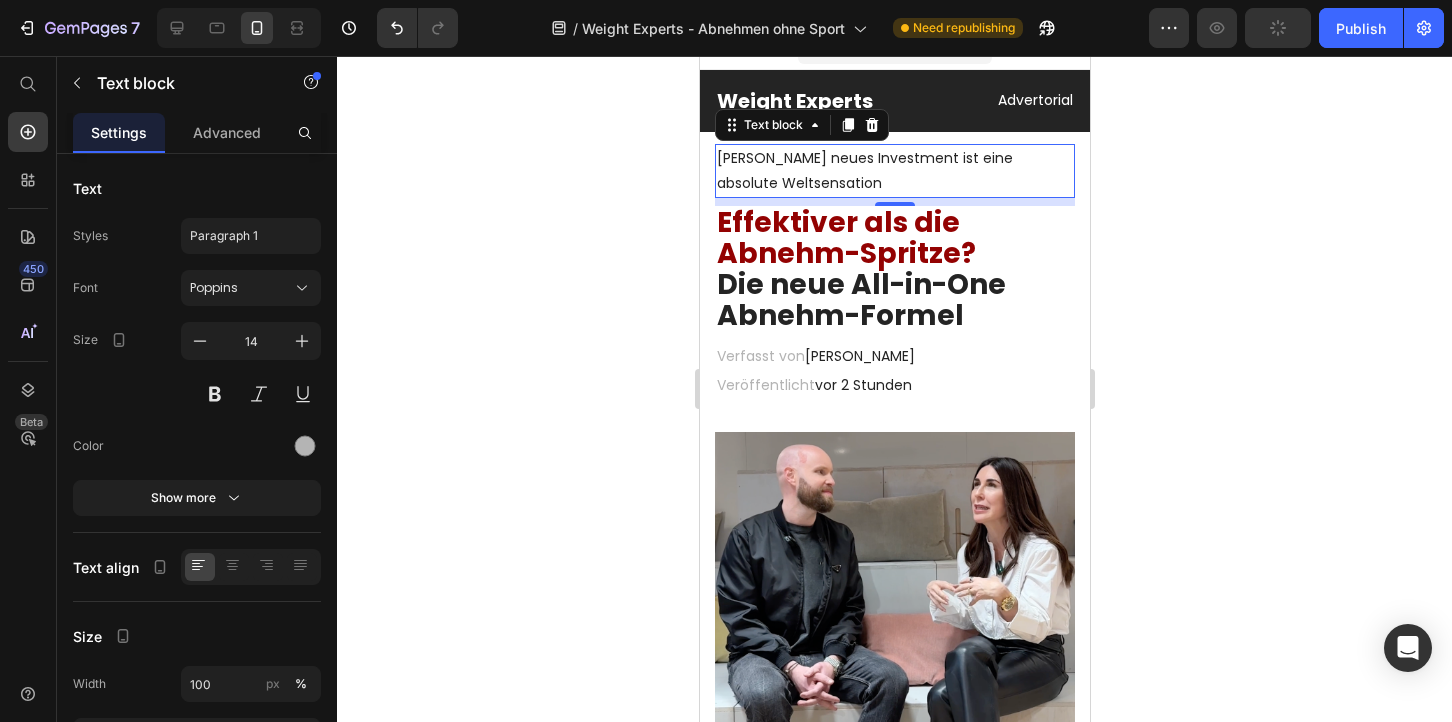 click 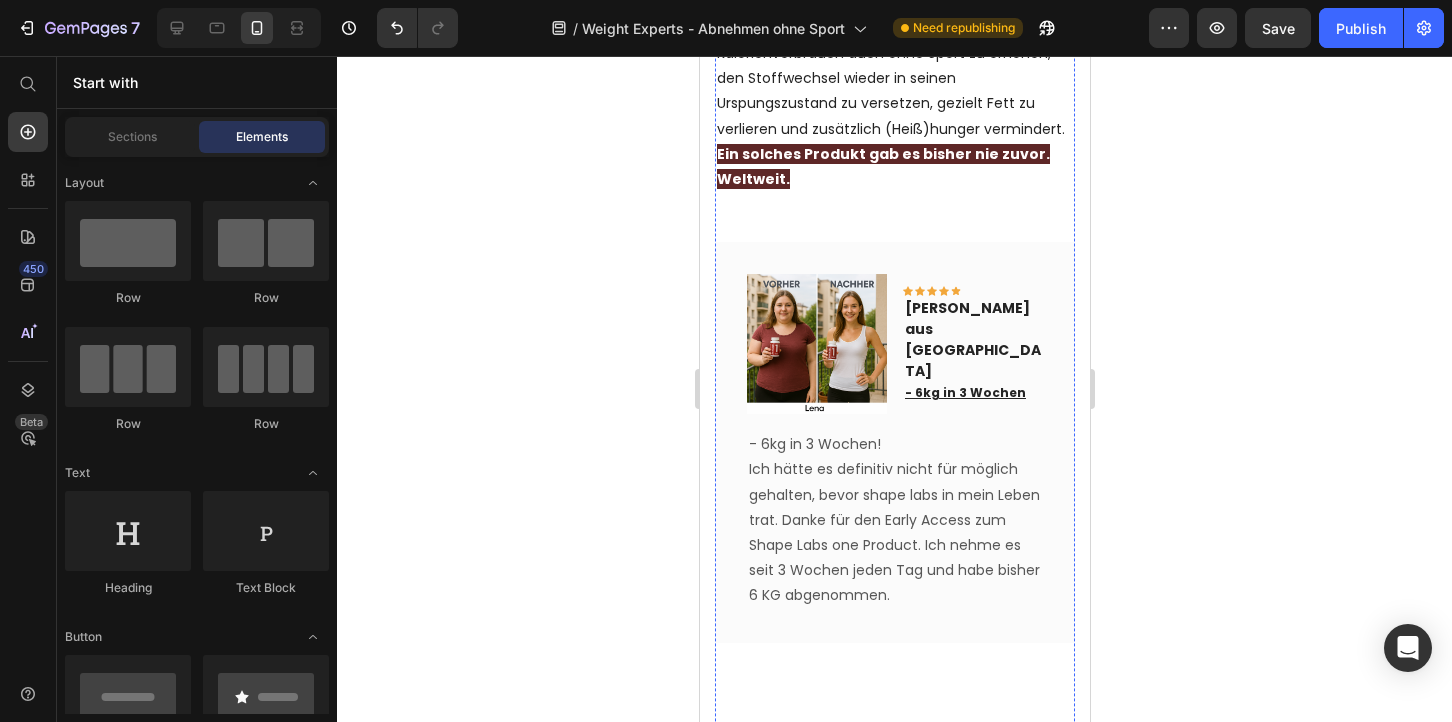 scroll, scrollTop: 2016, scrollLeft: 0, axis: vertical 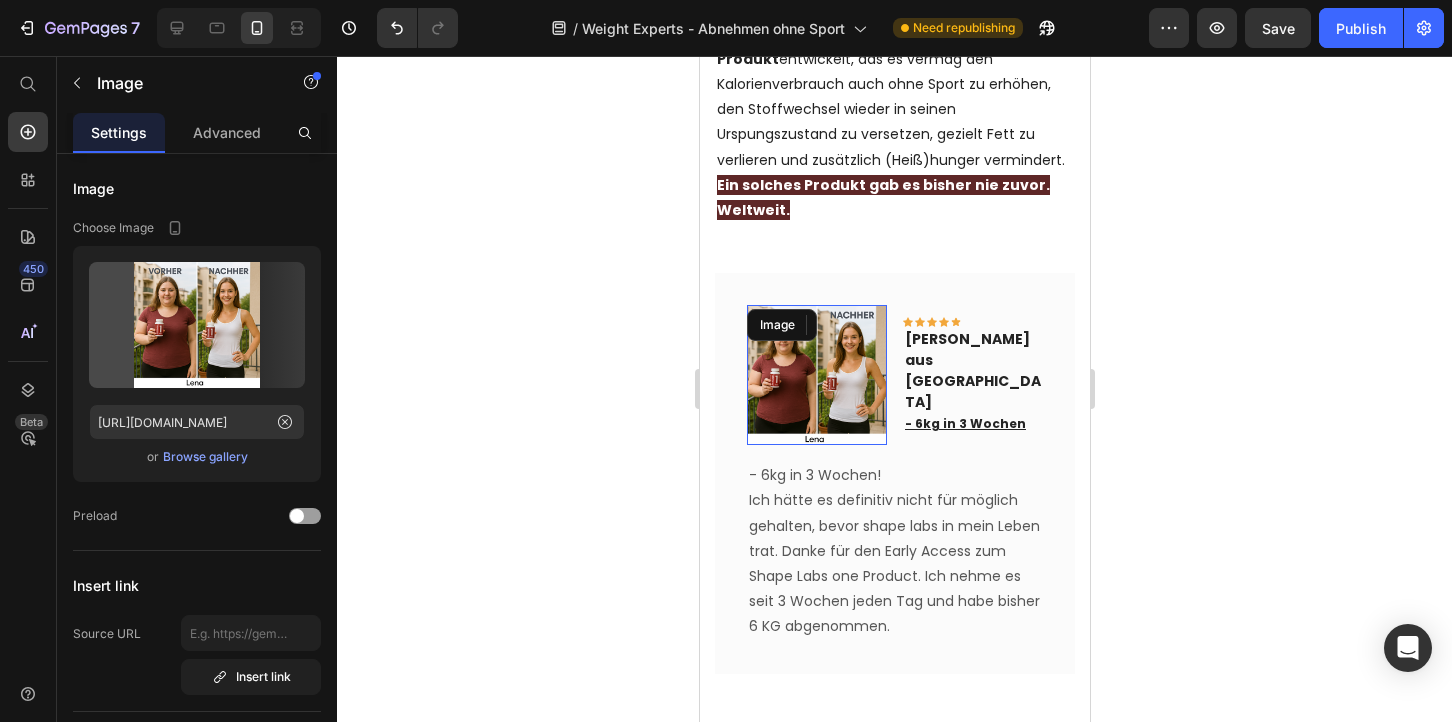 click at bounding box center [816, 375] 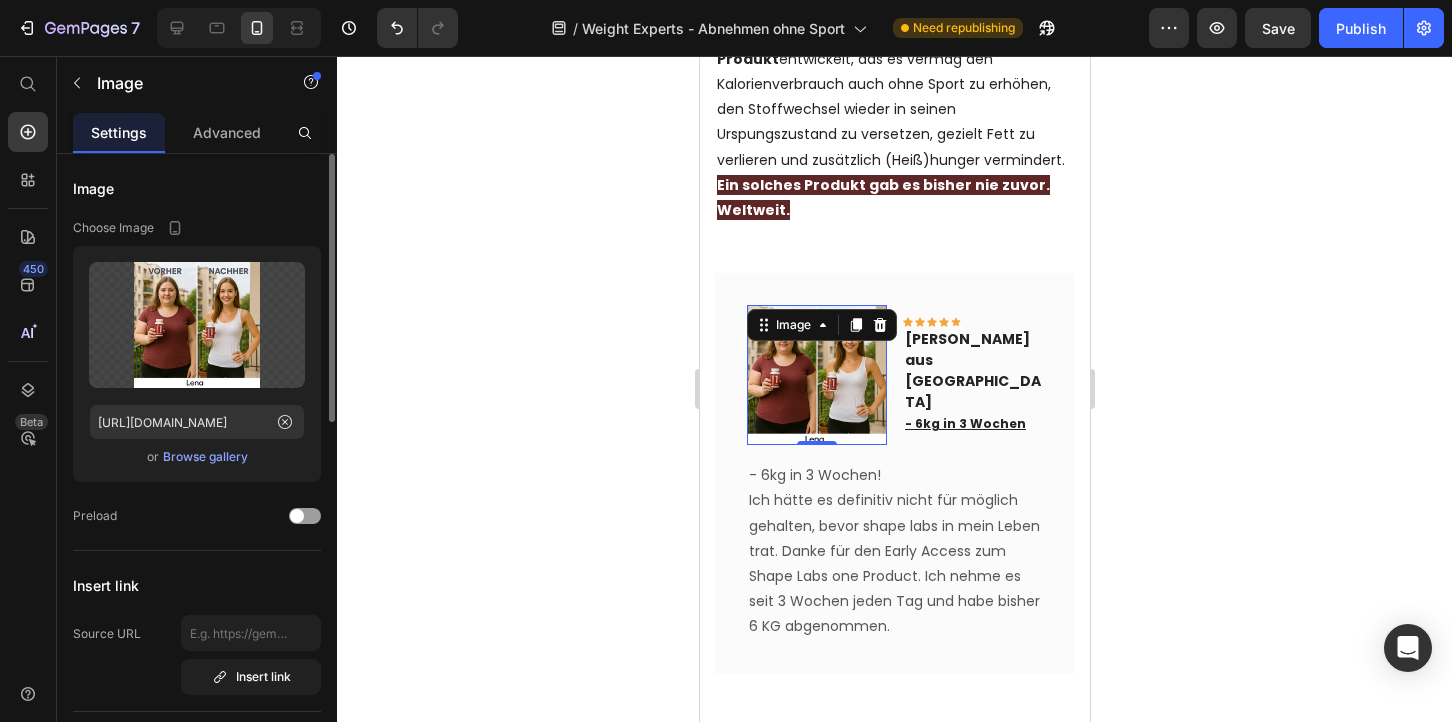 scroll, scrollTop: 6, scrollLeft: 0, axis: vertical 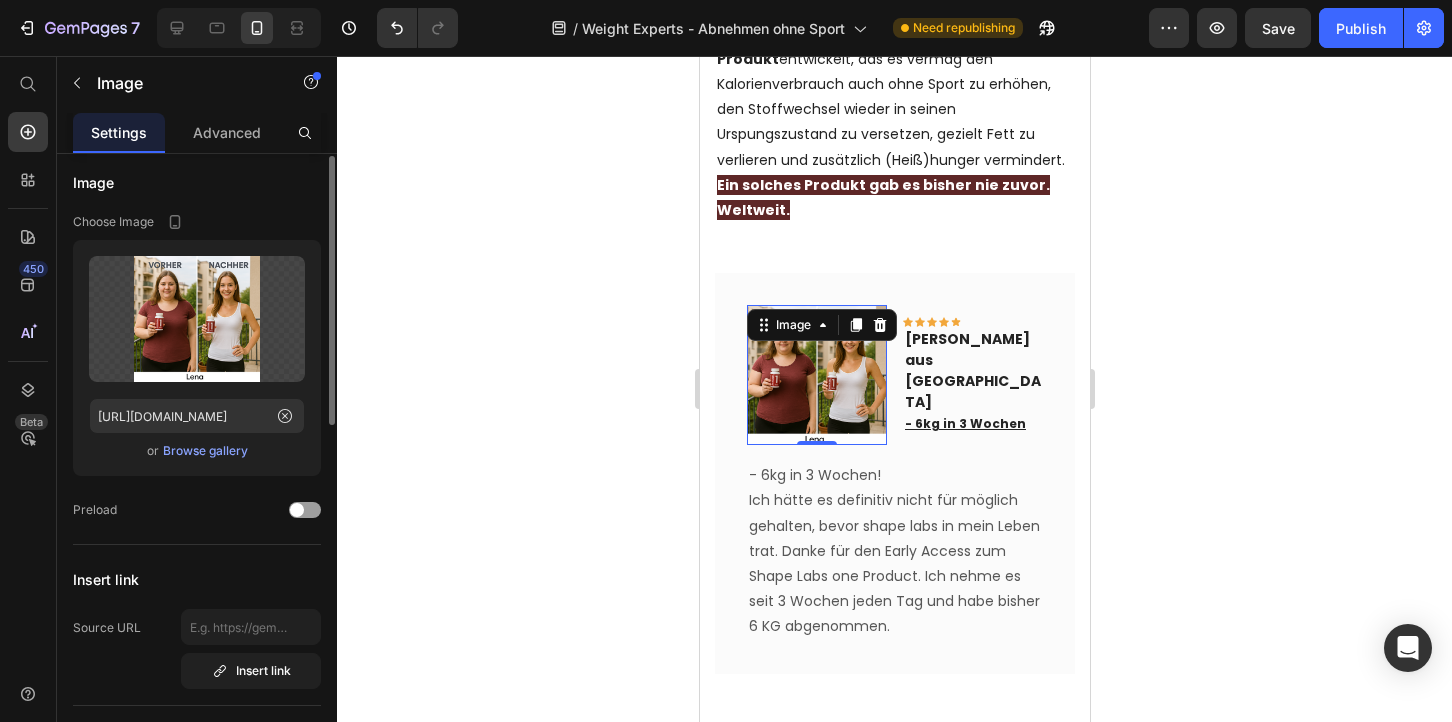 click on "Browse gallery" at bounding box center (205, 451) 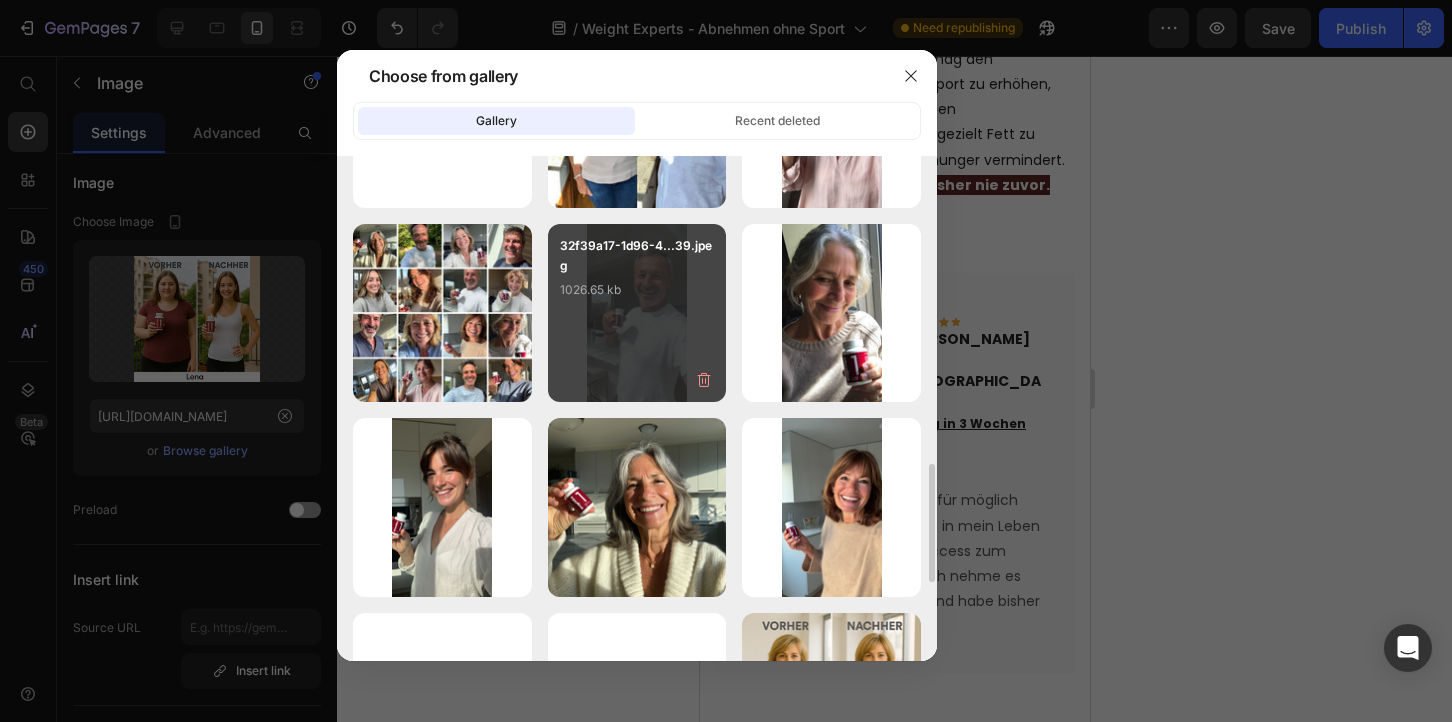scroll, scrollTop: 1312, scrollLeft: 0, axis: vertical 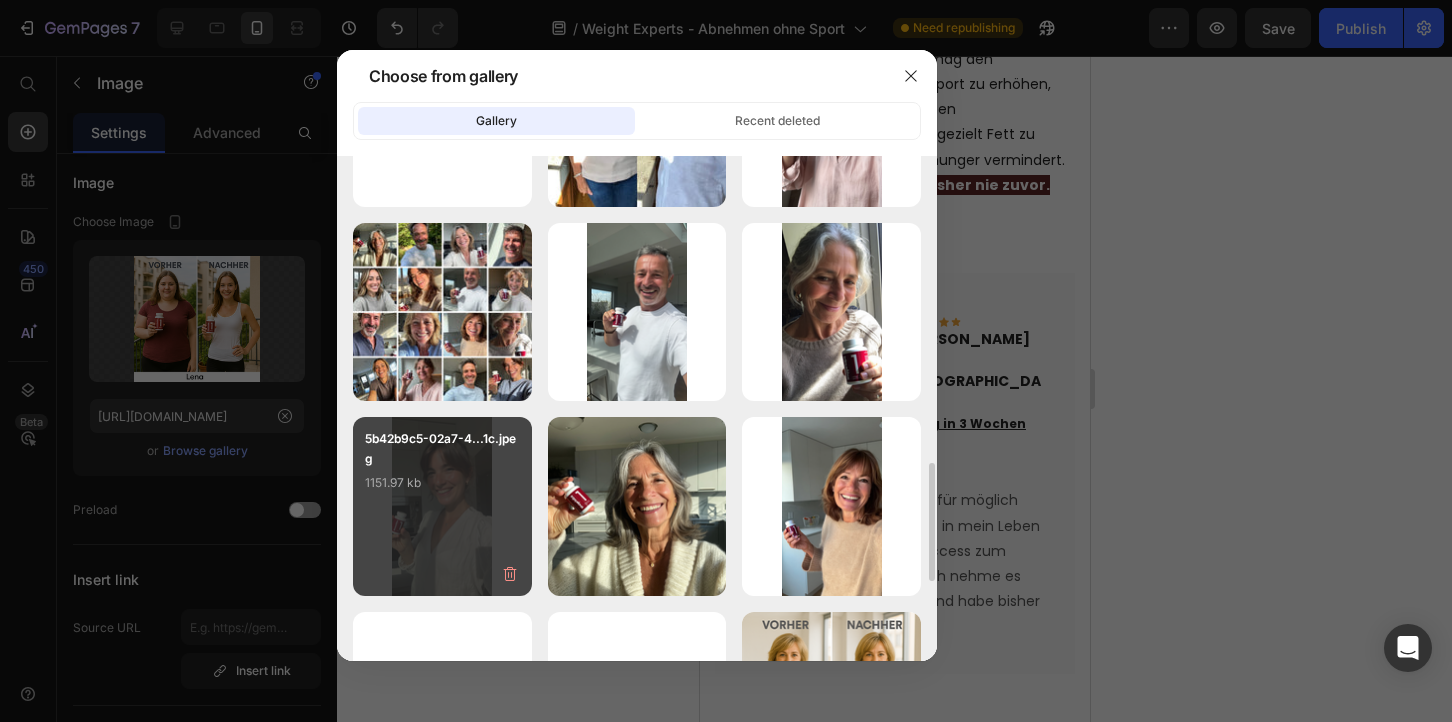 click on "5b42b9c5-02a7-4...1c.jpeg 1151.97 kb" at bounding box center [442, 506] 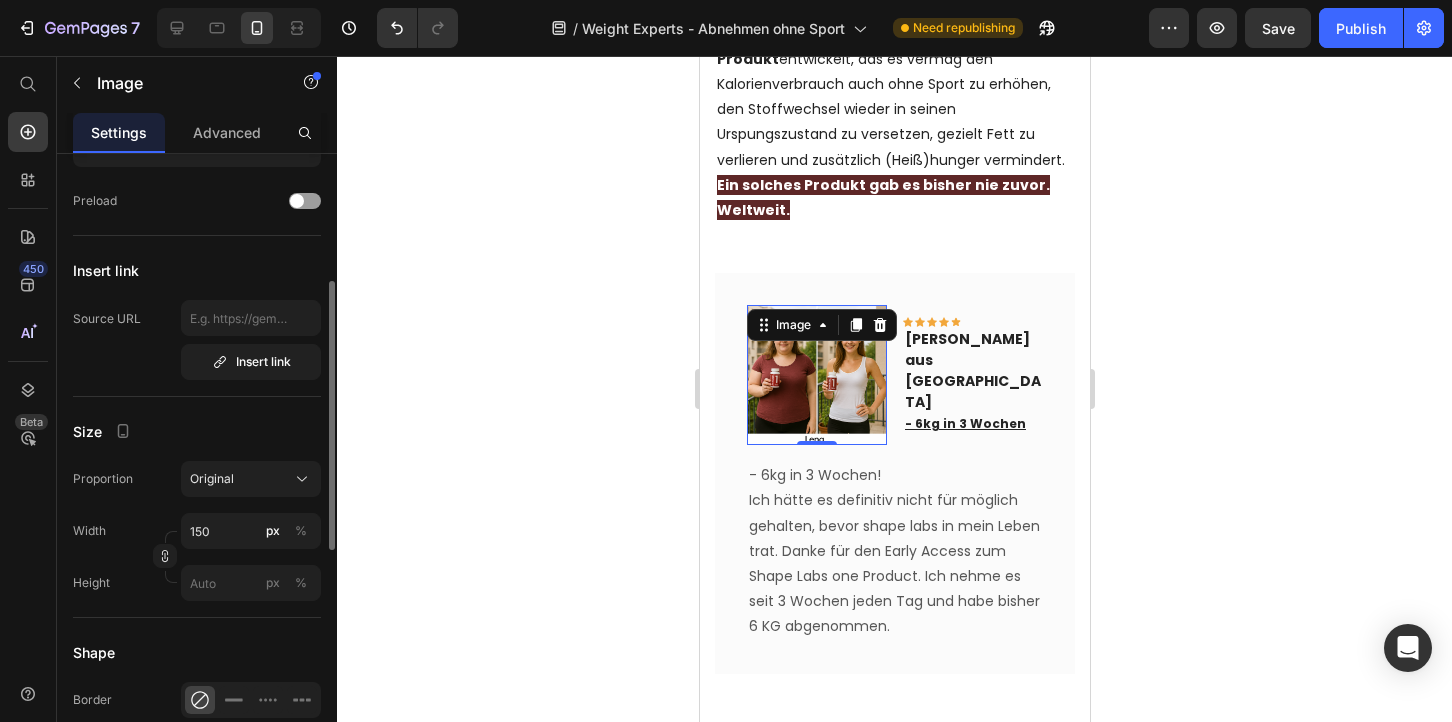 scroll, scrollTop: 329, scrollLeft: 0, axis: vertical 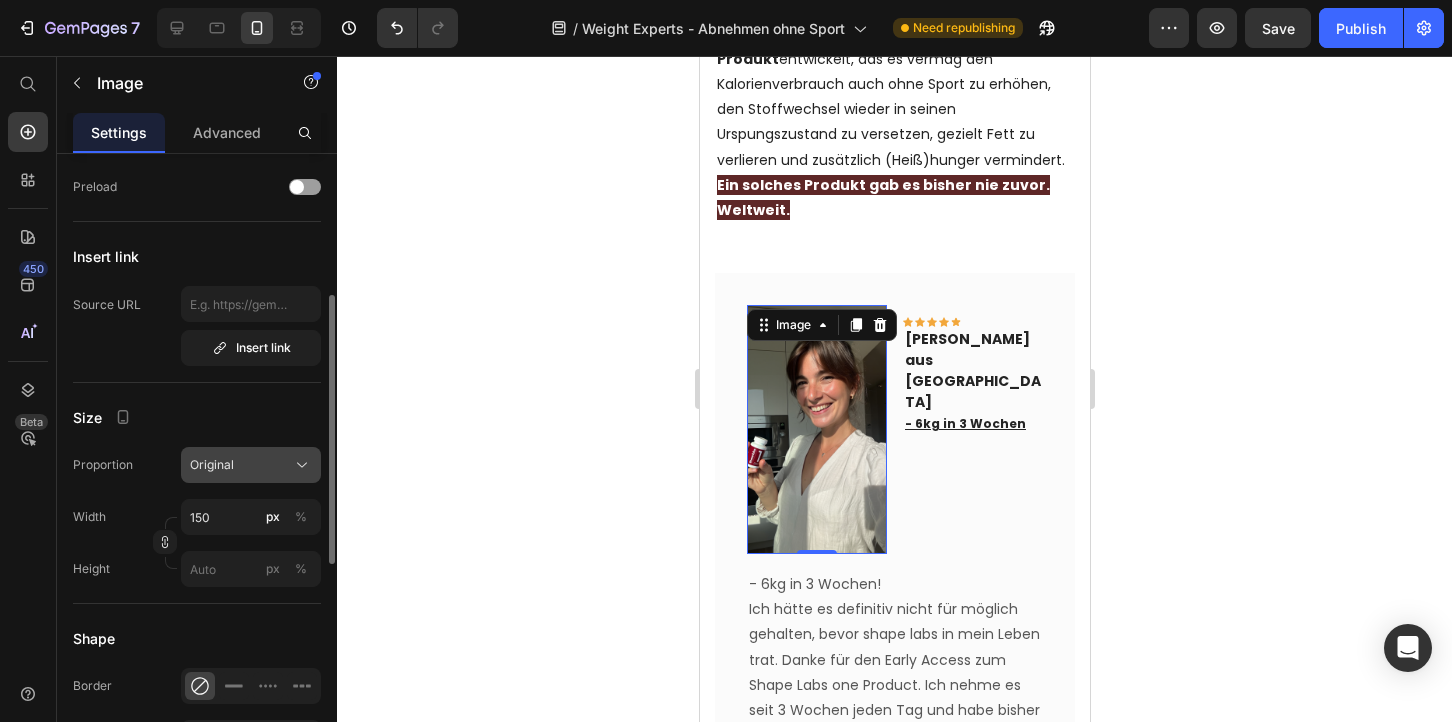 click on "Original" 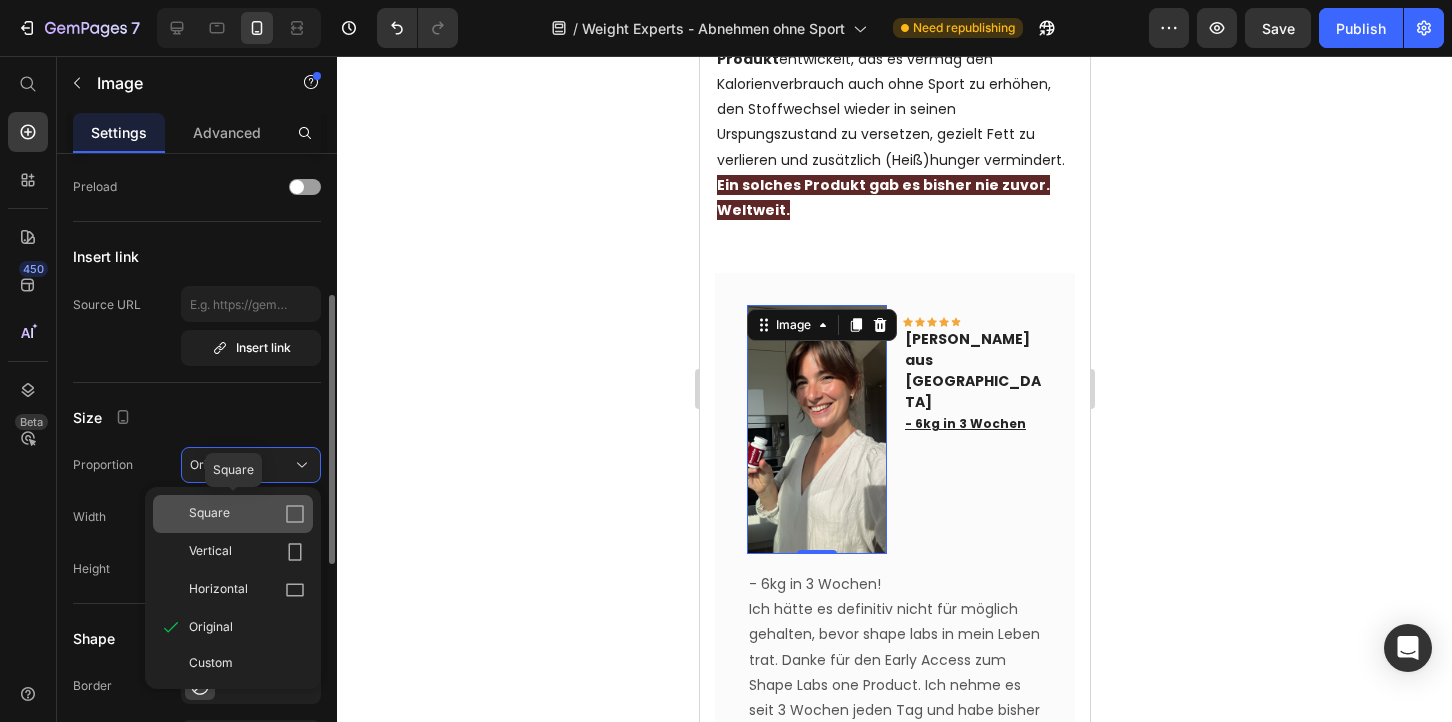 click on "Square" at bounding box center [247, 514] 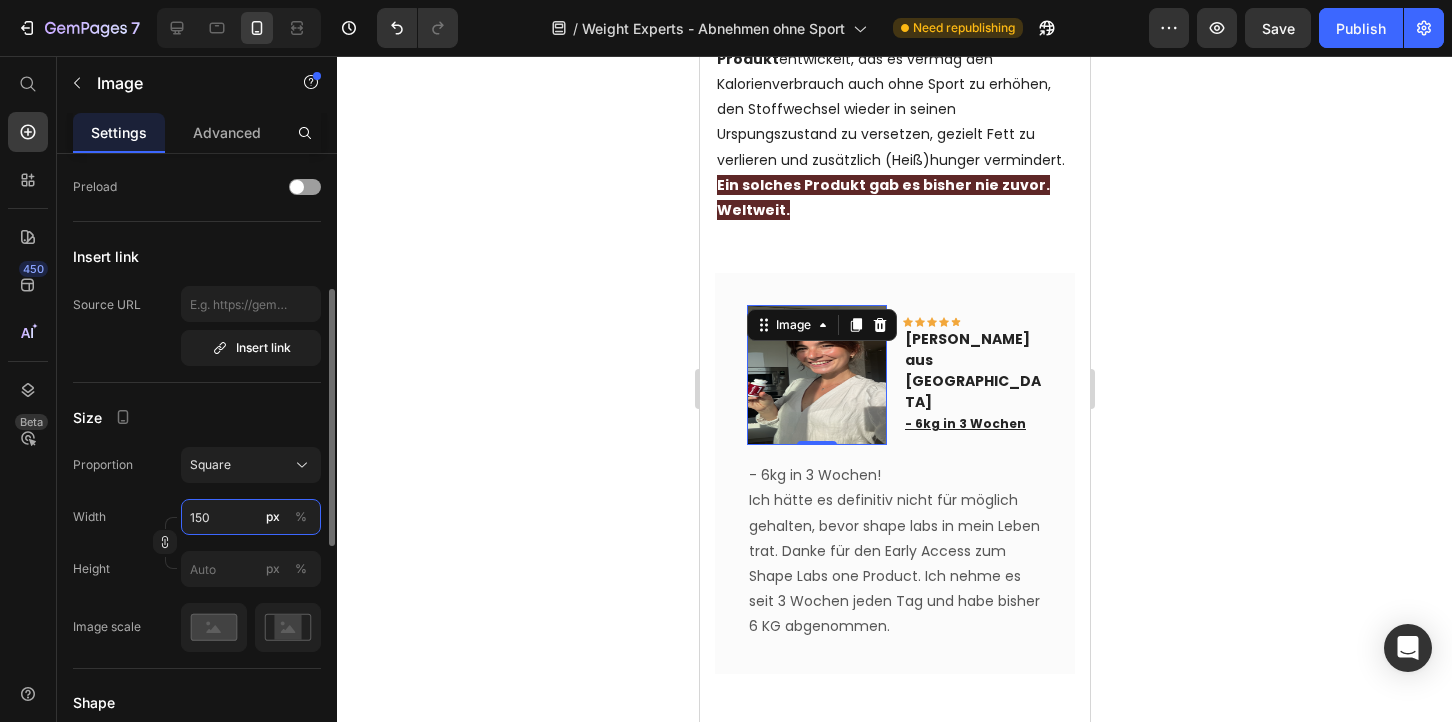 click on "150" at bounding box center (251, 517) 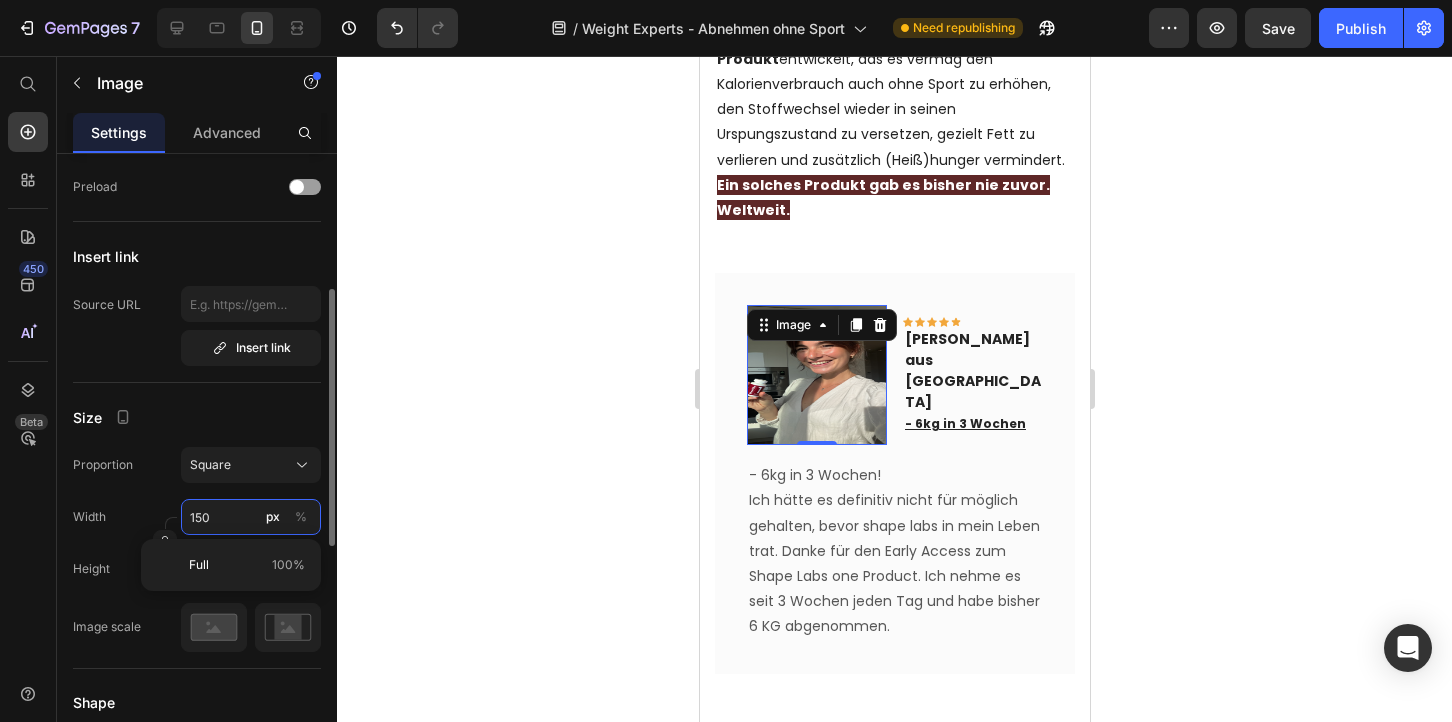 type on "15" 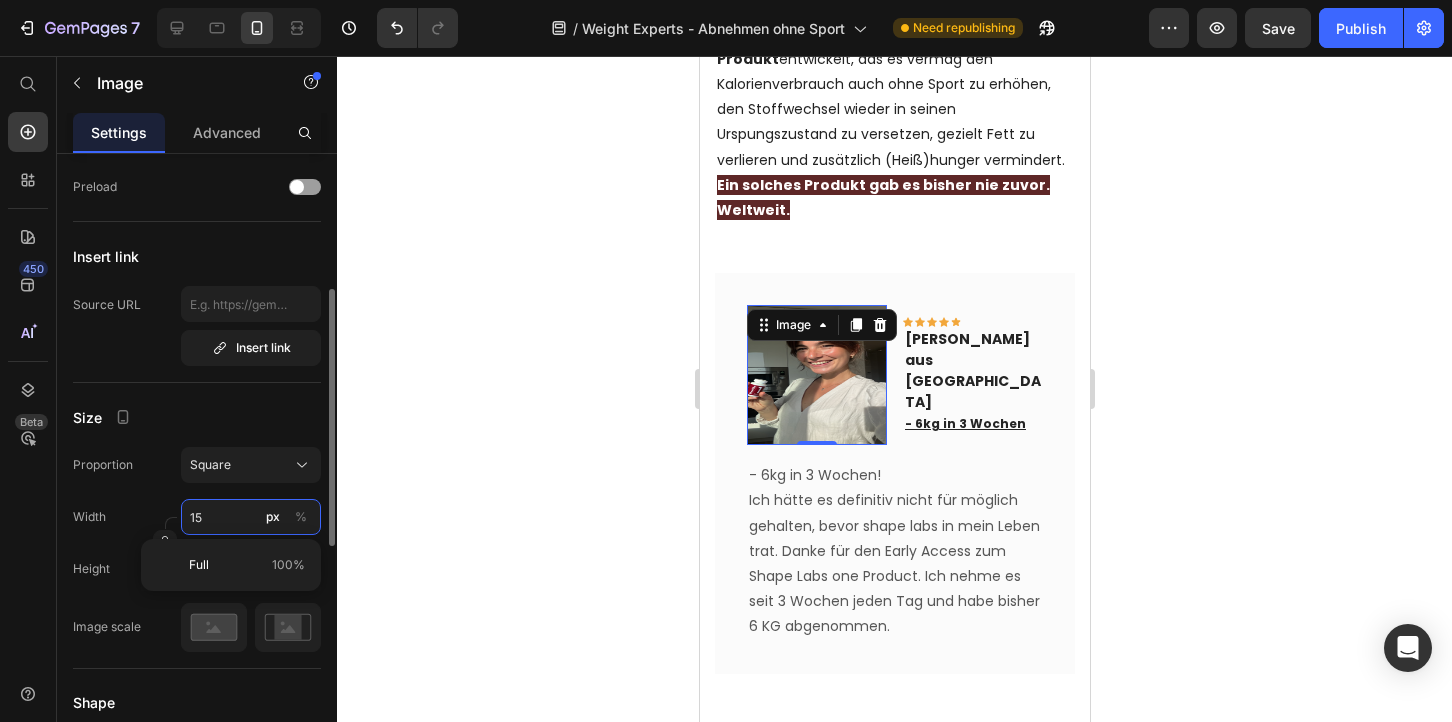 type on "1" 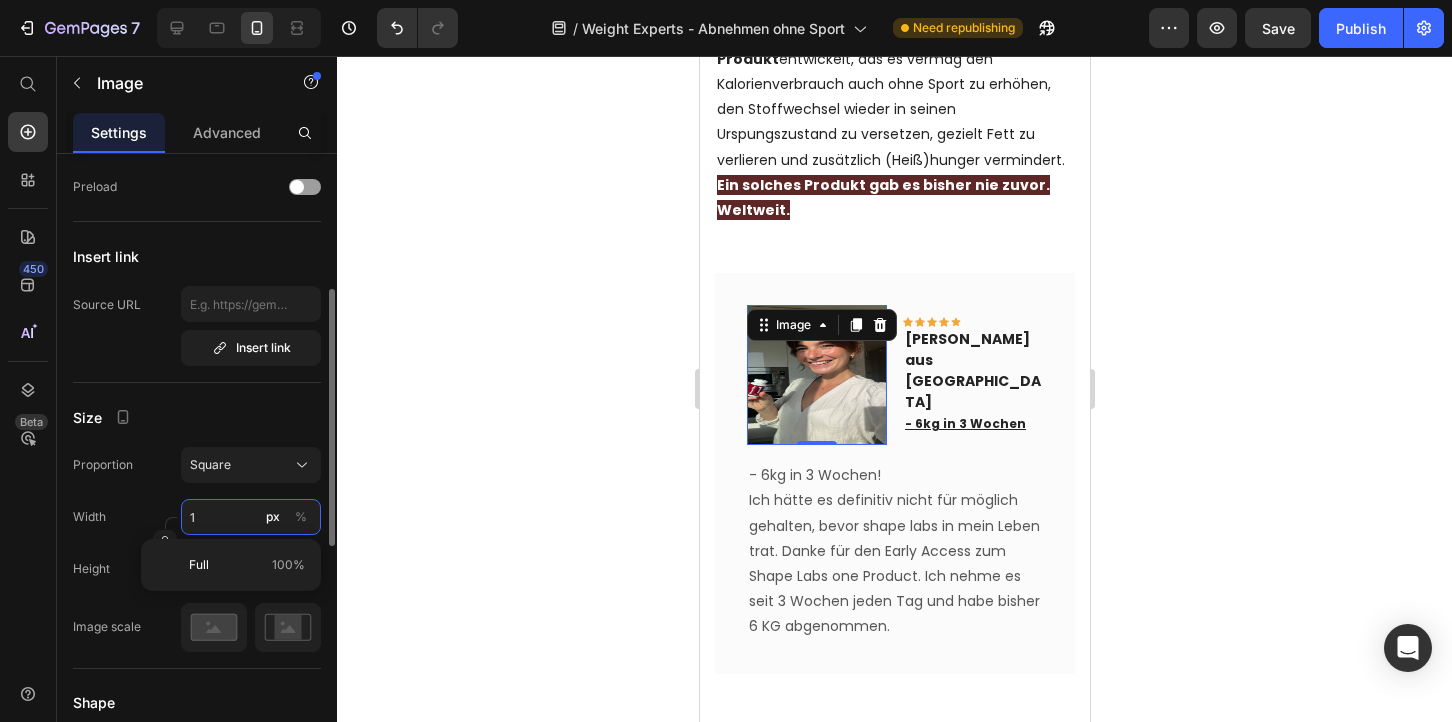 type on "1" 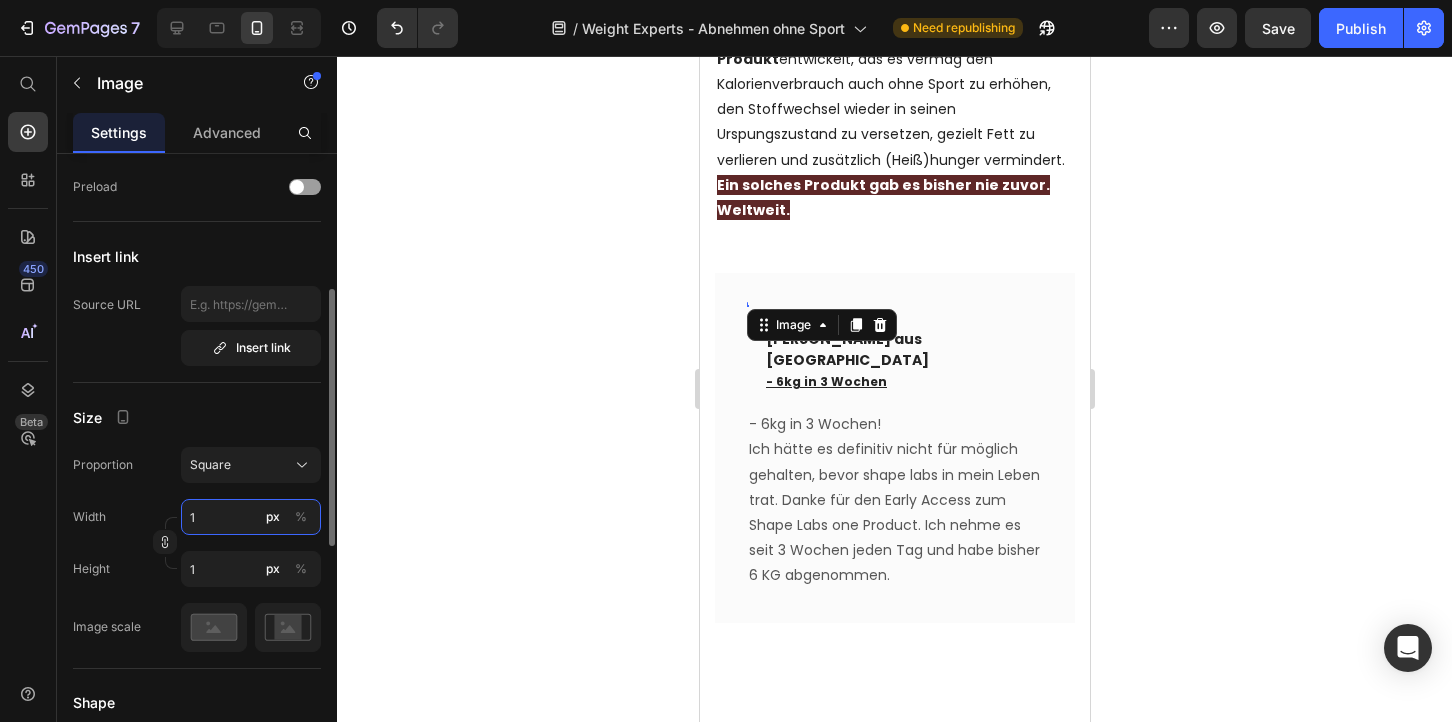 type on "10" 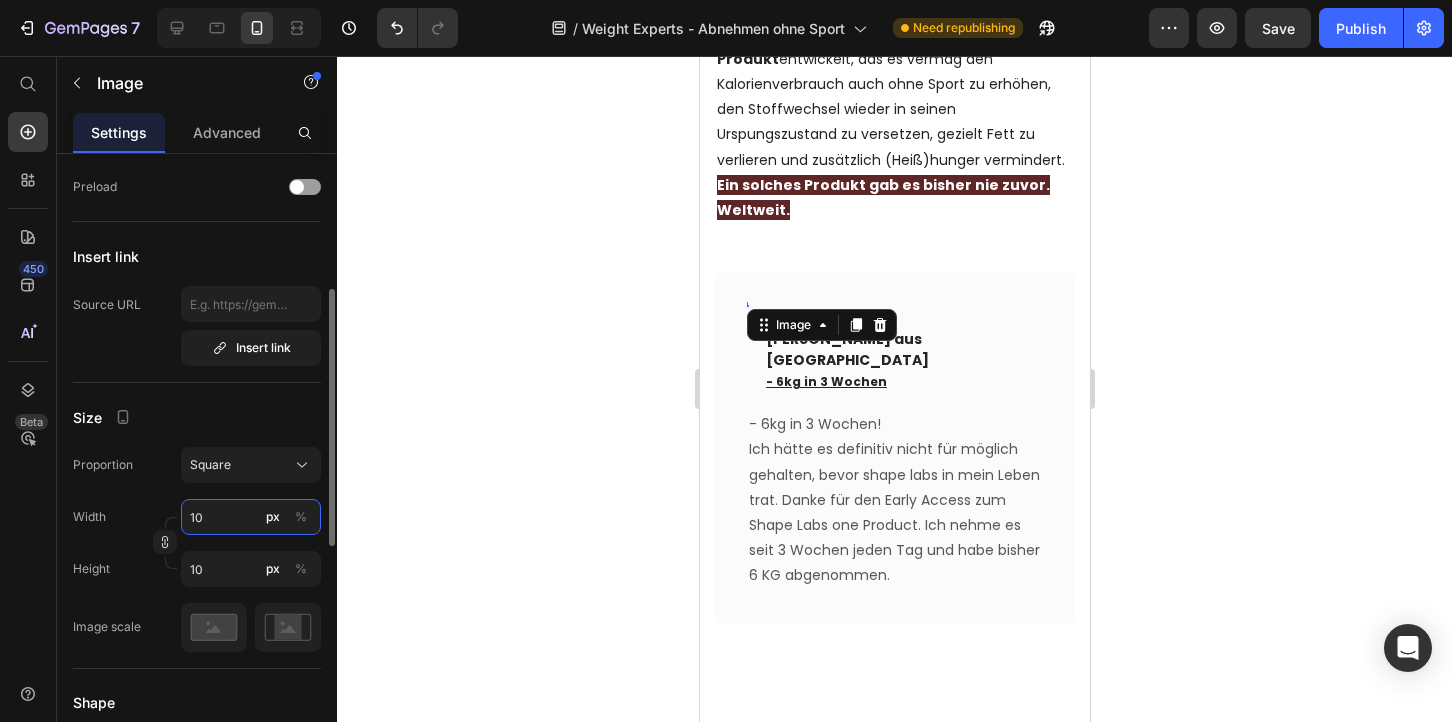 type on "100" 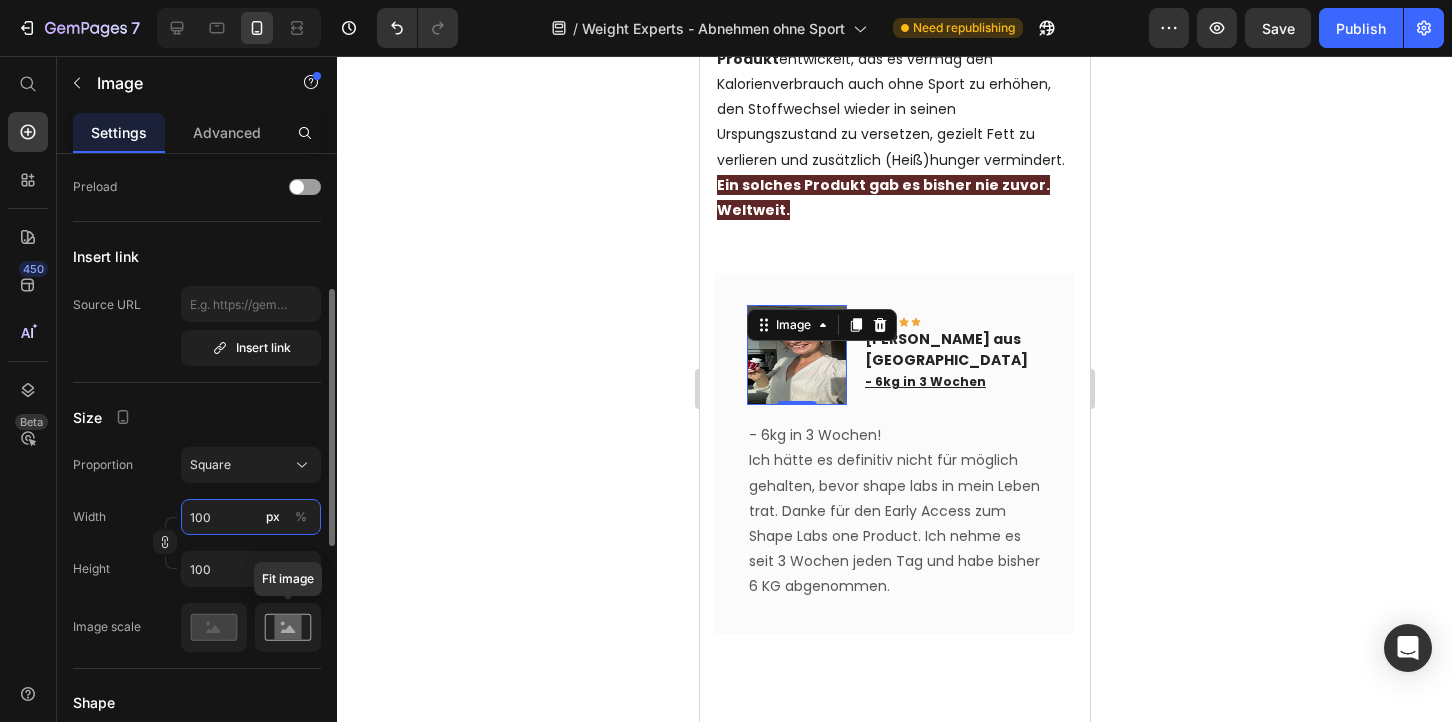 type on "100" 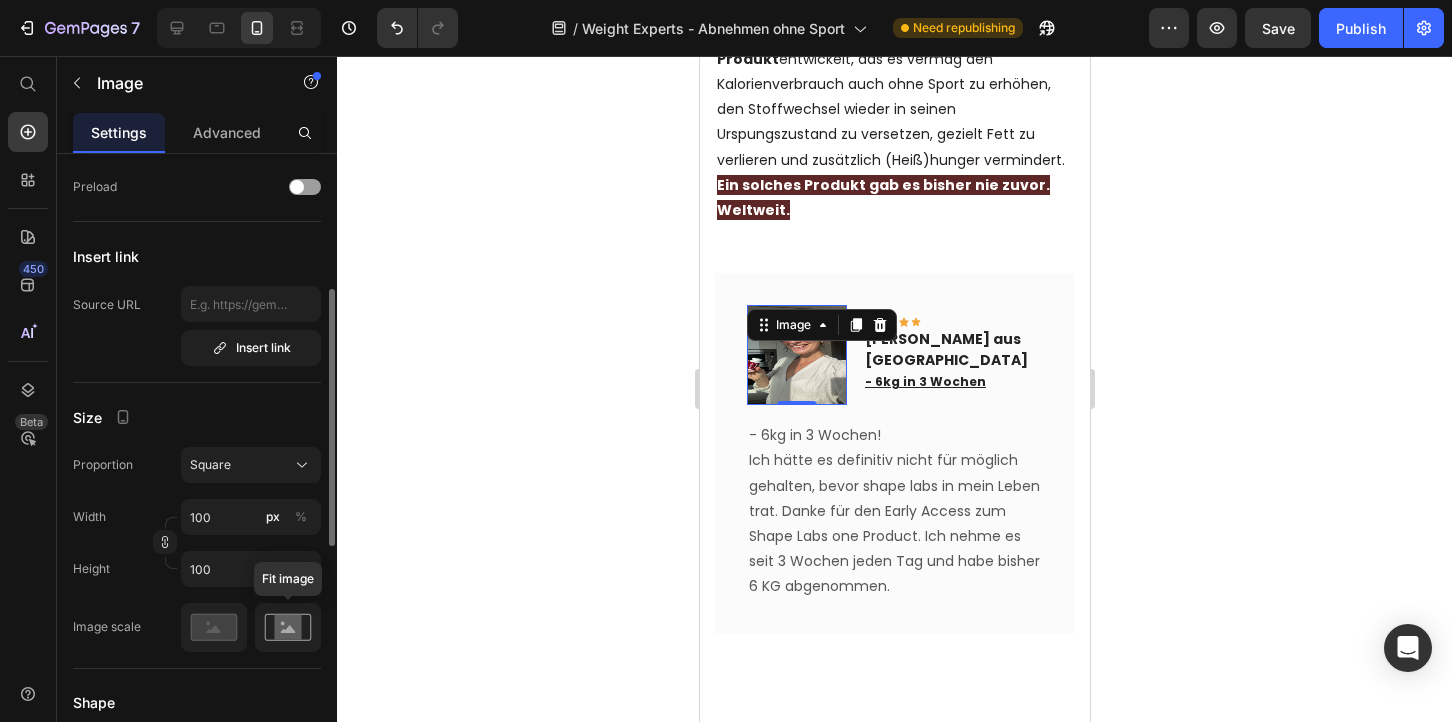 click 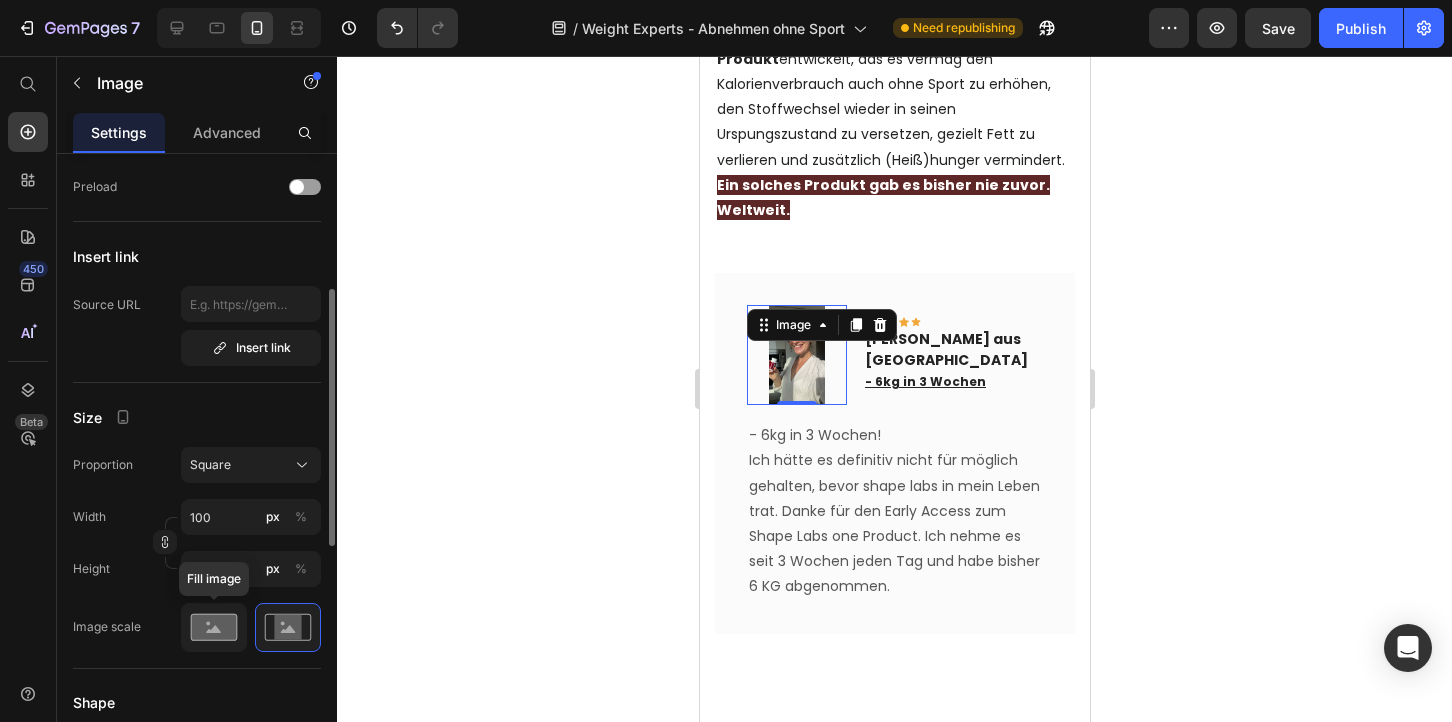 click 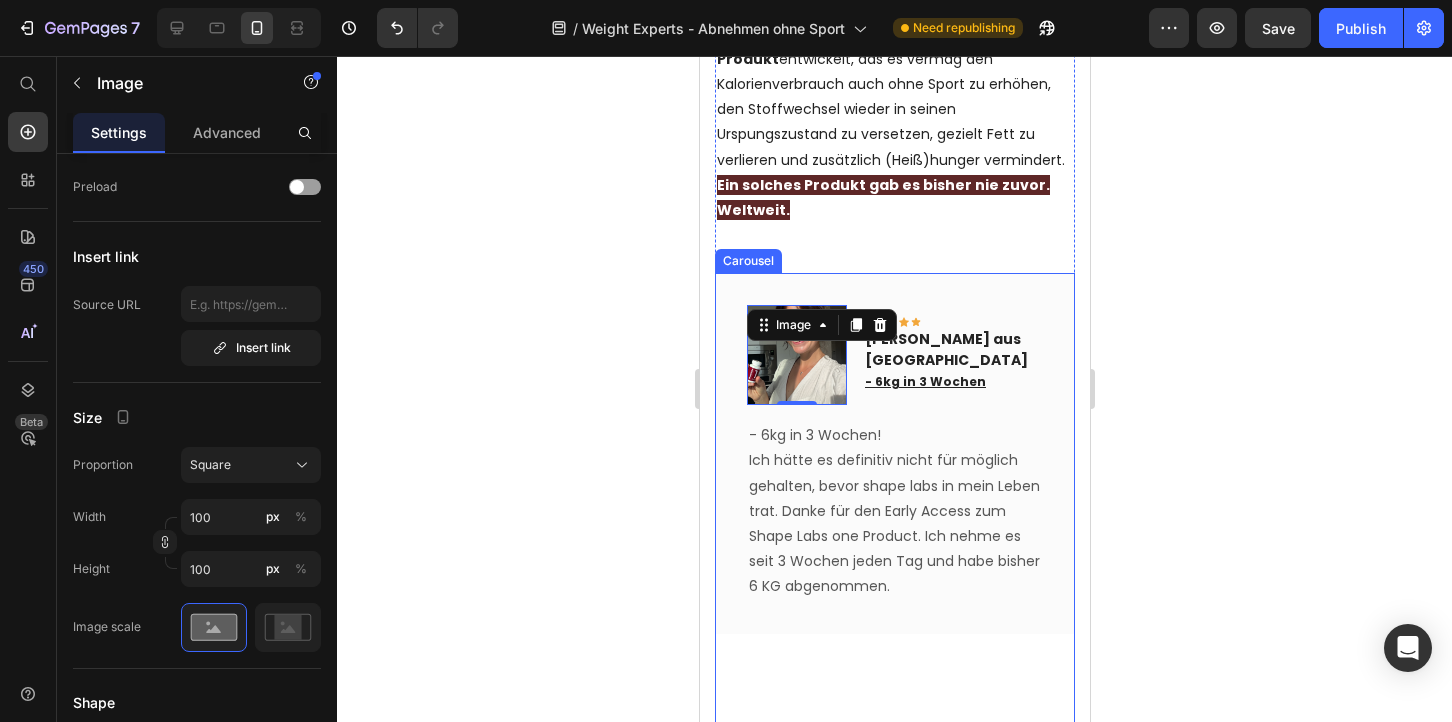 click at bounding box center (894, 762) 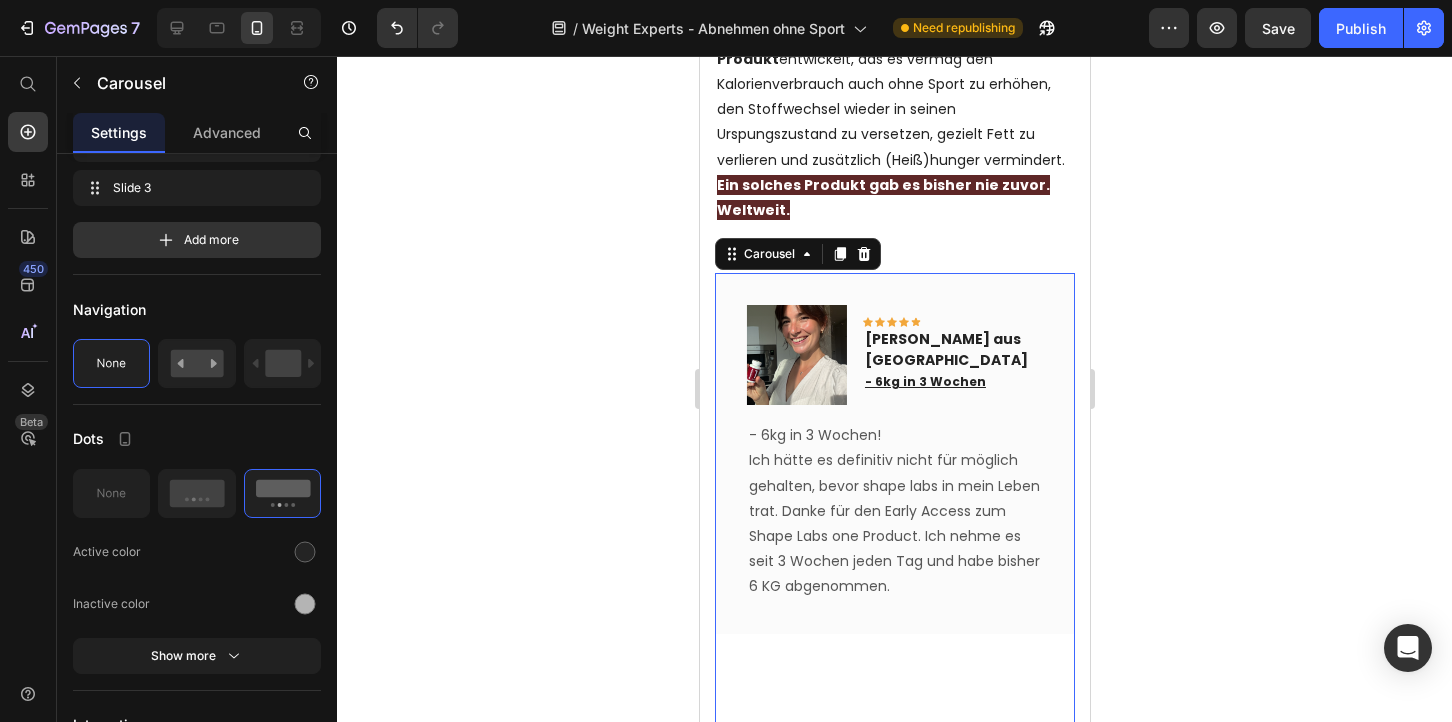 scroll, scrollTop: 0, scrollLeft: 0, axis: both 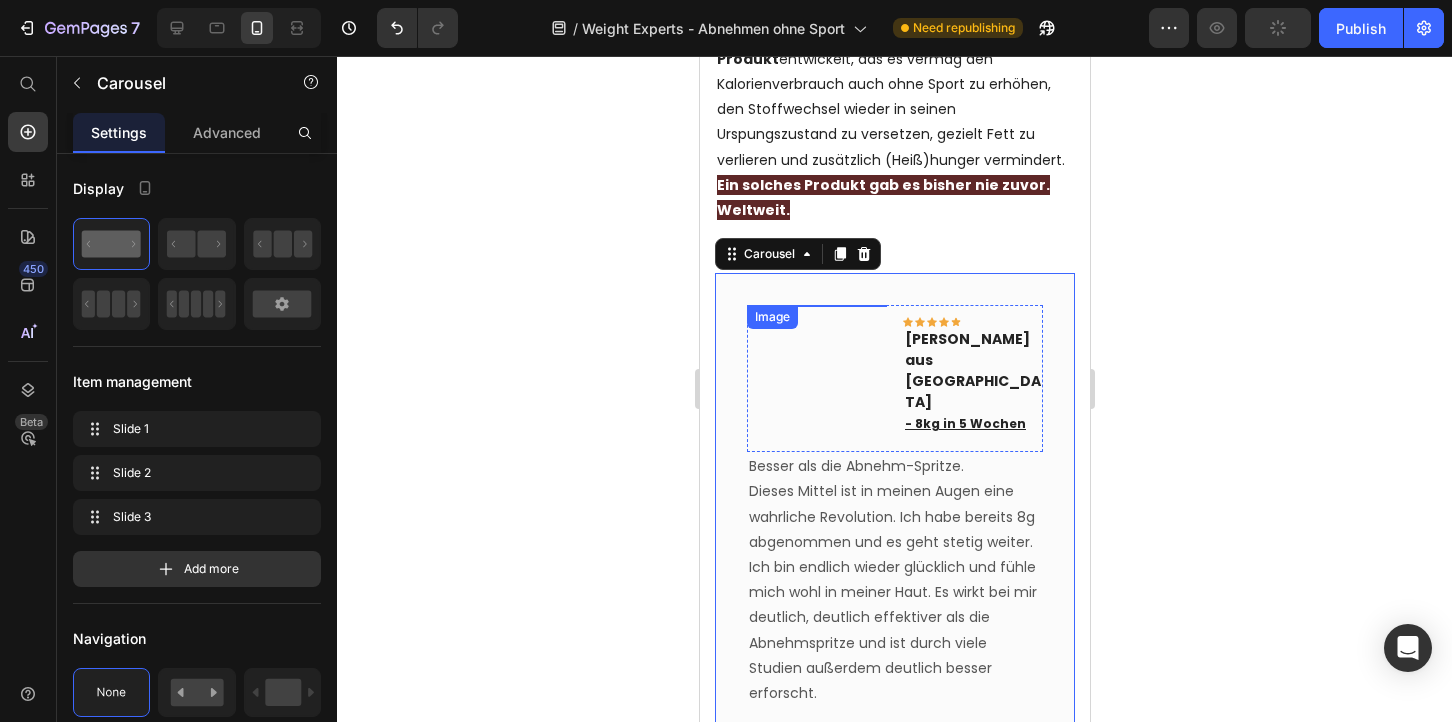 click at bounding box center [816, 375] 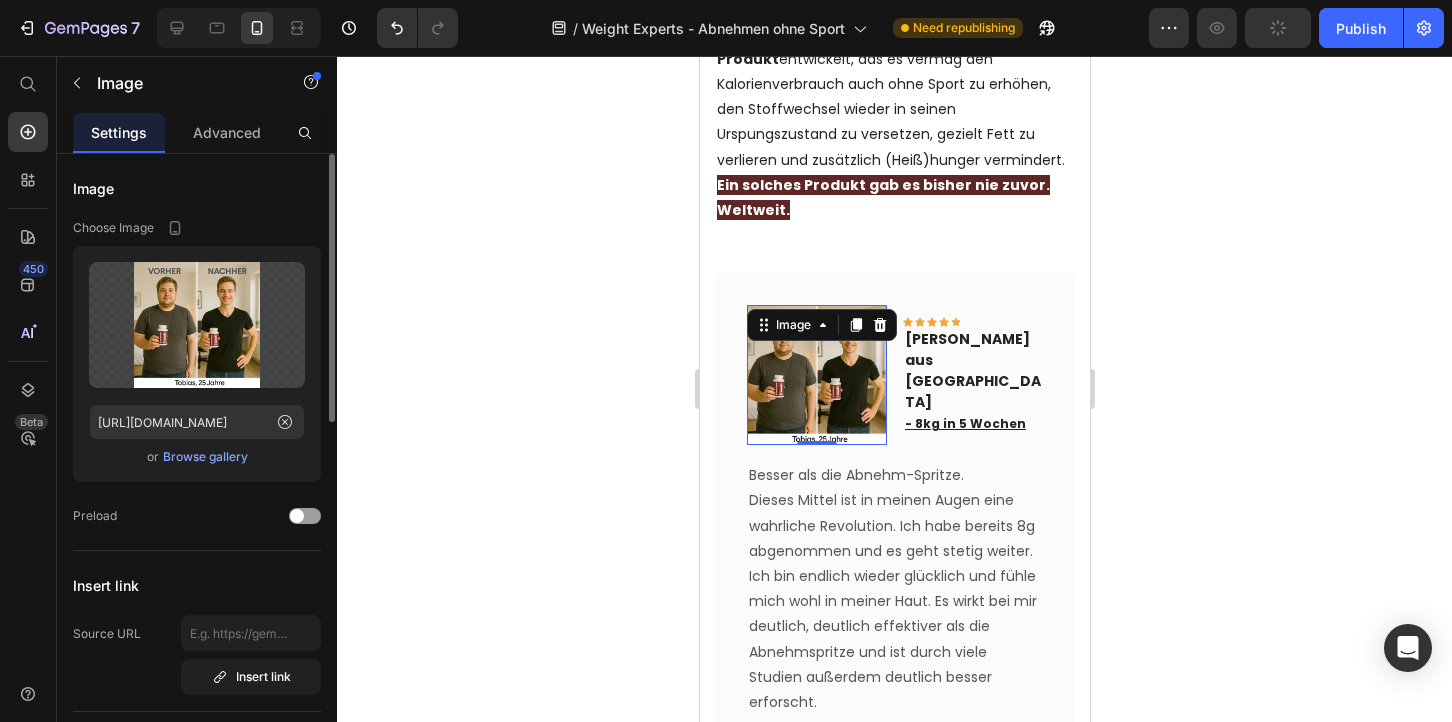 click on "Browse gallery" at bounding box center [205, 457] 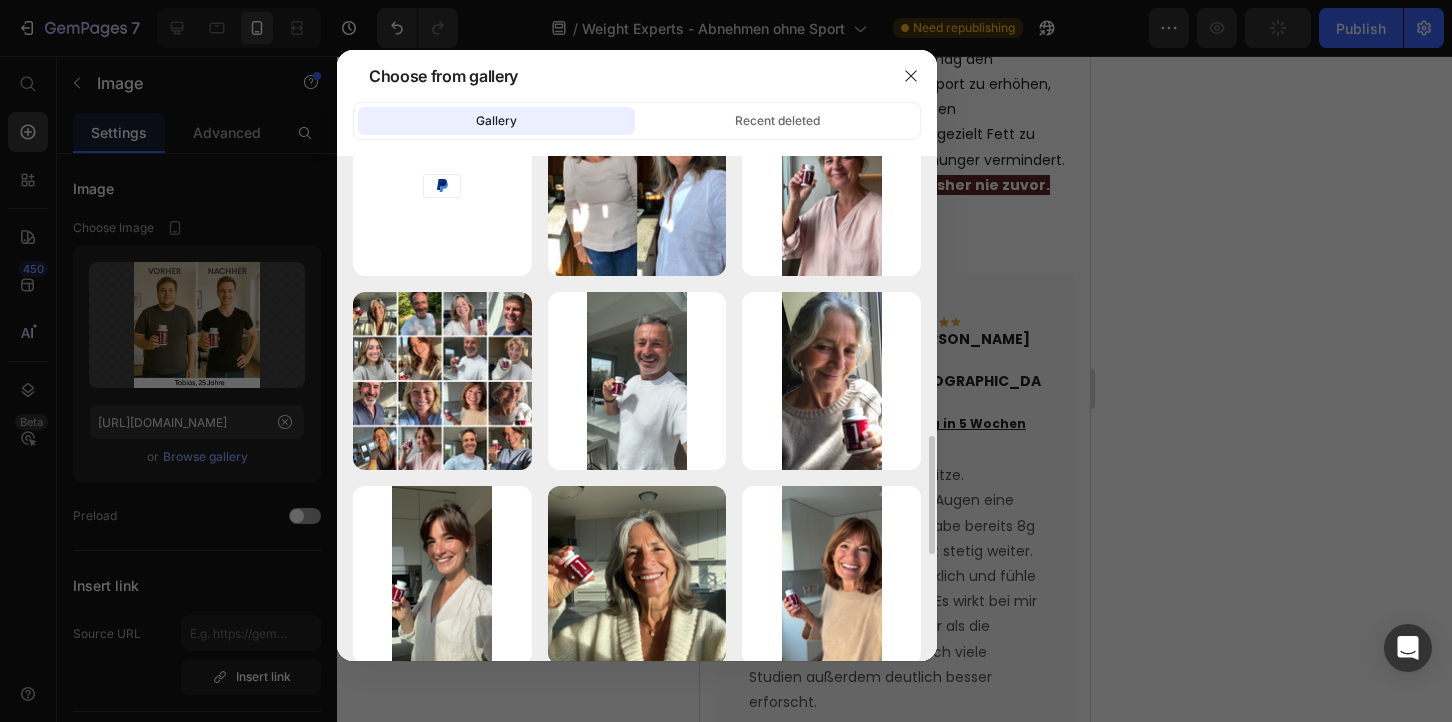 scroll, scrollTop: 1305, scrollLeft: 0, axis: vertical 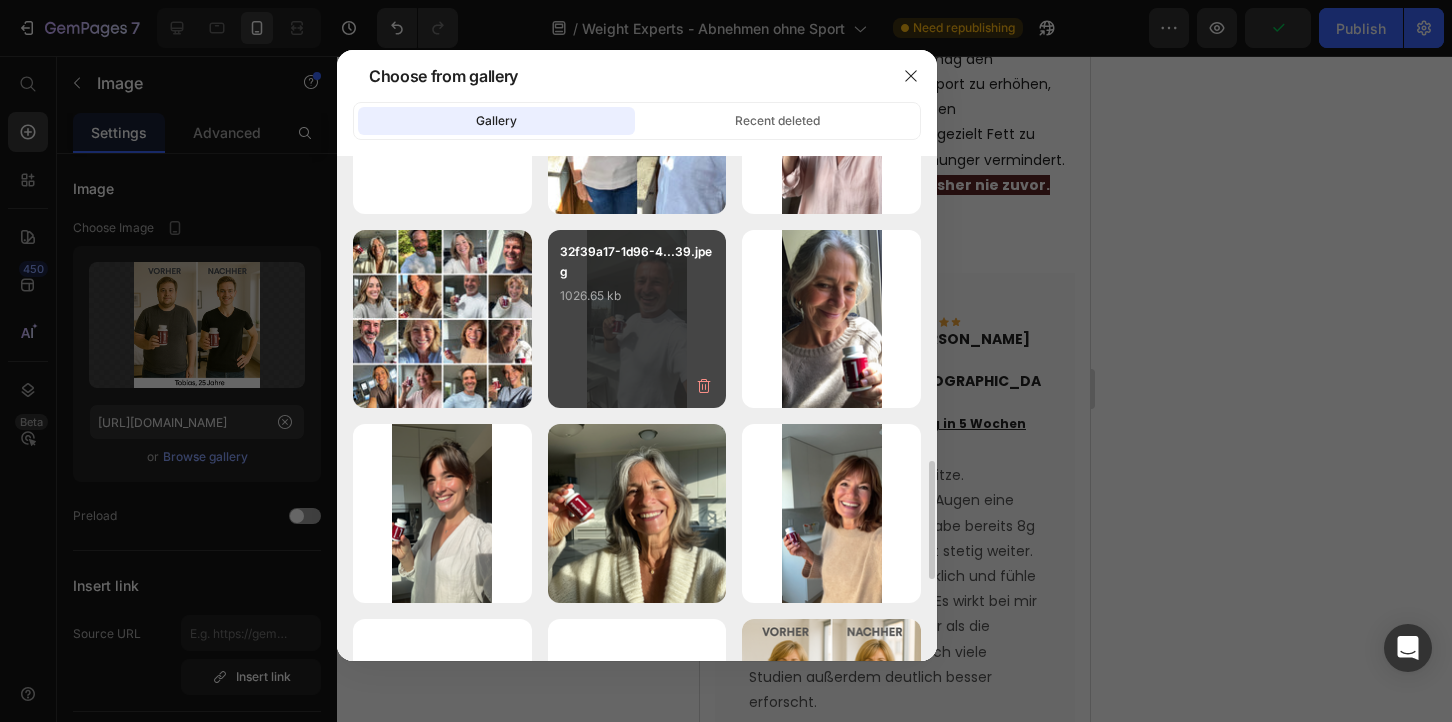 click on "32f39a17-1d96-4...39.jpeg 1026.65 kb" at bounding box center (637, 319) 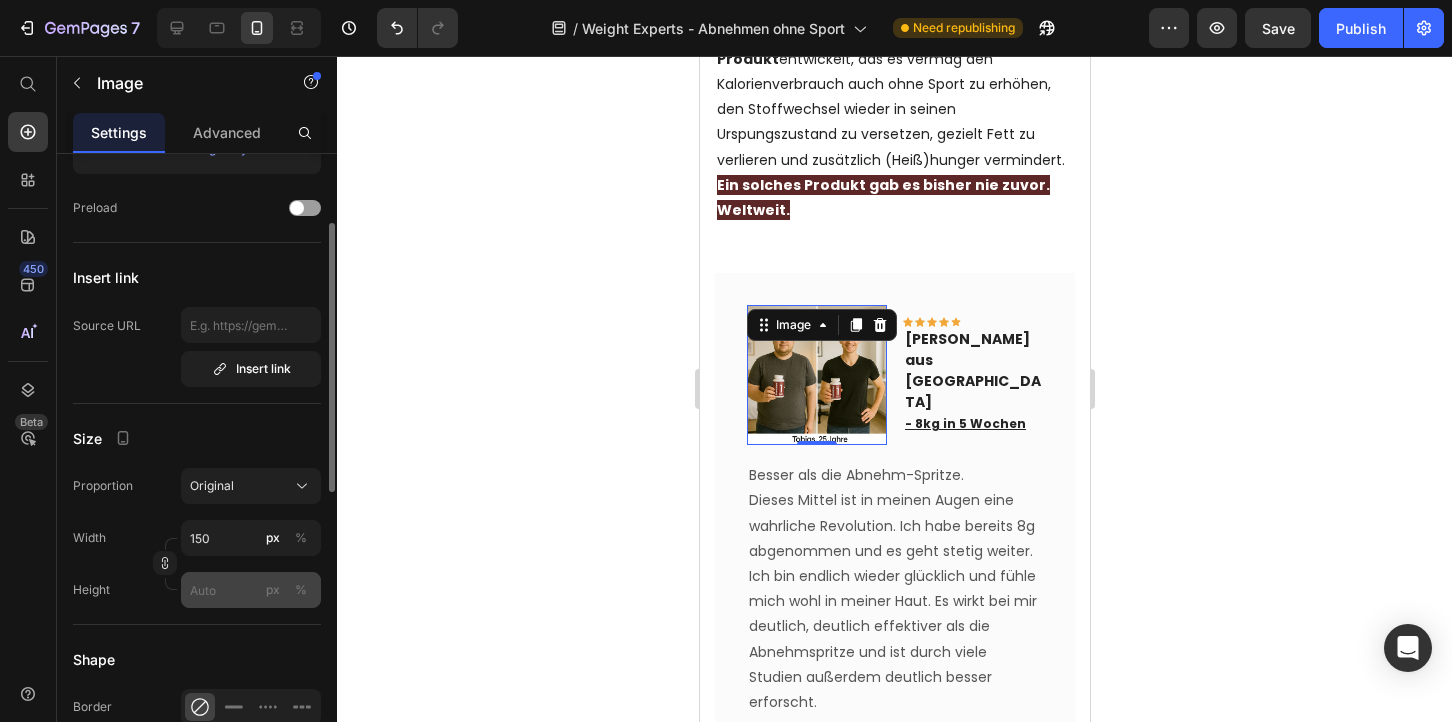 scroll, scrollTop: 321, scrollLeft: 0, axis: vertical 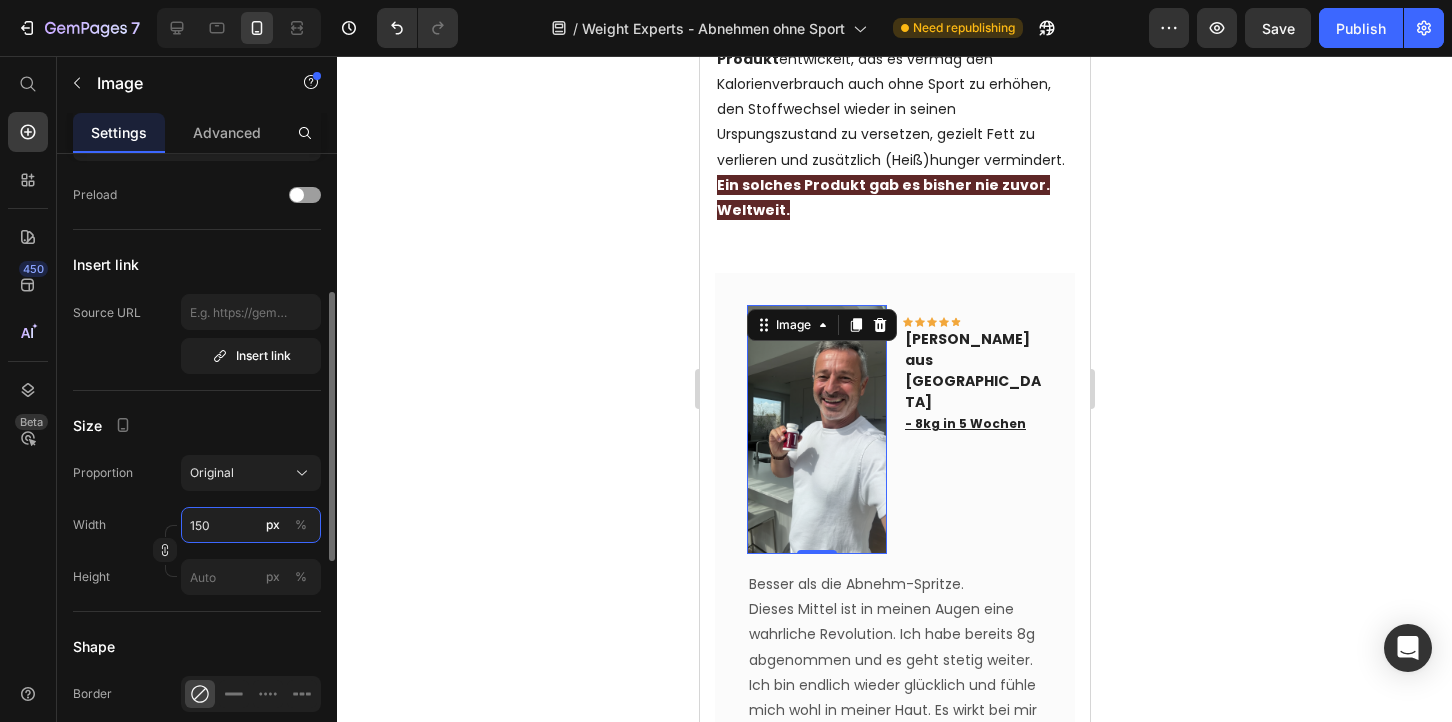click on "150" at bounding box center [251, 525] 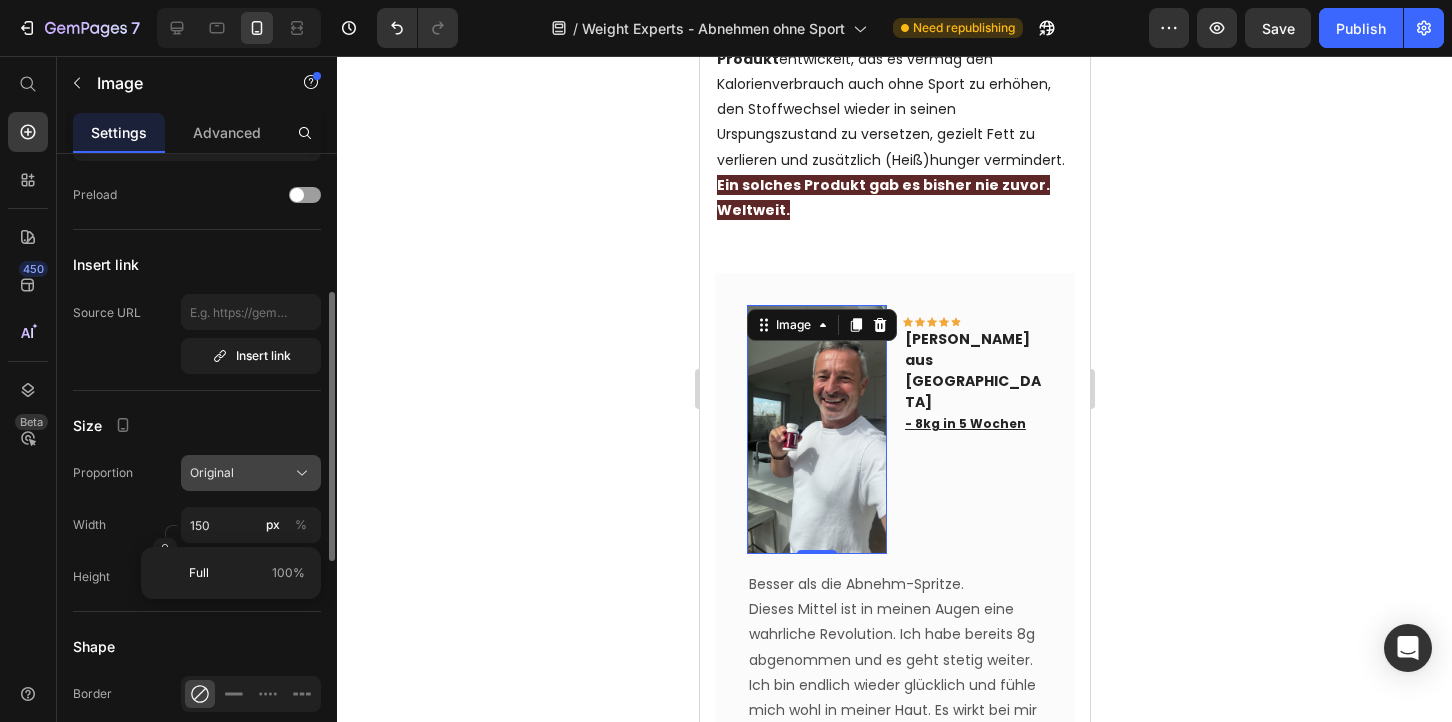 click on "Original" at bounding box center [251, 473] 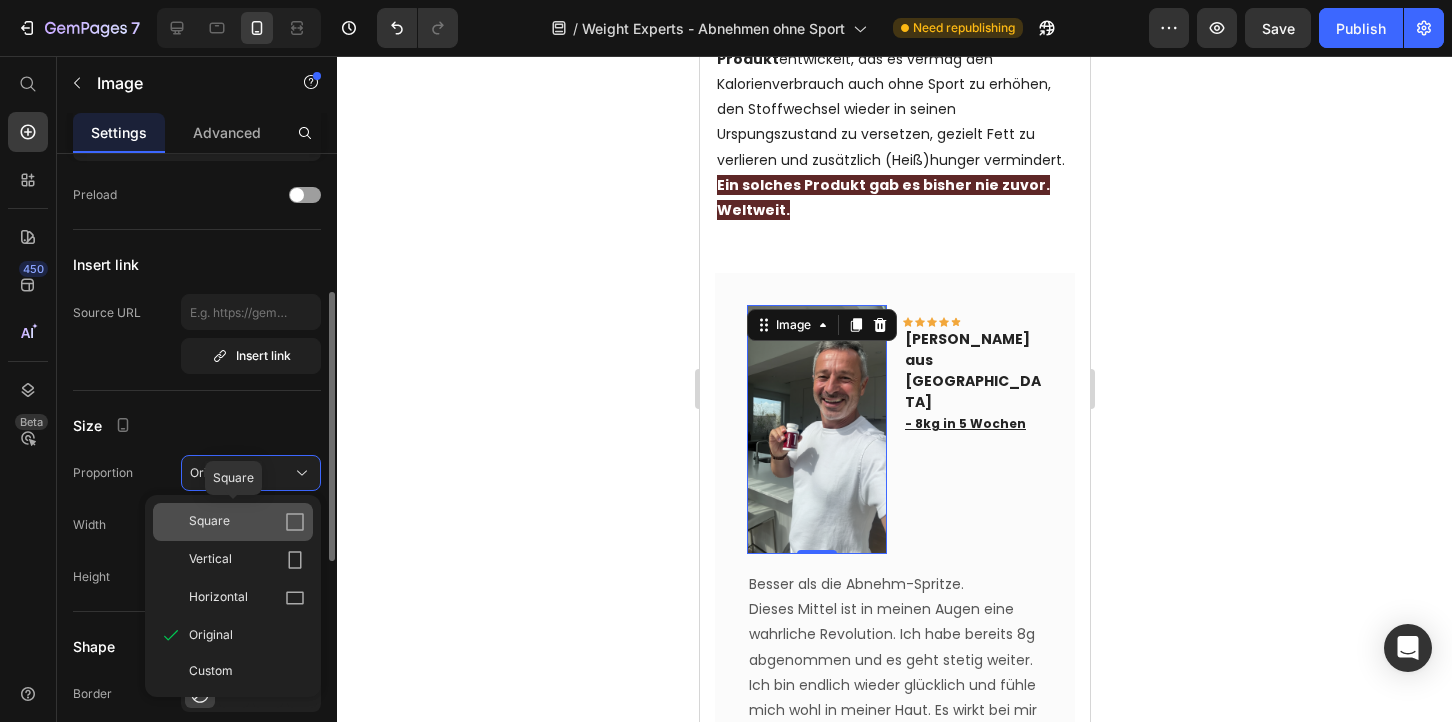 click on "Square" at bounding box center [247, 522] 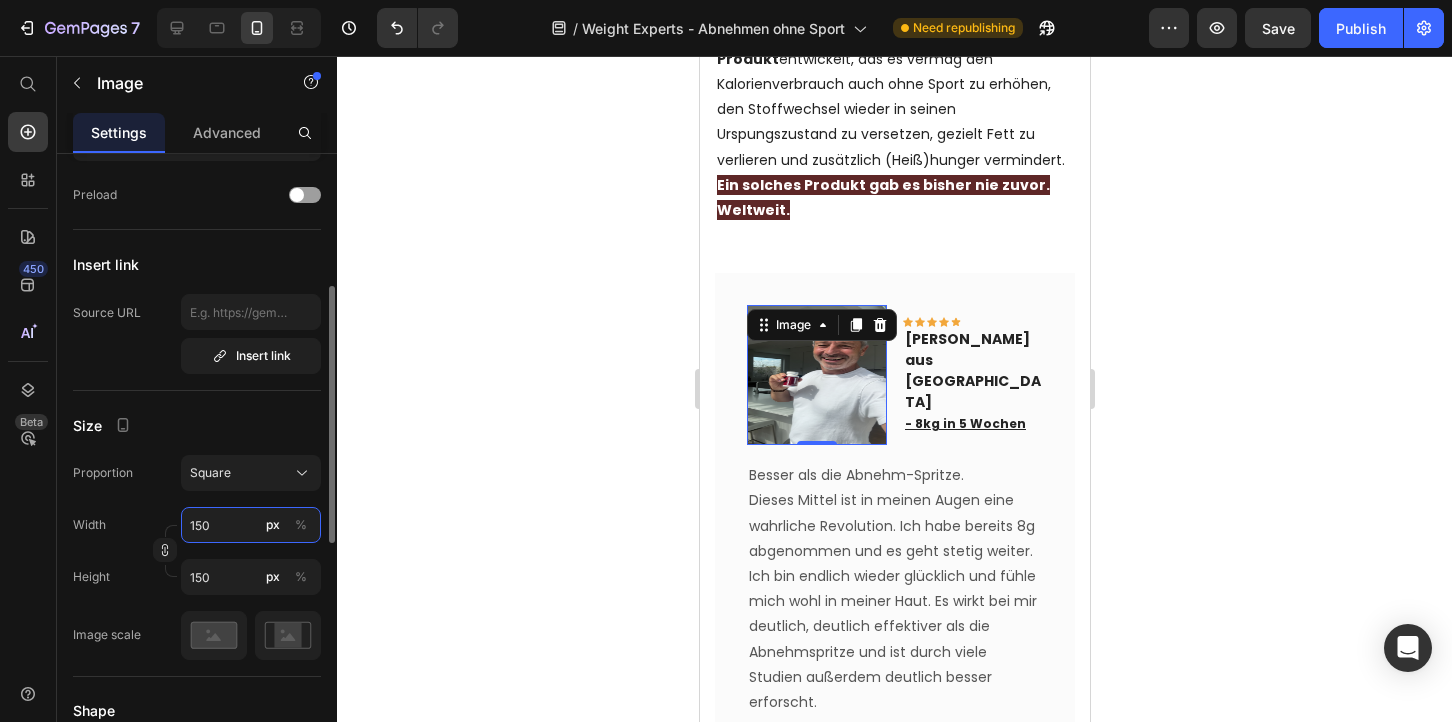 click on "150" at bounding box center [251, 525] 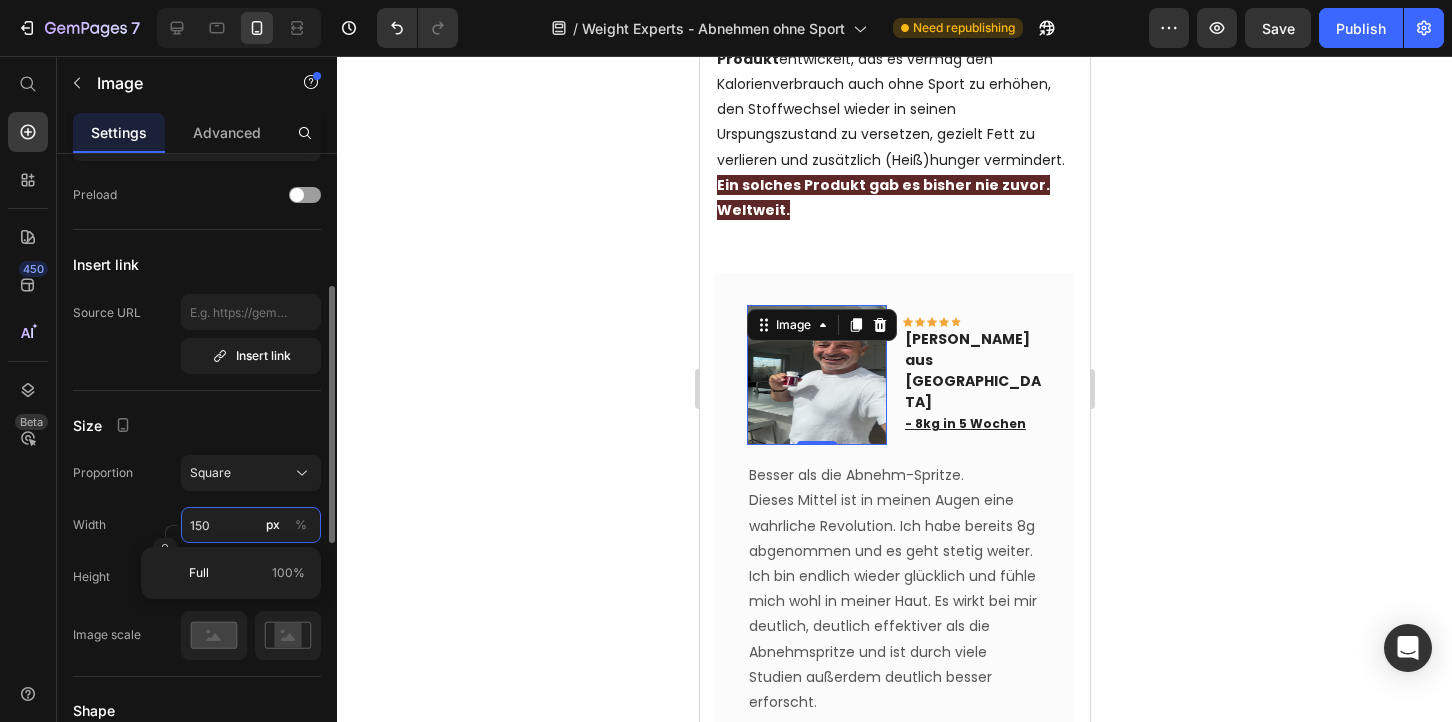 type on "15" 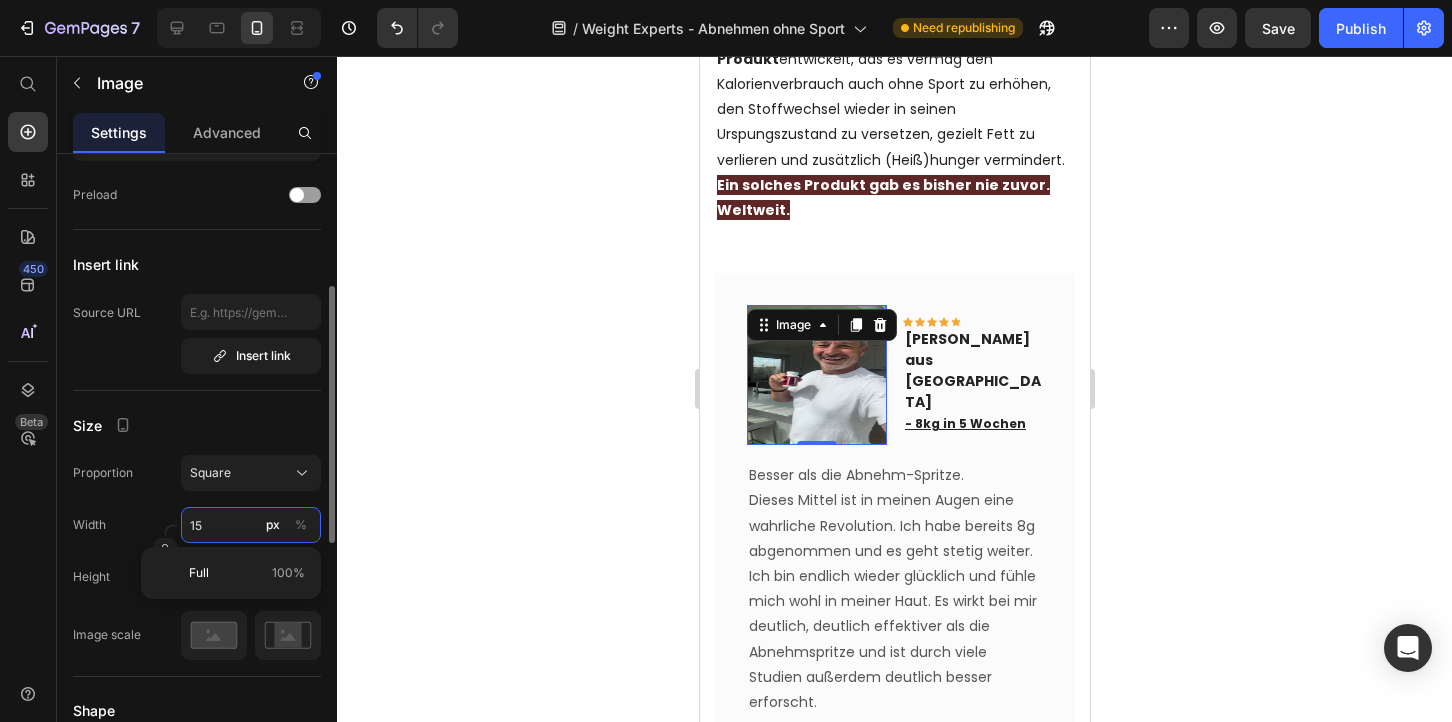 type on "1" 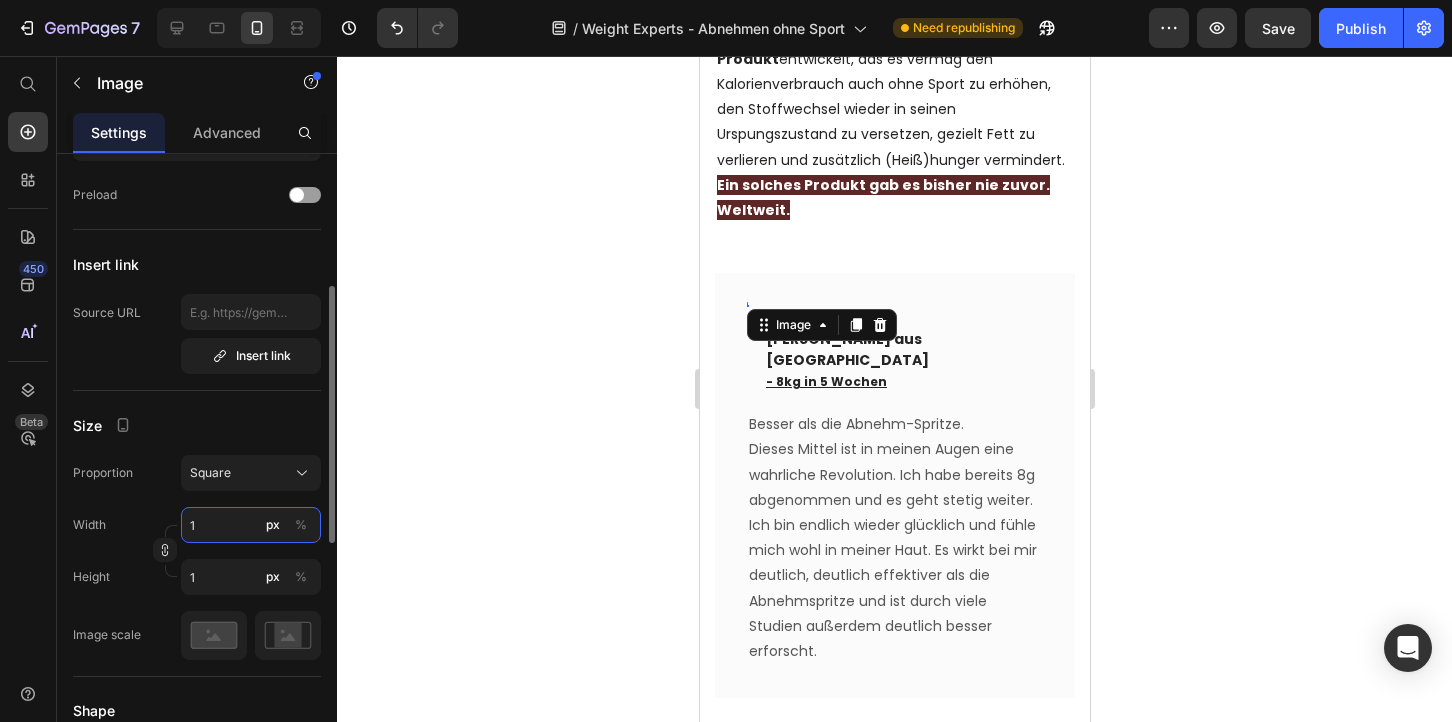 type on "10" 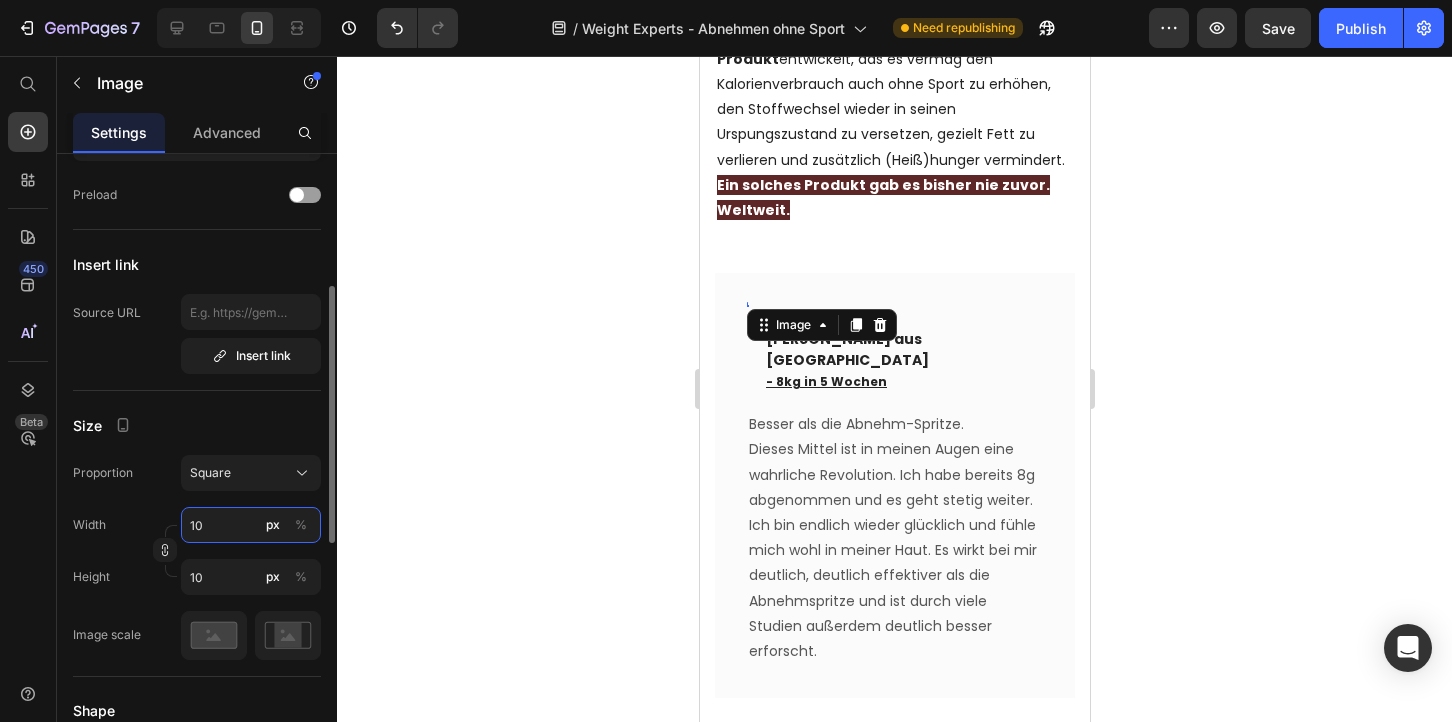 type on "100" 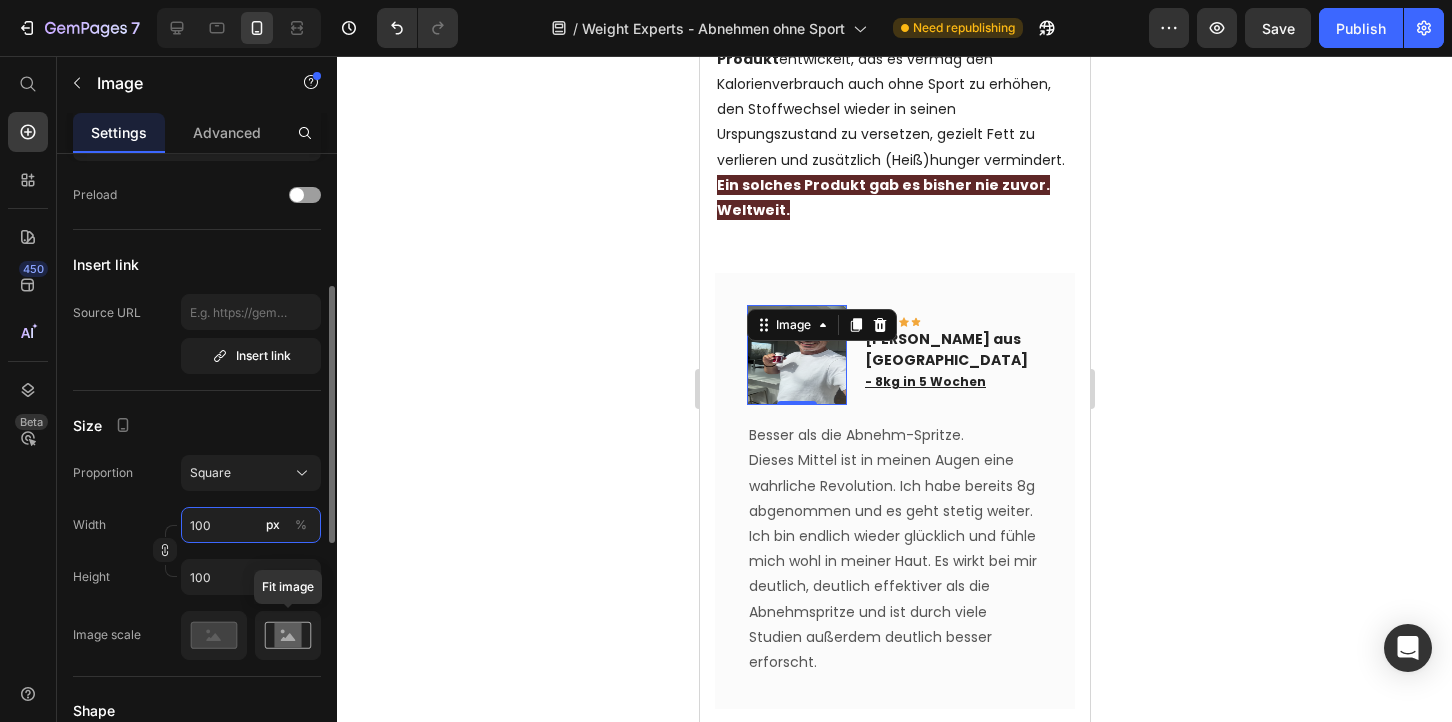 type on "100" 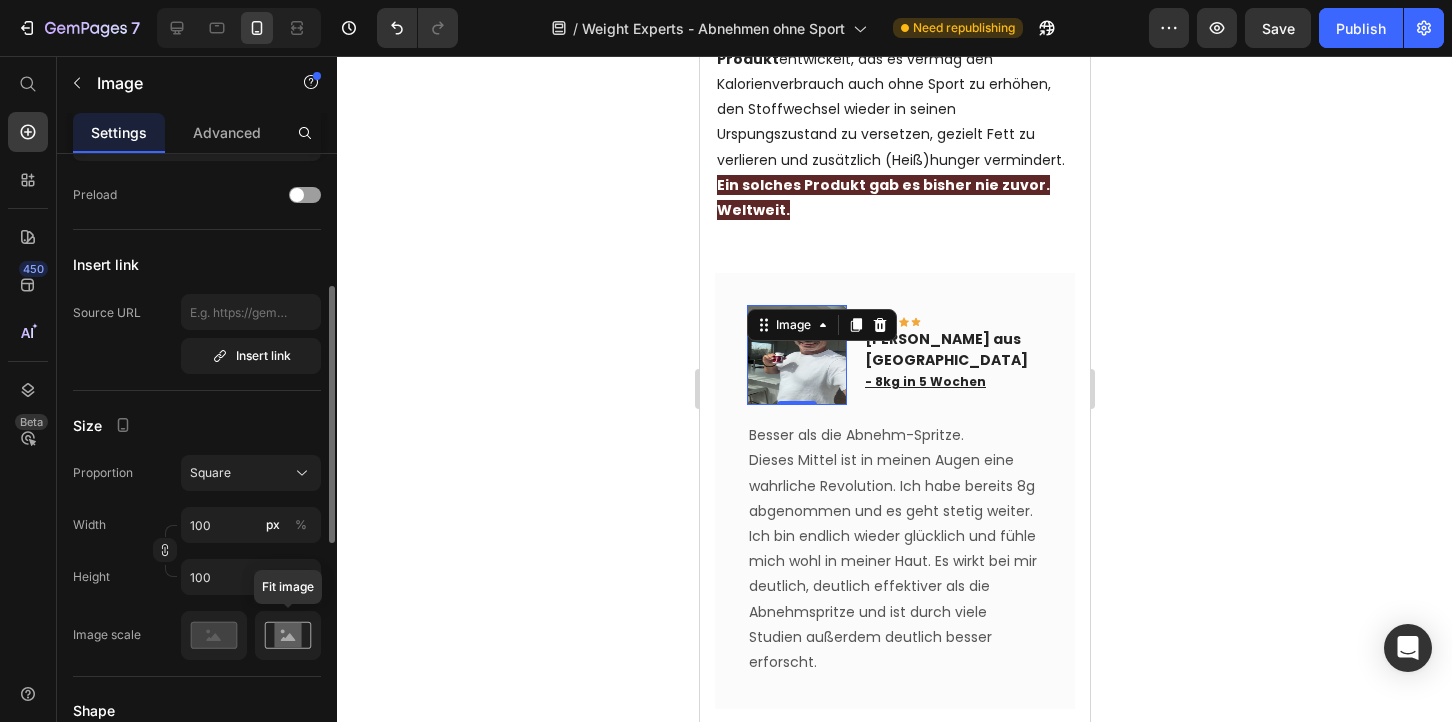 click 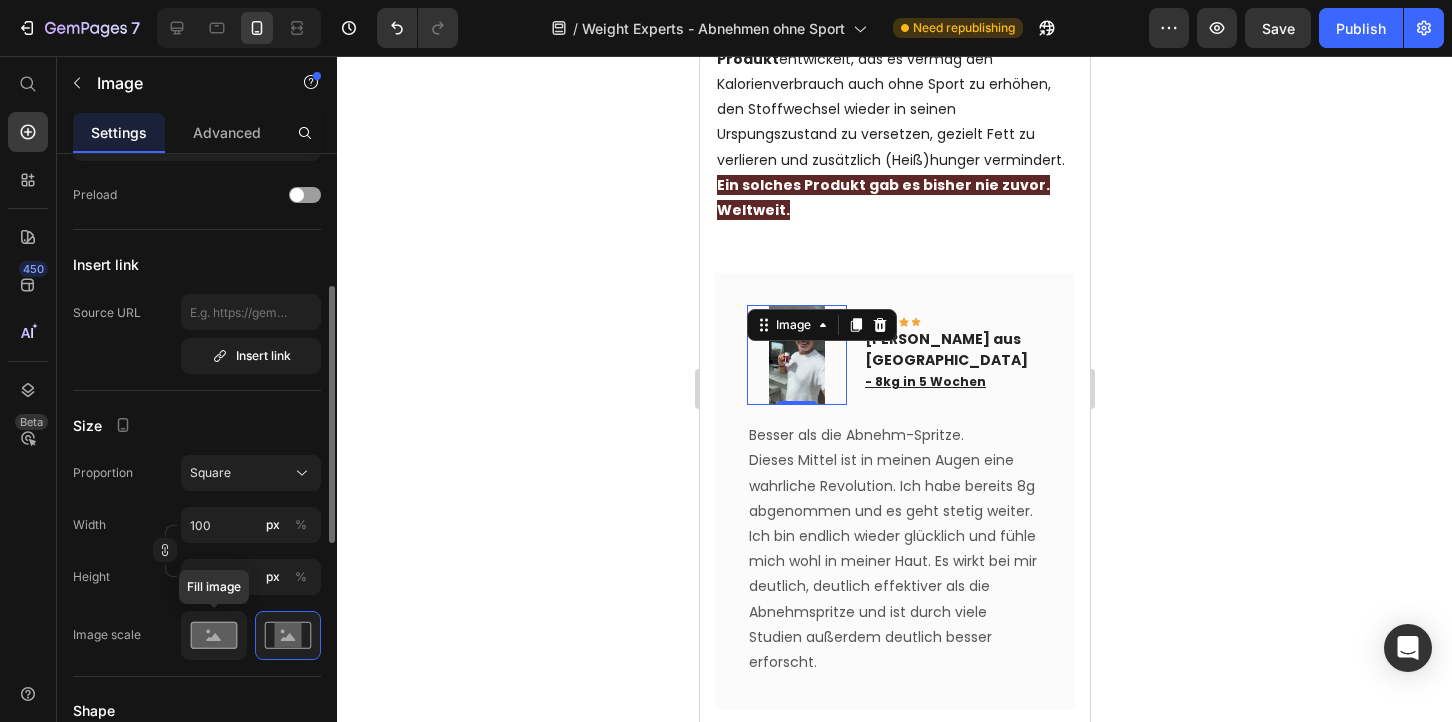 click 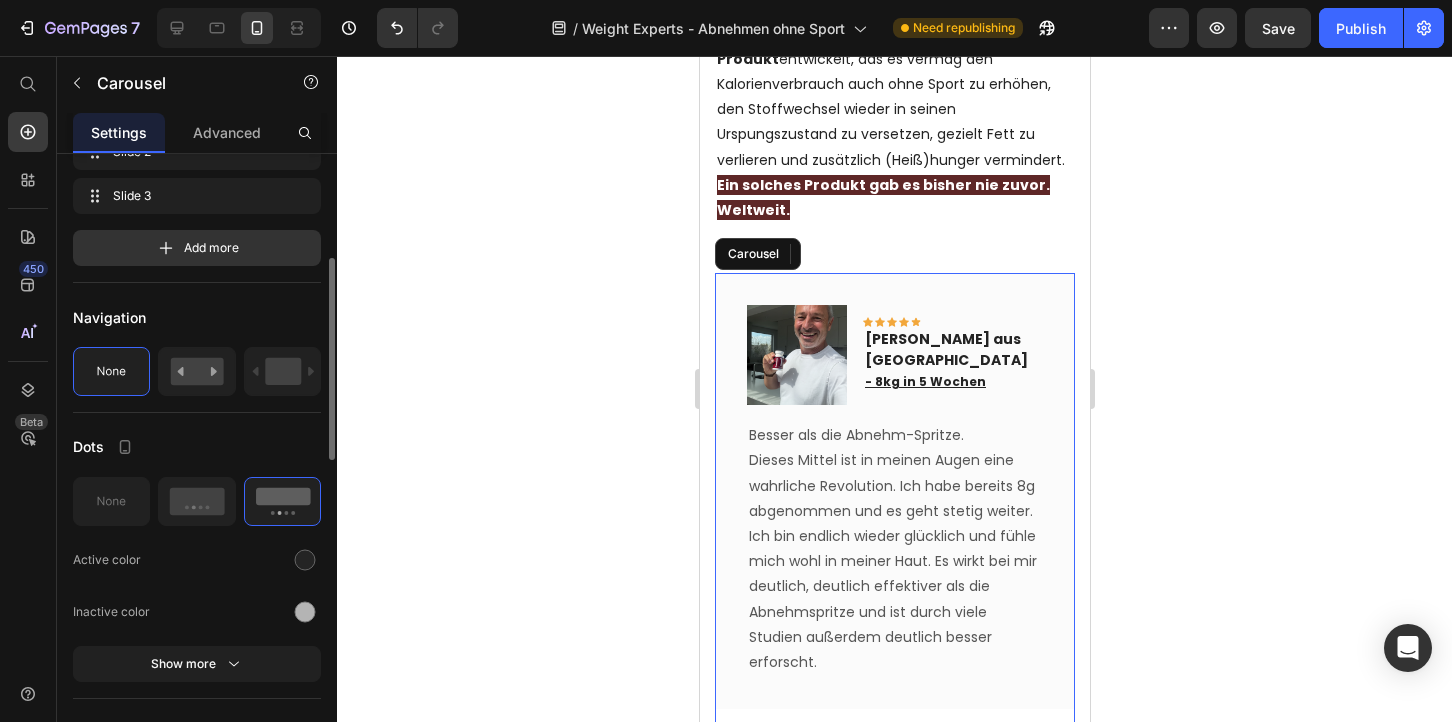 click at bounding box center (914, 737) 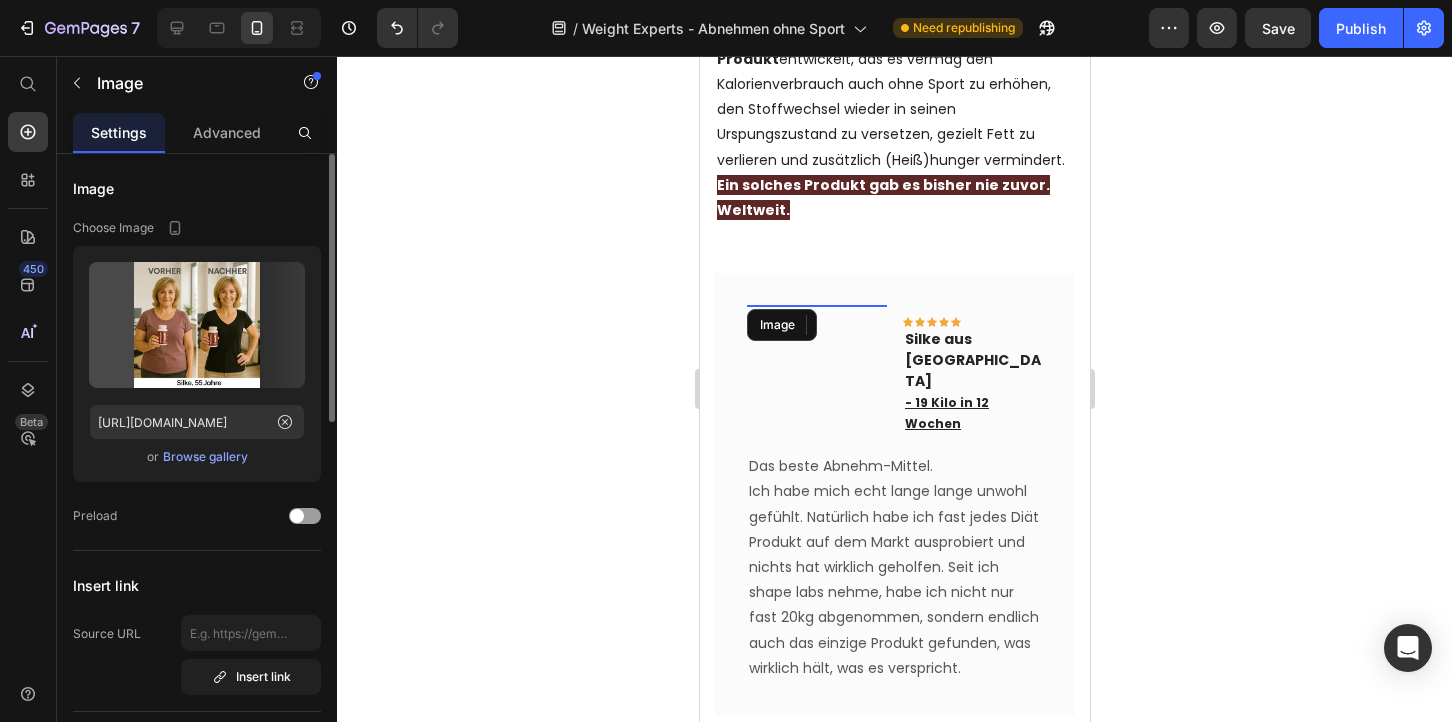 click at bounding box center [816, 375] 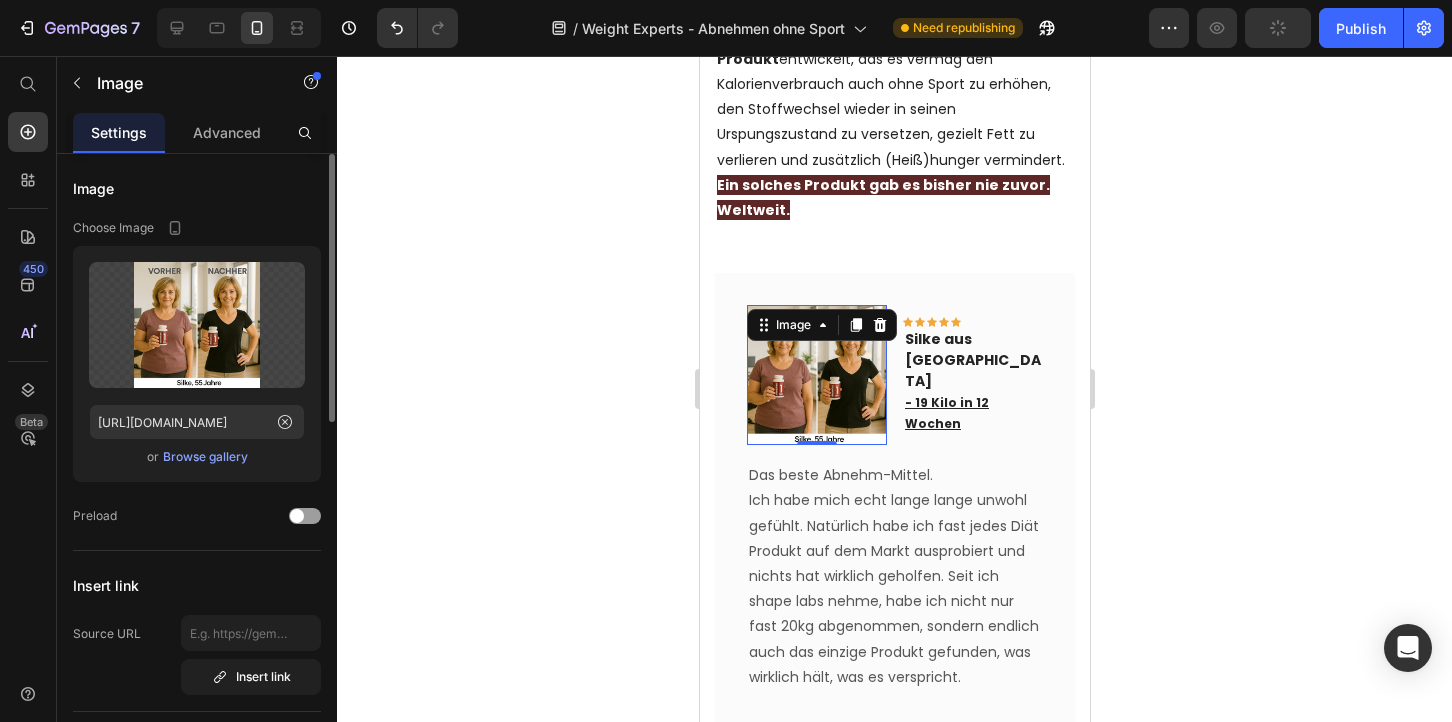 click on "Browse gallery" at bounding box center (205, 457) 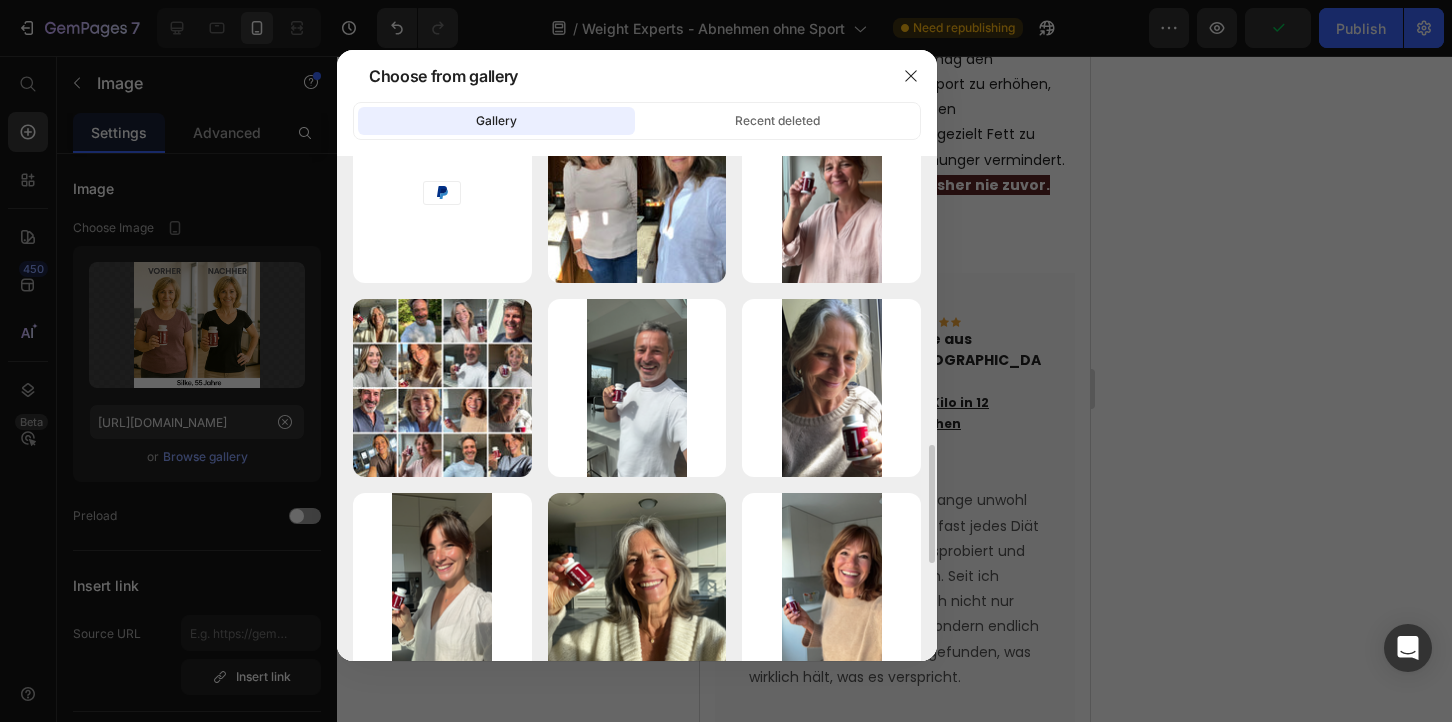 scroll, scrollTop: 1241, scrollLeft: 0, axis: vertical 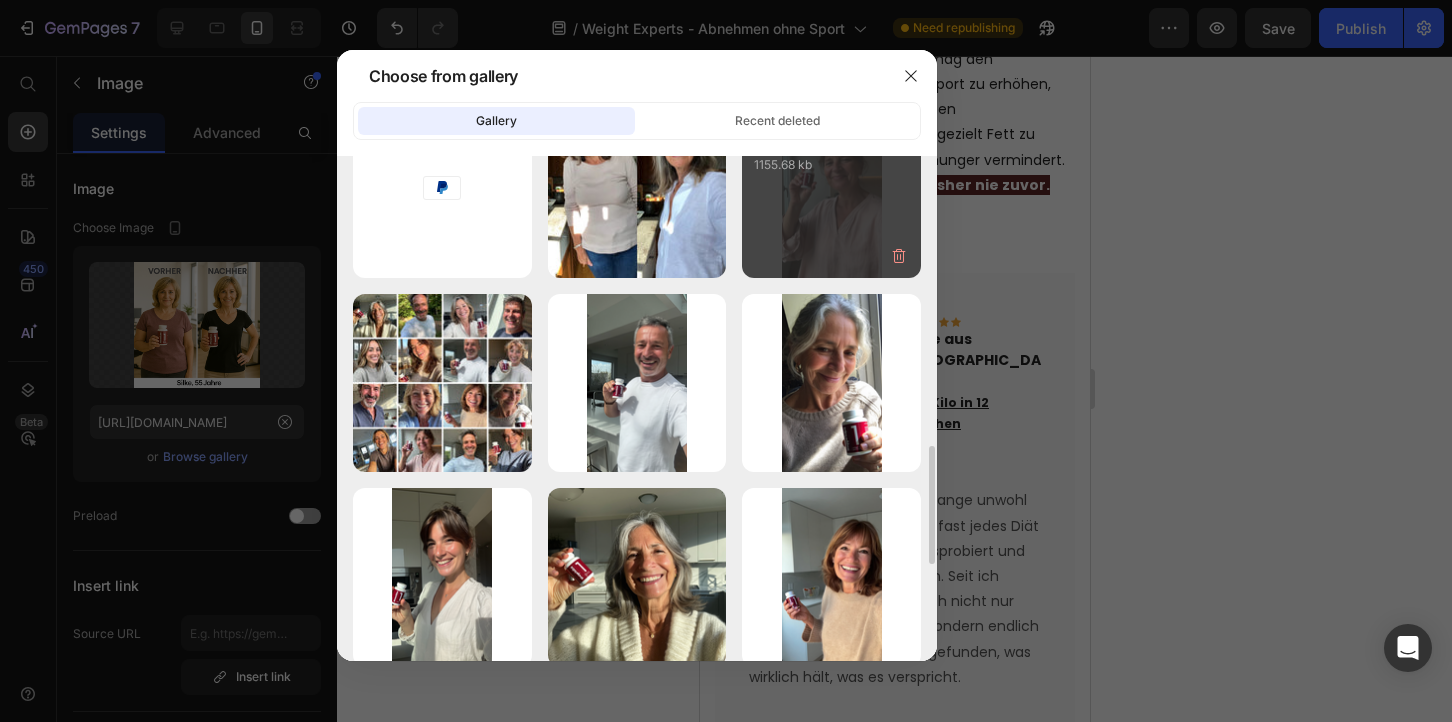 click on "2abc60f4-e0c4-4...66.jpeg 1155.68 kb" at bounding box center (831, 188) 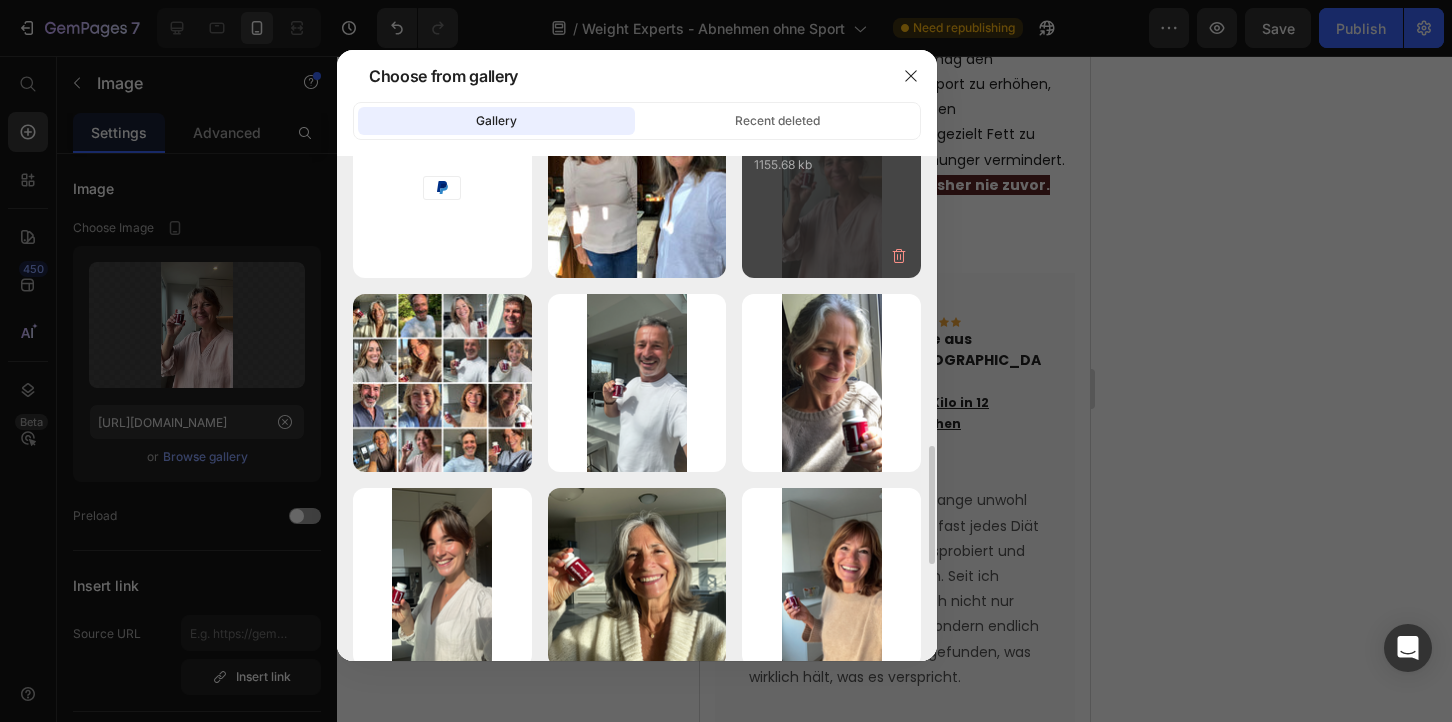 type on "[URL][DOMAIN_NAME]" 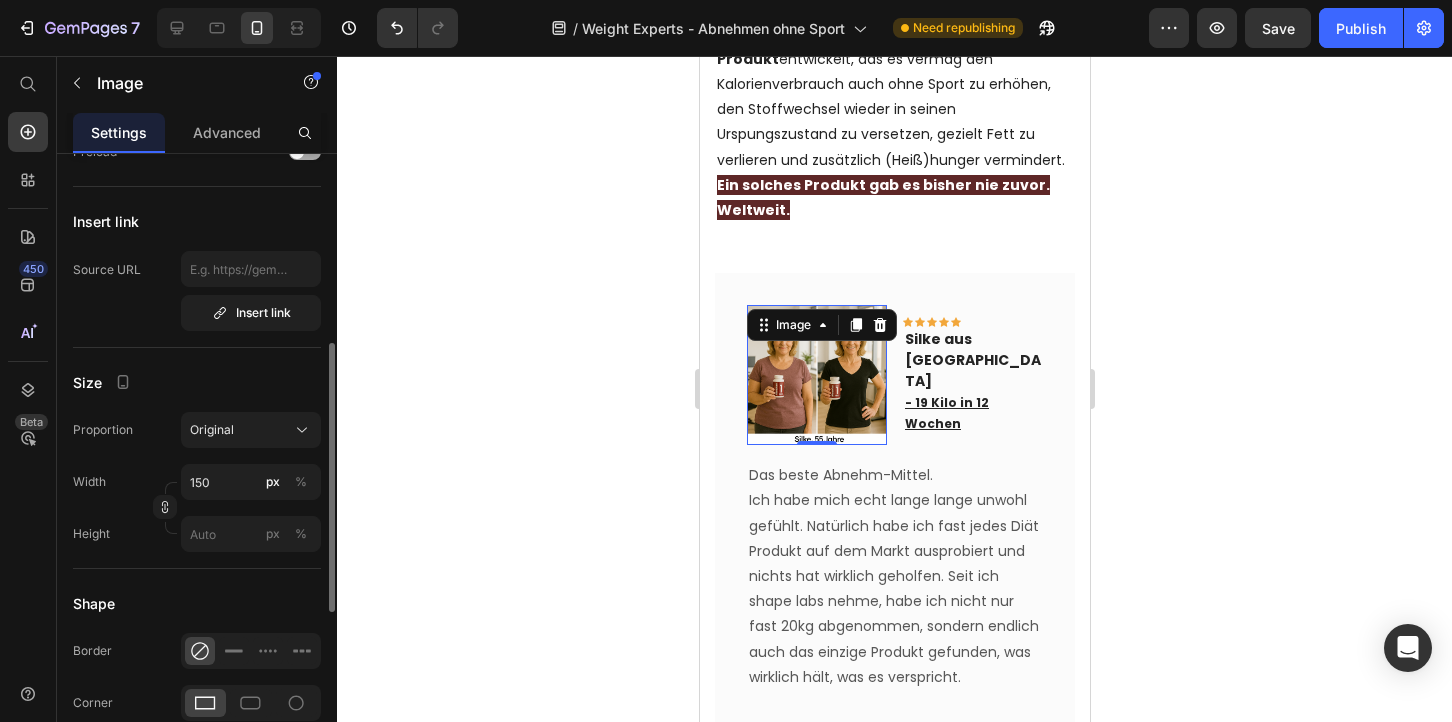 scroll, scrollTop: 394, scrollLeft: 0, axis: vertical 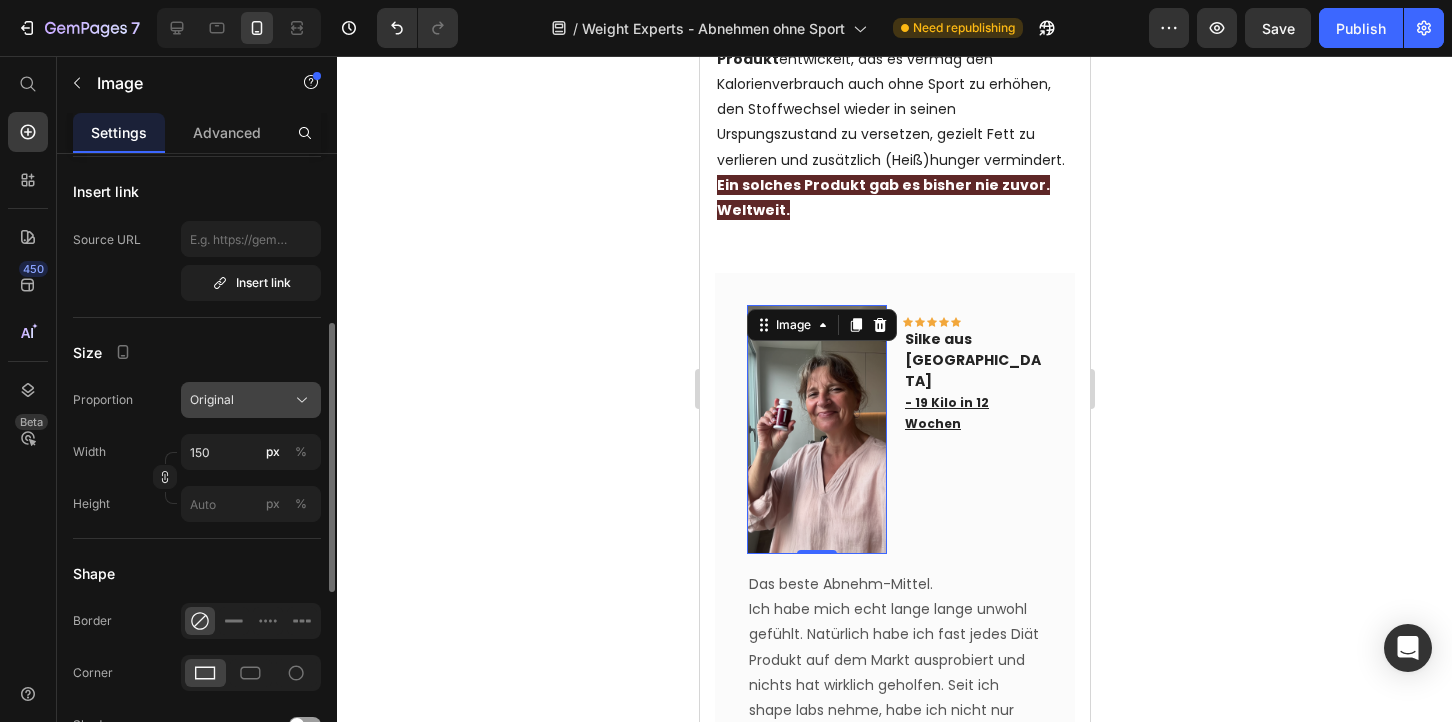click on "Original" 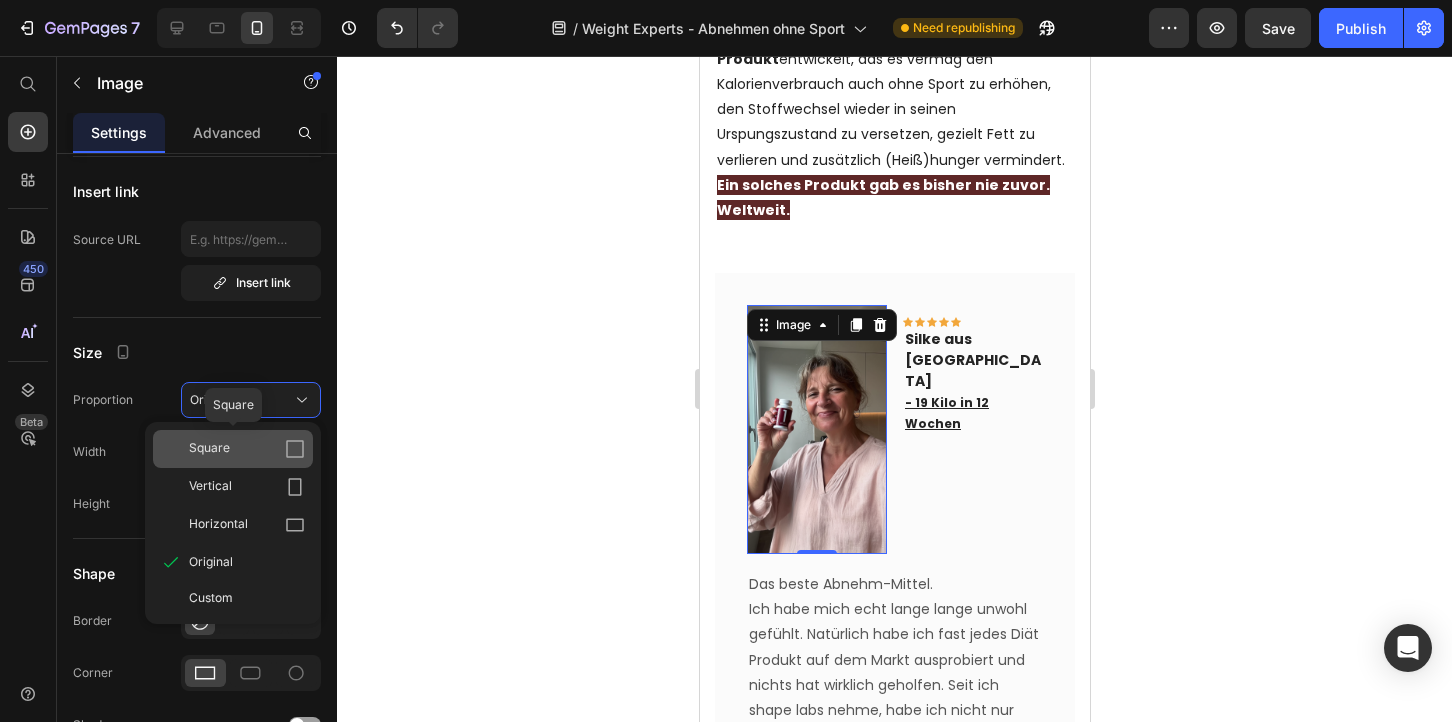 click on "Square" 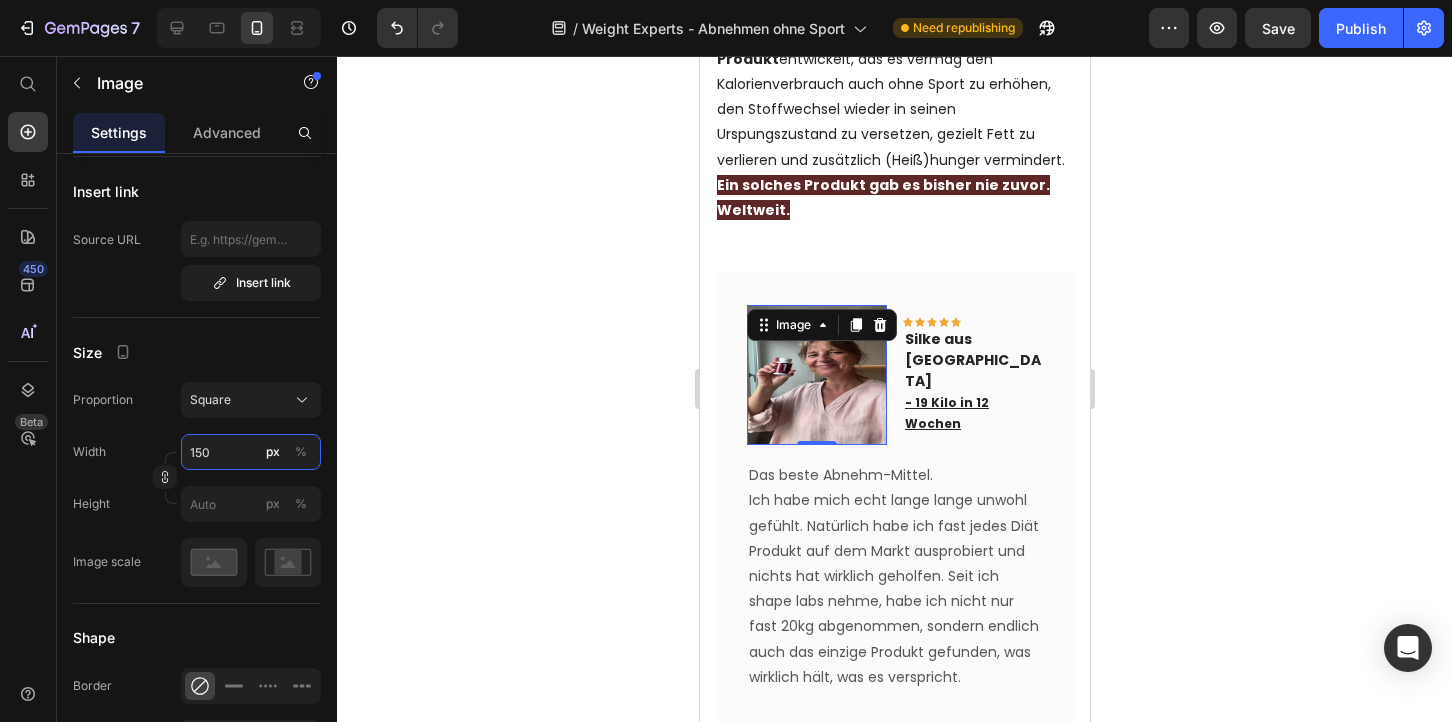 click on "150" at bounding box center [251, 452] 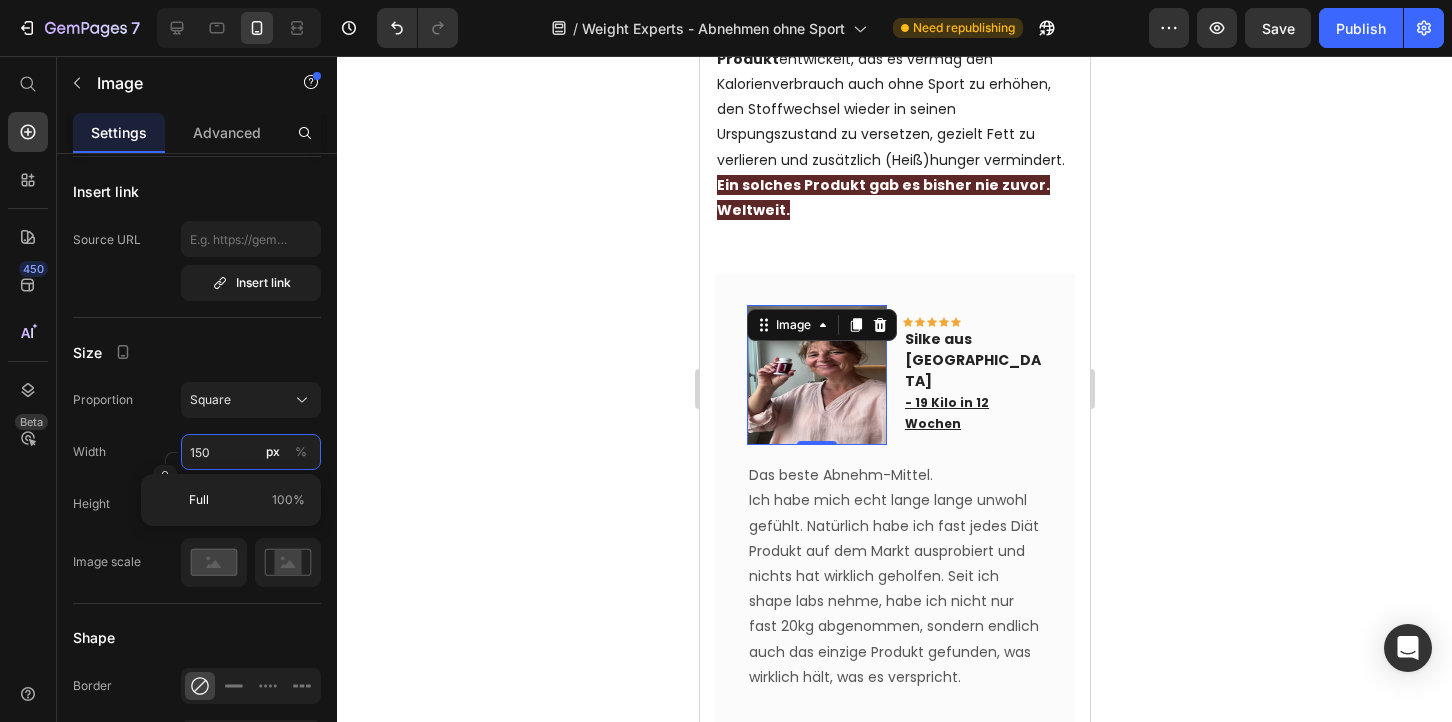 click on "150" at bounding box center (251, 452) 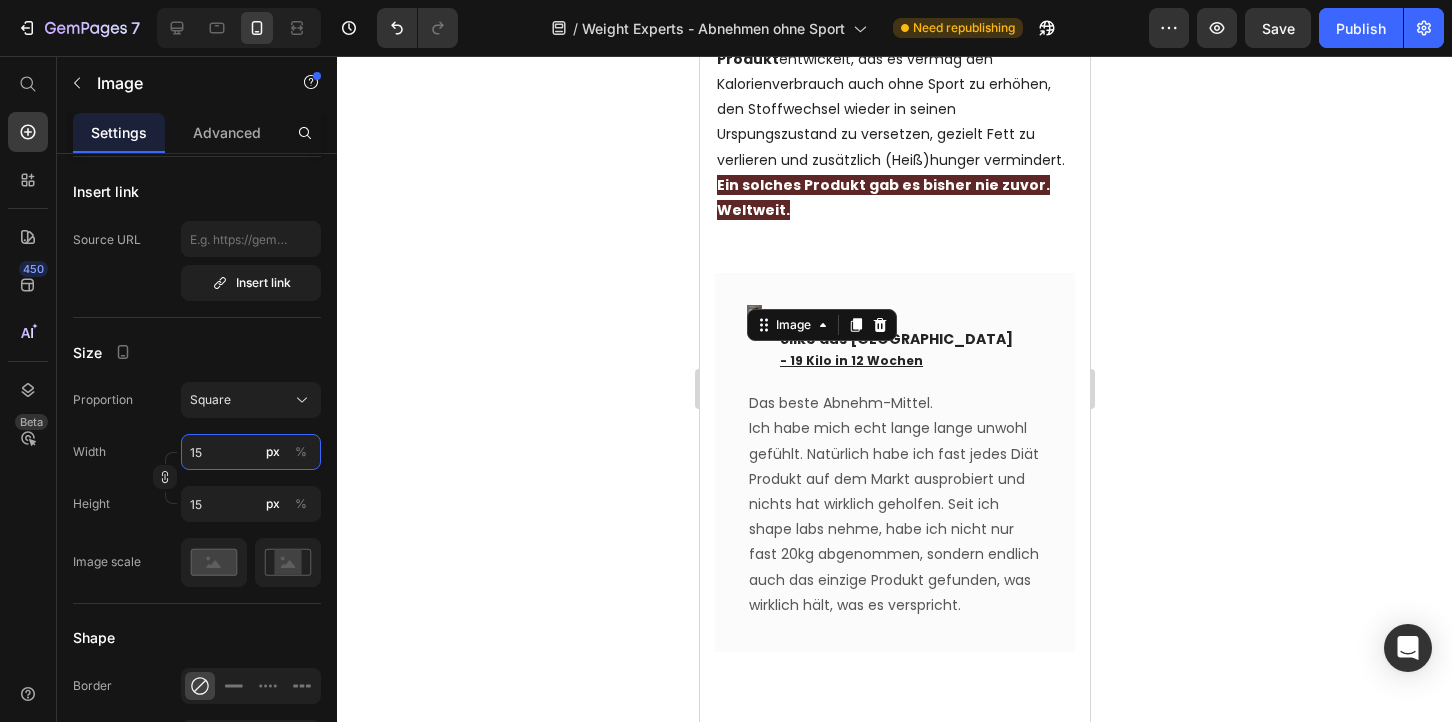 type on "1" 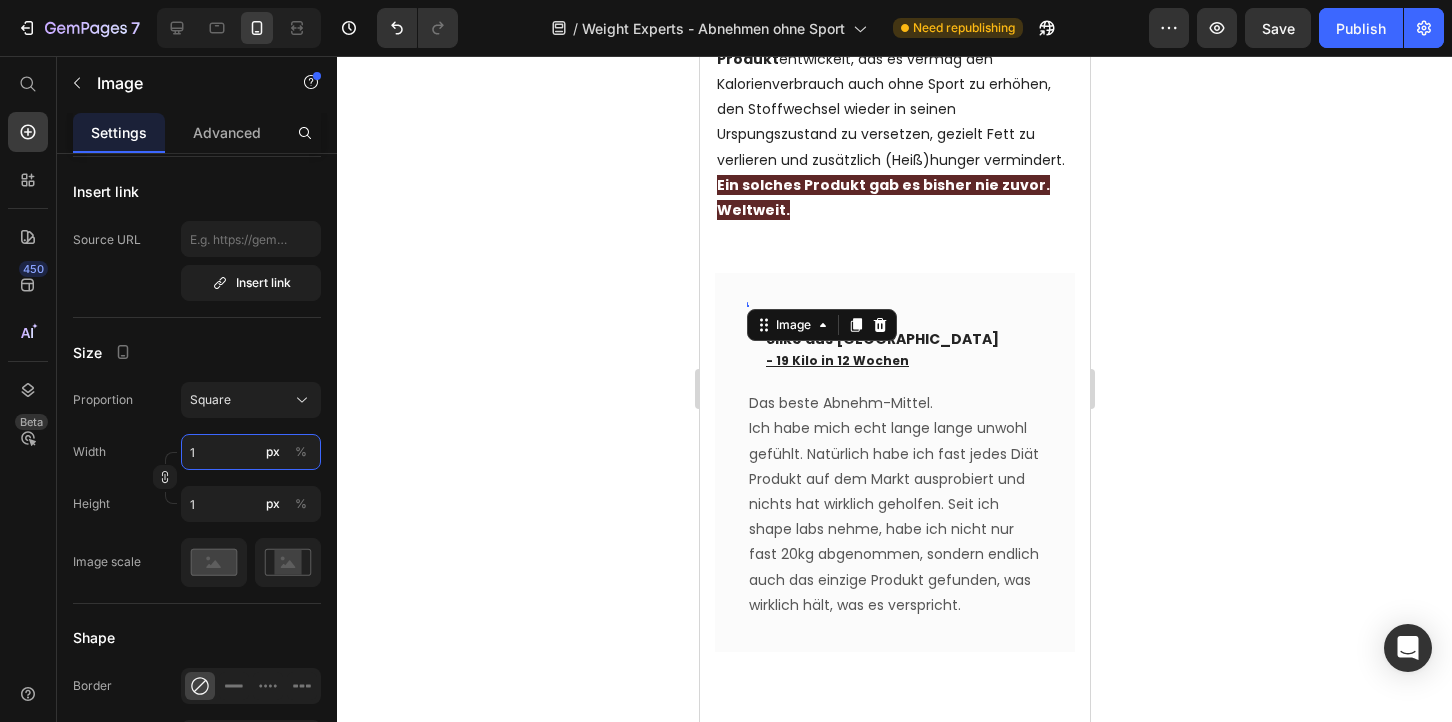 type on "10" 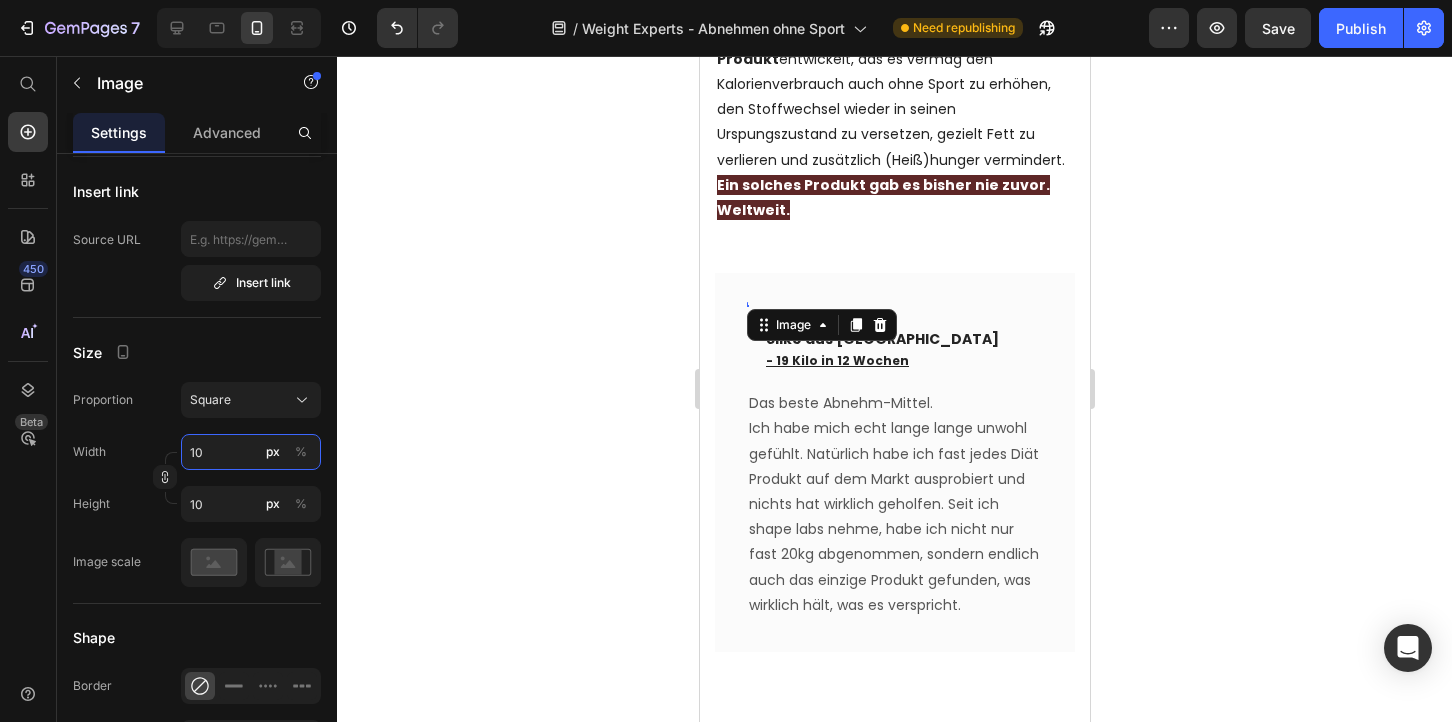 type on "100" 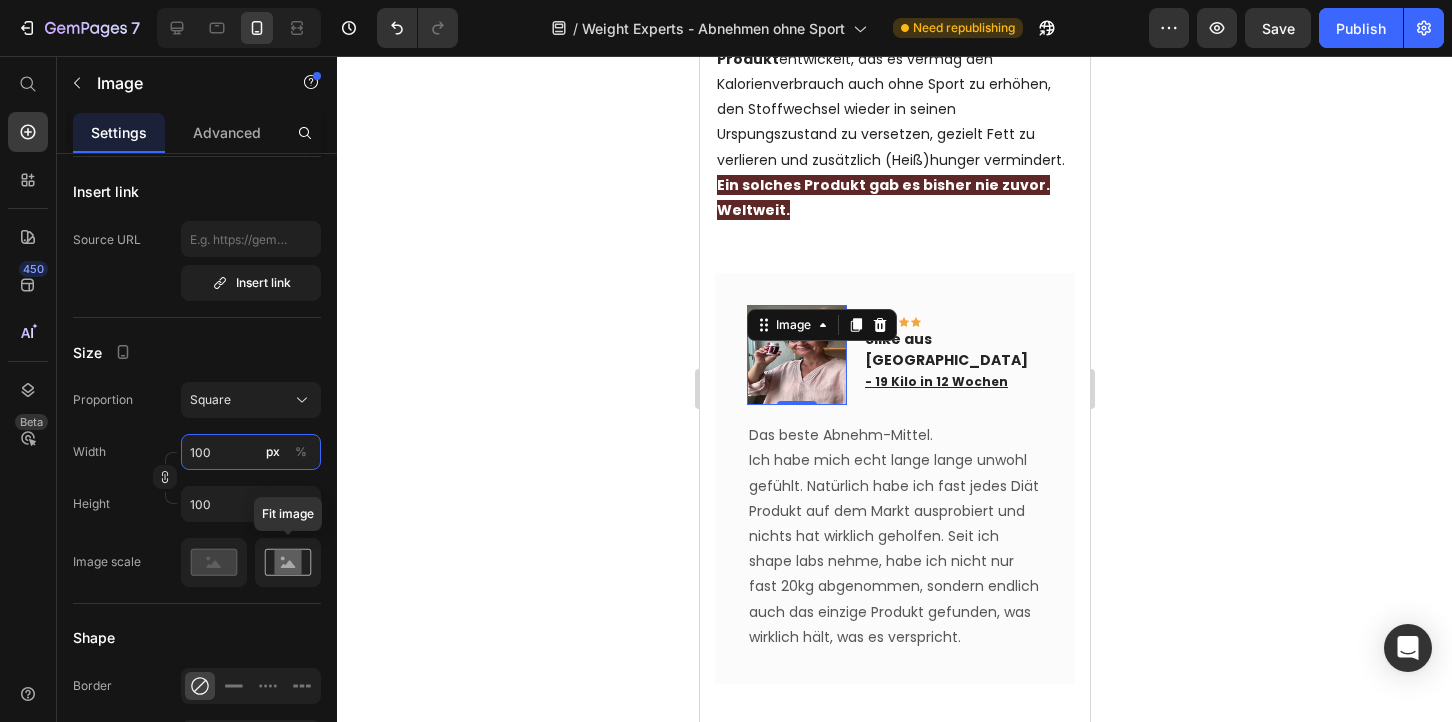type on "100" 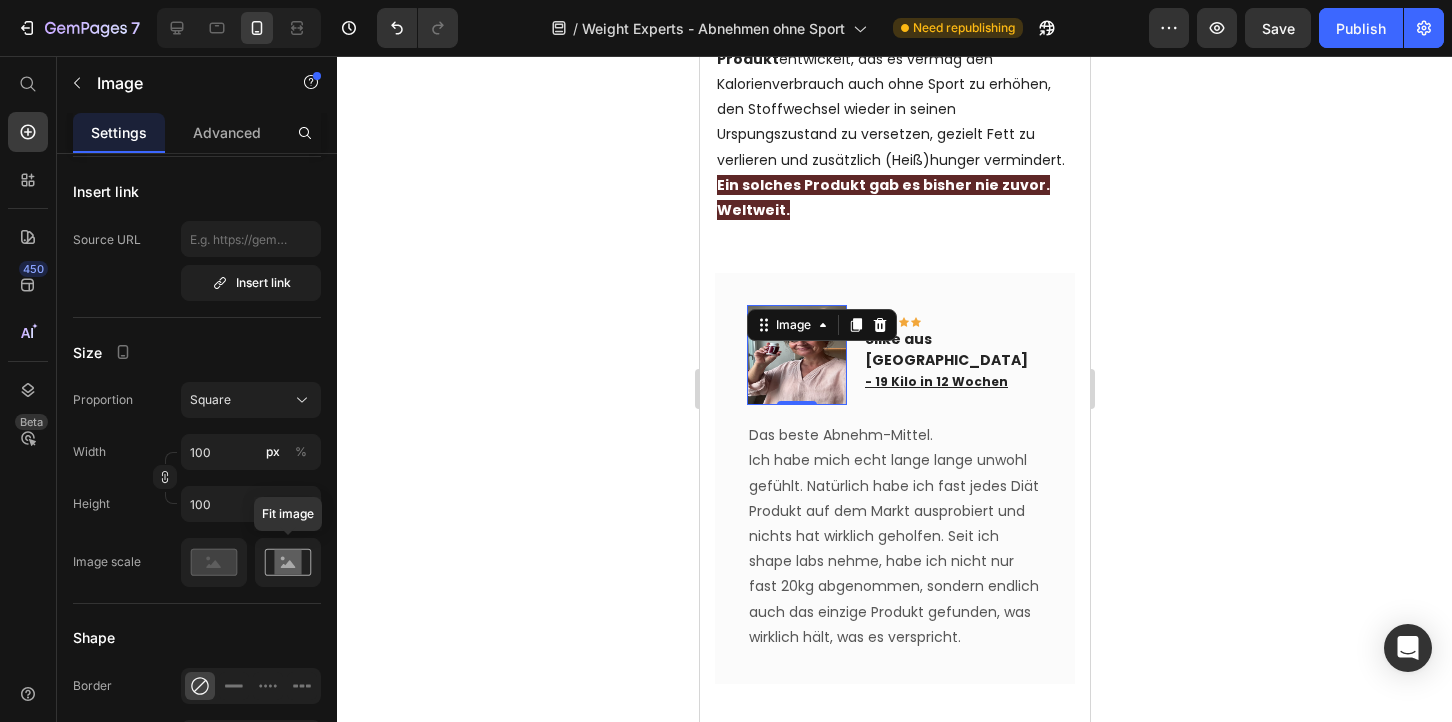 click 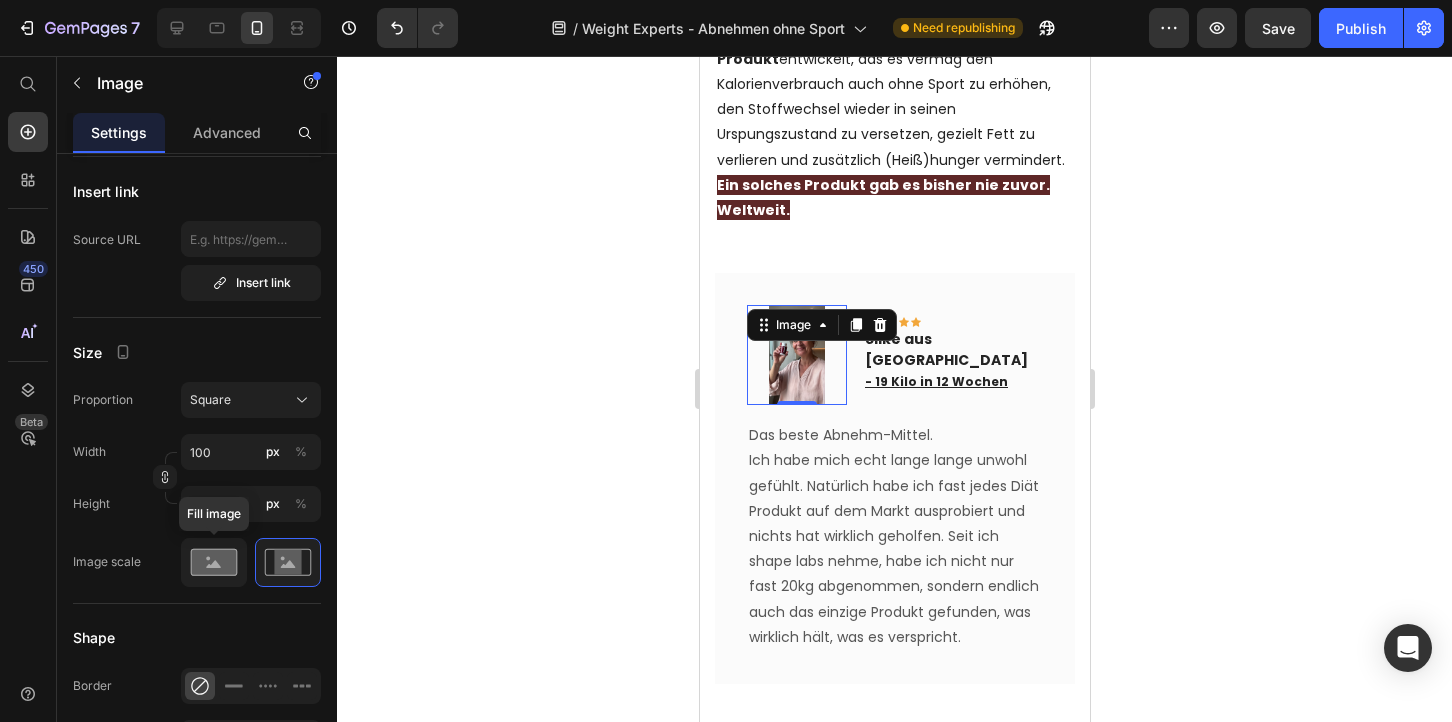 click 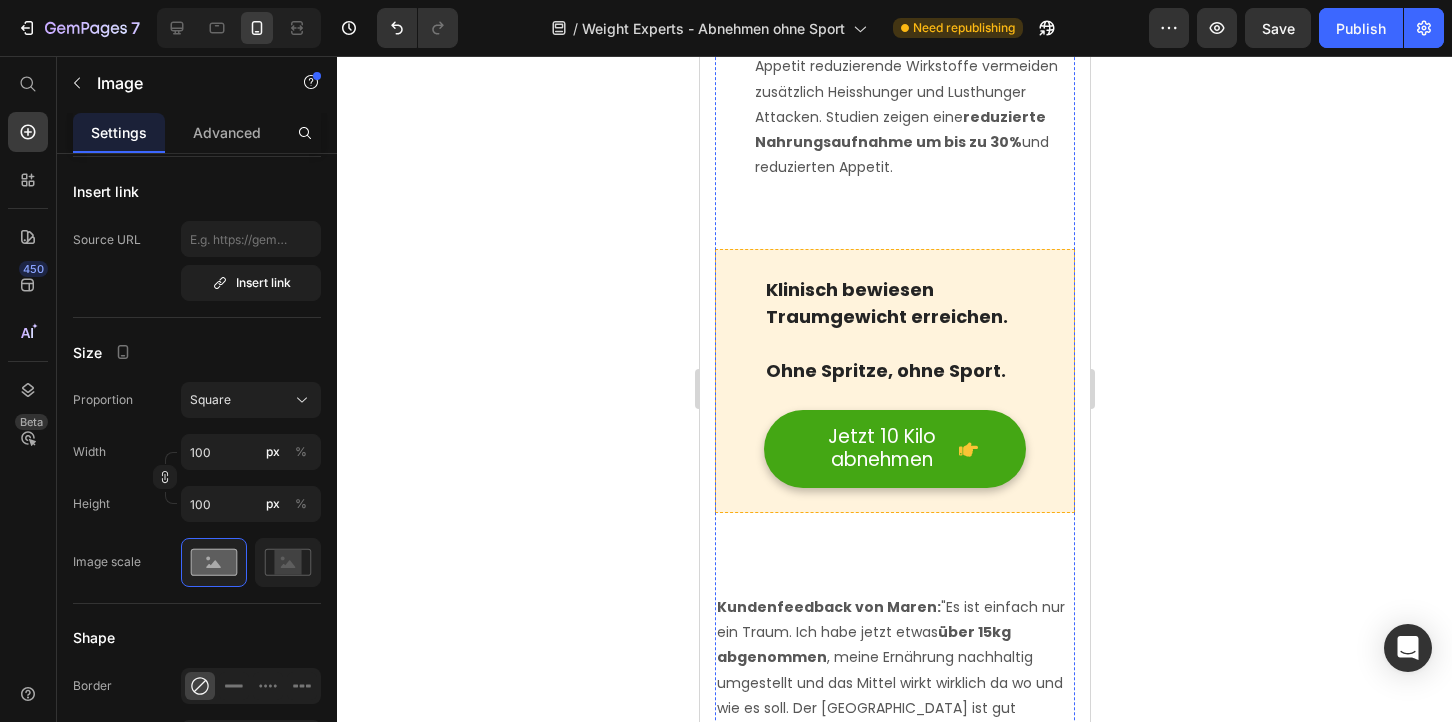 scroll, scrollTop: 5008, scrollLeft: 0, axis: vertical 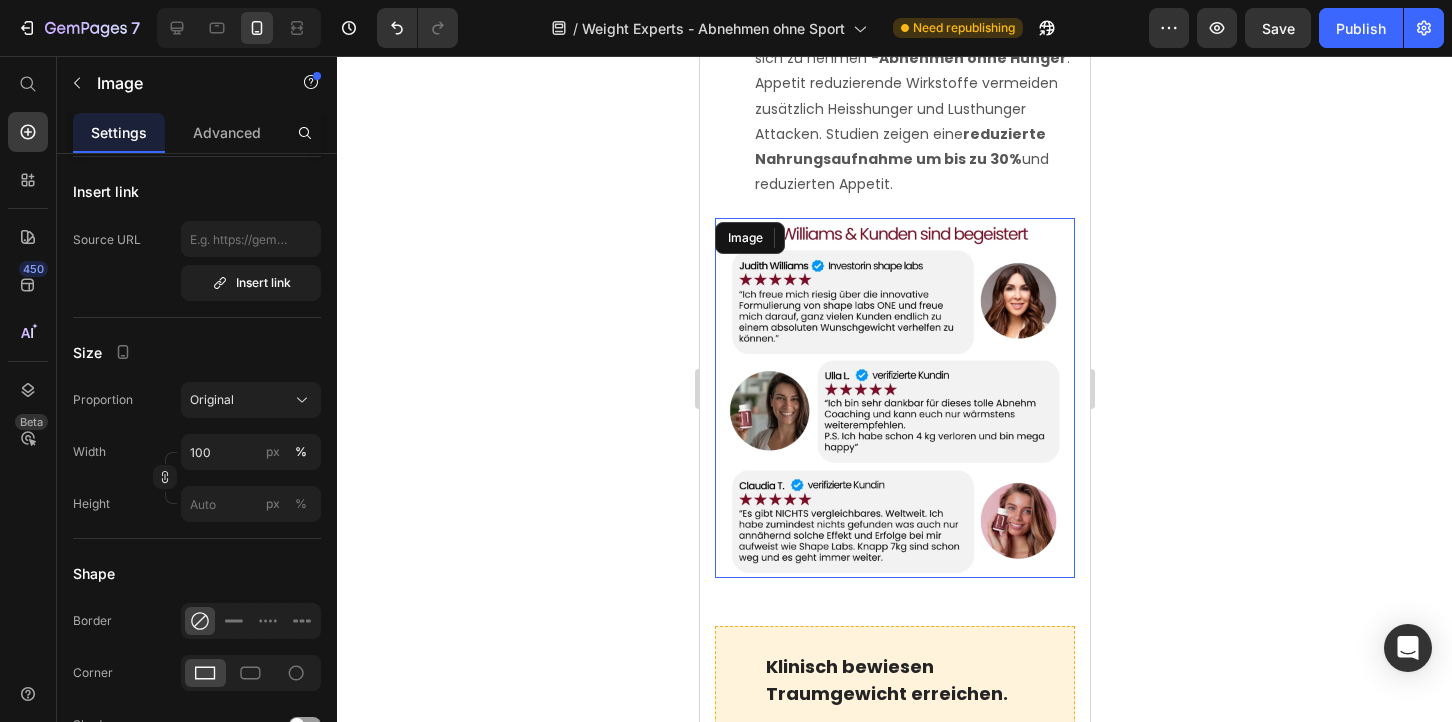click at bounding box center (894, 398) 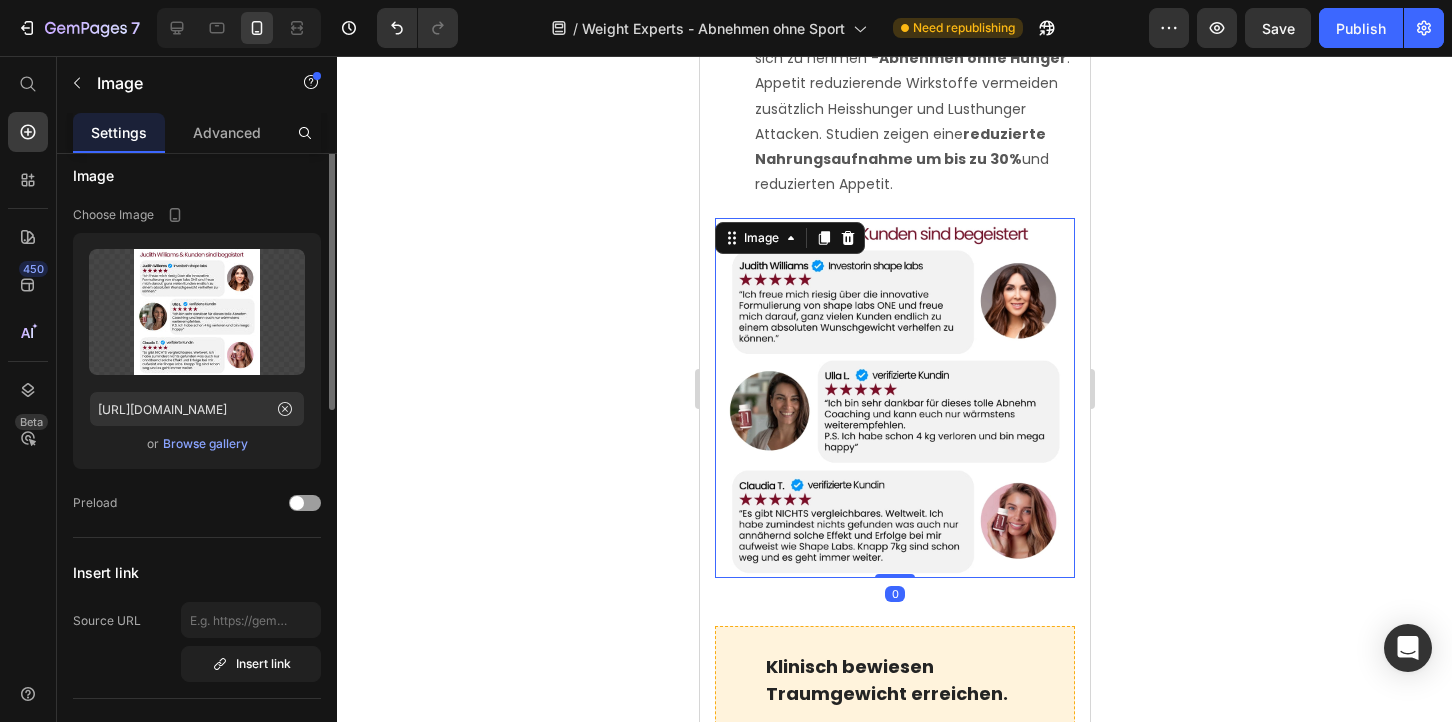 scroll, scrollTop: 0, scrollLeft: 0, axis: both 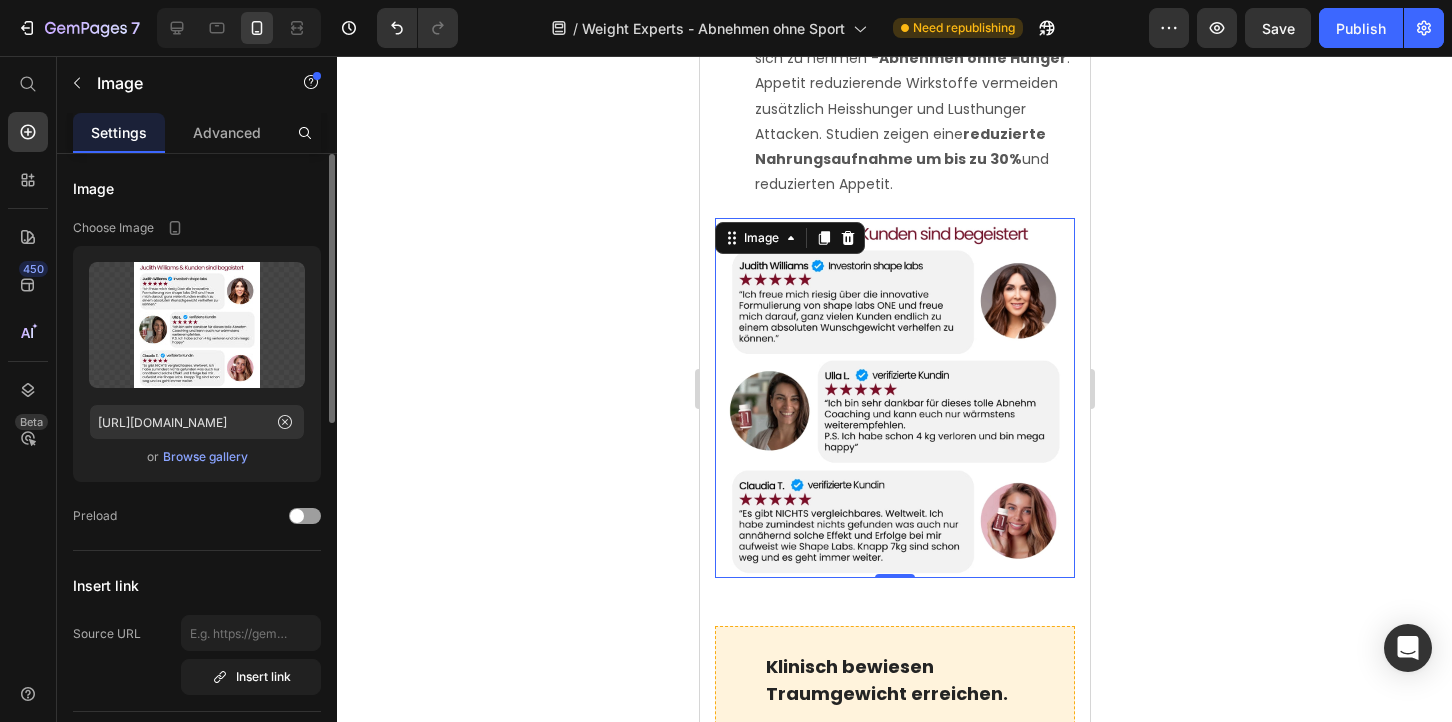 click on "Browse gallery" at bounding box center [205, 457] 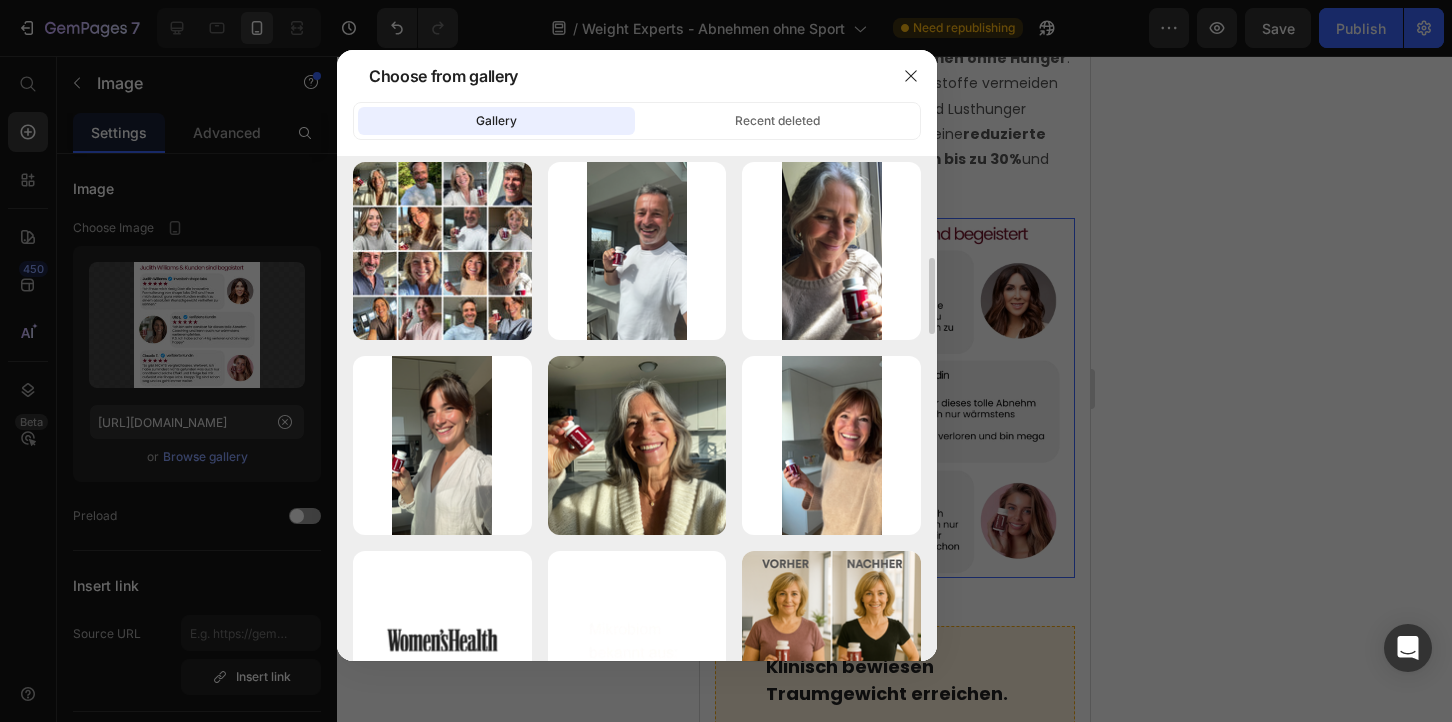 scroll, scrollTop: 1281, scrollLeft: 0, axis: vertical 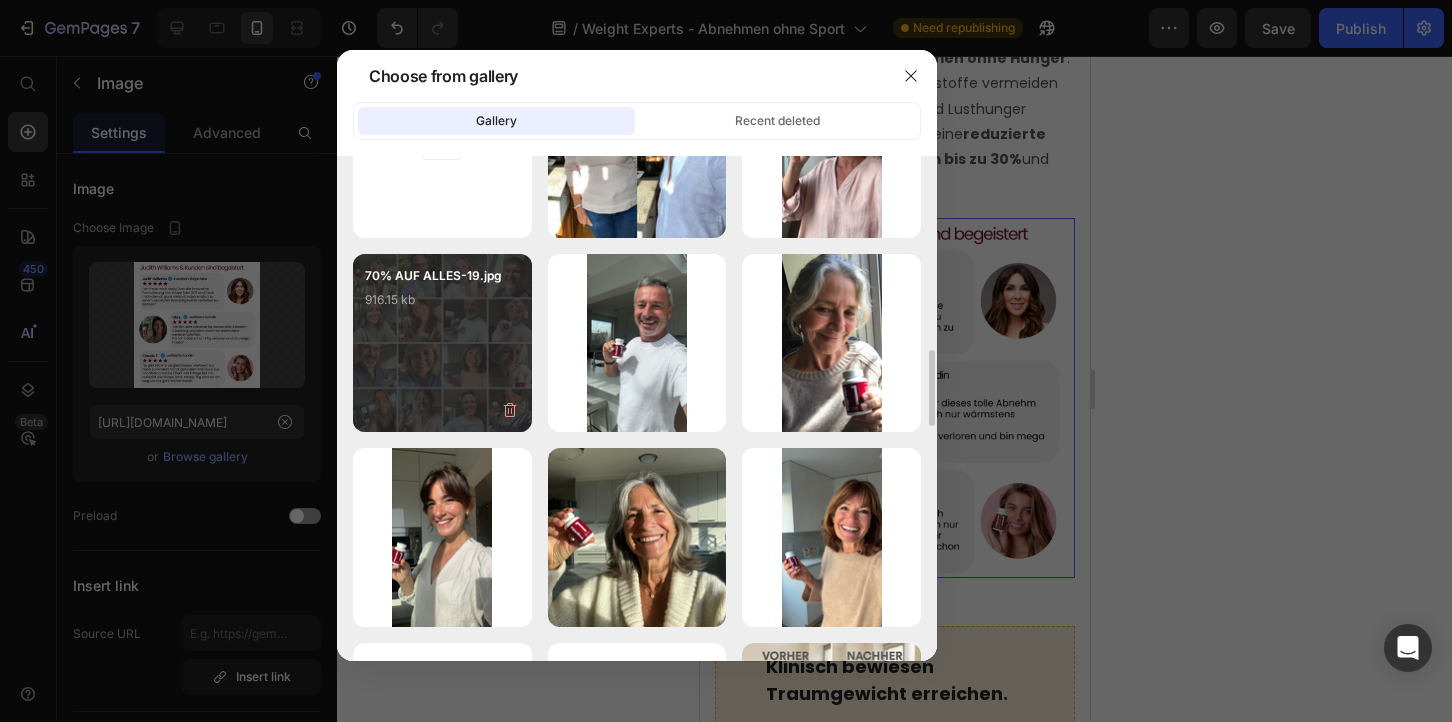 click on "70% AUF ALLES-19.jpg 916.15 kb" at bounding box center [442, 343] 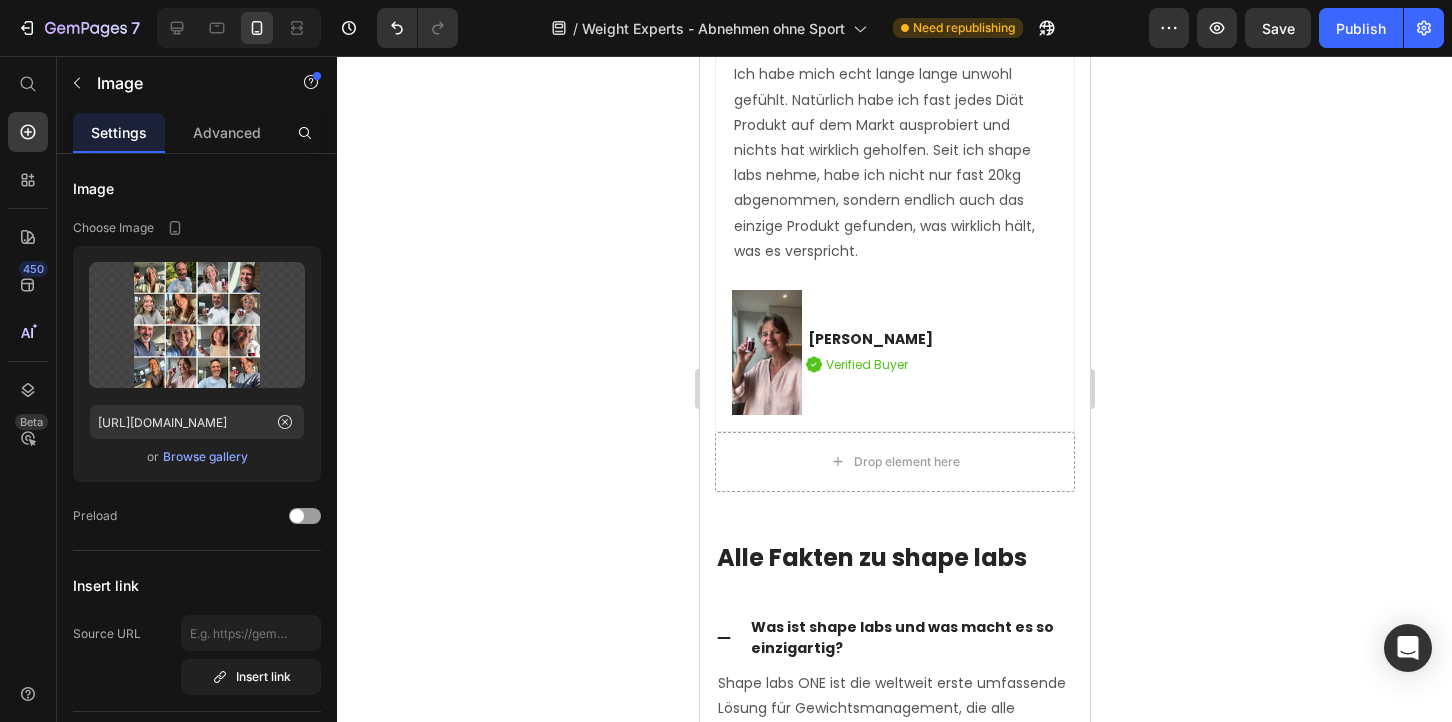 scroll, scrollTop: 12263, scrollLeft: 0, axis: vertical 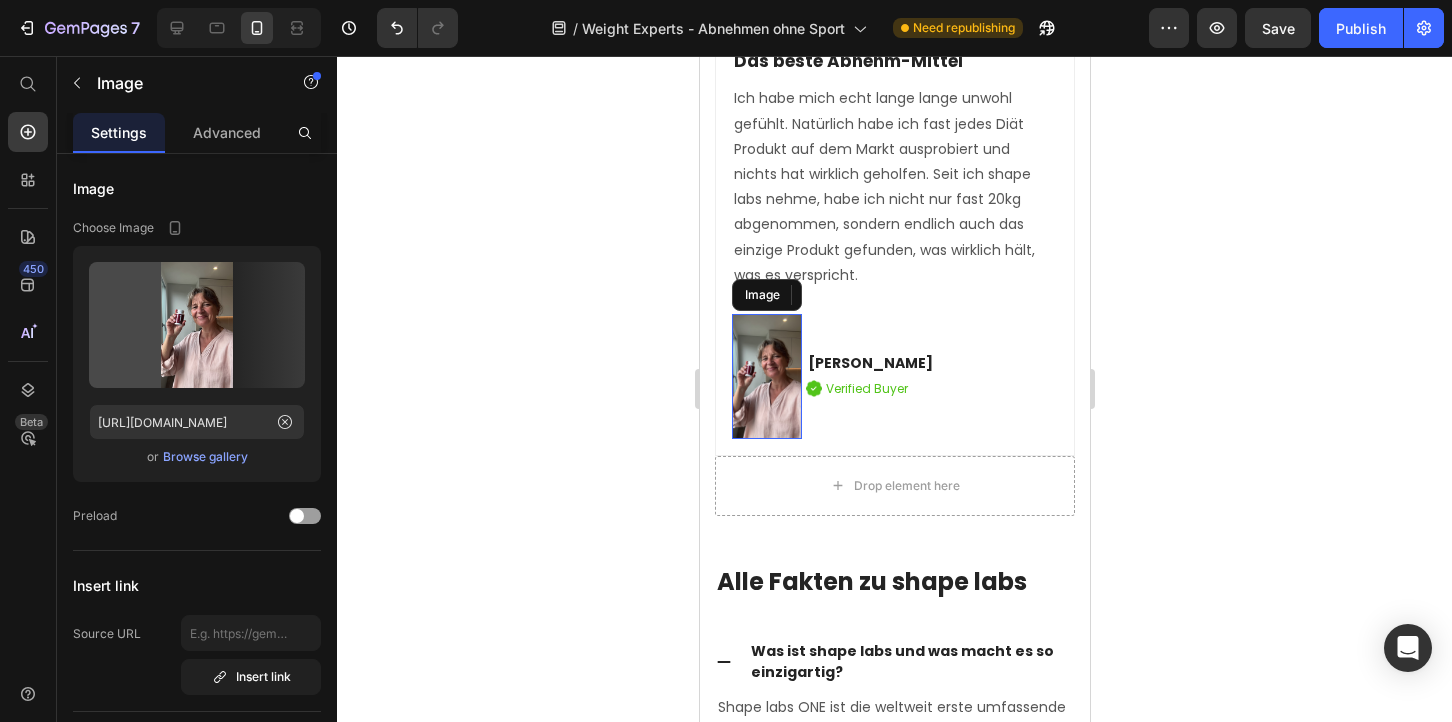 click at bounding box center [766, 376] 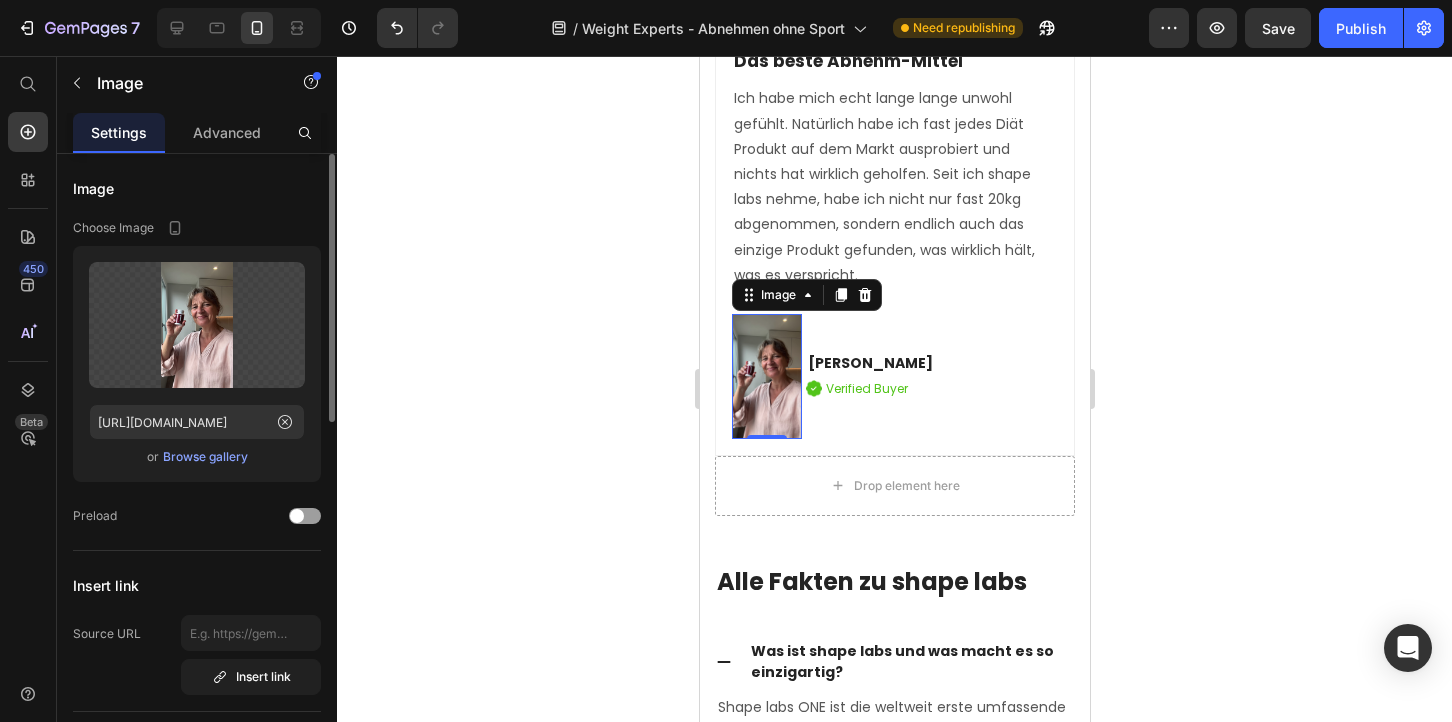 click on "Browse gallery" at bounding box center [205, 457] 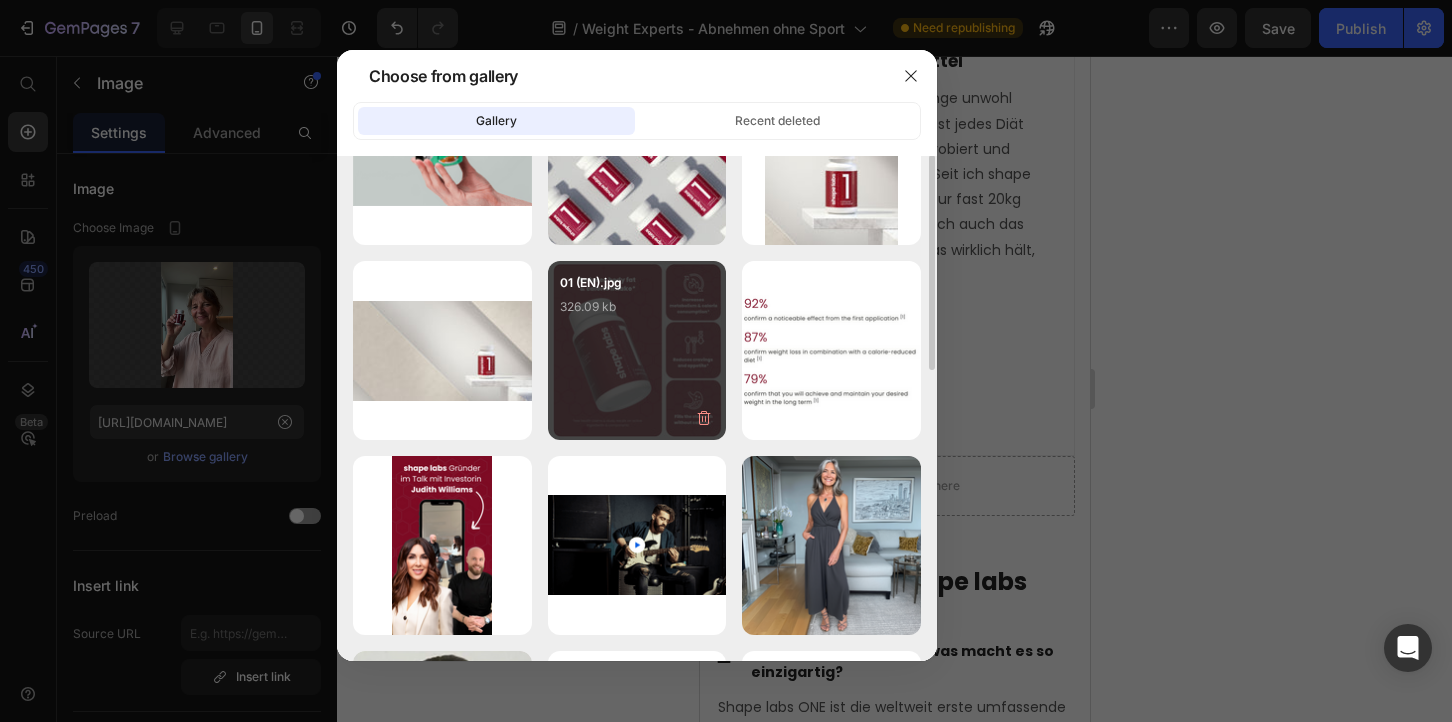 scroll, scrollTop: 0, scrollLeft: 0, axis: both 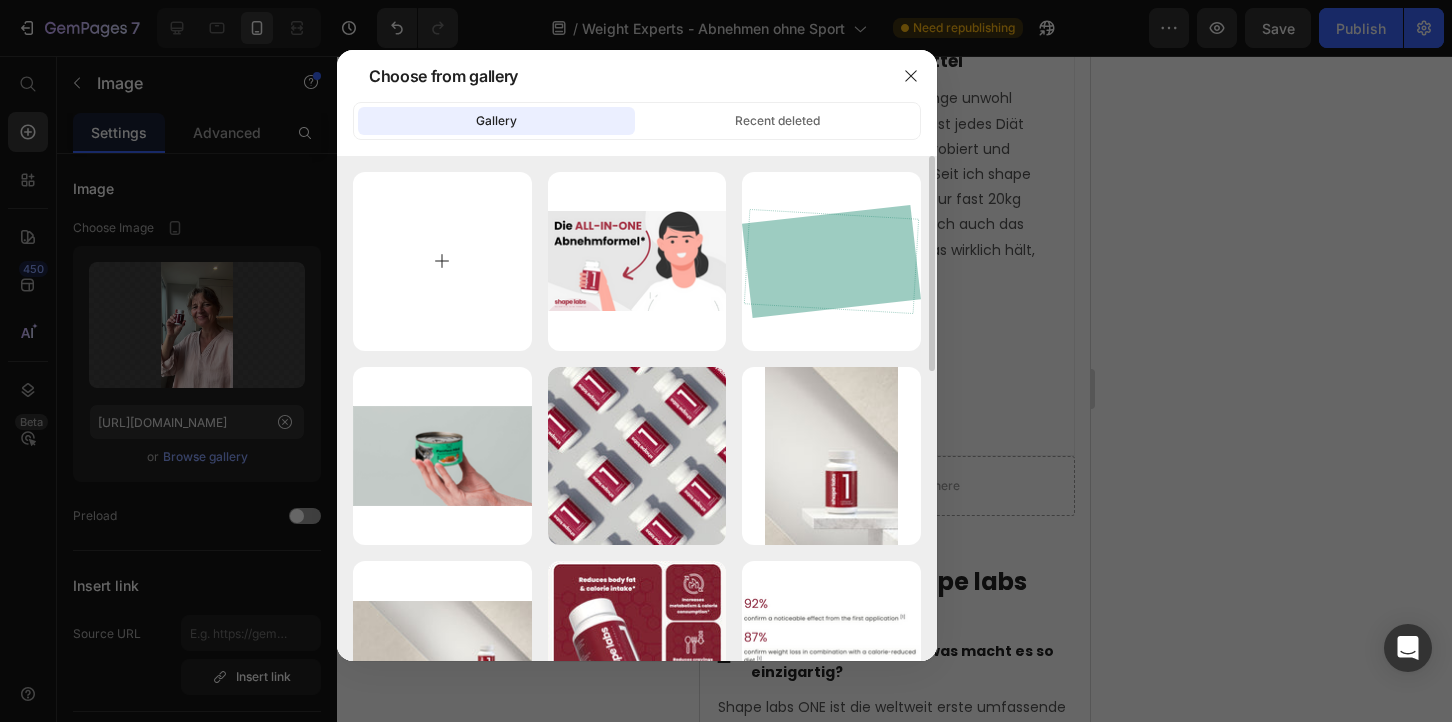 click at bounding box center [442, 261] 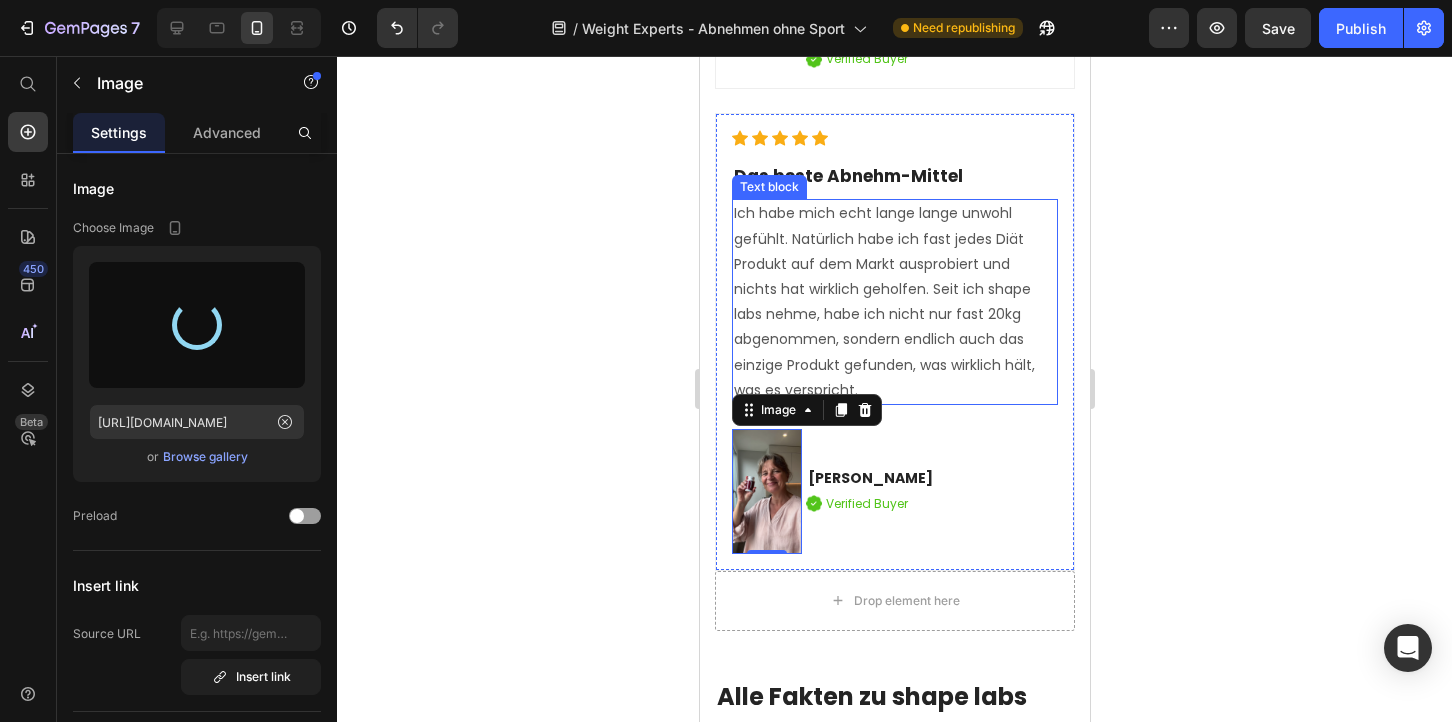 scroll, scrollTop: 12150, scrollLeft: 0, axis: vertical 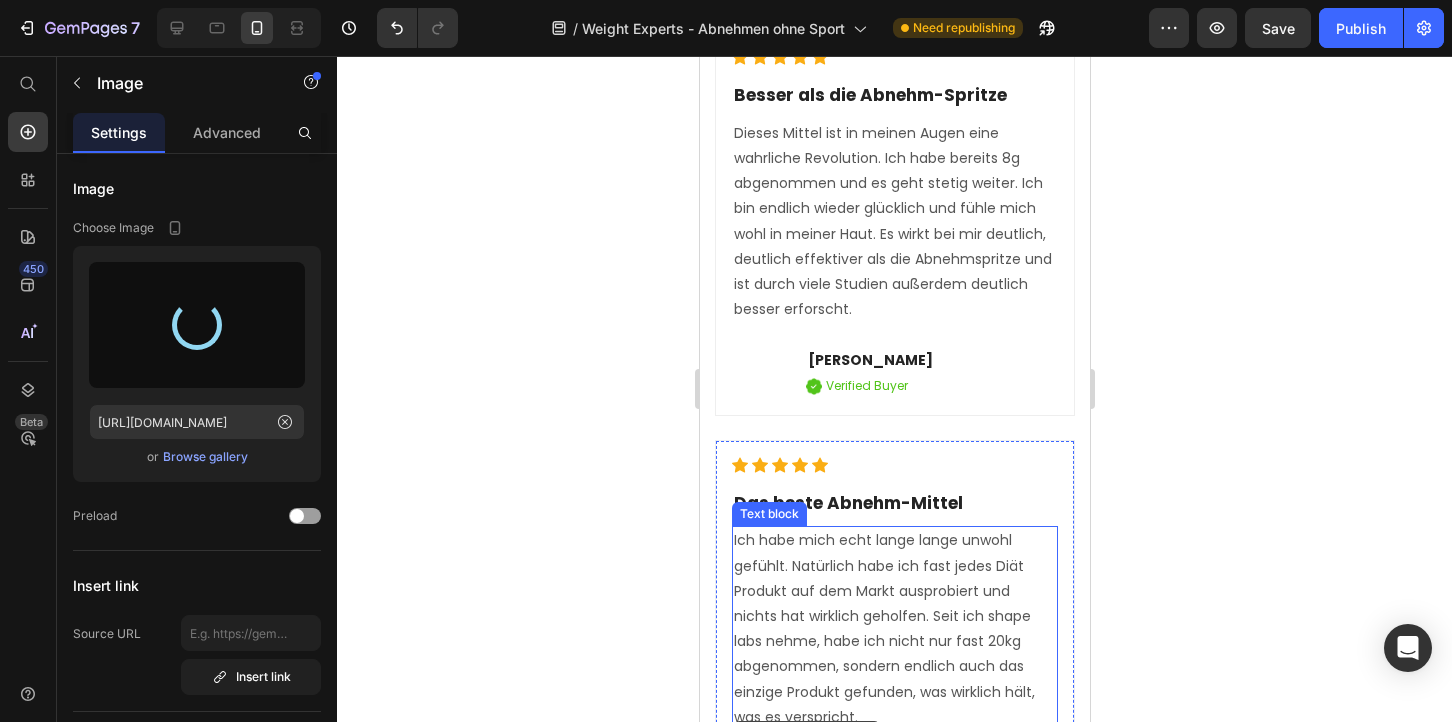 type on "[URL][DOMAIN_NAME]" 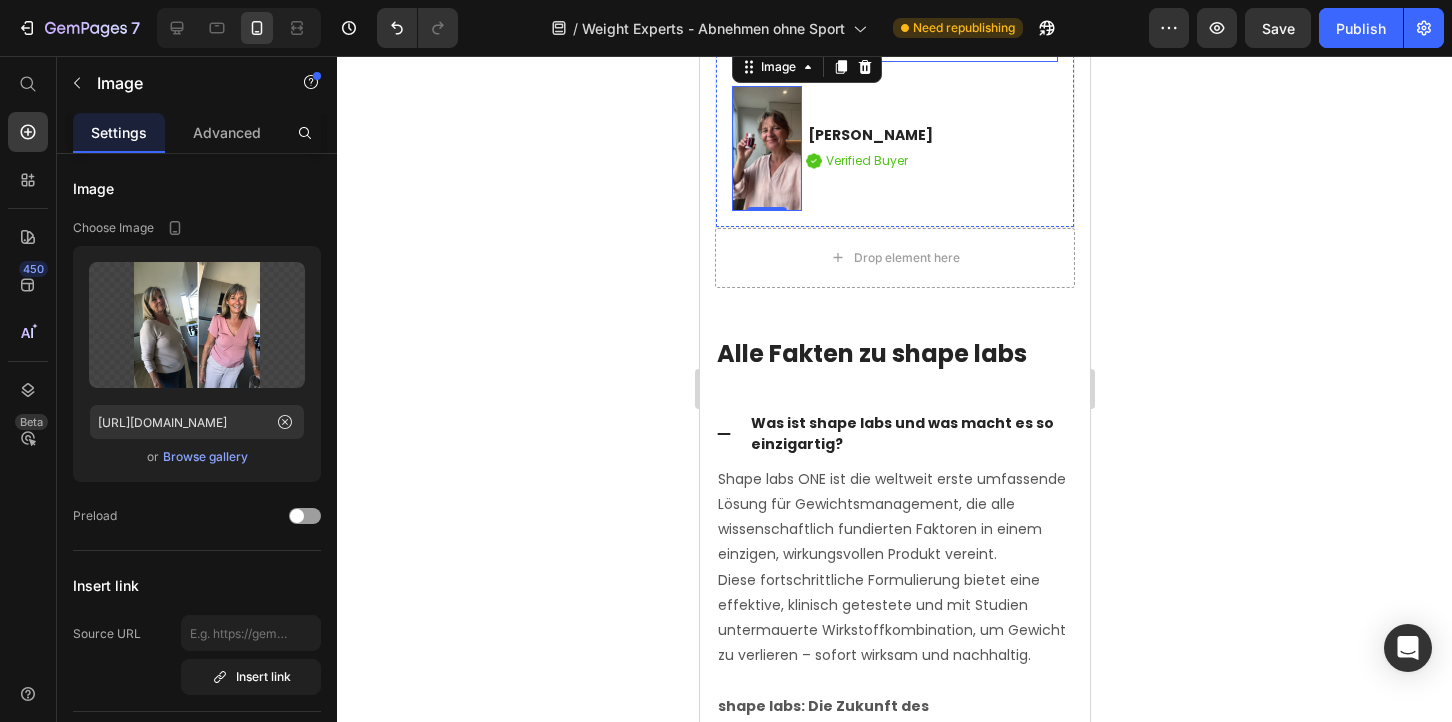 scroll, scrollTop: 12534, scrollLeft: 0, axis: vertical 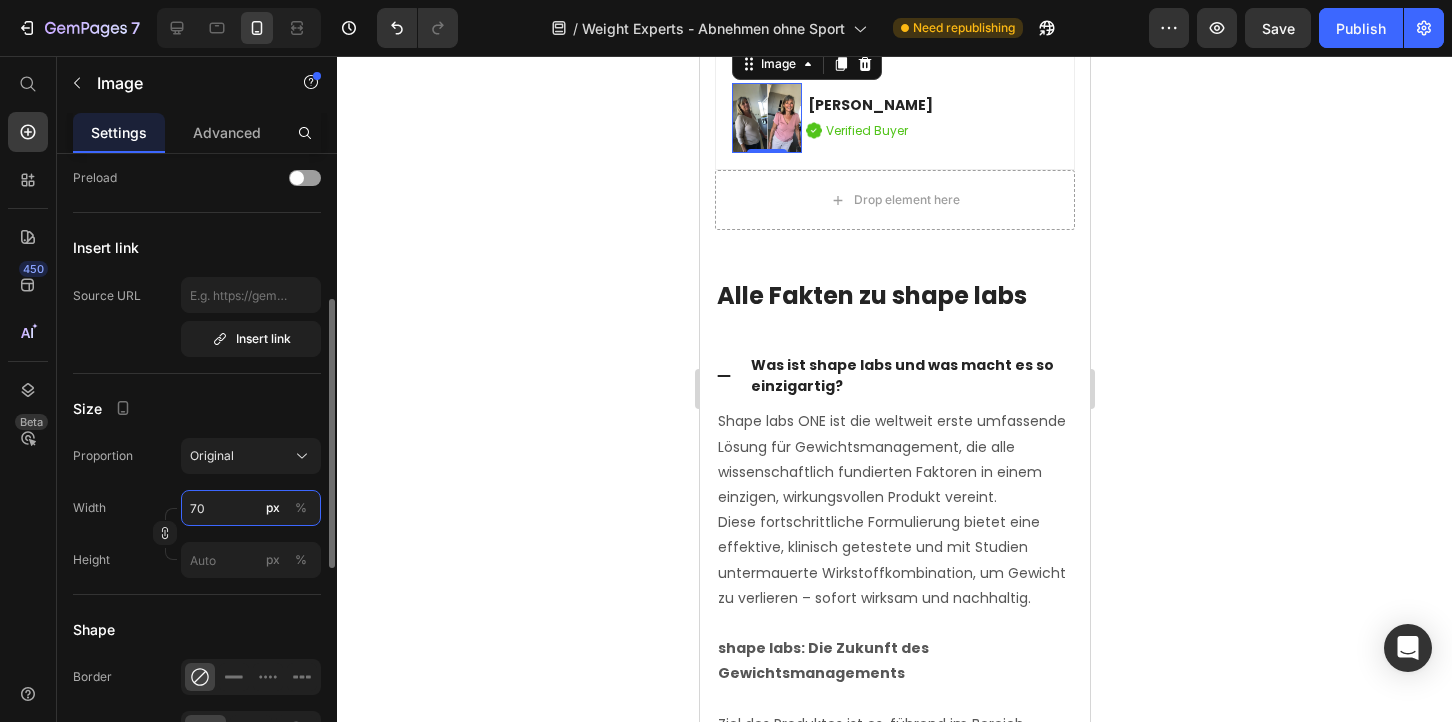 click on "70" at bounding box center (251, 508) 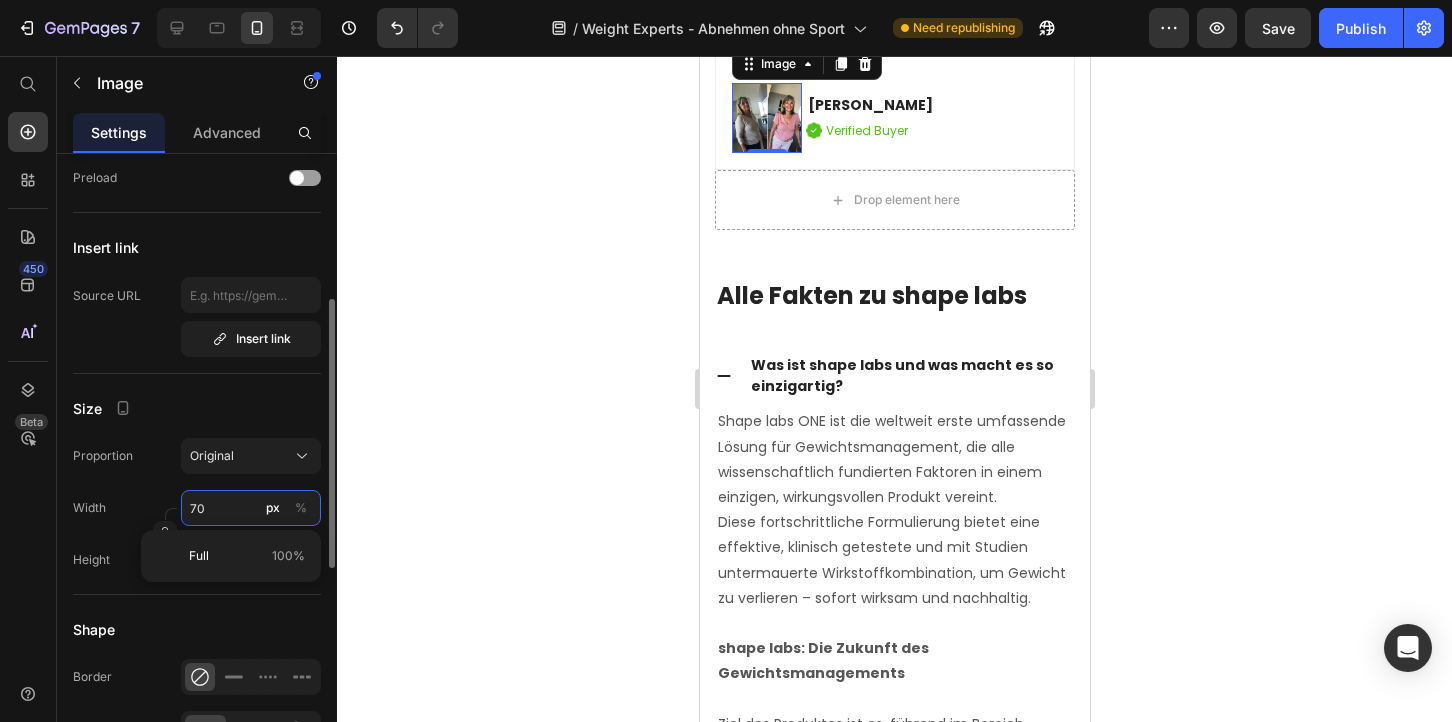 type on "7" 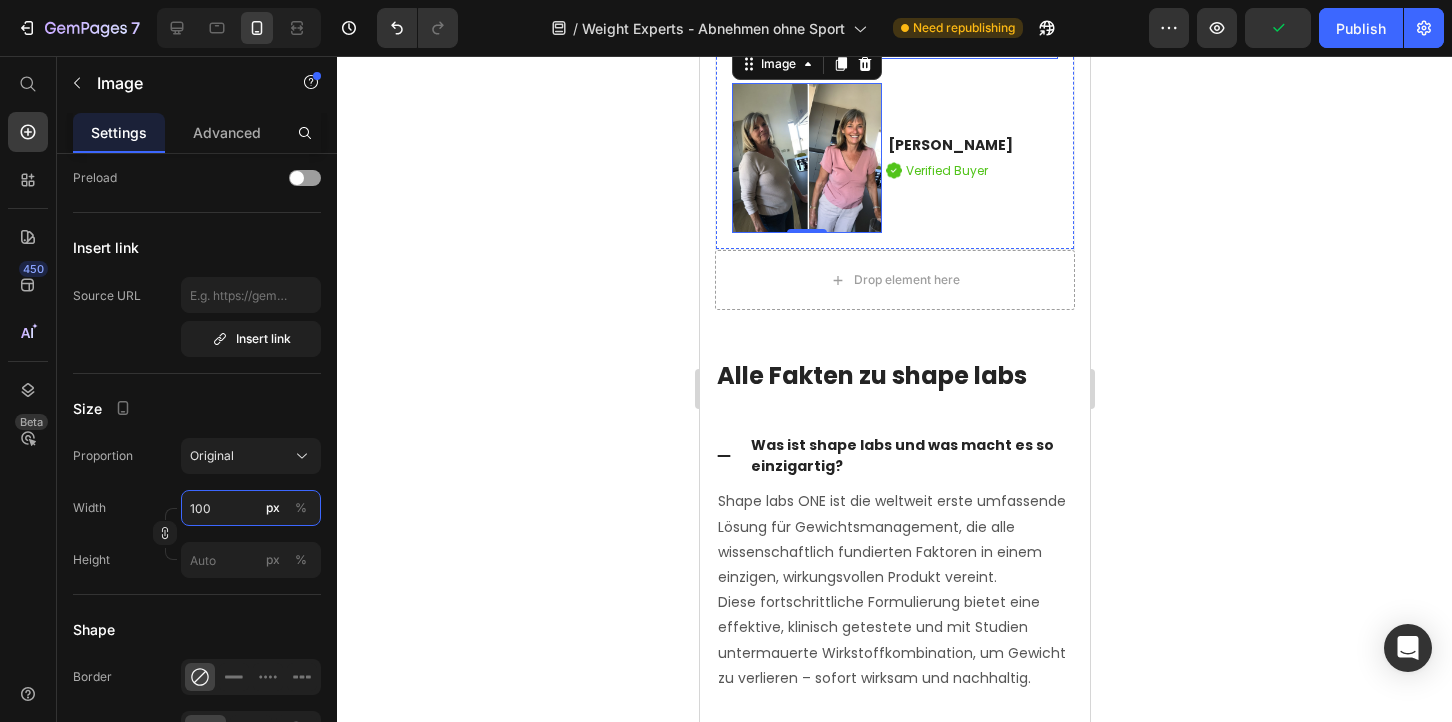 type on "150" 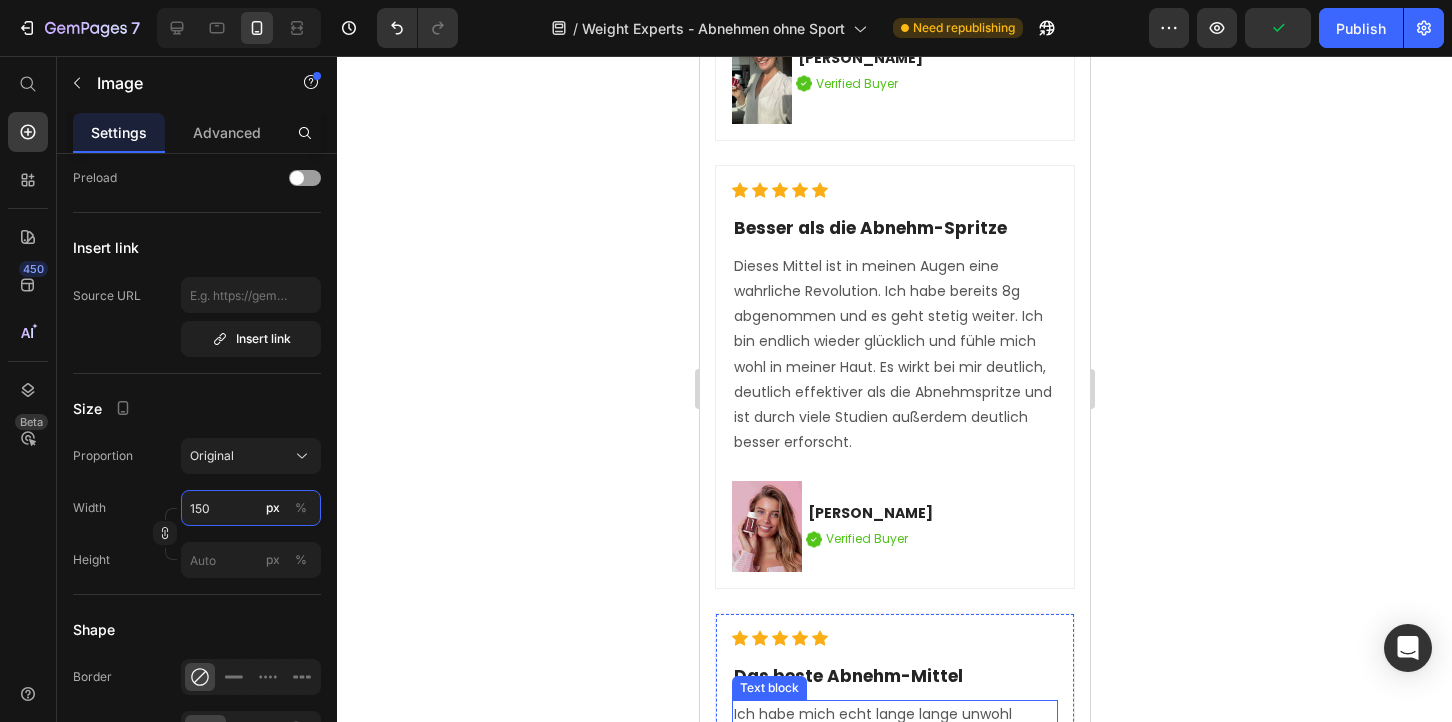 scroll, scrollTop: 11587, scrollLeft: 0, axis: vertical 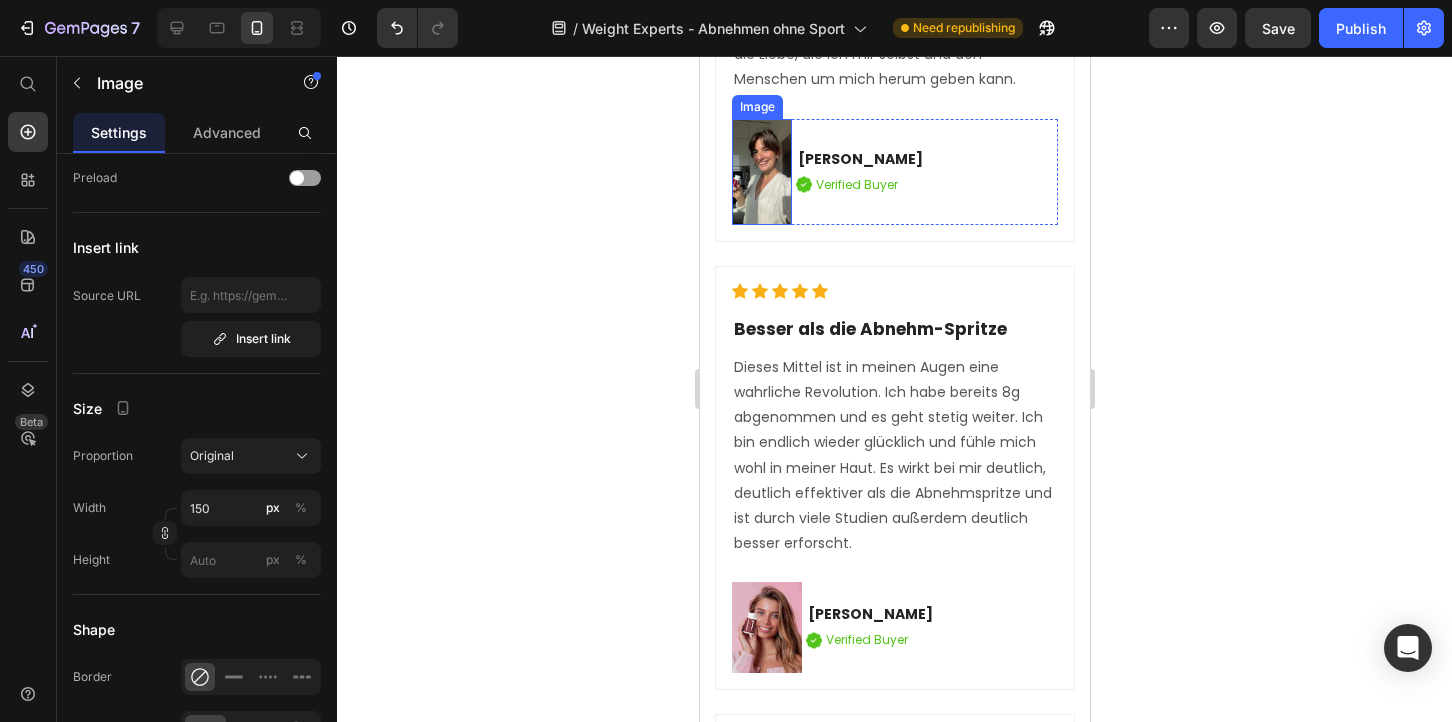 click at bounding box center [761, 172] 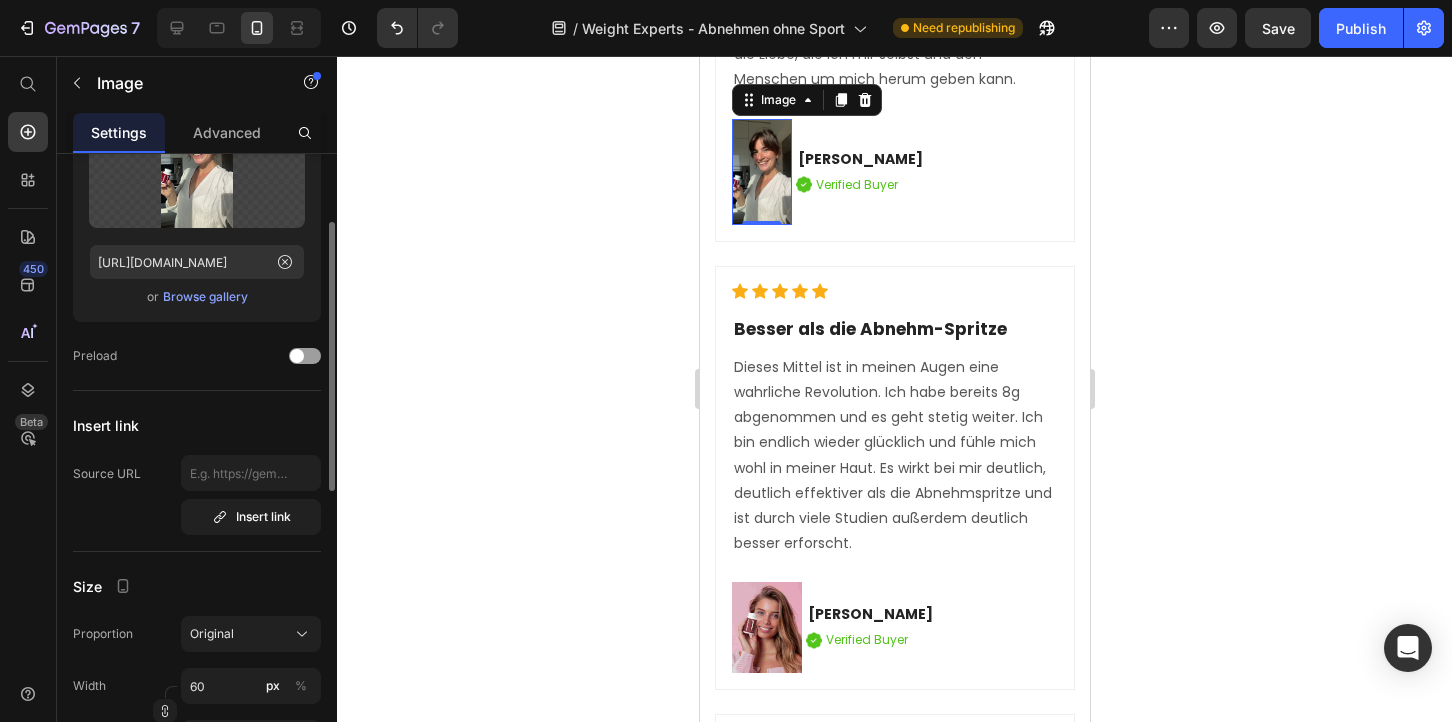scroll, scrollTop: 21, scrollLeft: 0, axis: vertical 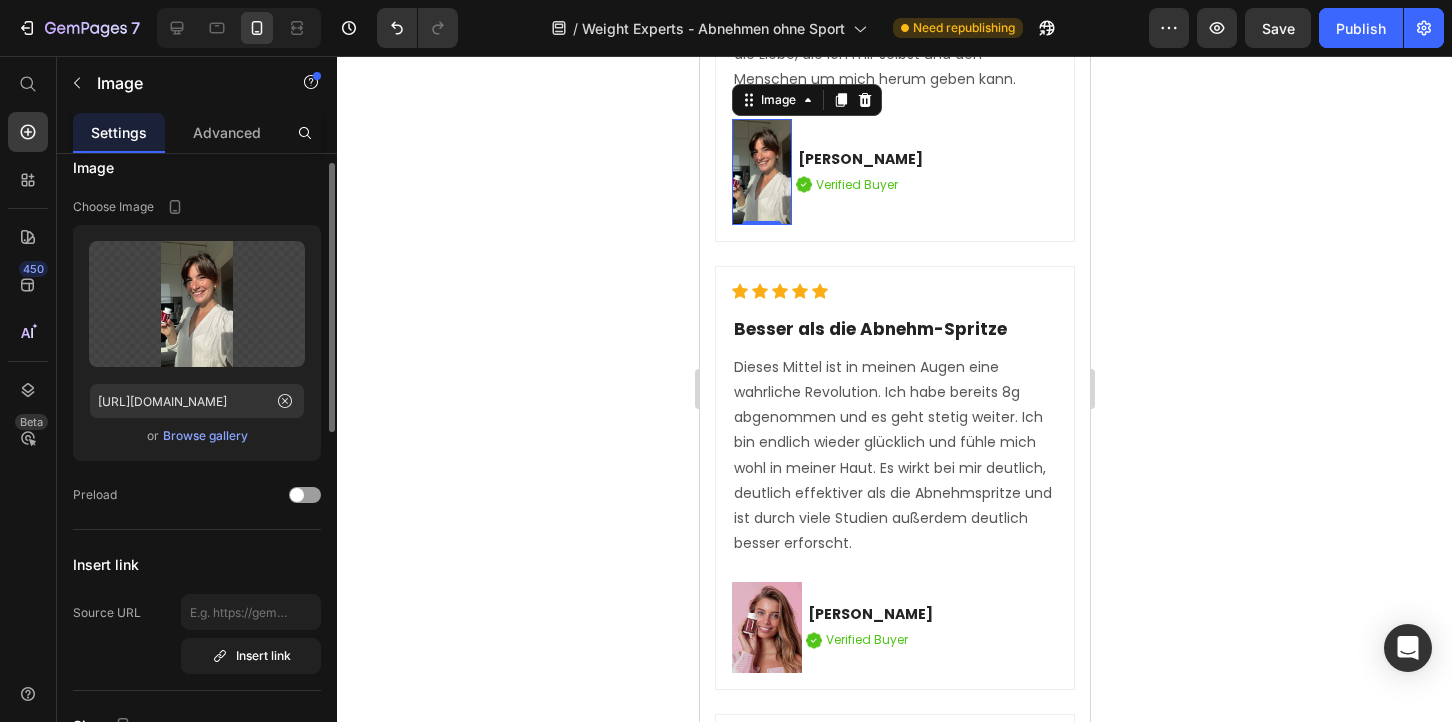 click on "Browse gallery" at bounding box center [205, 436] 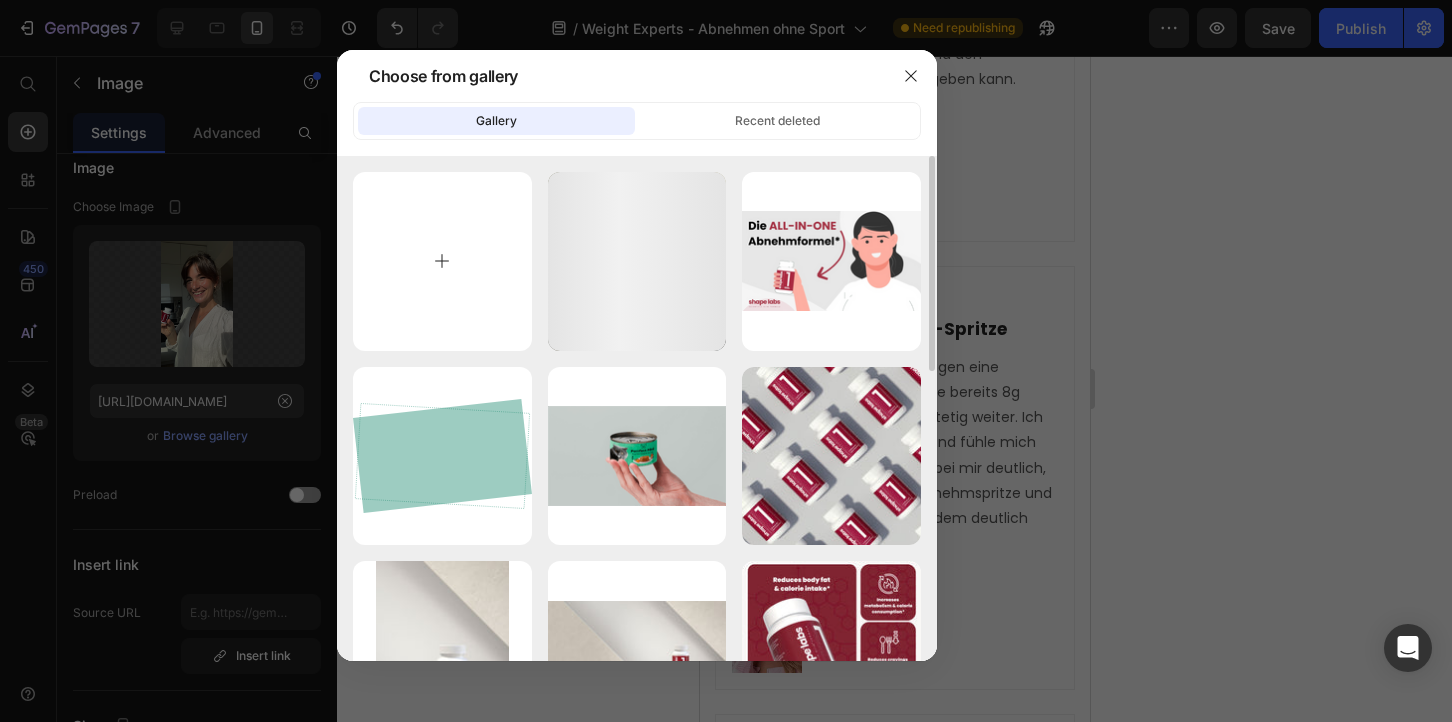click at bounding box center (442, 261) 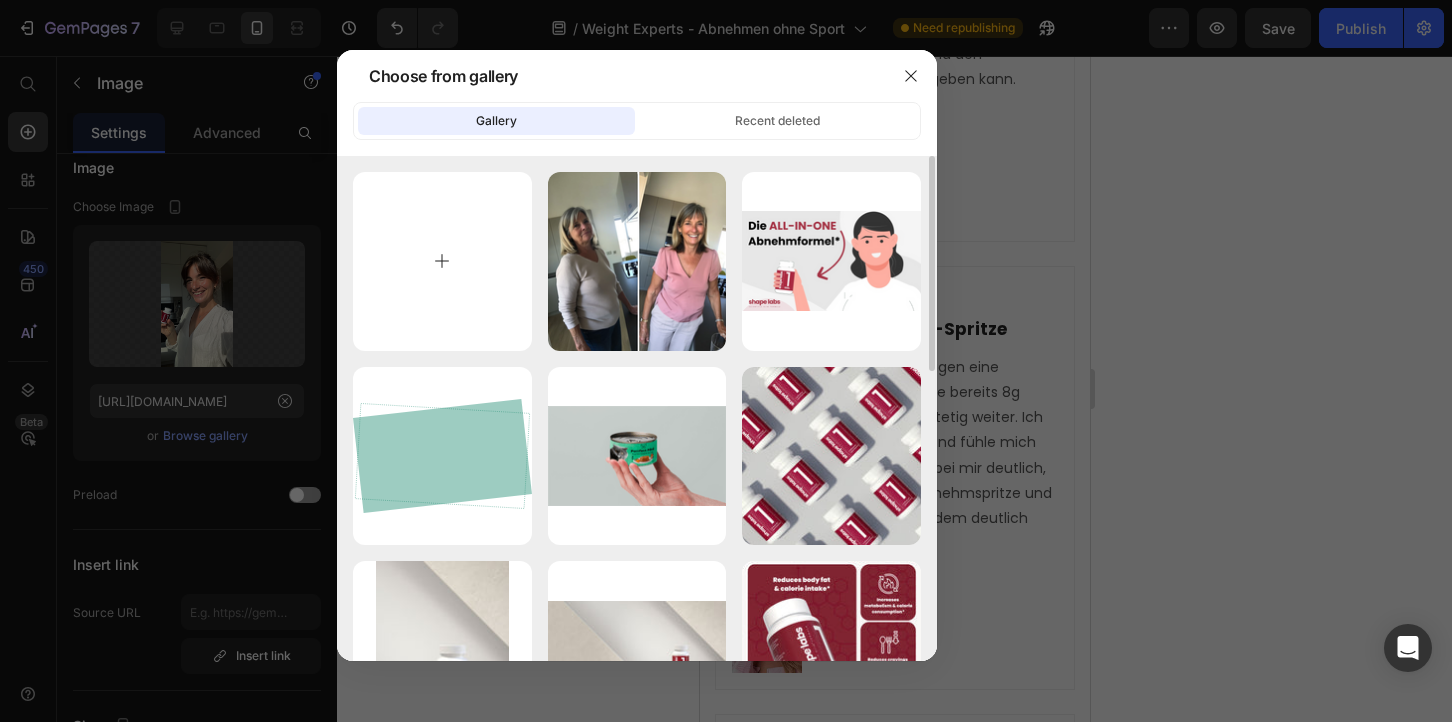 type on "C:\fakepath\aiease_1751633047178.jpg" 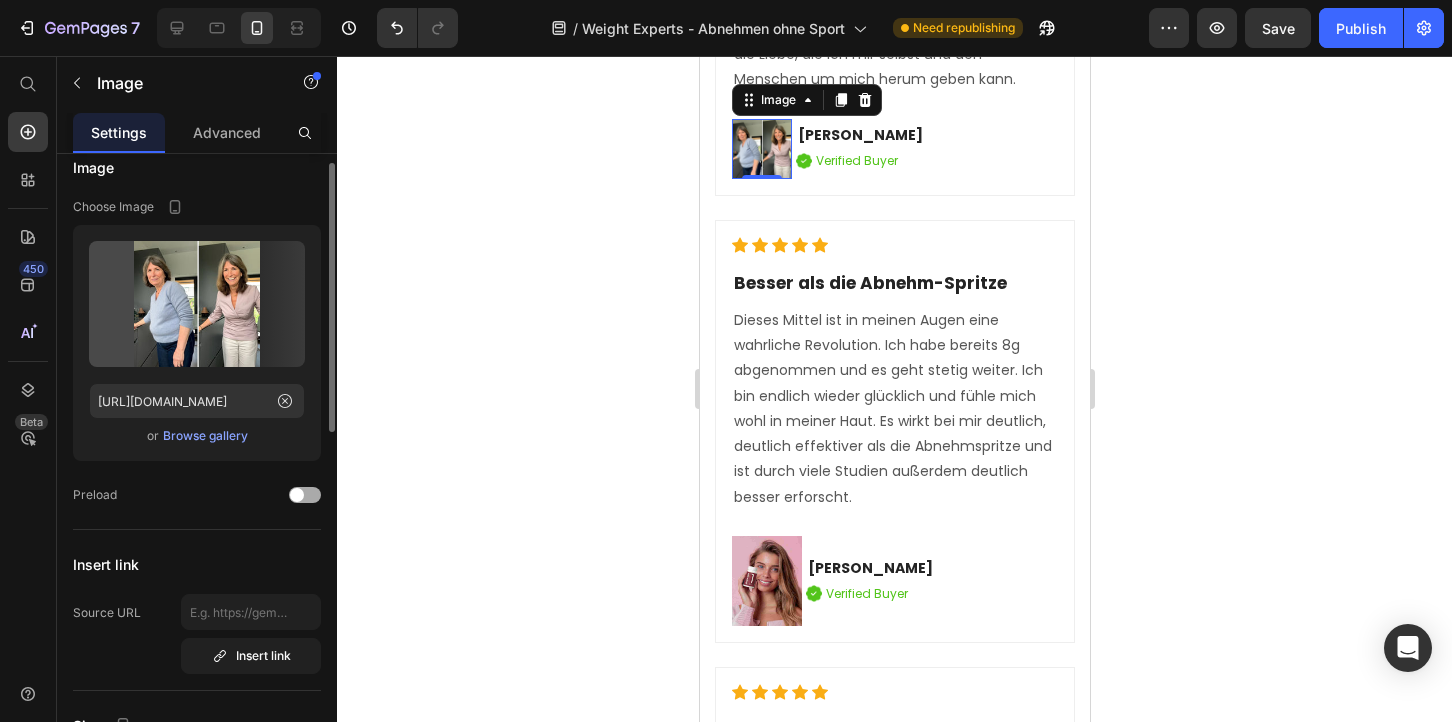type on "[URL][DOMAIN_NAME]" 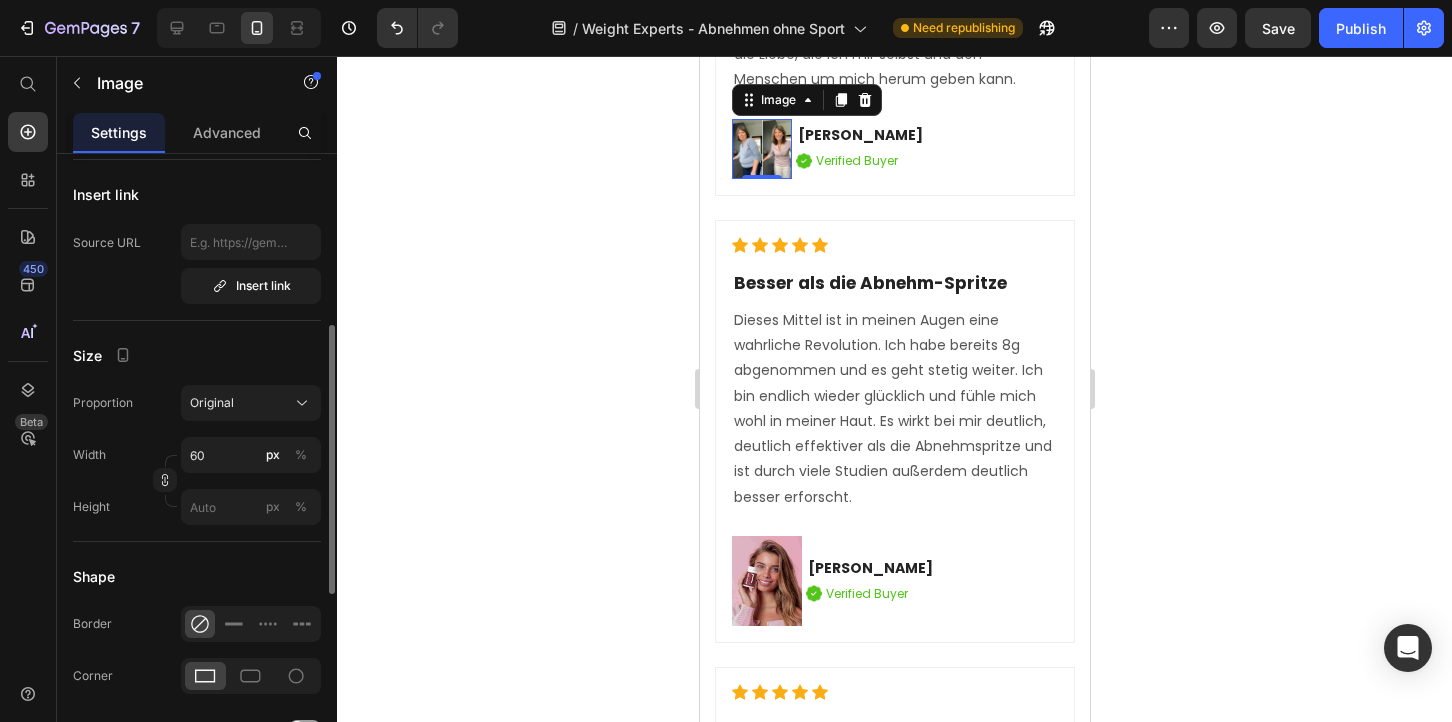 scroll, scrollTop: 393, scrollLeft: 0, axis: vertical 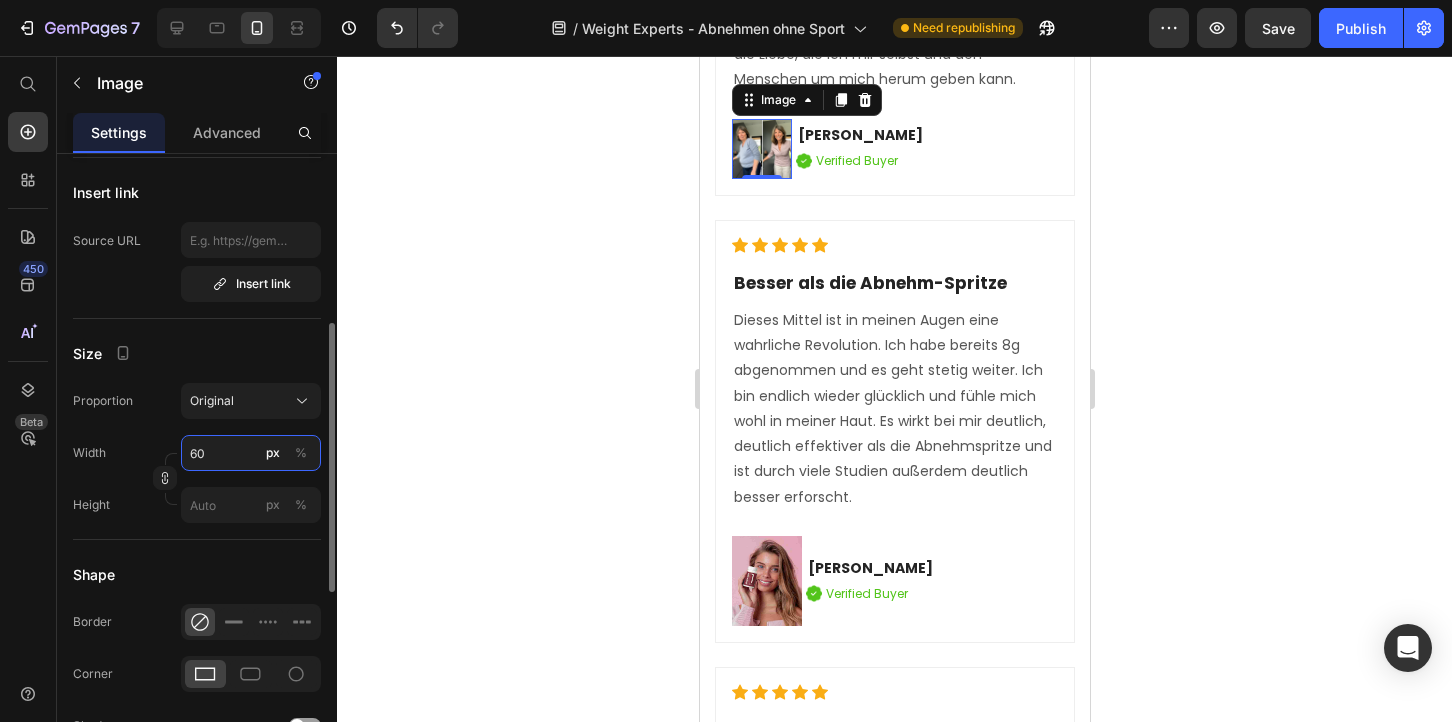 drag, startPoint x: 211, startPoint y: 453, endPoint x: 188, endPoint y: 453, distance: 23 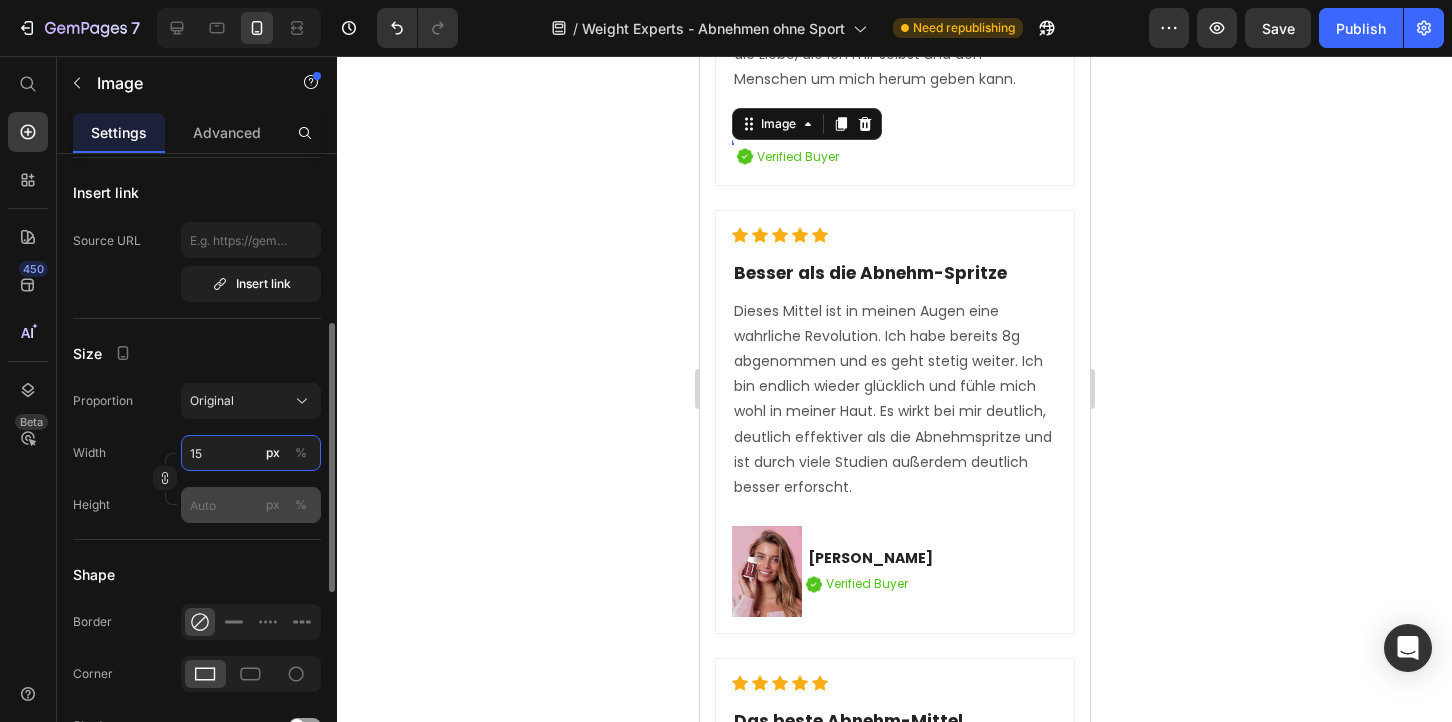 type on "150" 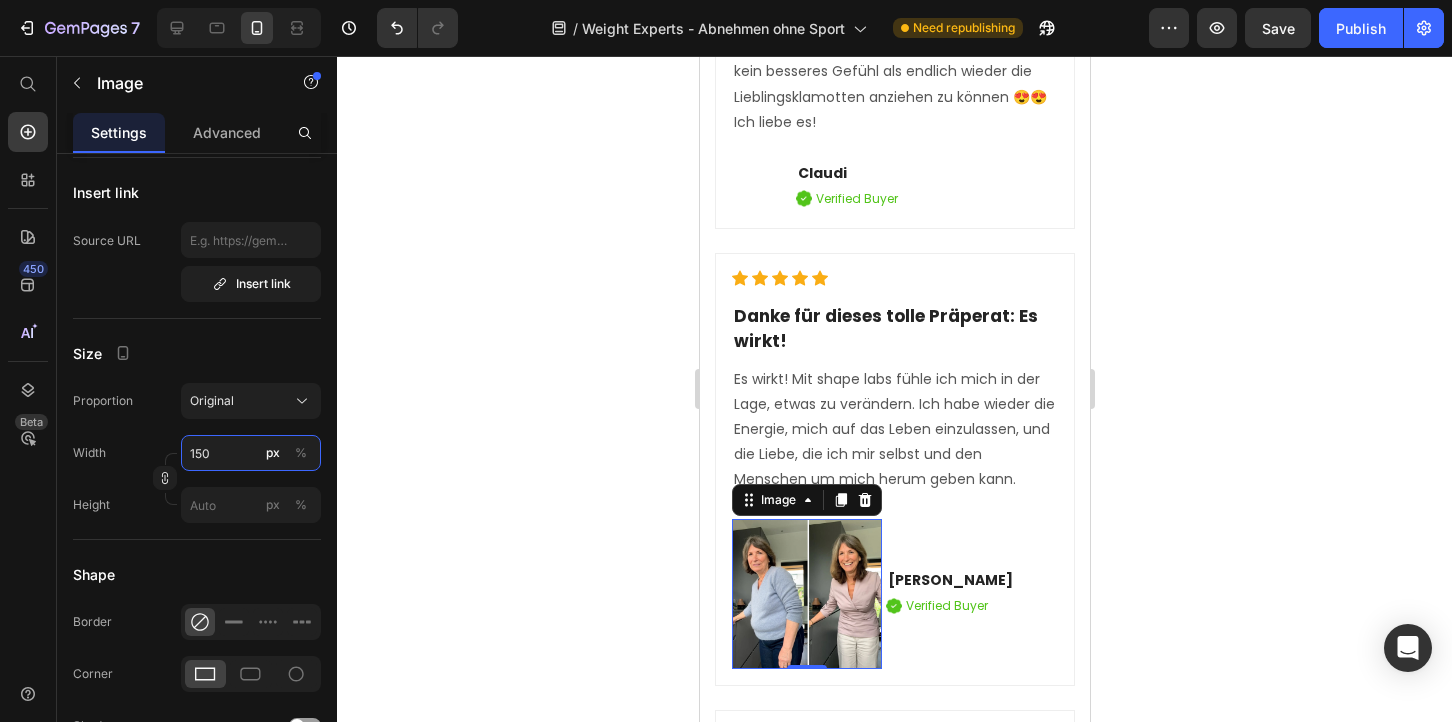 scroll, scrollTop: 11184, scrollLeft: 0, axis: vertical 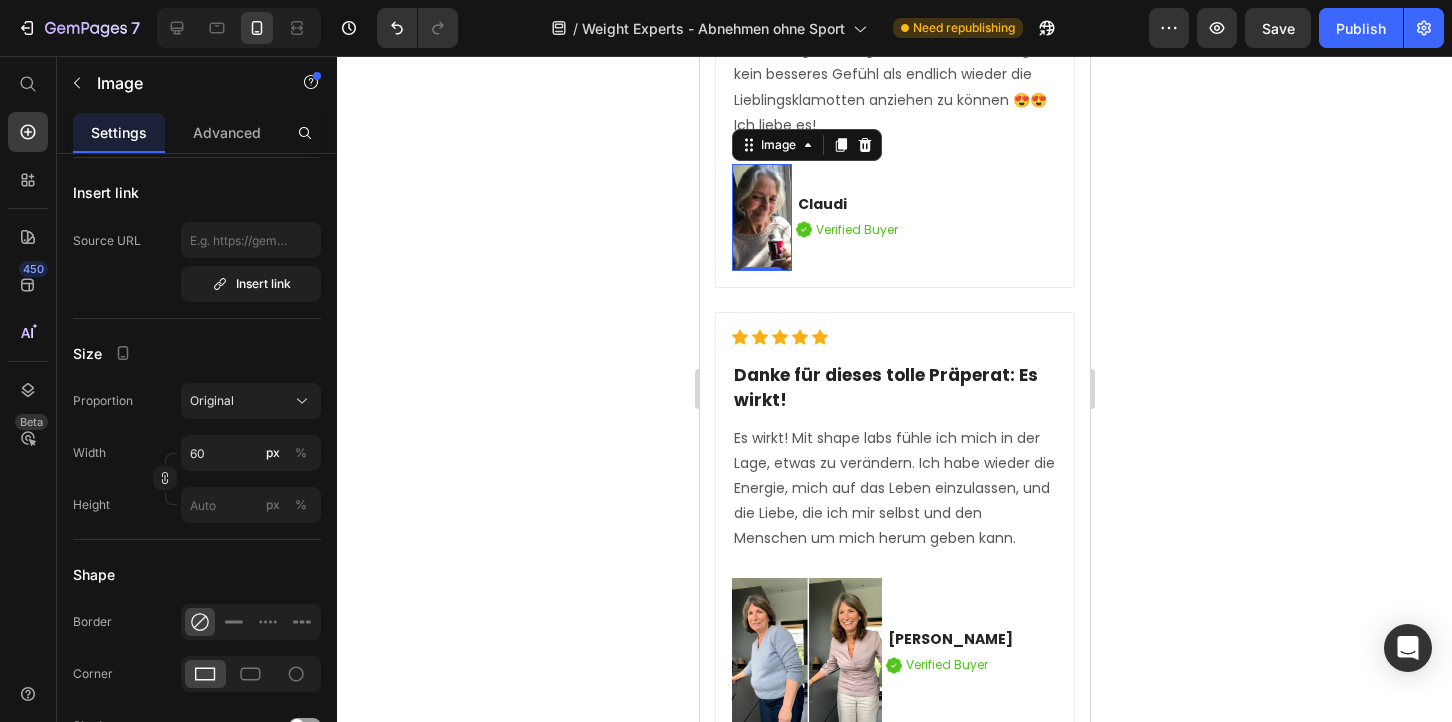click at bounding box center [761, 217] 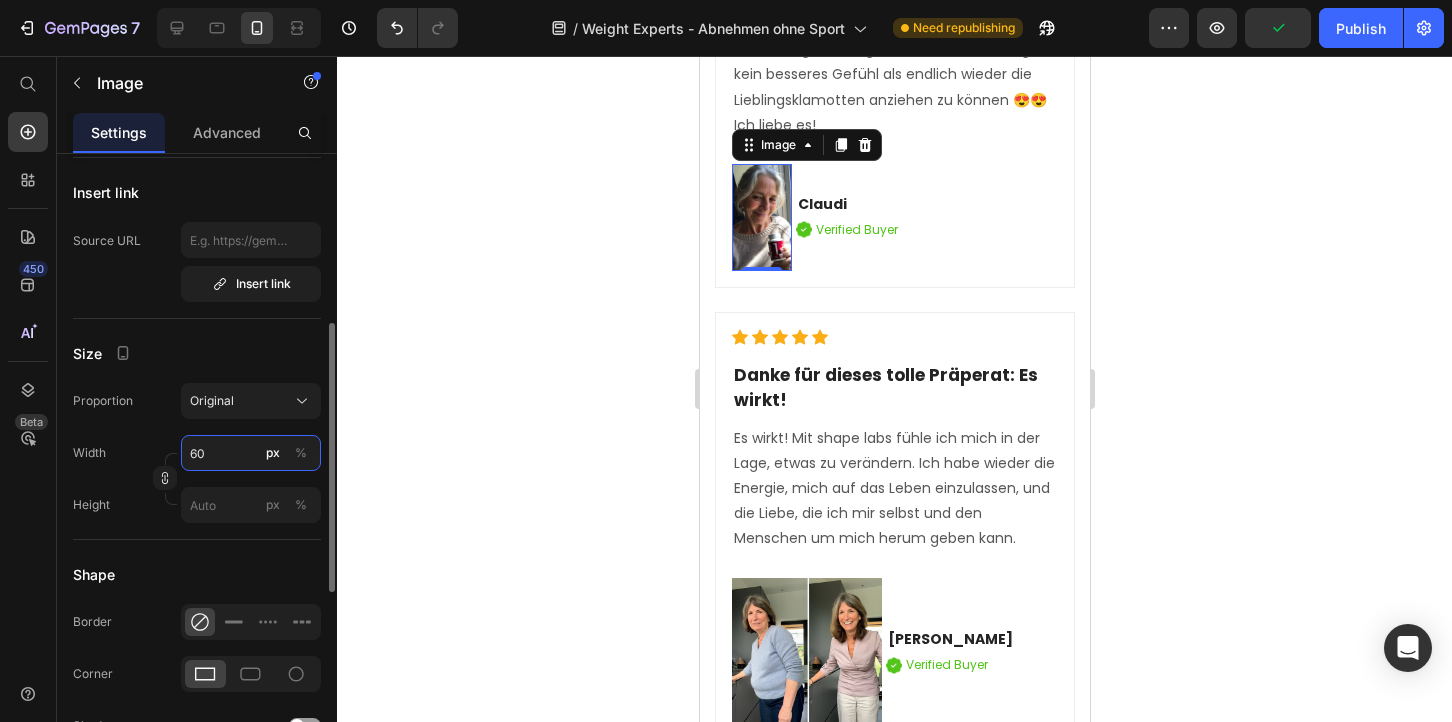 click on "60" at bounding box center [251, 453] 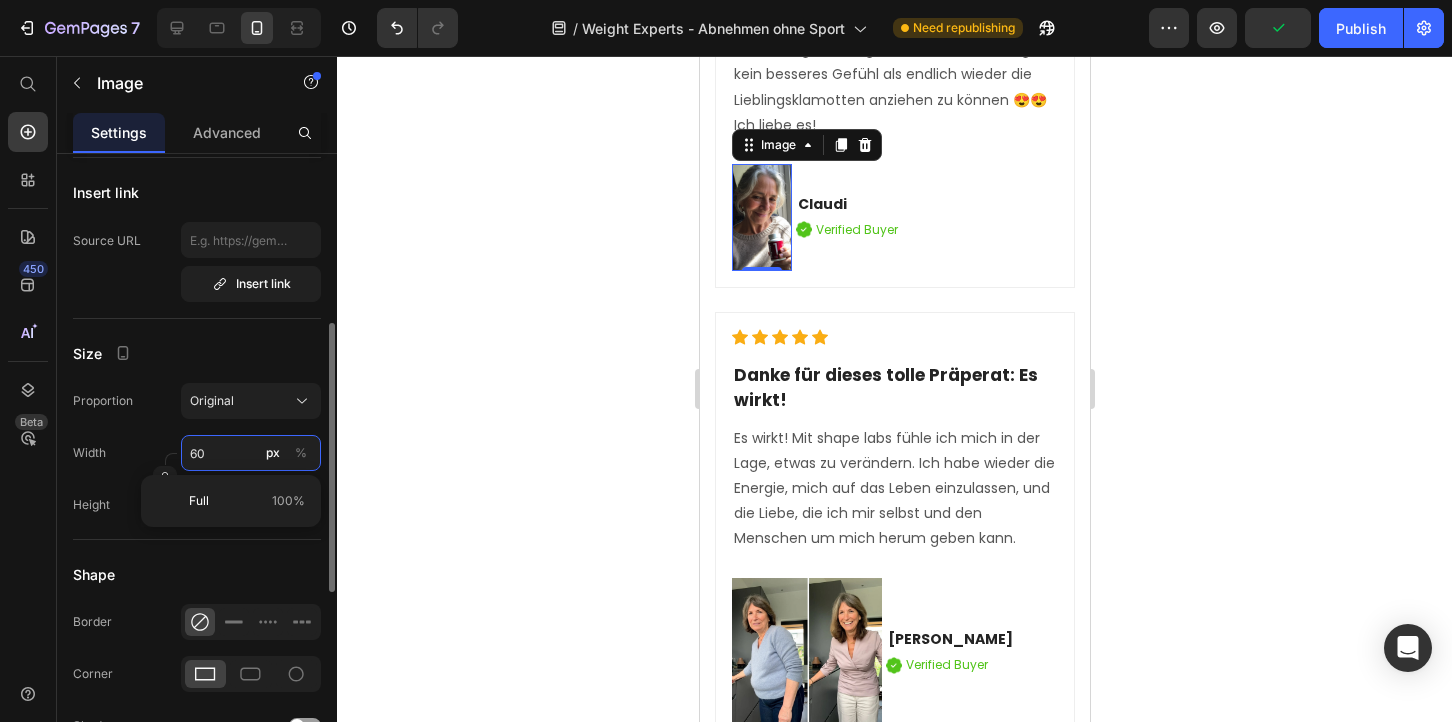 type on "6" 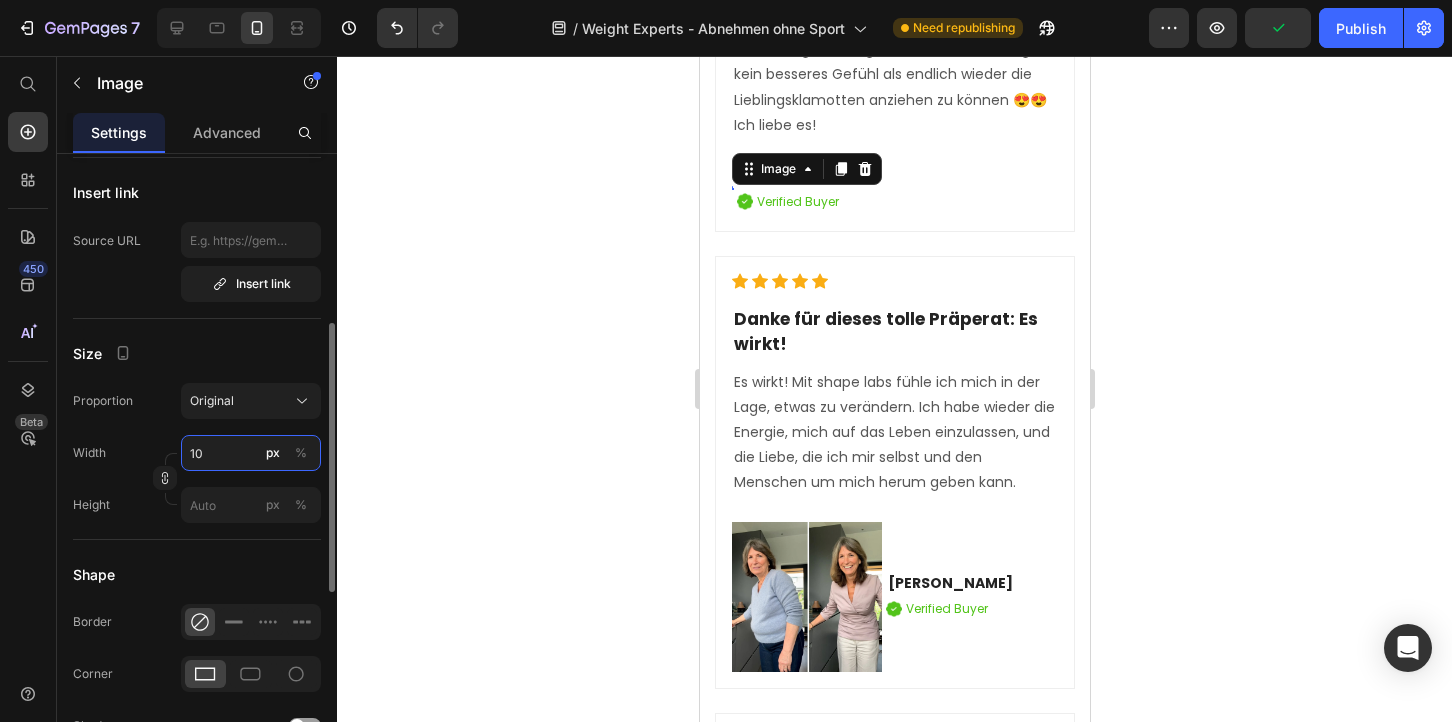 type on "100" 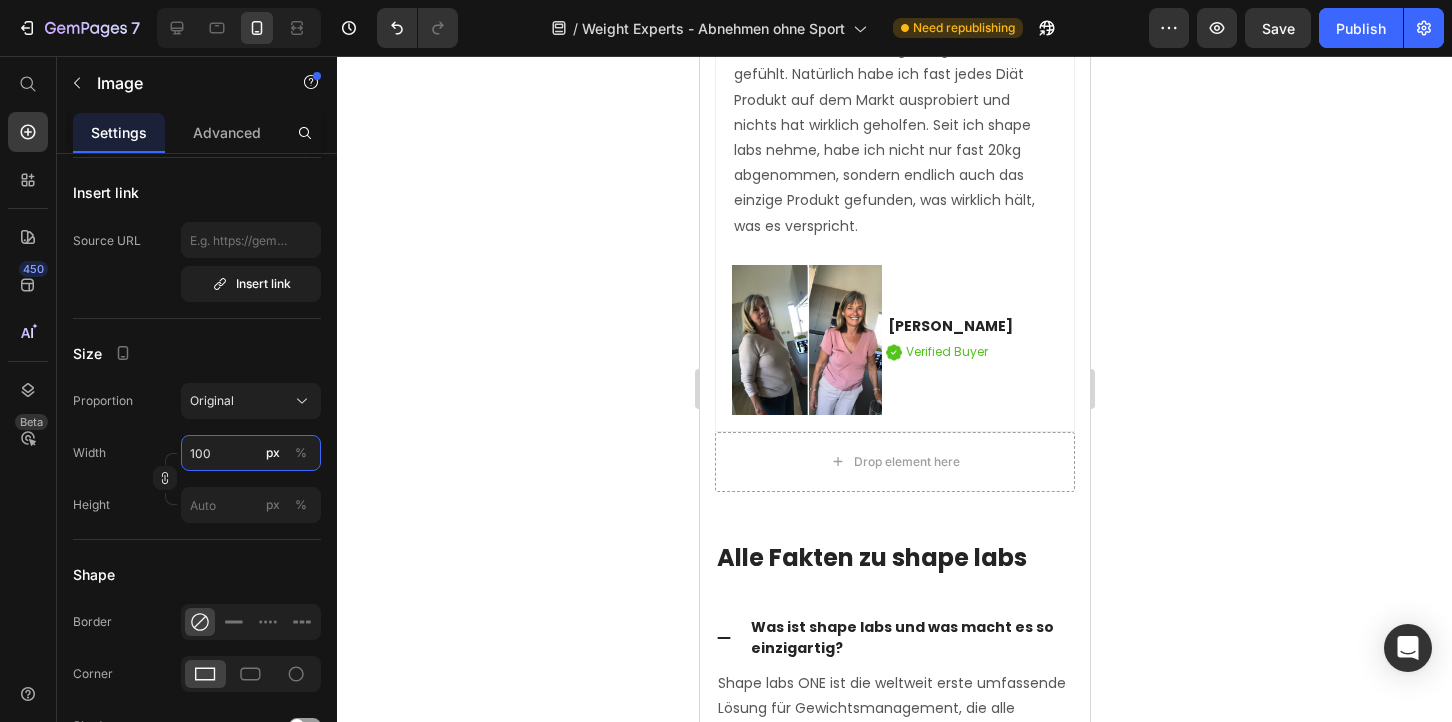 scroll, scrollTop: 12293, scrollLeft: 0, axis: vertical 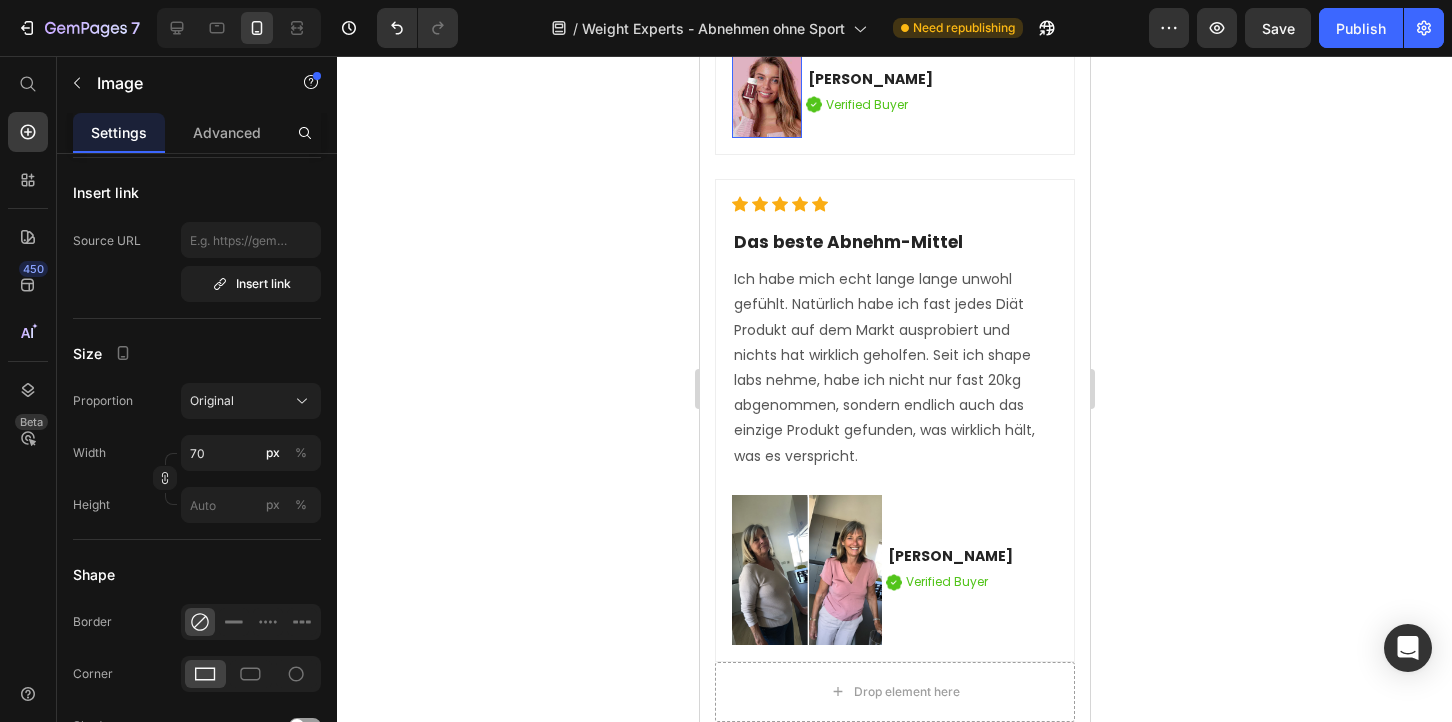 drag, startPoint x: 779, startPoint y: 339, endPoint x: 1315, endPoint y: 461, distance: 549.709 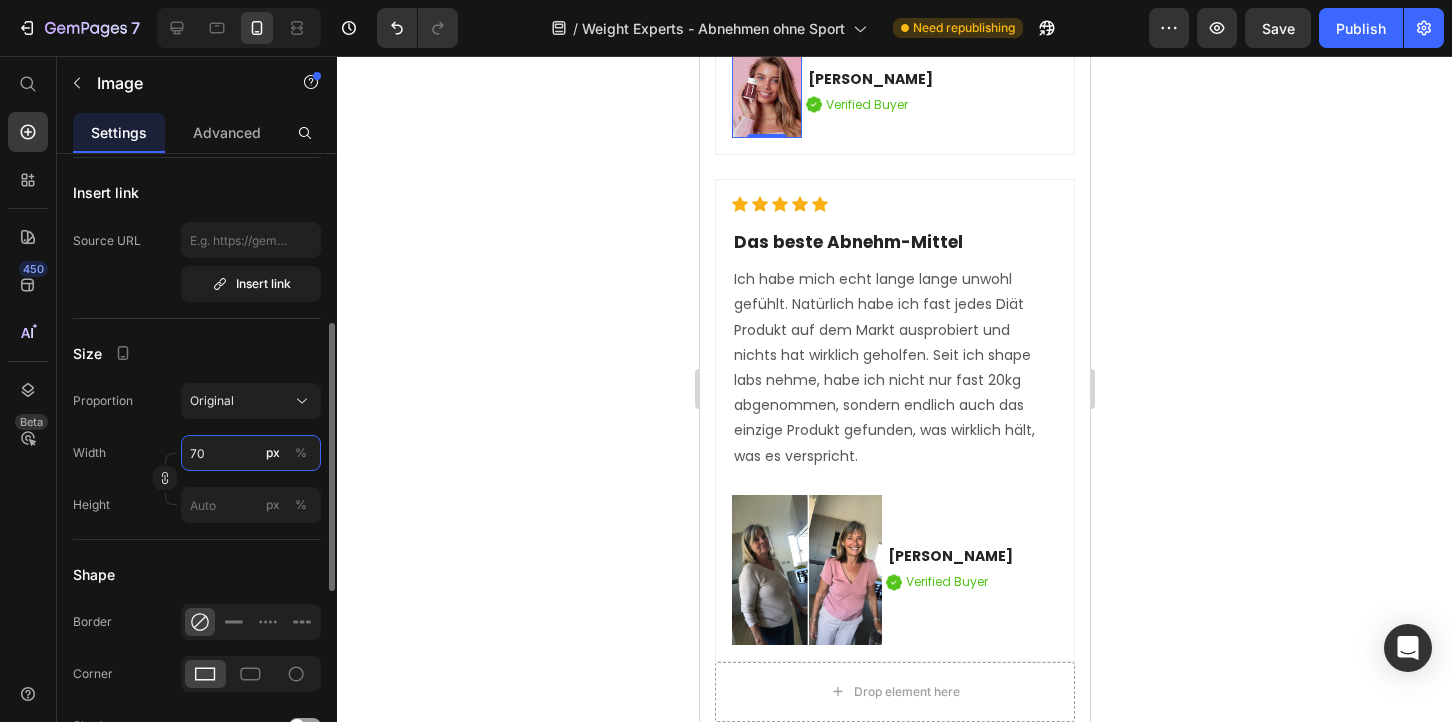 click on "70" at bounding box center [251, 453] 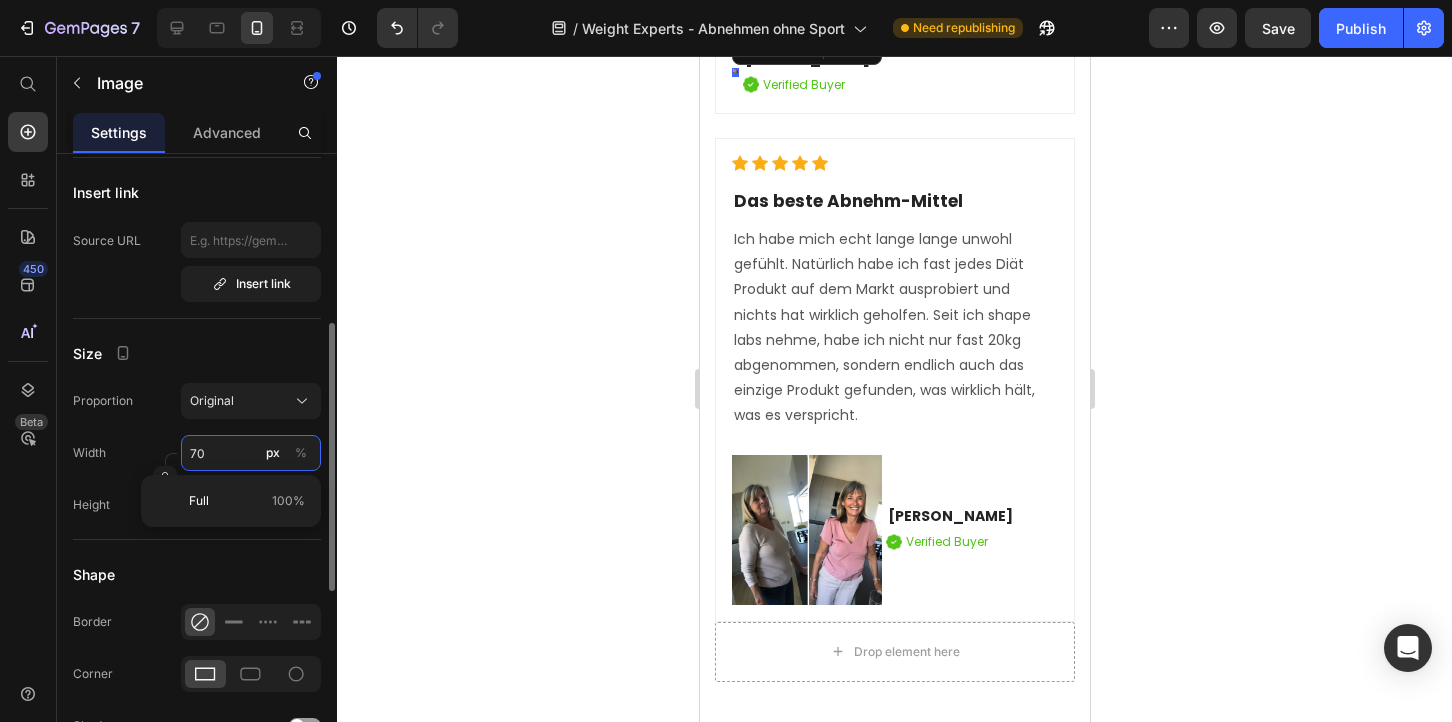 type on "7" 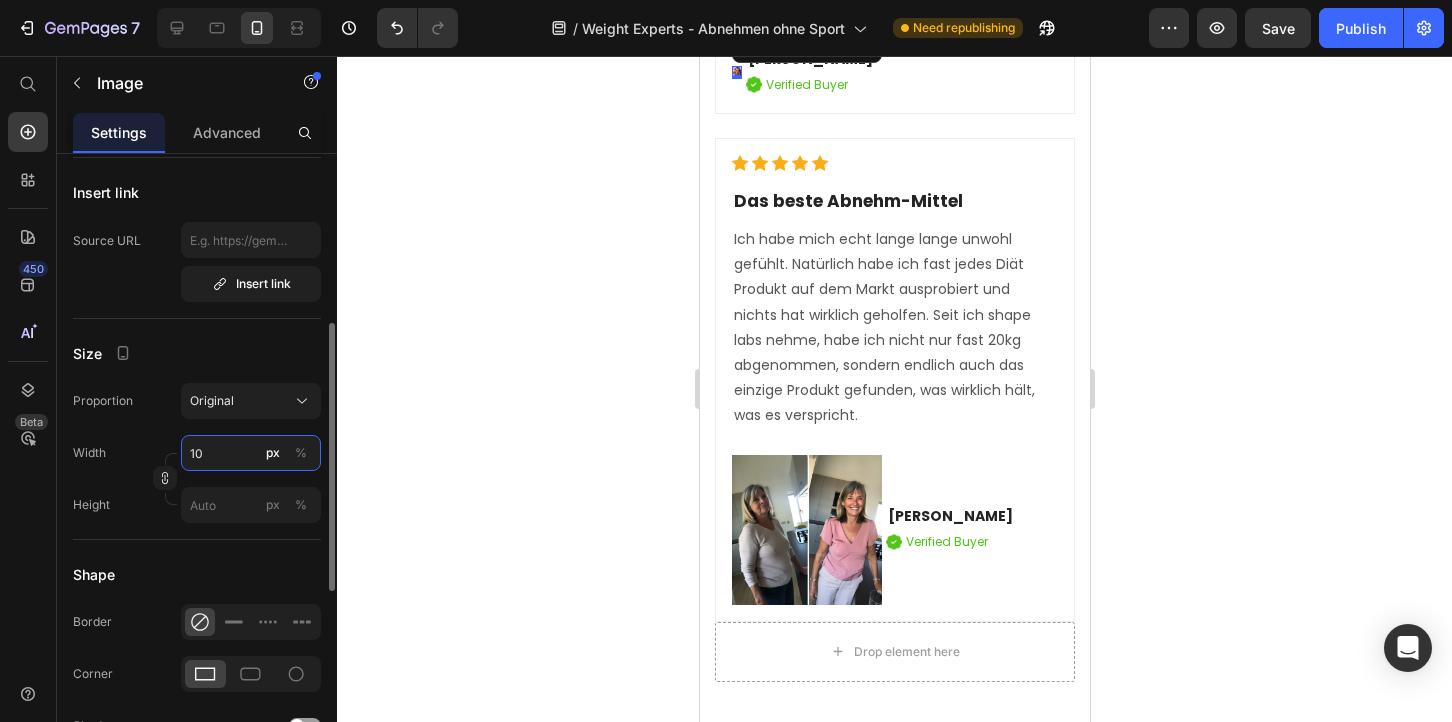 type on "100" 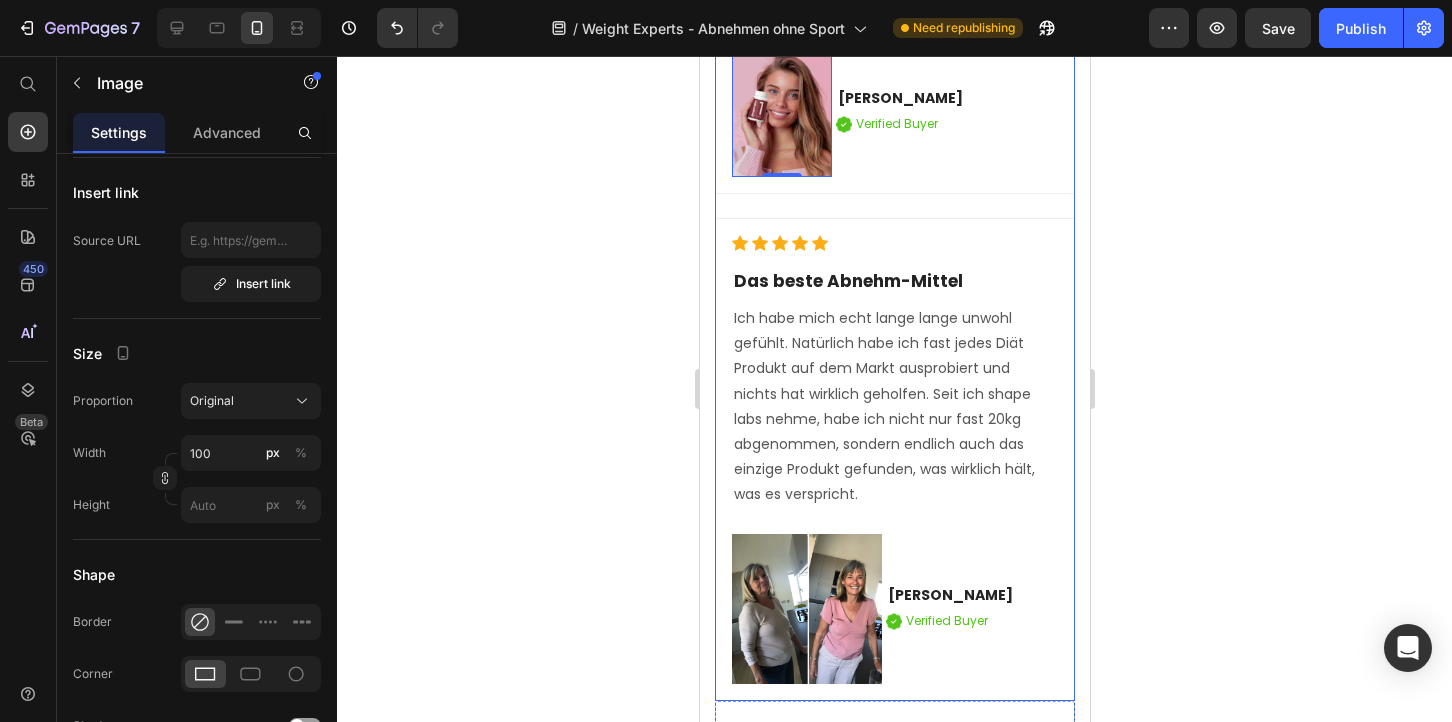 click 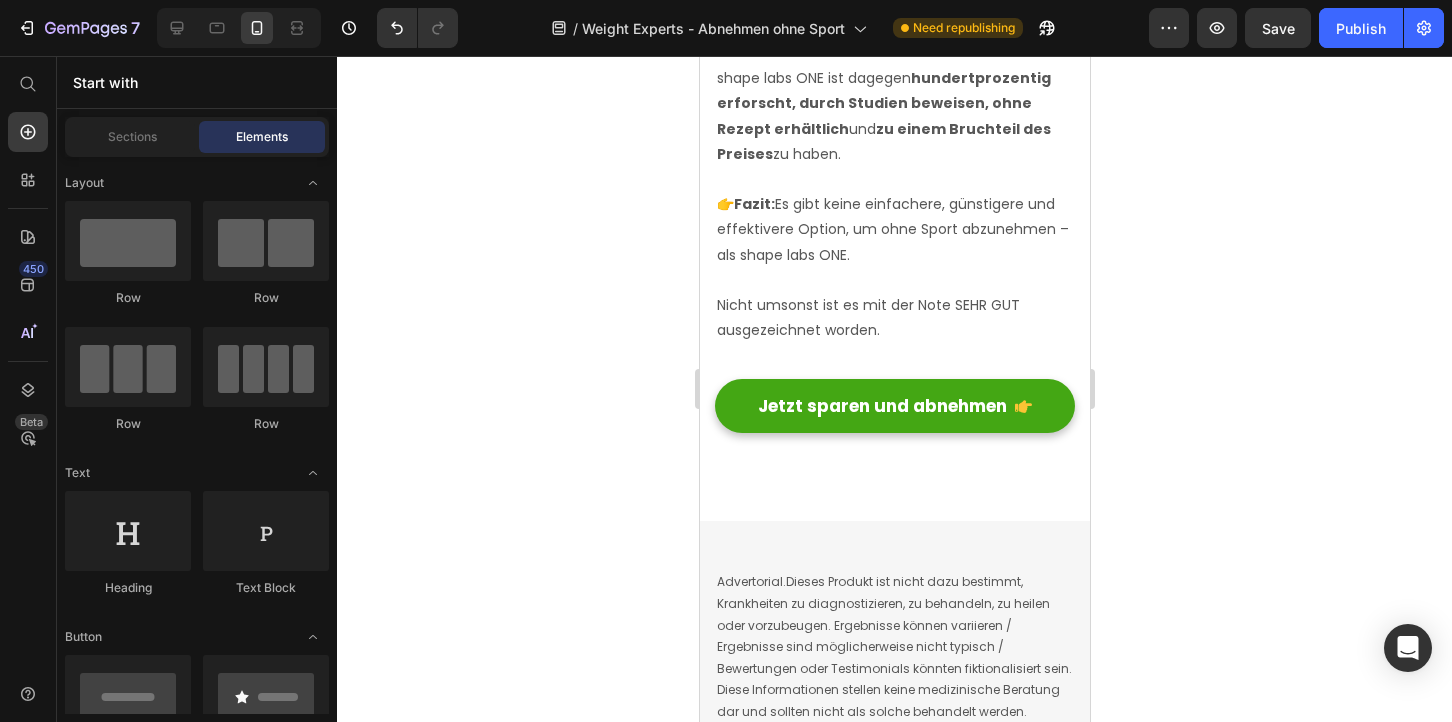 scroll, scrollTop: 17873, scrollLeft: 0, axis: vertical 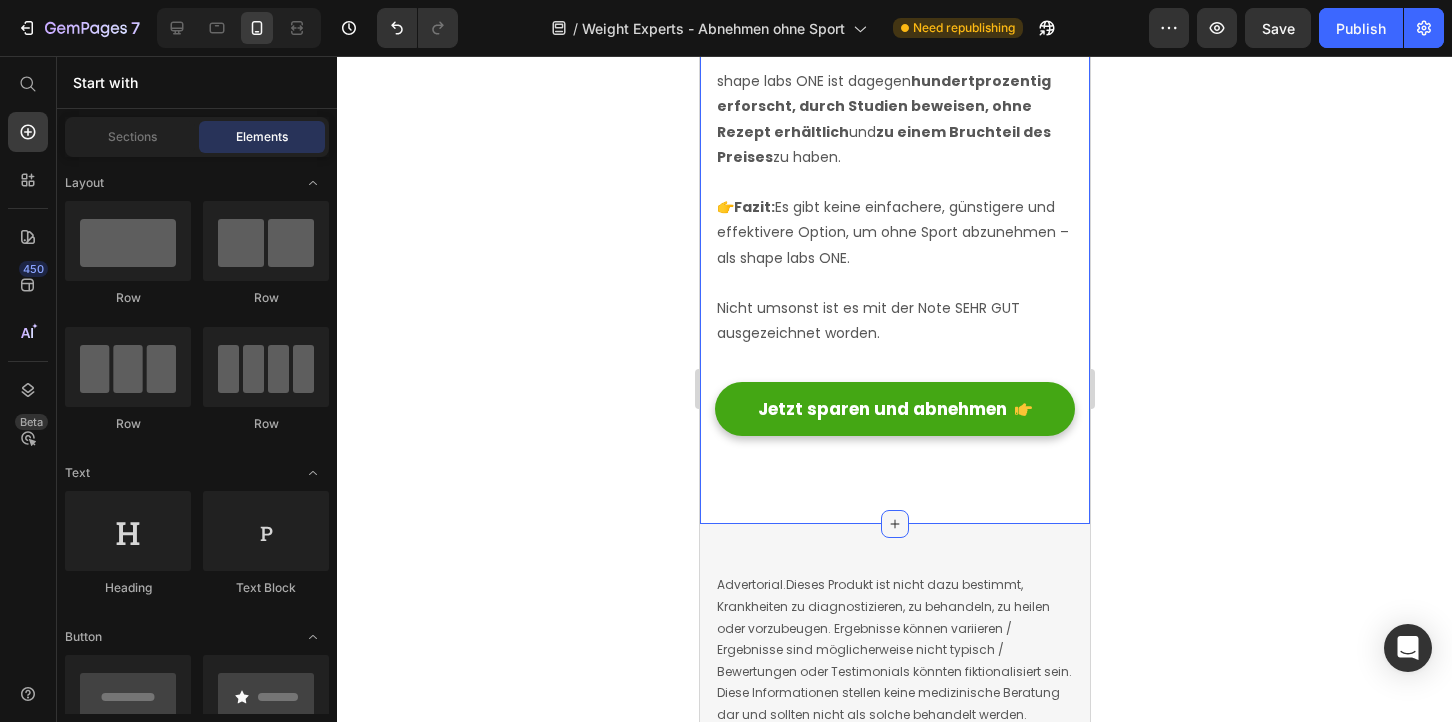 click 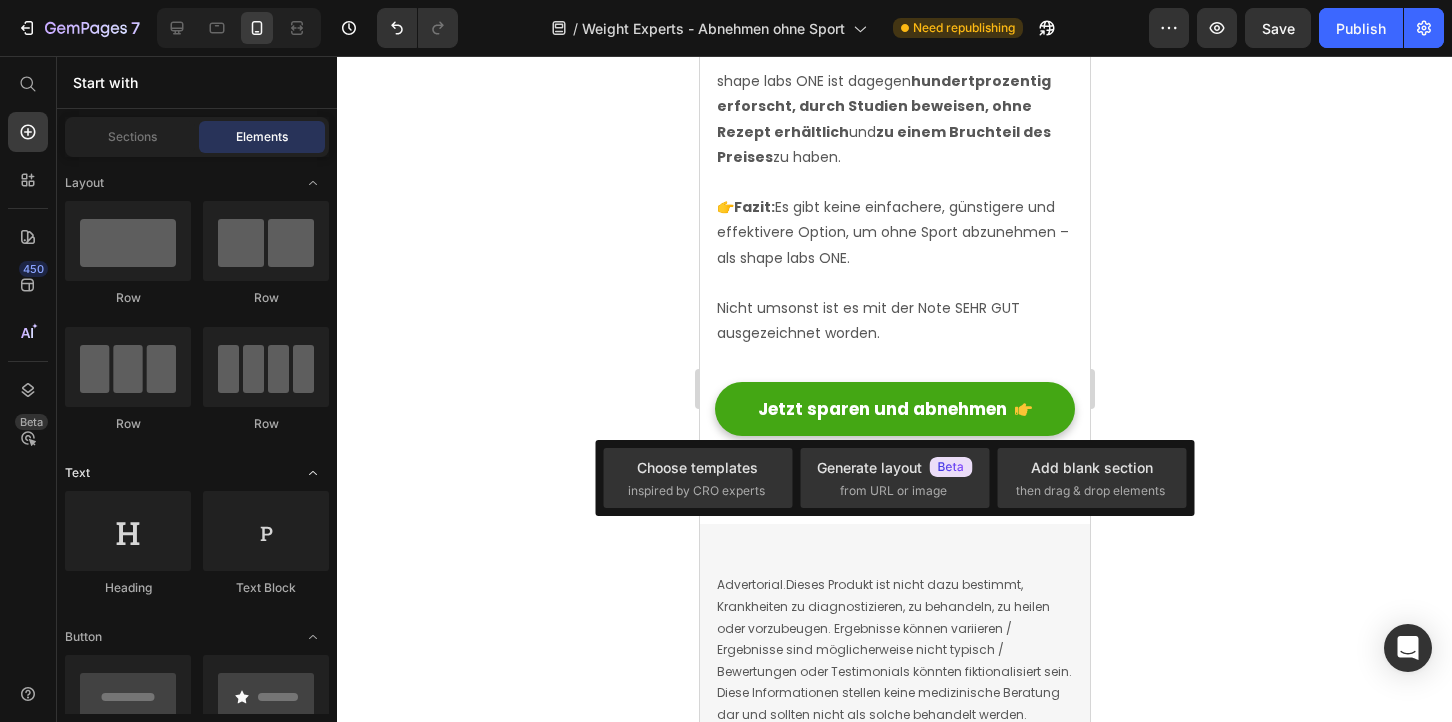 click on "Text" 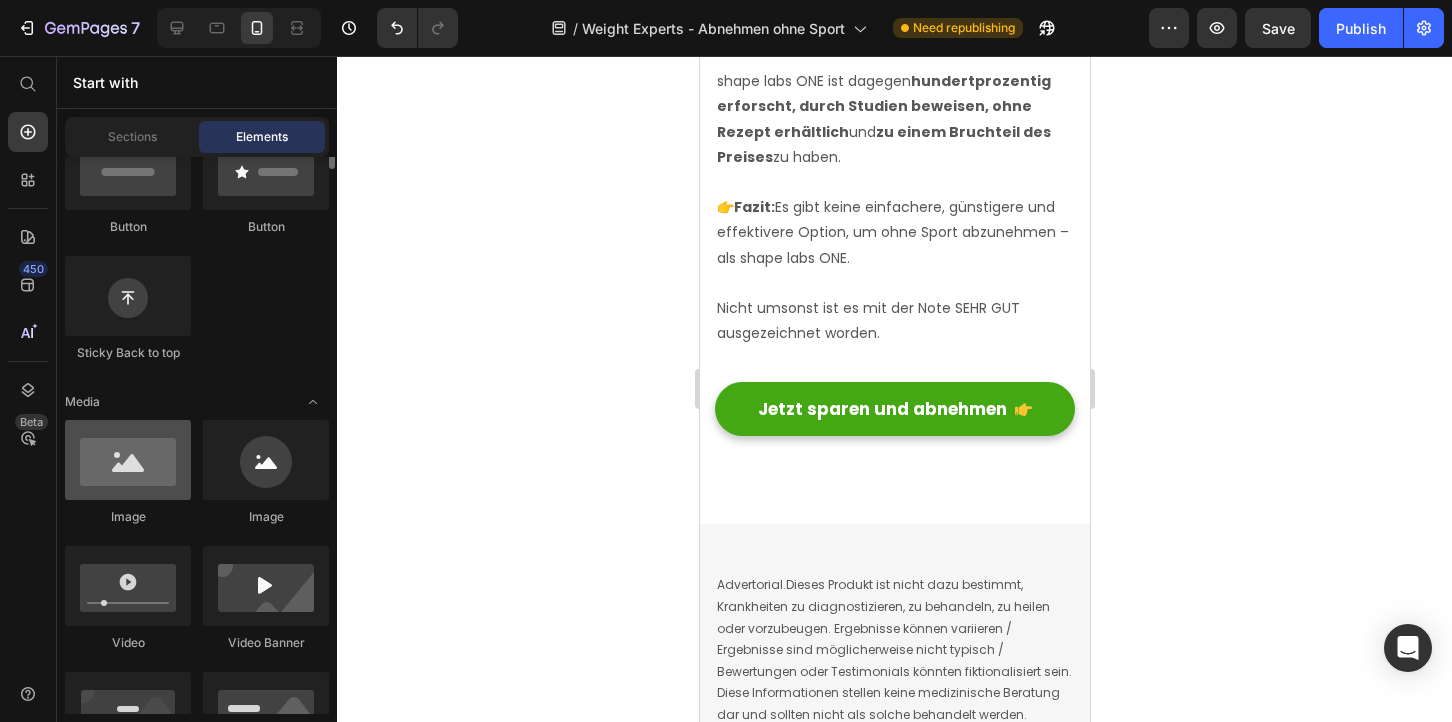 scroll, scrollTop: 402, scrollLeft: 0, axis: vertical 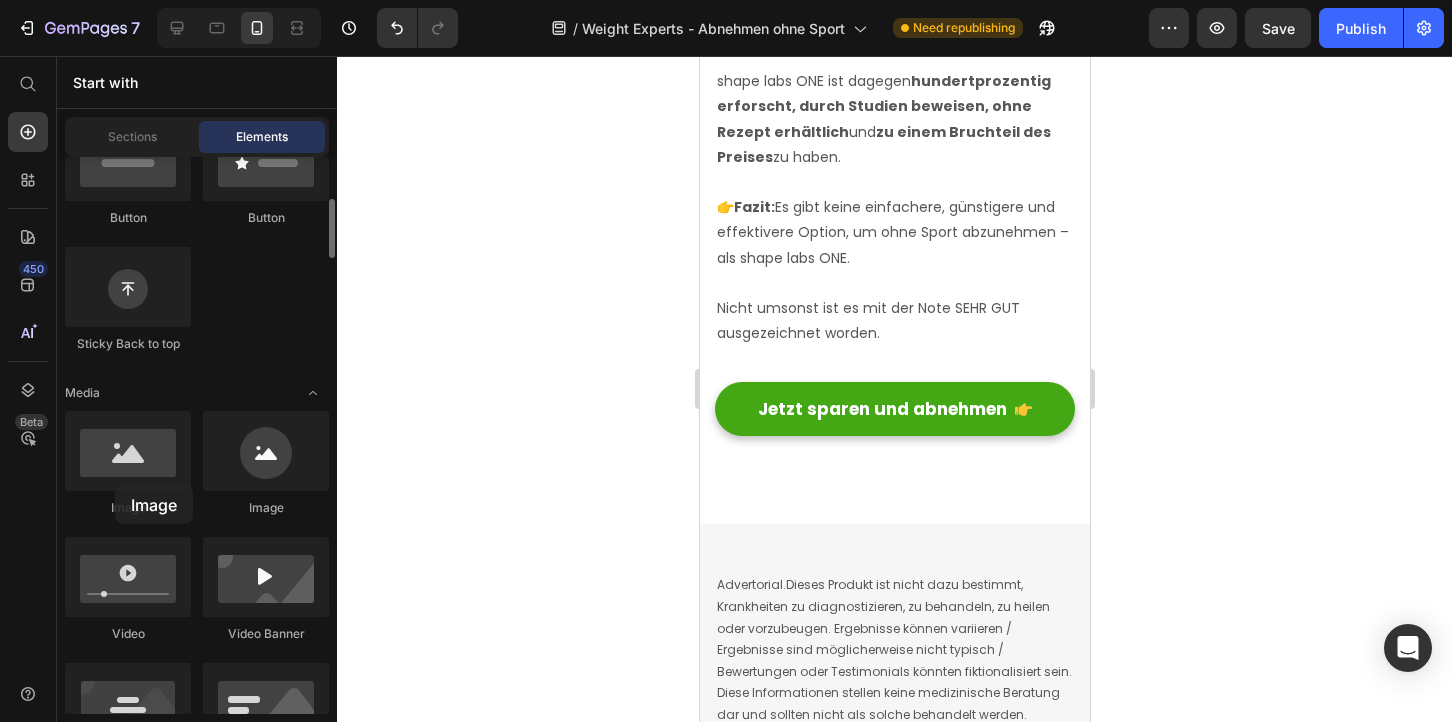 drag, startPoint x: 127, startPoint y: 463, endPoint x: 110, endPoint y: 497, distance: 38.013157 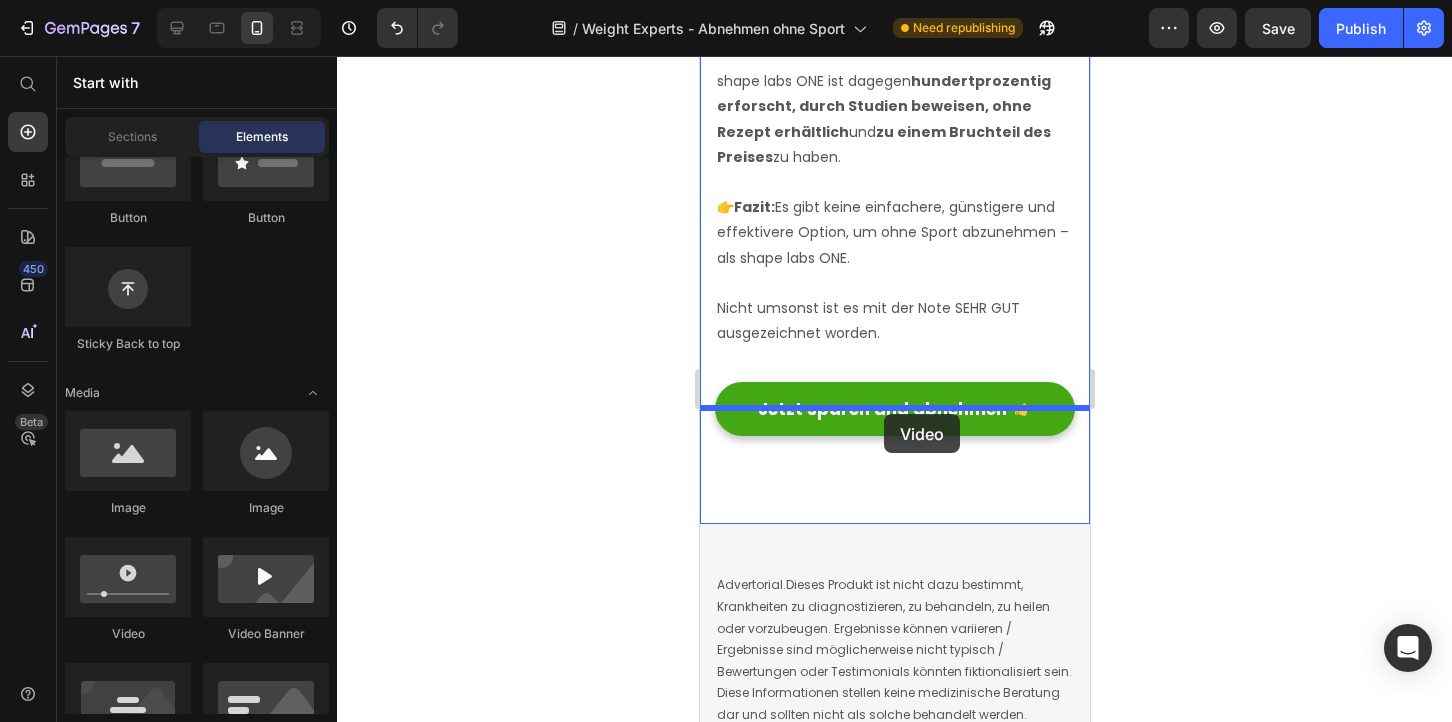 drag, startPoint x: 823, startPoint y: 639, endPoint x: 883, endPoint y: 414, distance: 232.86263 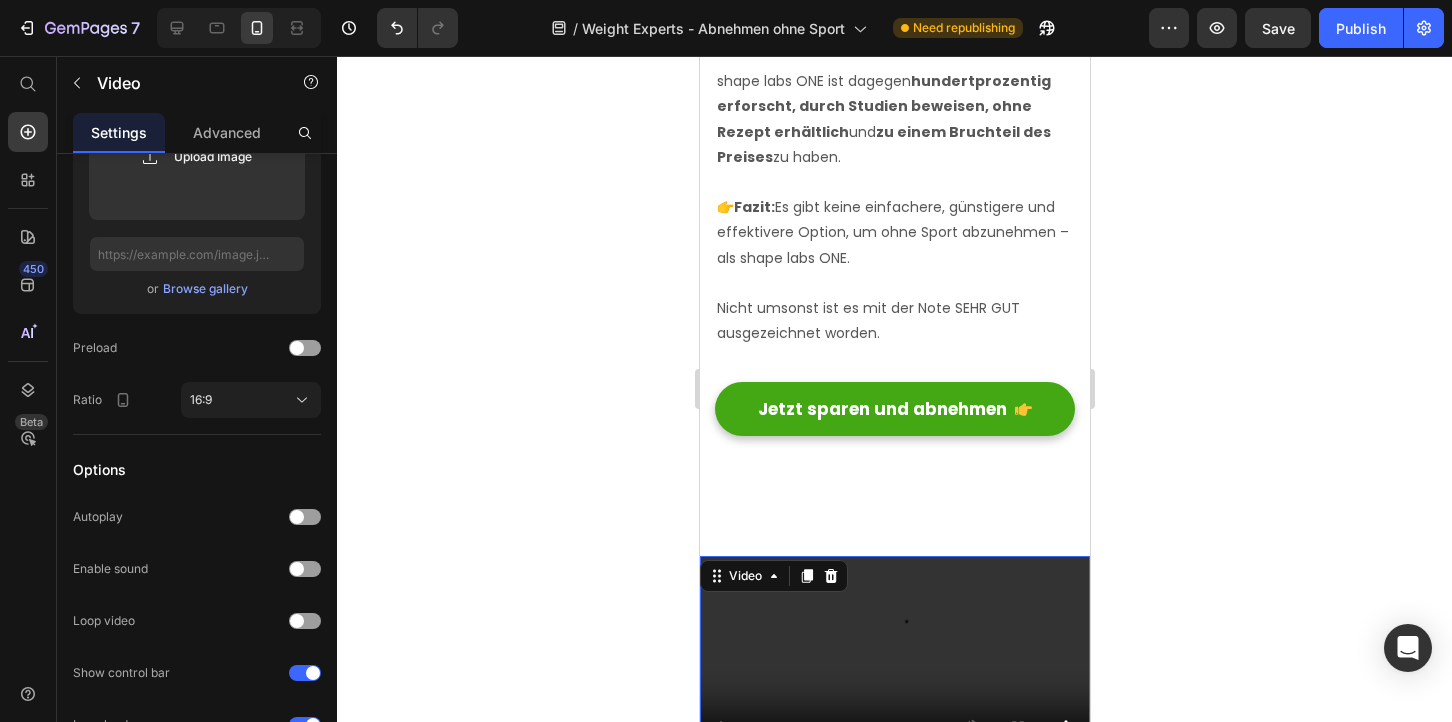 scroll, scrollTop: 0, scrollLeft: 0, axis: both 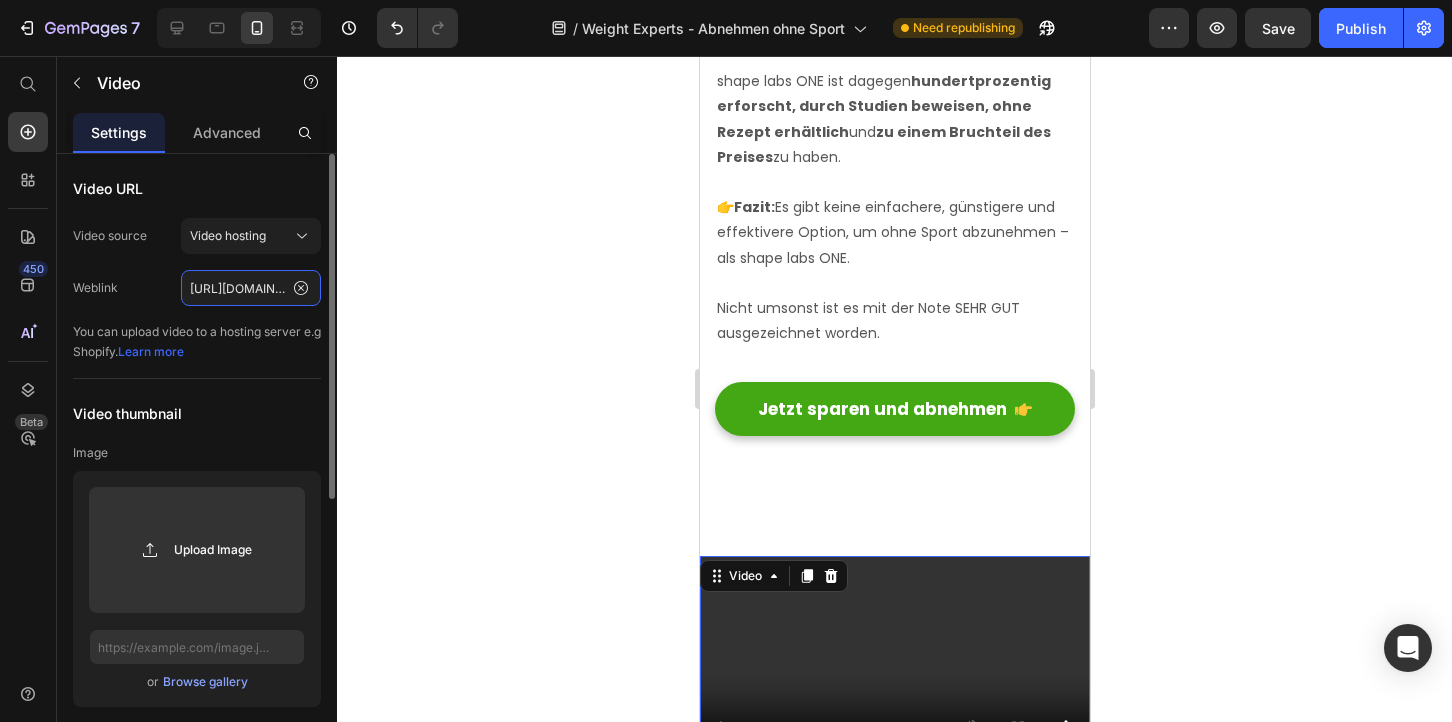 click on "[URL][DOMAIN_NAME]" 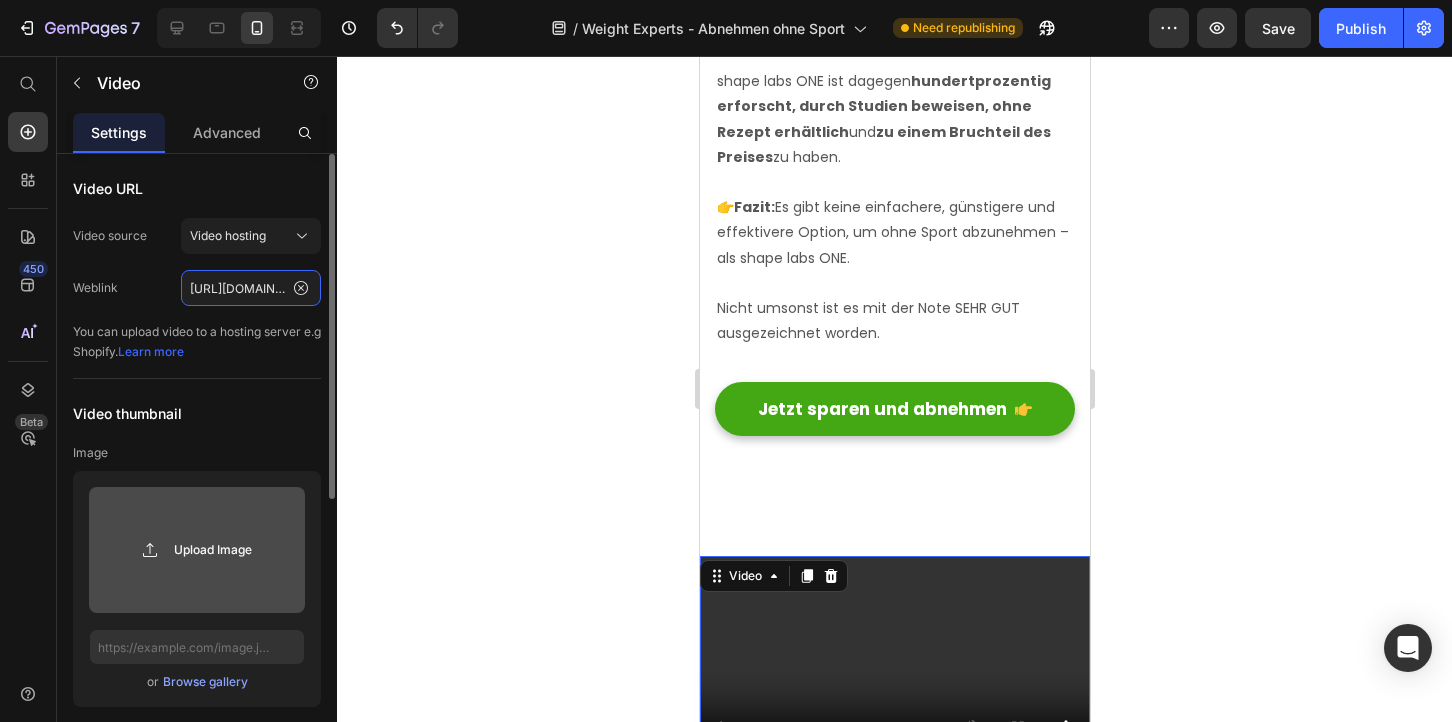 type on "[URL][DOMAIN_NAME]" 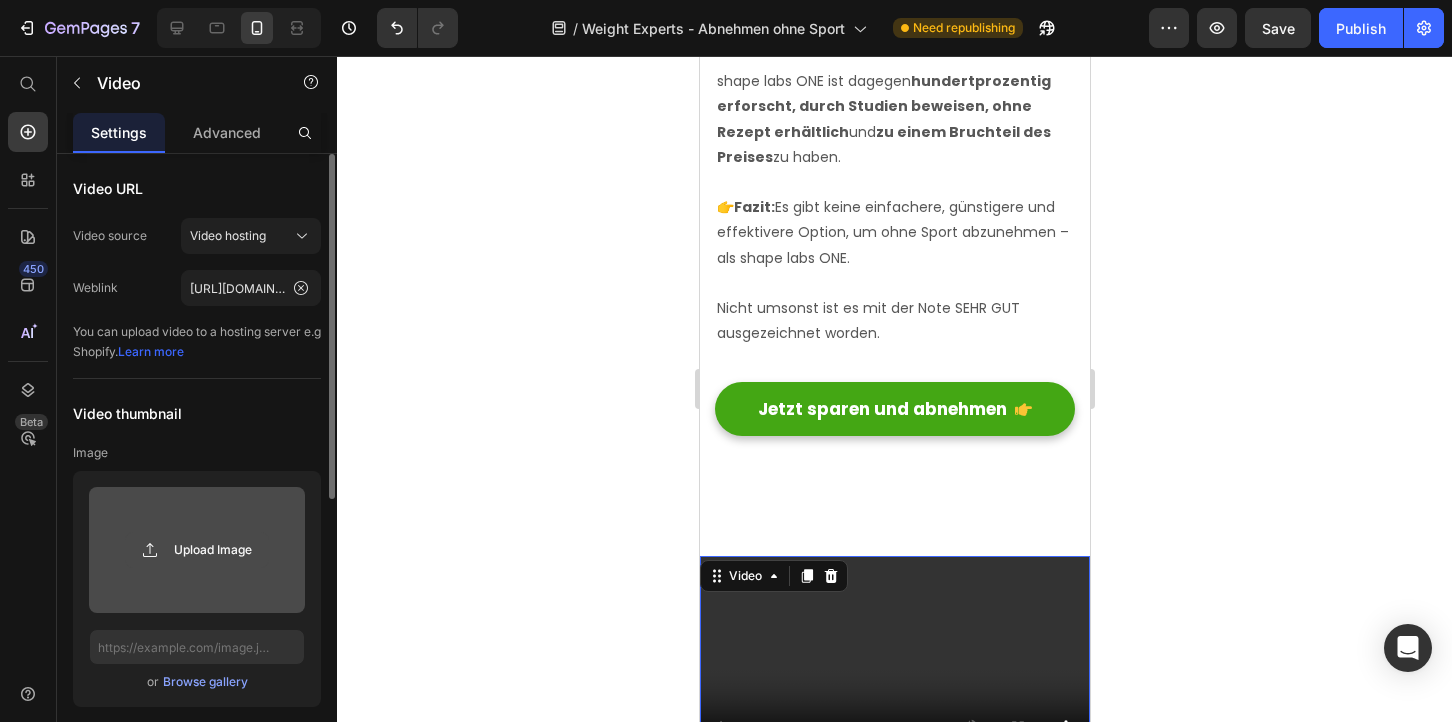 click 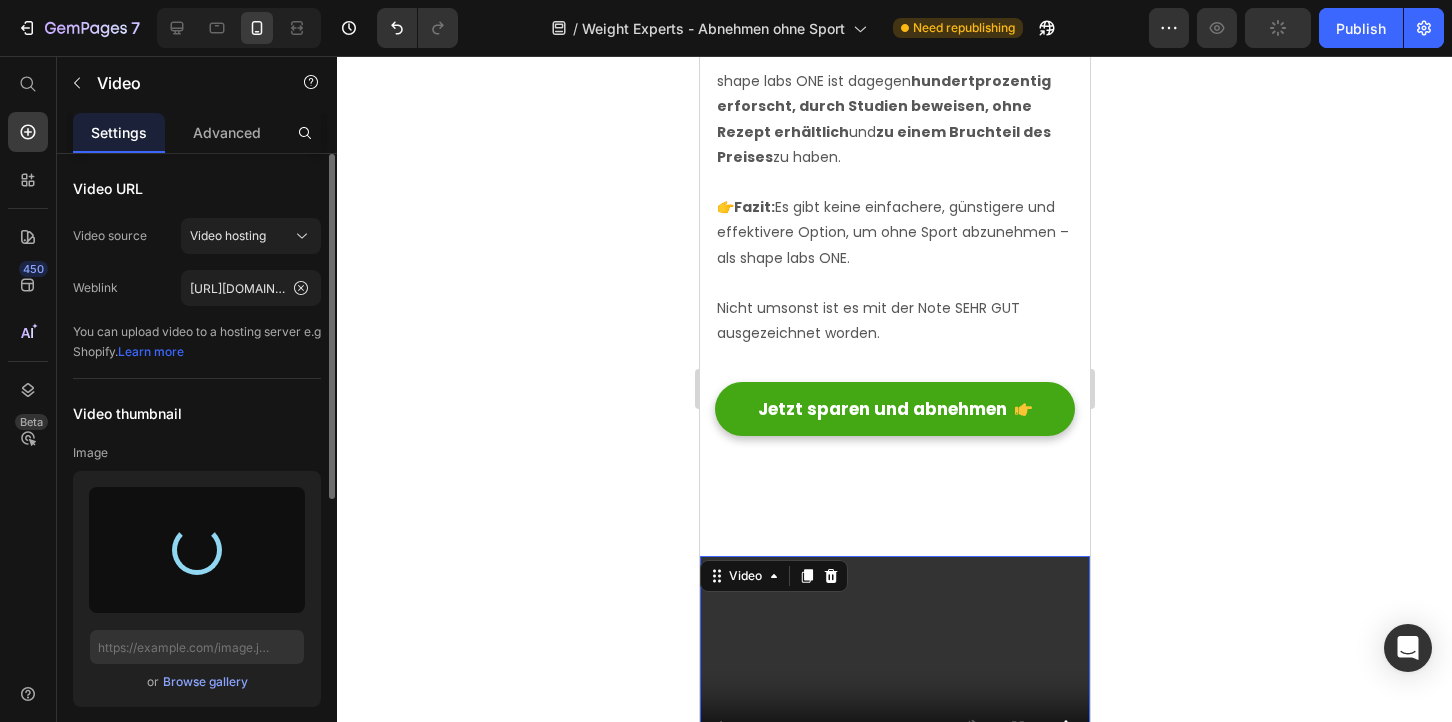 type on "[URL][DOMAIN_NAME]" 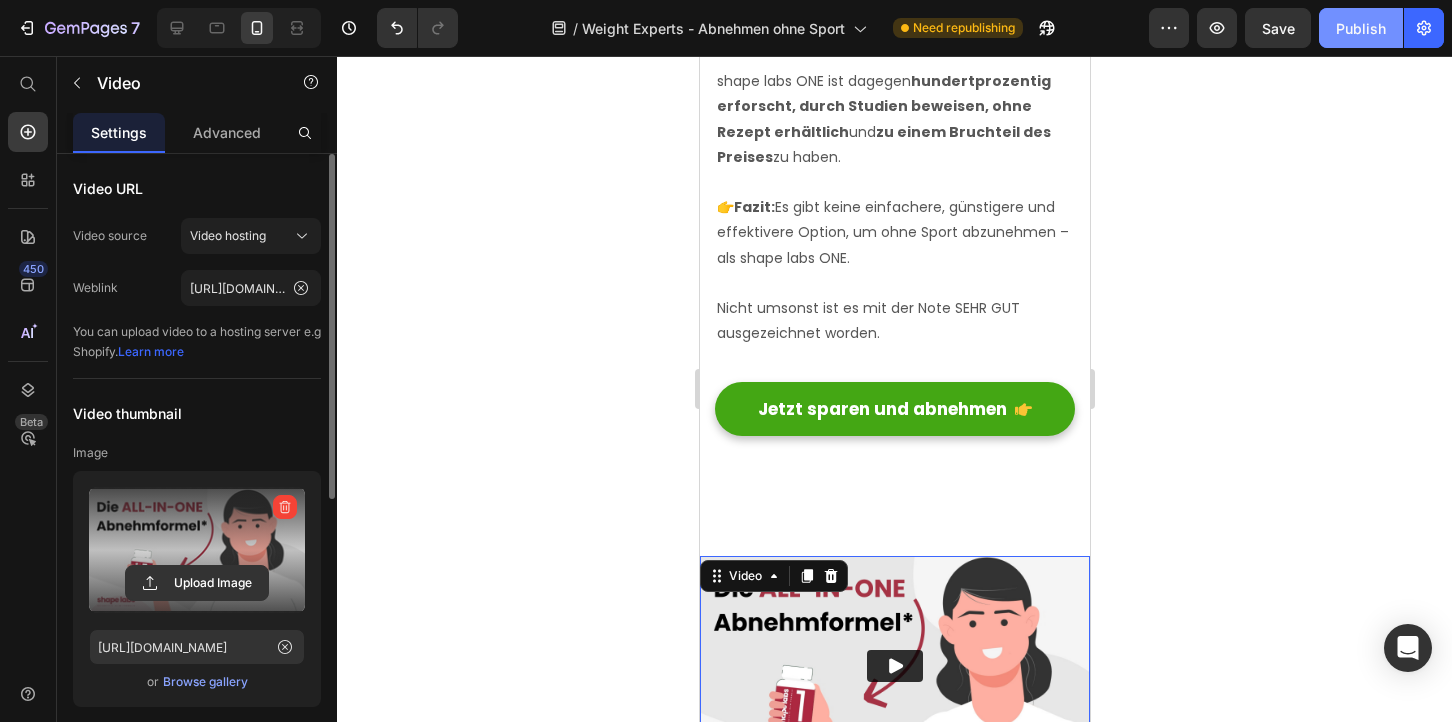 click on "Publish" at bounding box center (1361, 28) 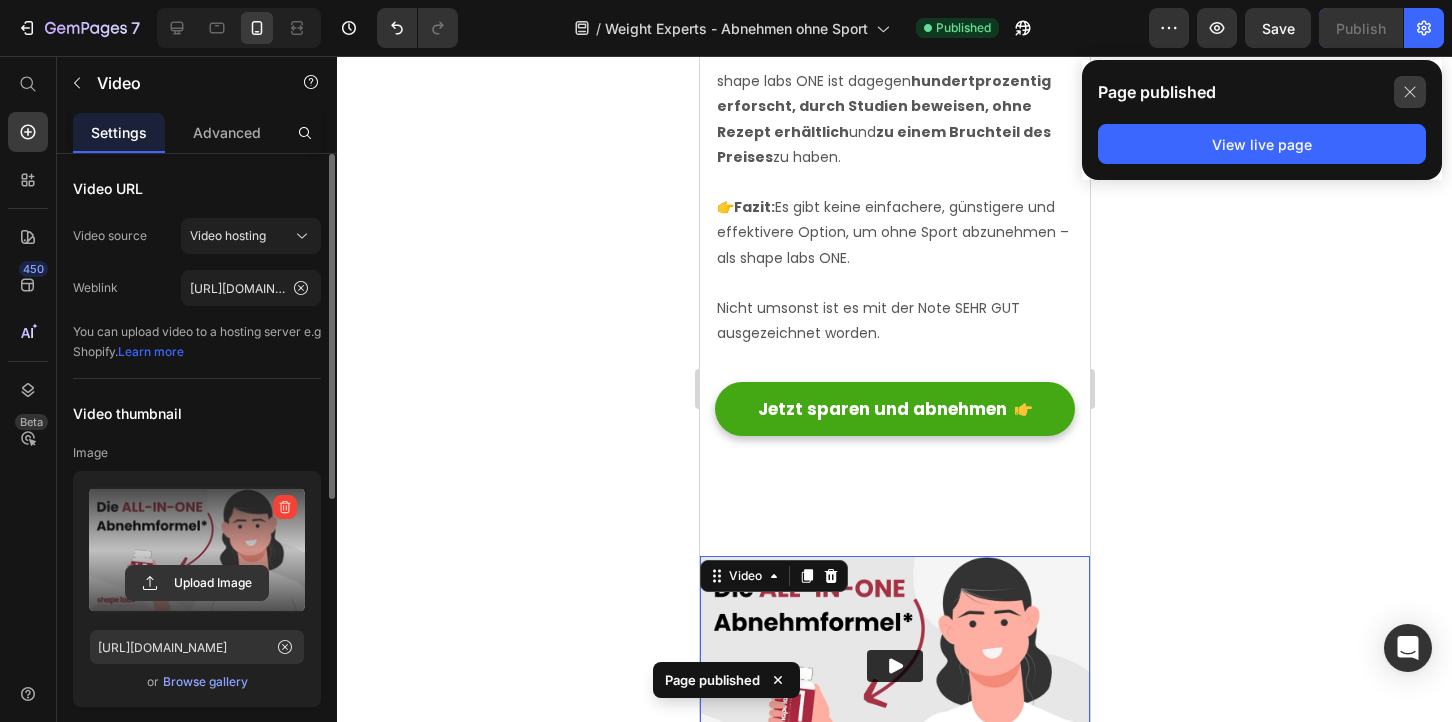 click 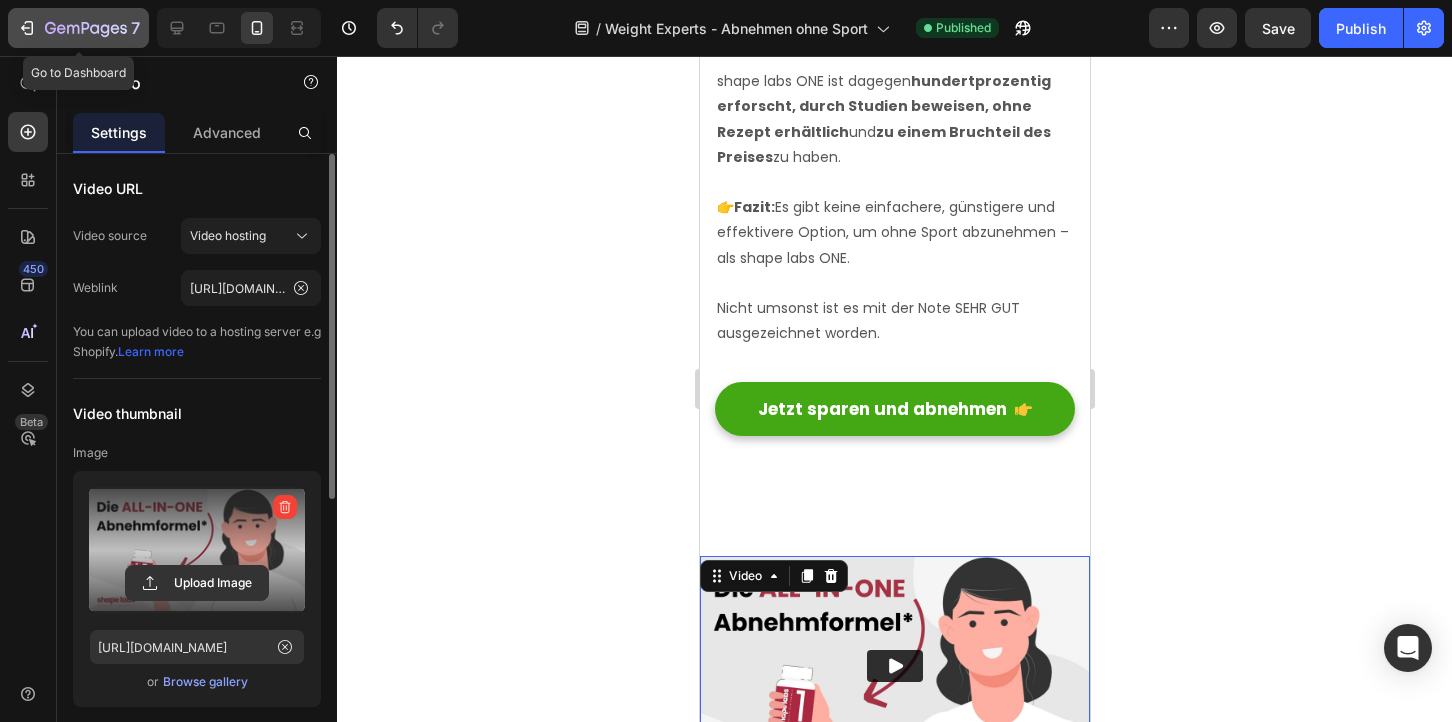 click on "7" at bounding box center (78, 28) 